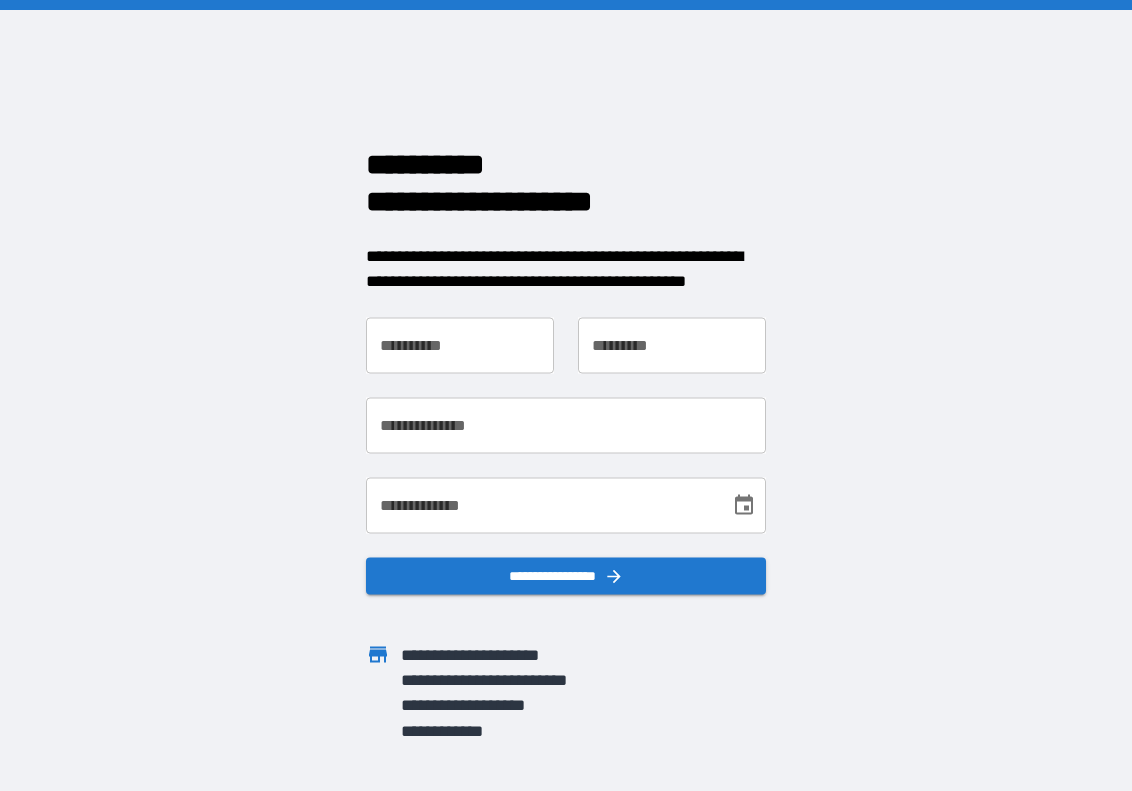 scroll, scrollTop: 0, scrollLeft: 0, axis: both 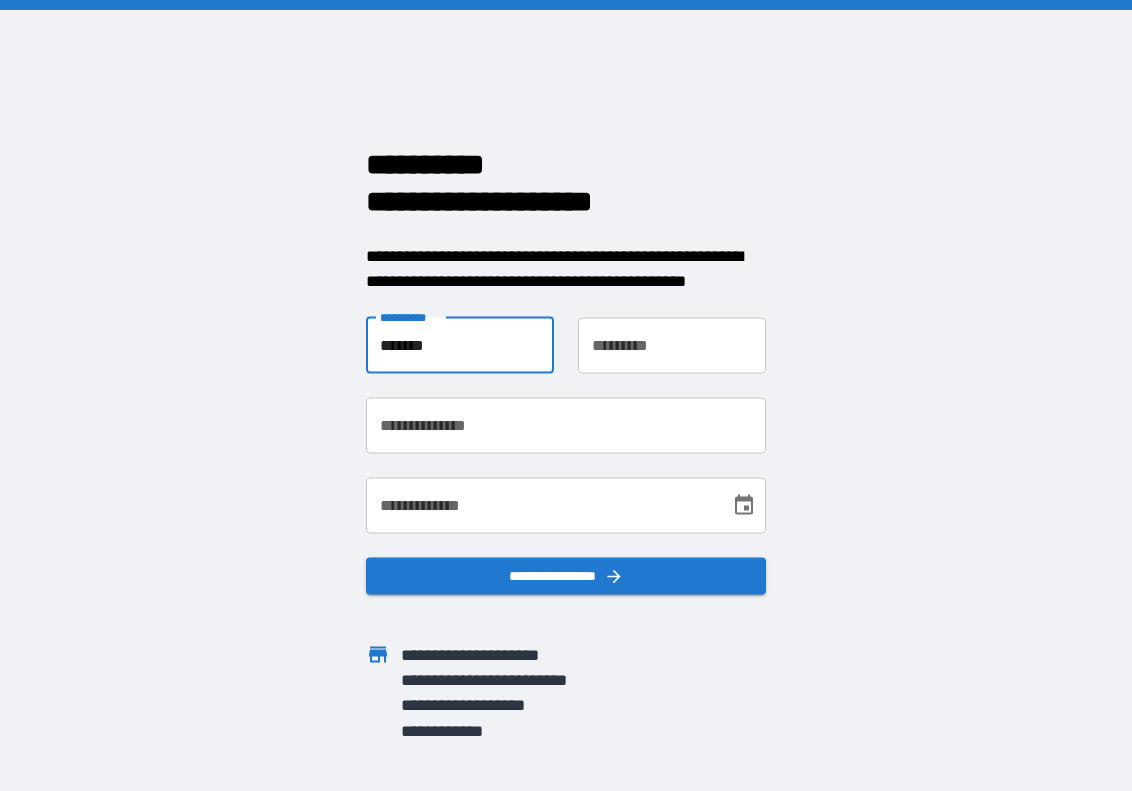 type on "*******" 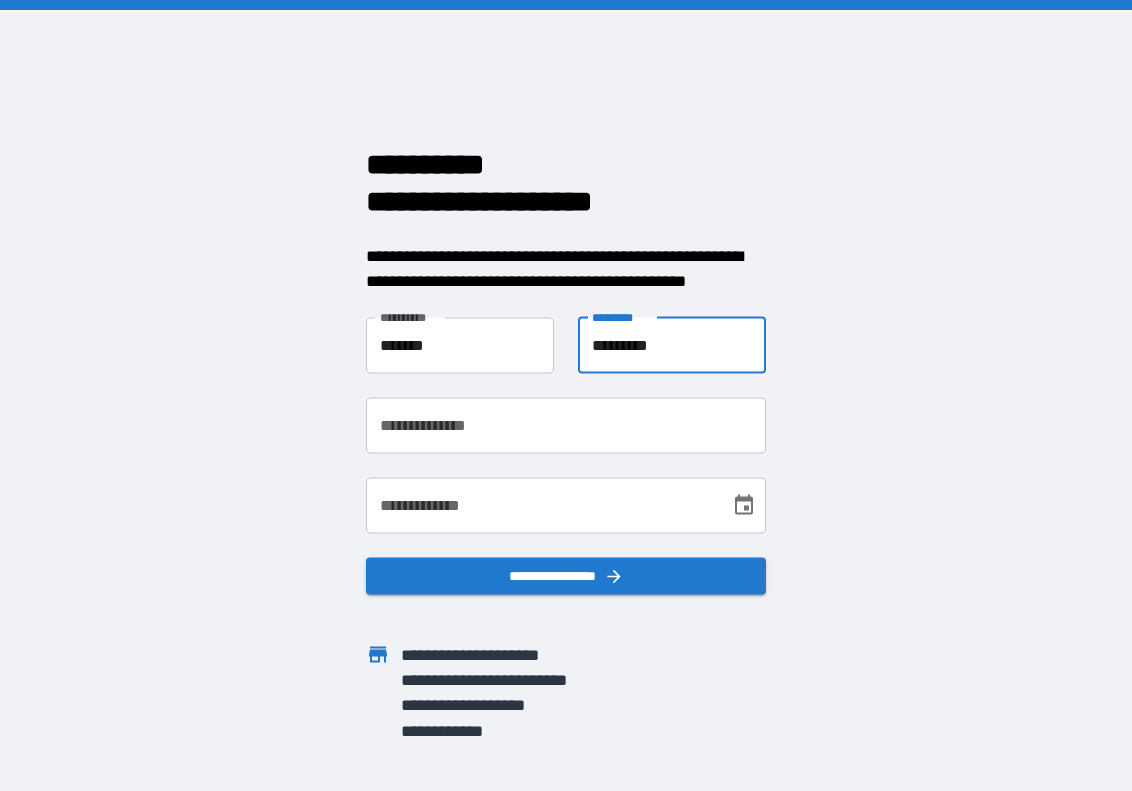 type on "*********" 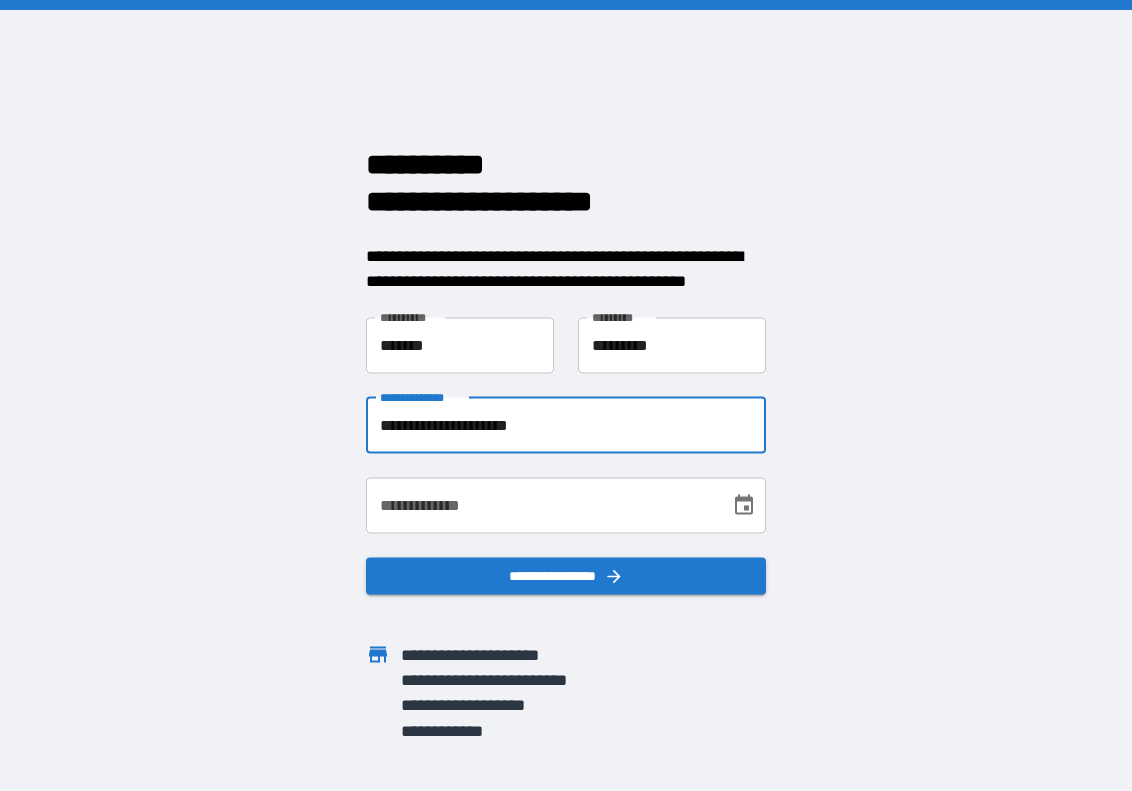 type on "**********" 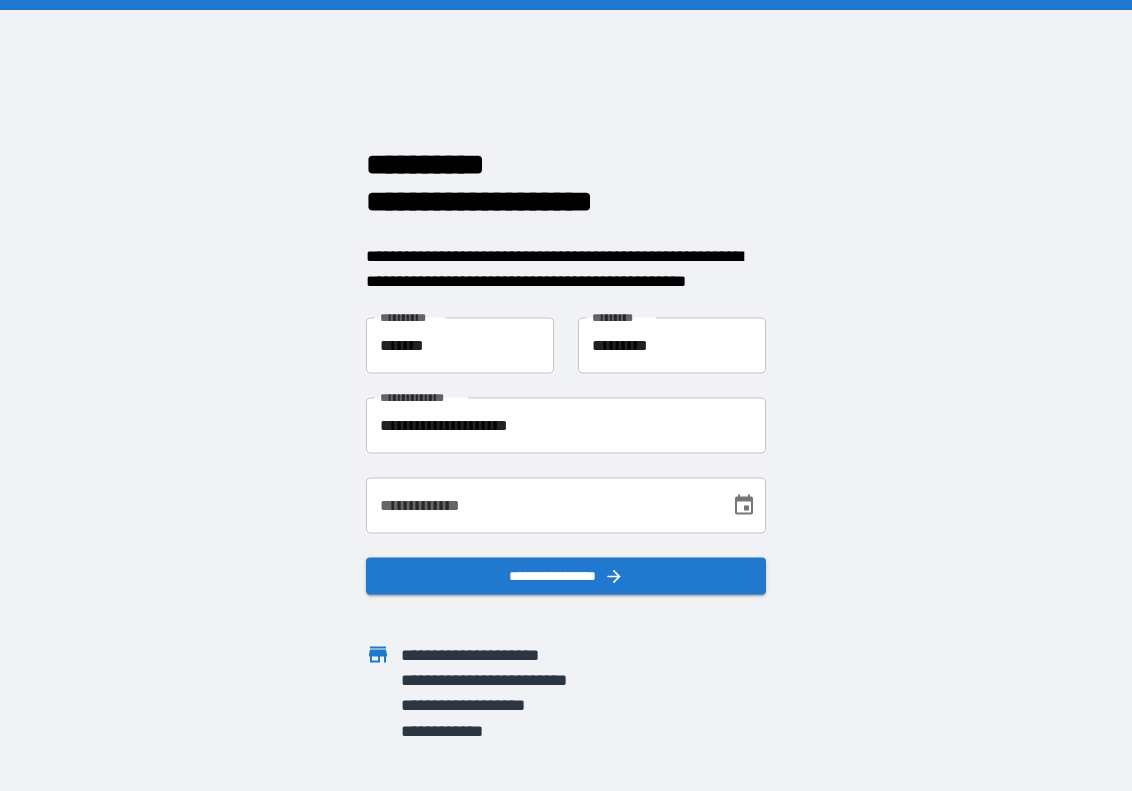 drag, startPoint x: 279, startPoint y: 444, endPoint x: 316, endPoint y: 462, distance: 41.14608 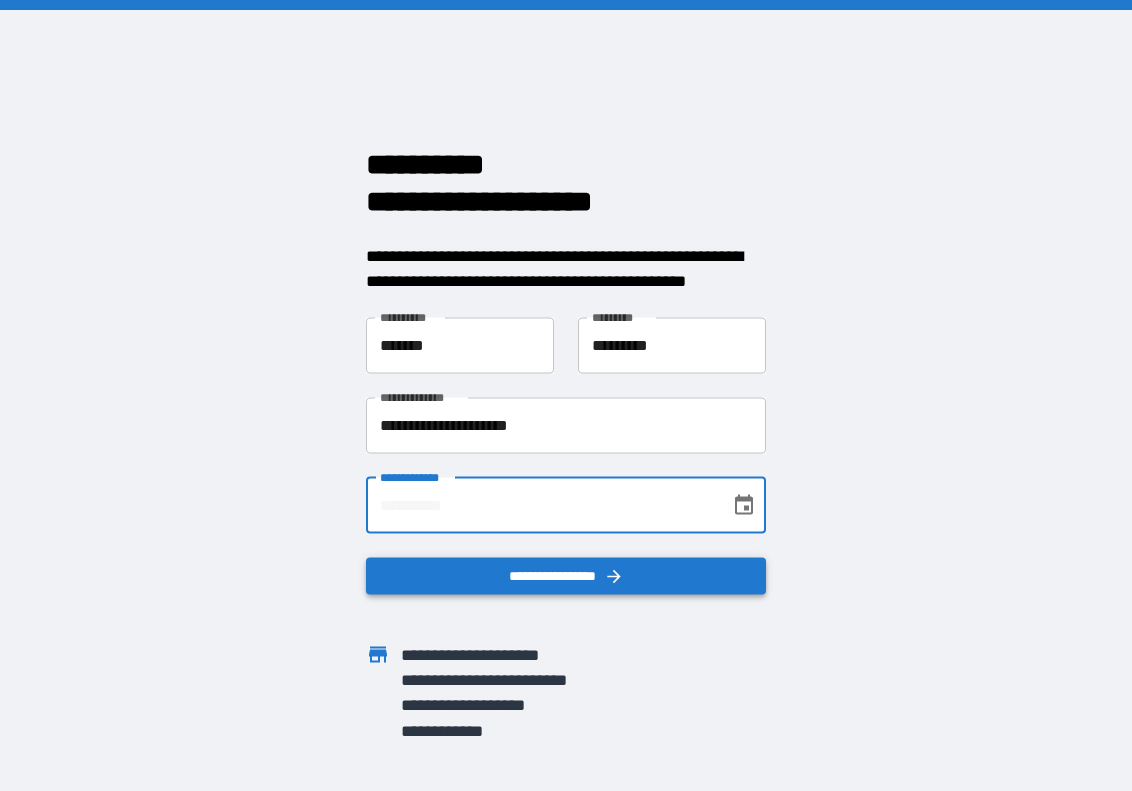 drag, startPoint x: 403, startPoint y: 503, endPoint x: 479, endPoint y: 568, distance: 100.005 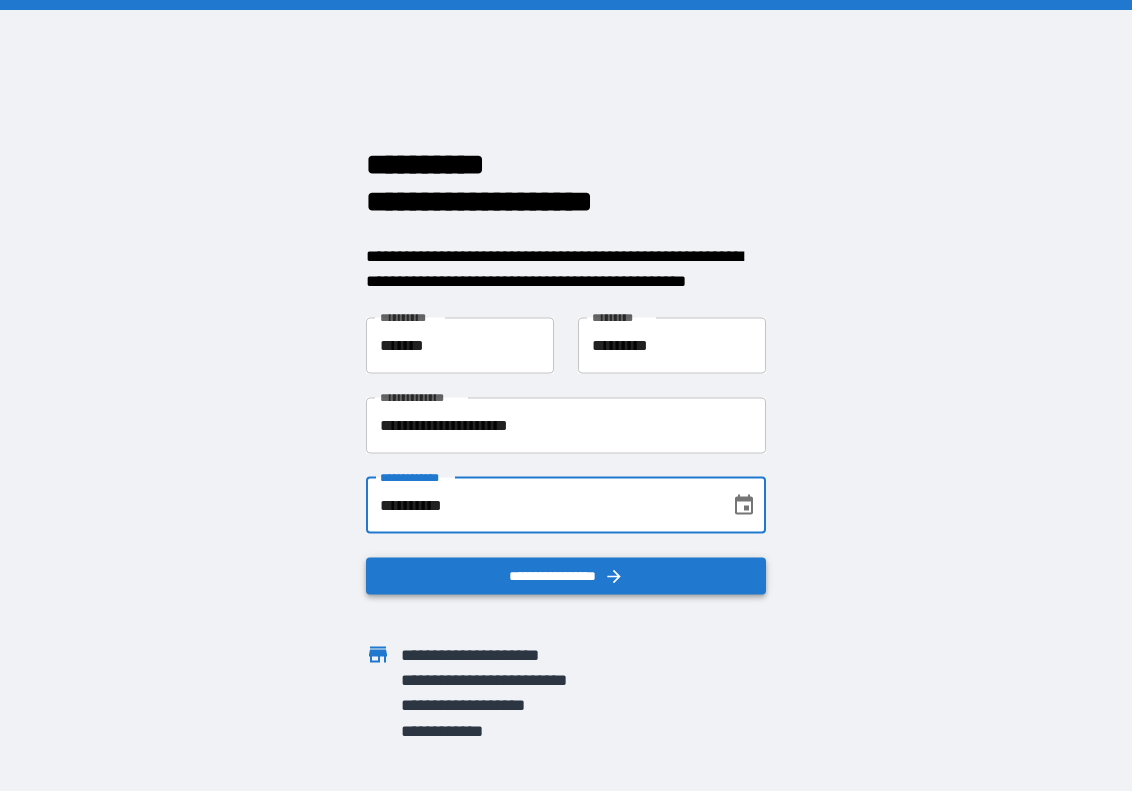 type on "**********" 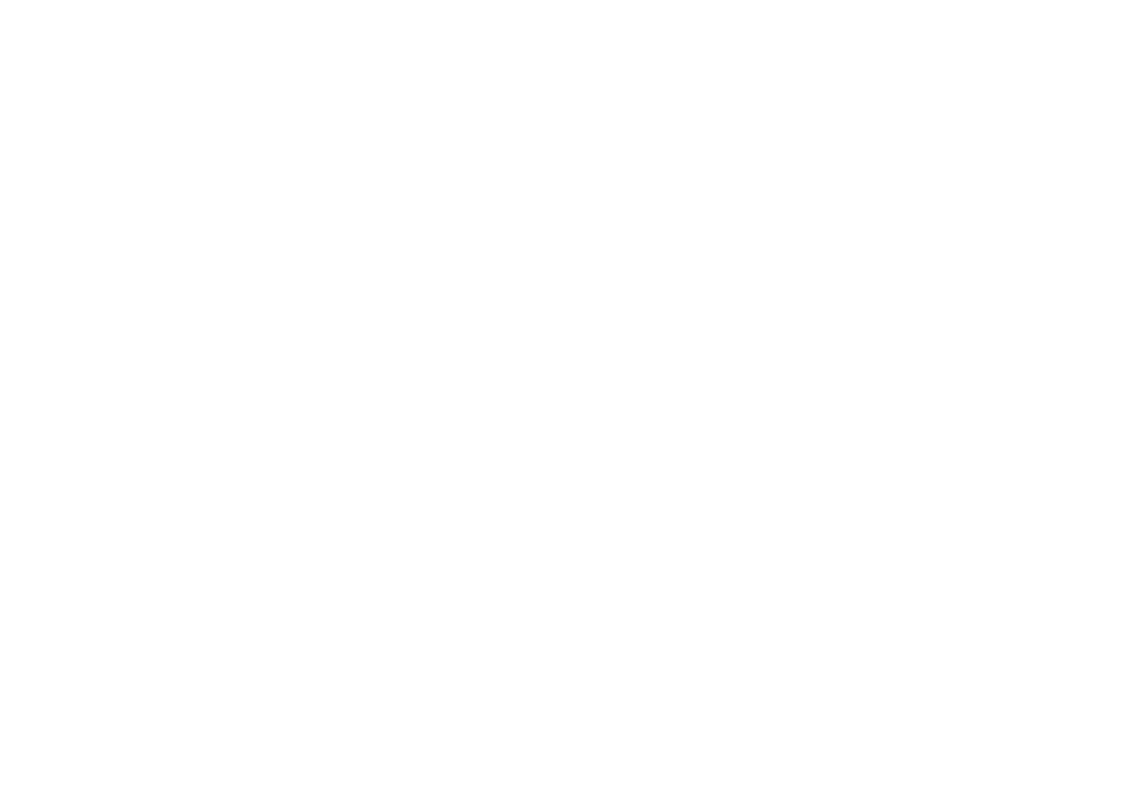 scroll, scrollTop: 0, scrollLeft: 0, axis: both 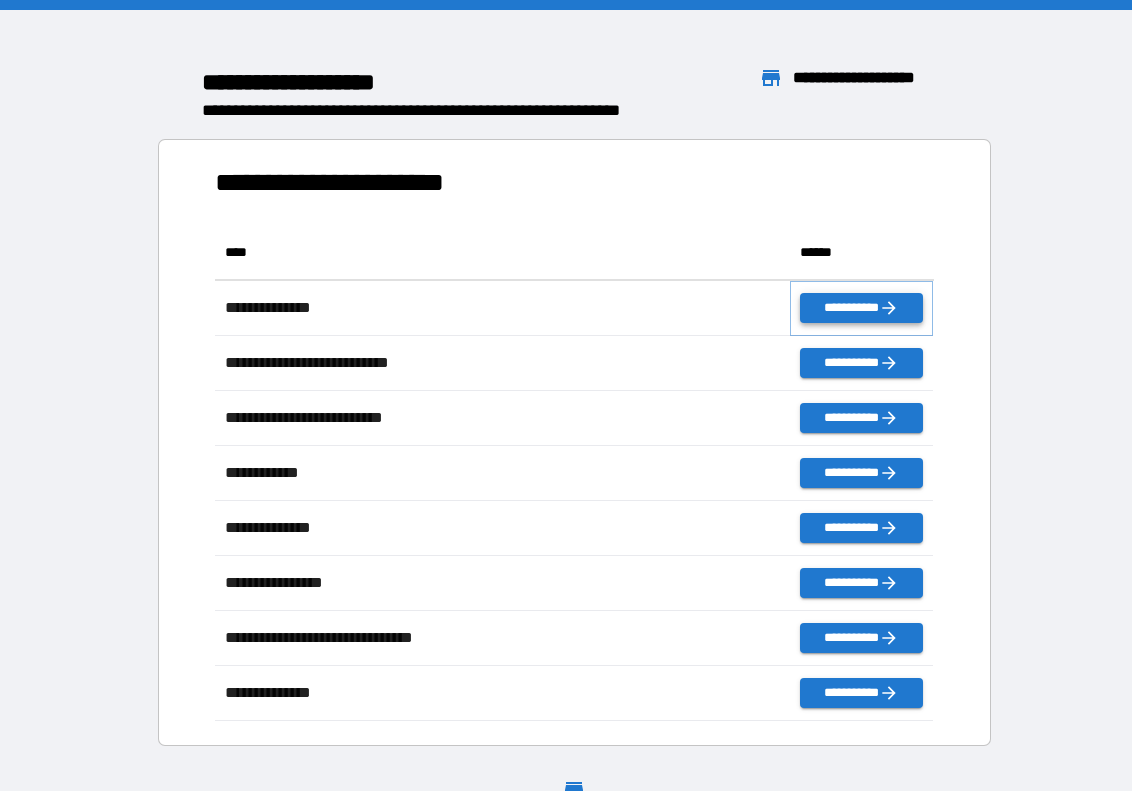 click on "**********" at bounding box center [862, 308] 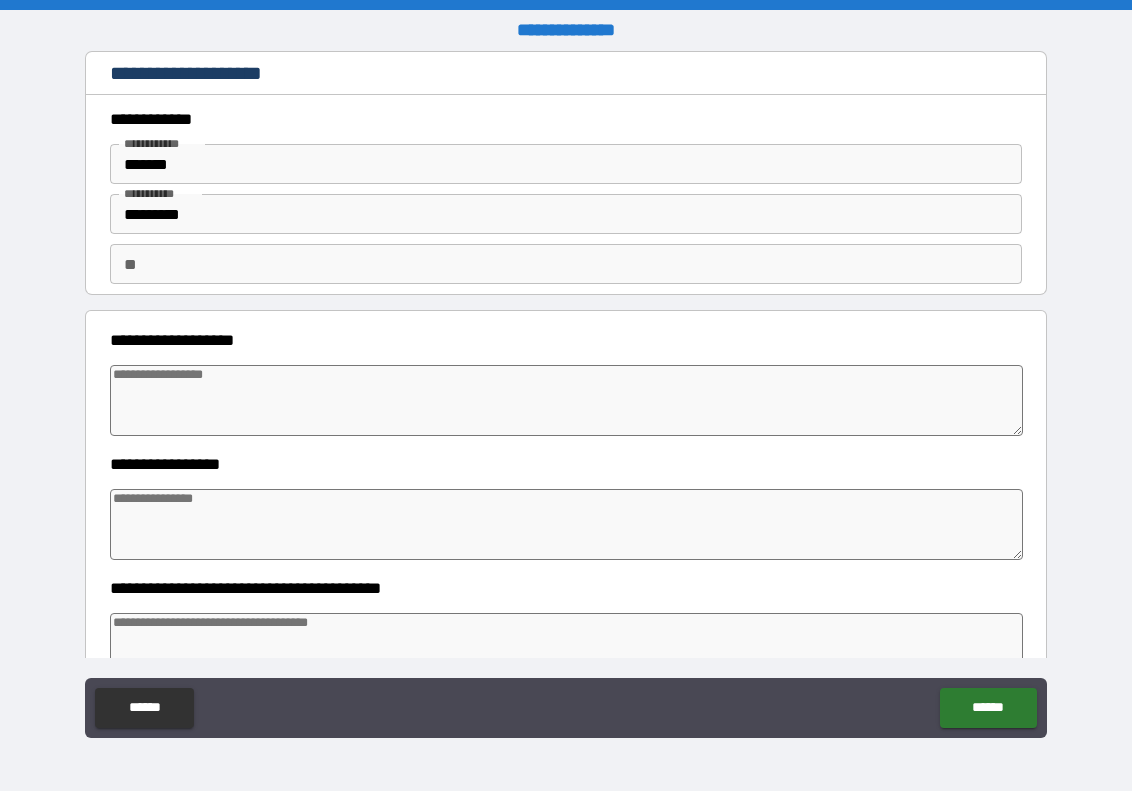 type on "*" 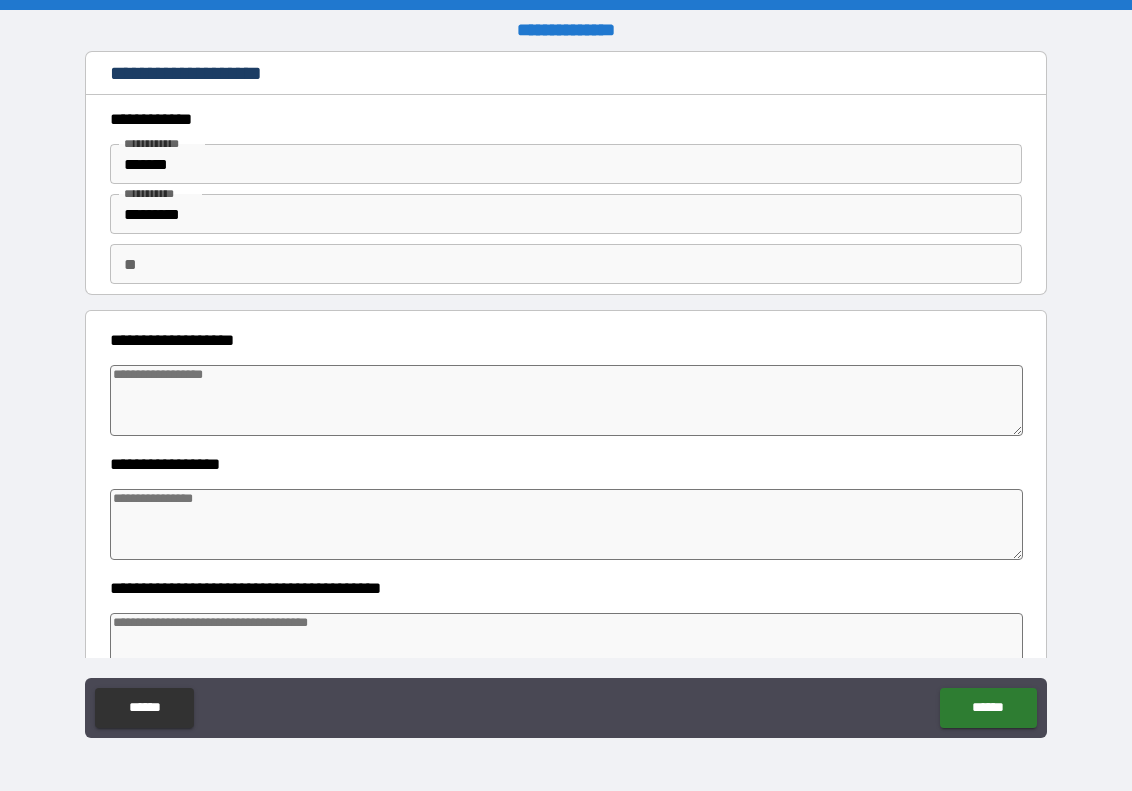 type on "*" 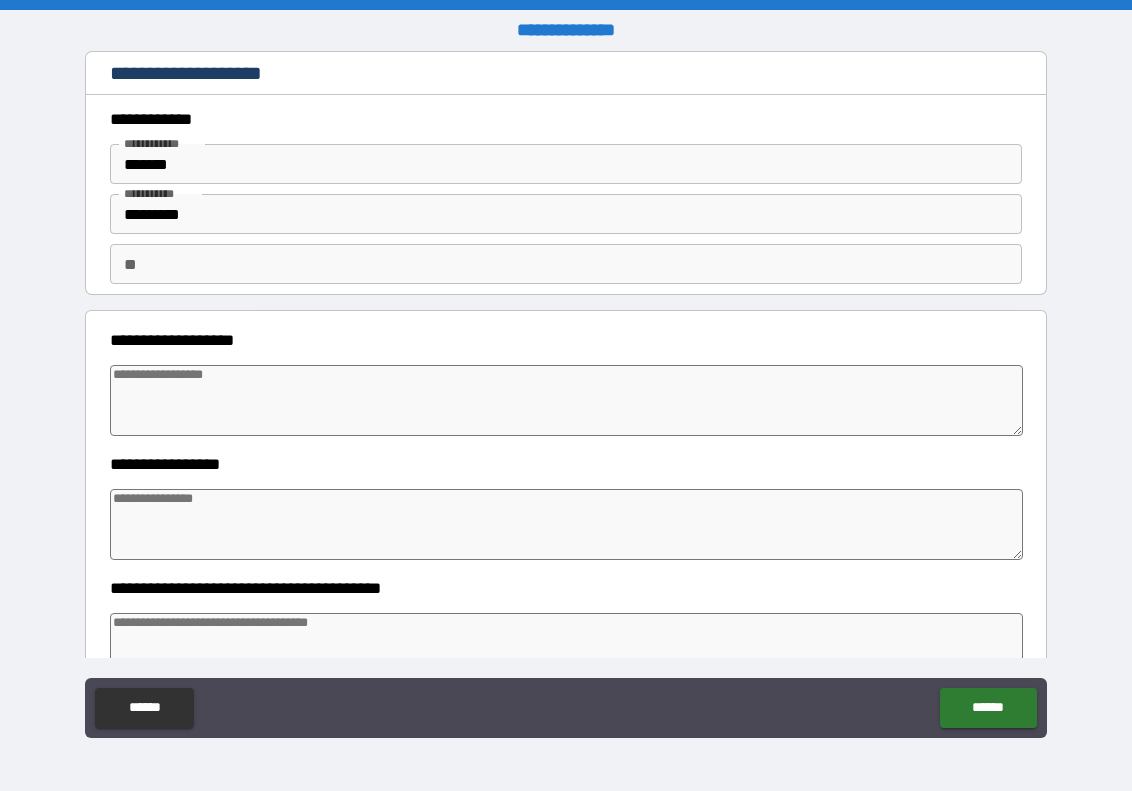 type on "*" 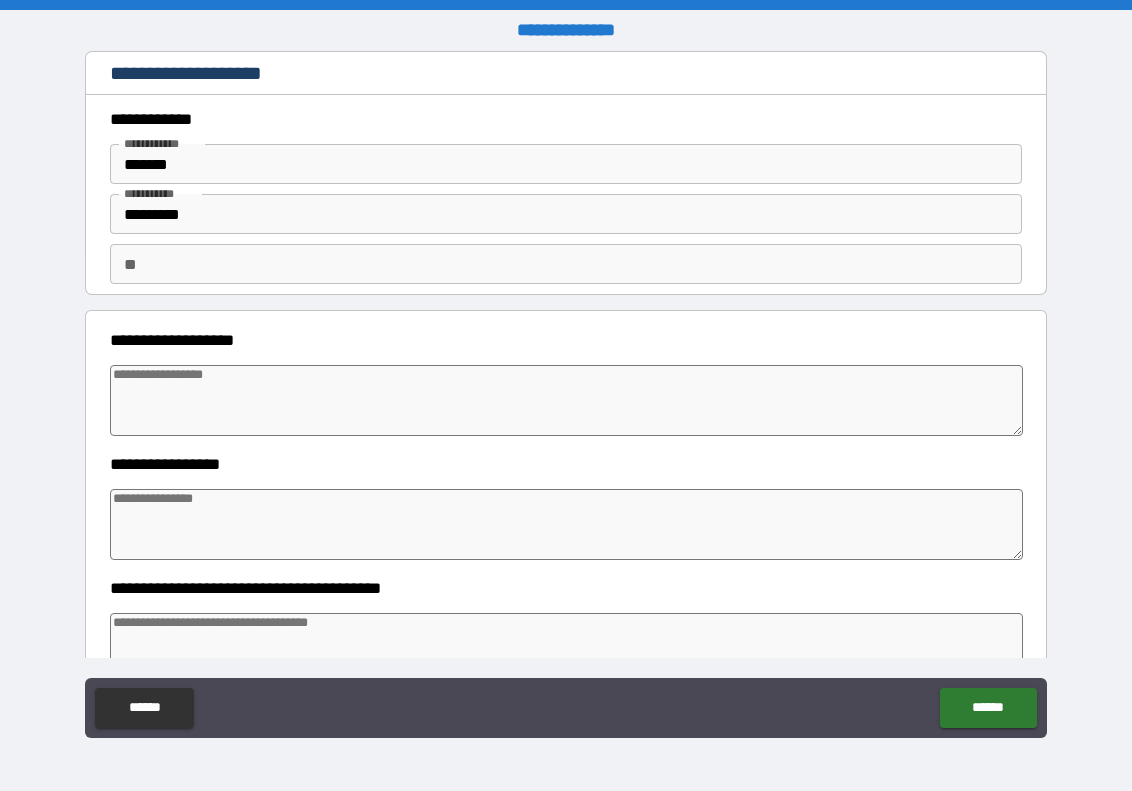 type on "*" 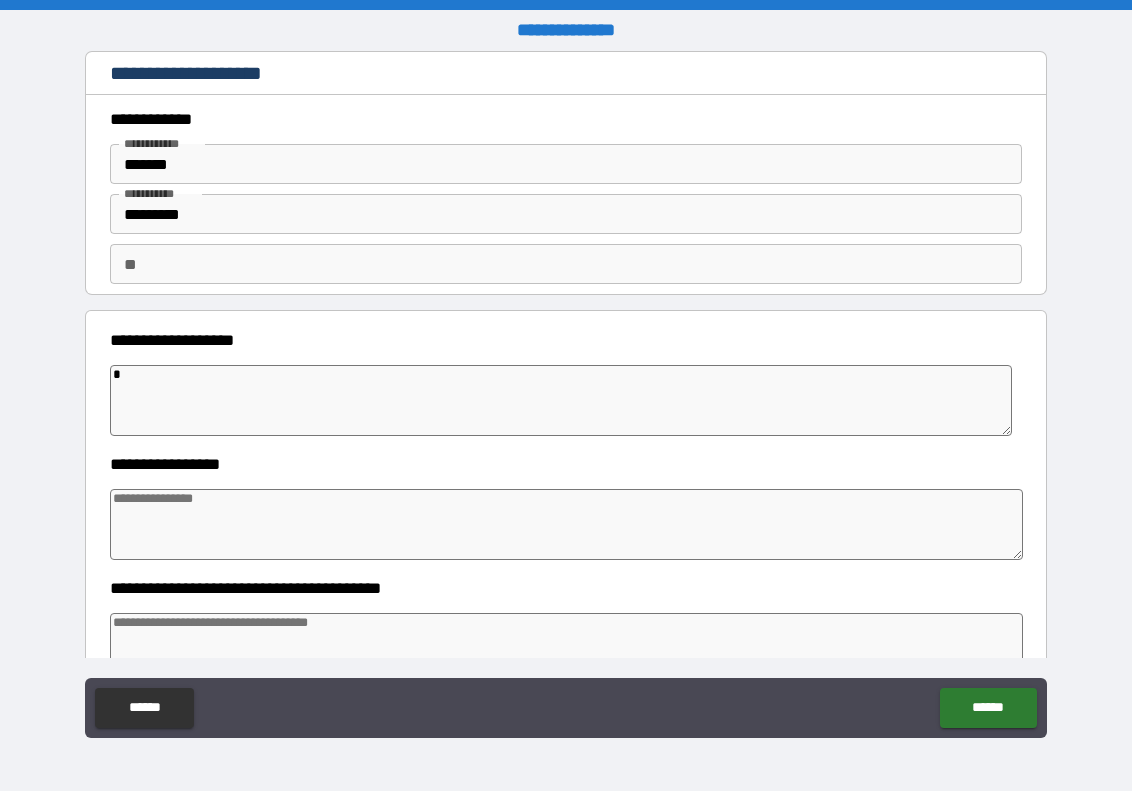 type on "*" 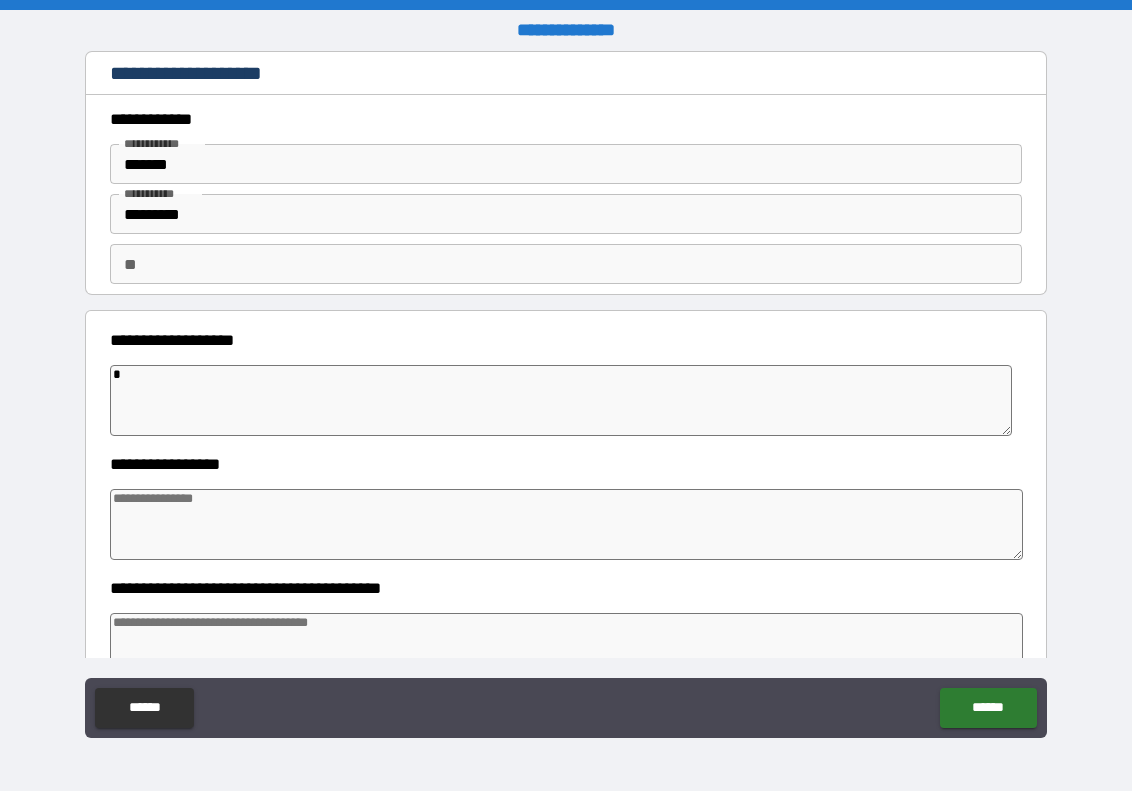 type on "*" 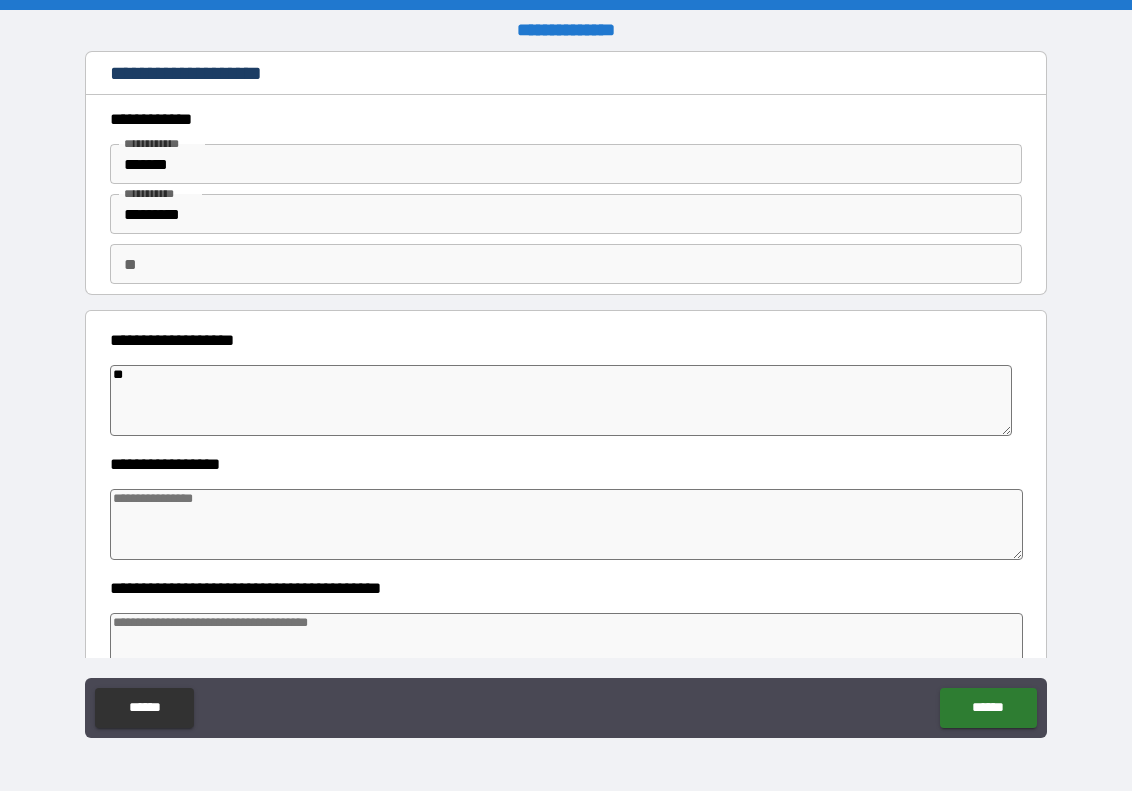 type on "*" 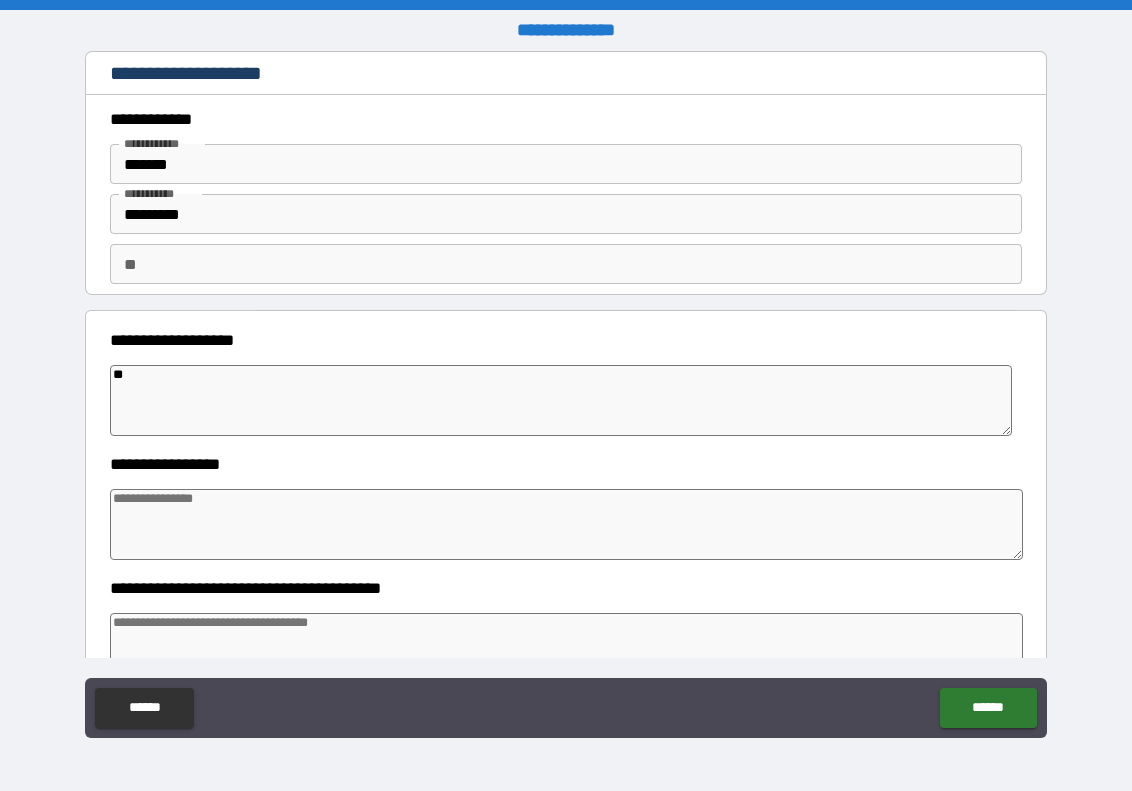 type on "***" 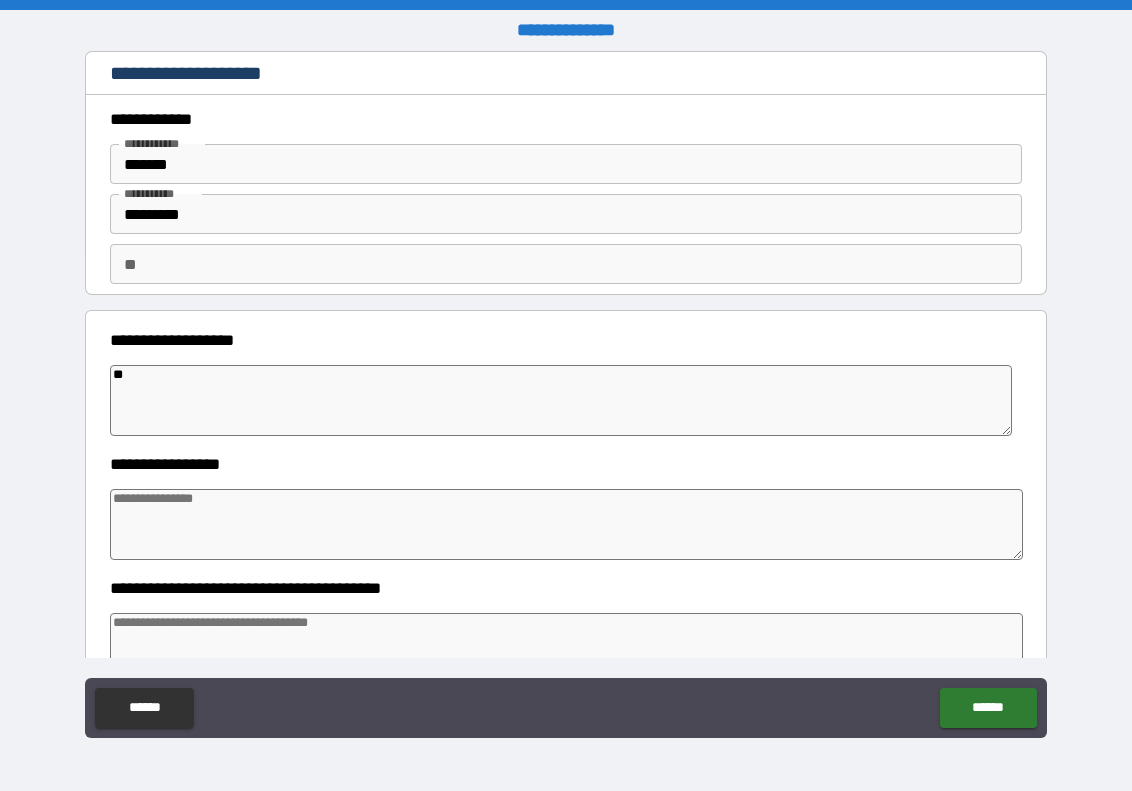 type on "*" 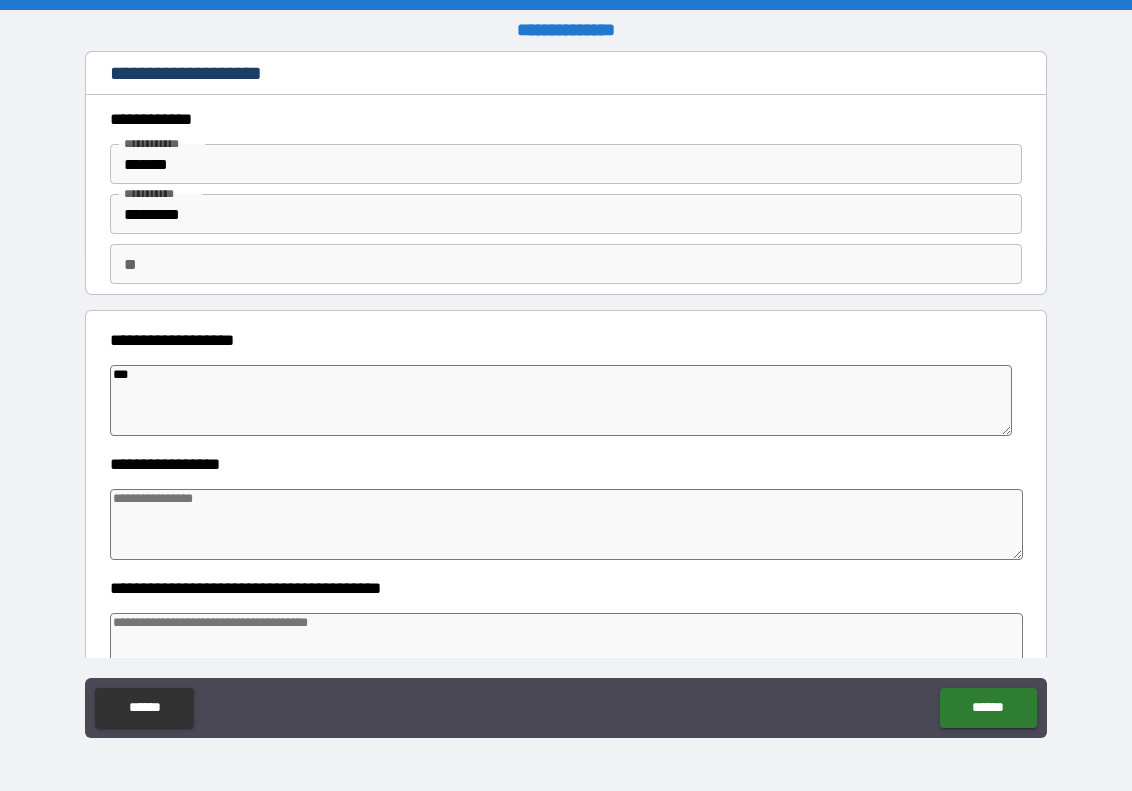 type on "*" 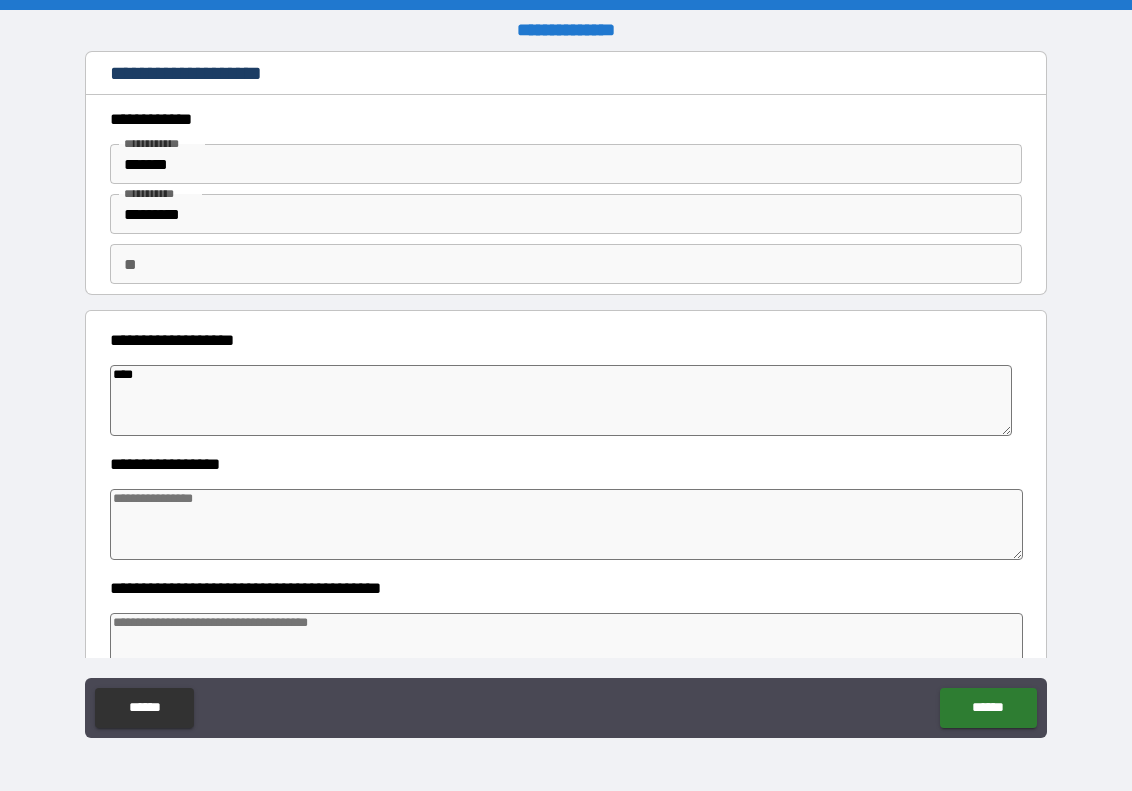 type on "*" 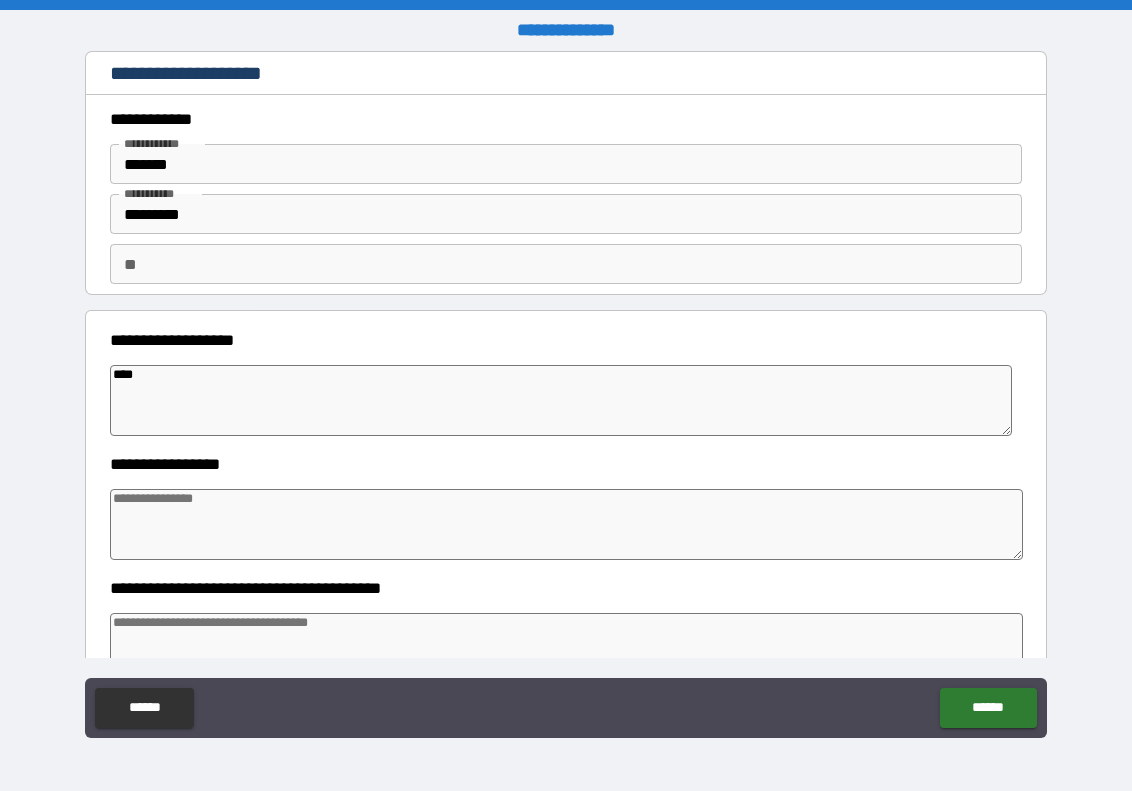 type on "***" 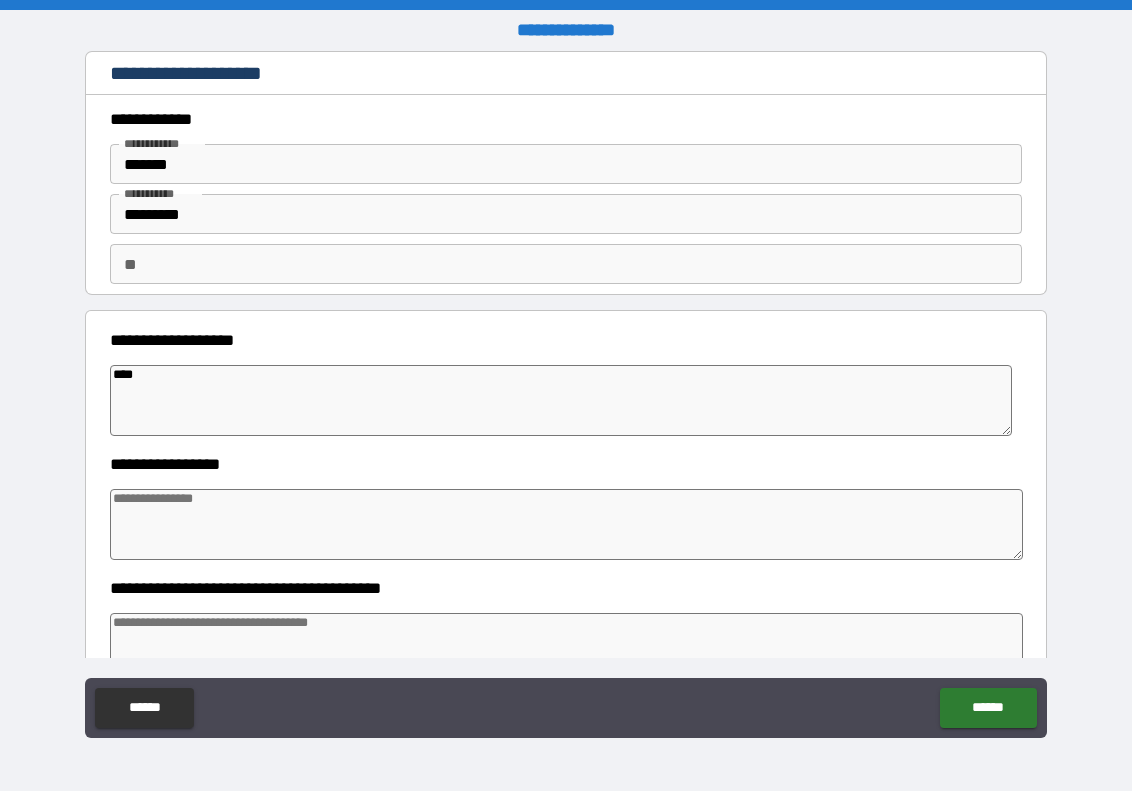 type on "*" 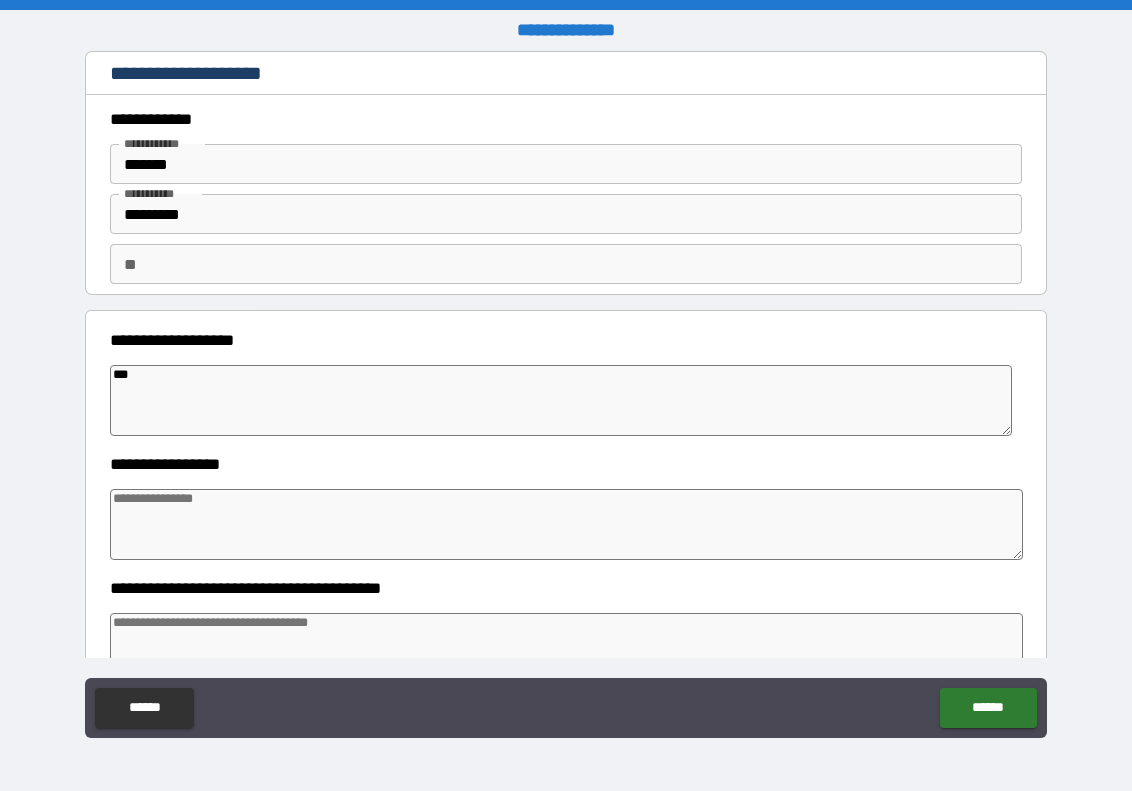 type on "**" 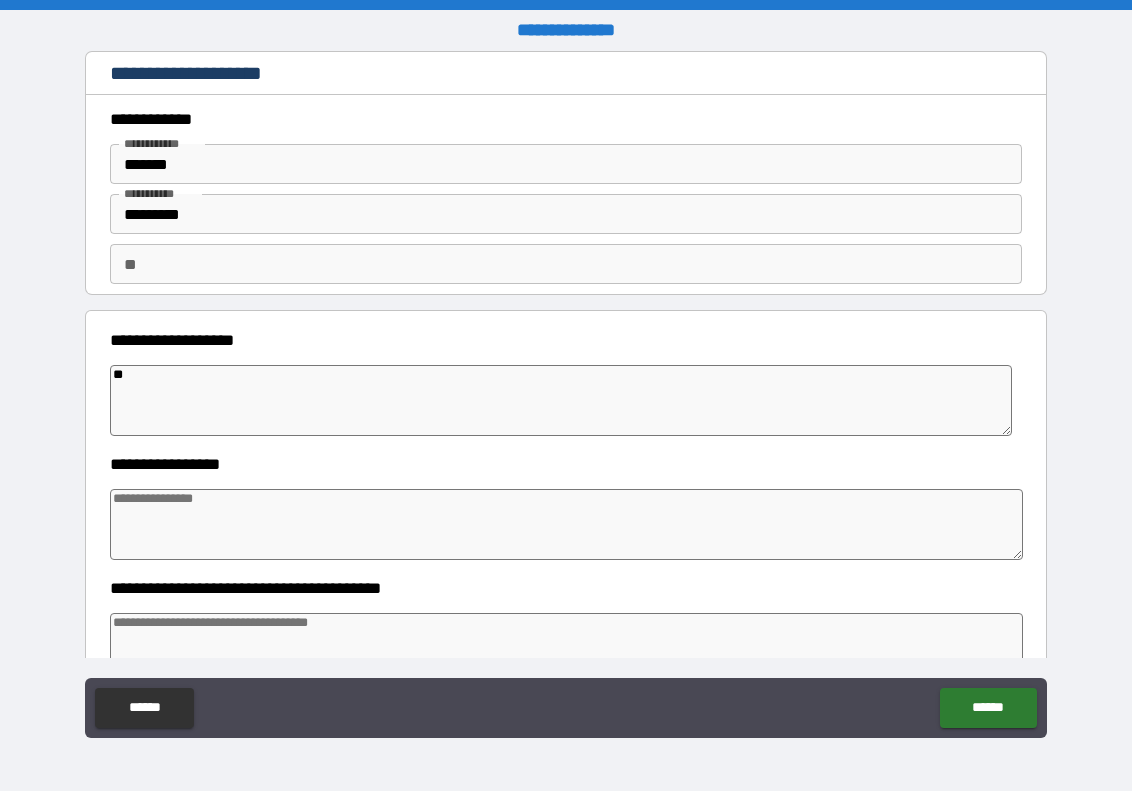 type on "*" 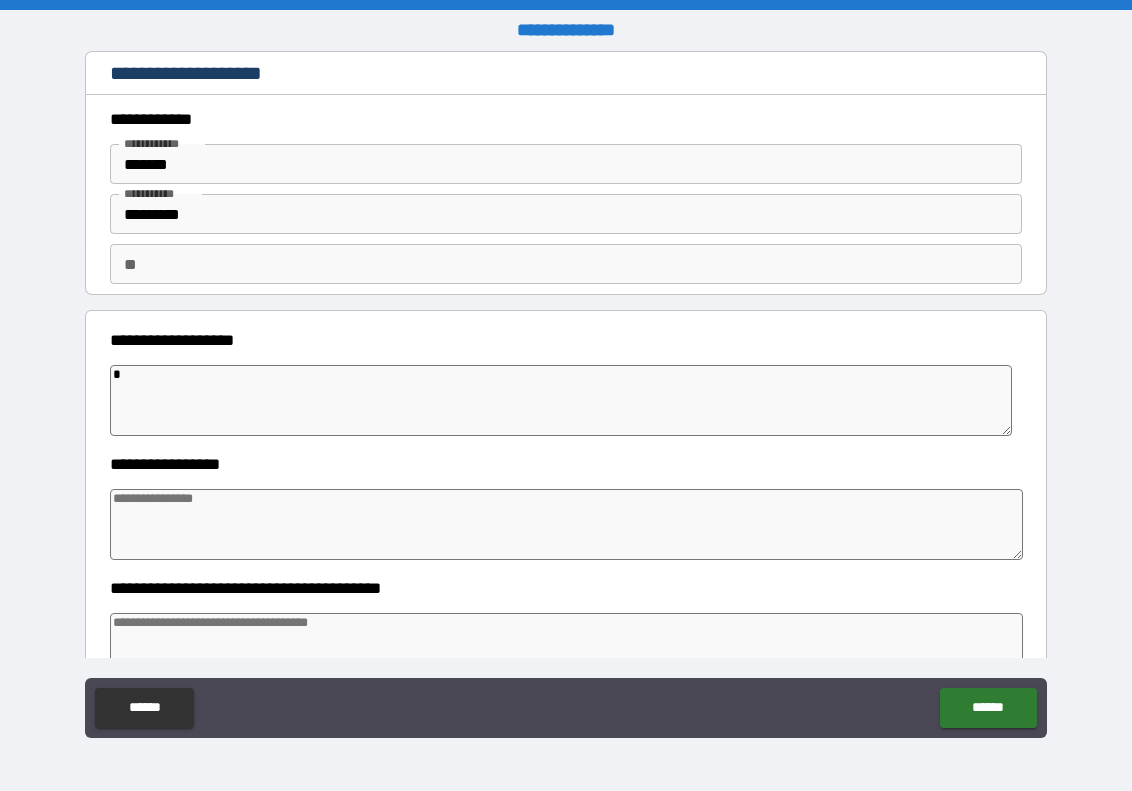 type on "*" 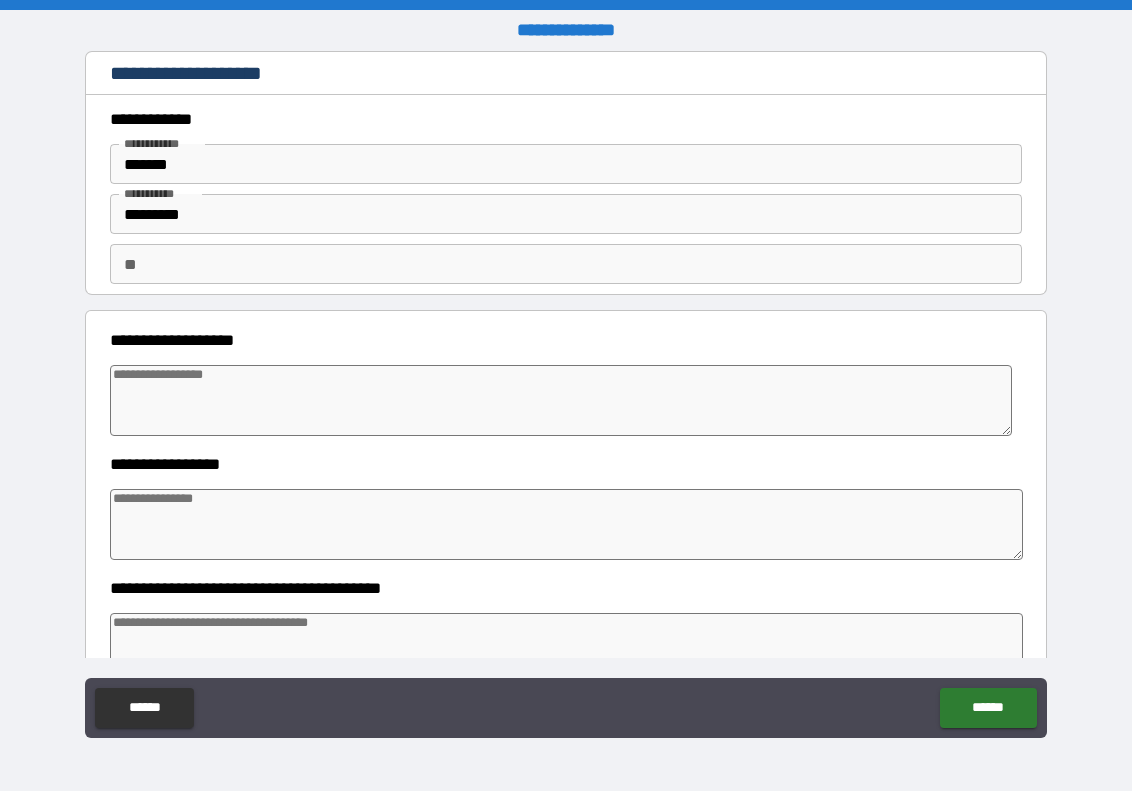 type on "*" 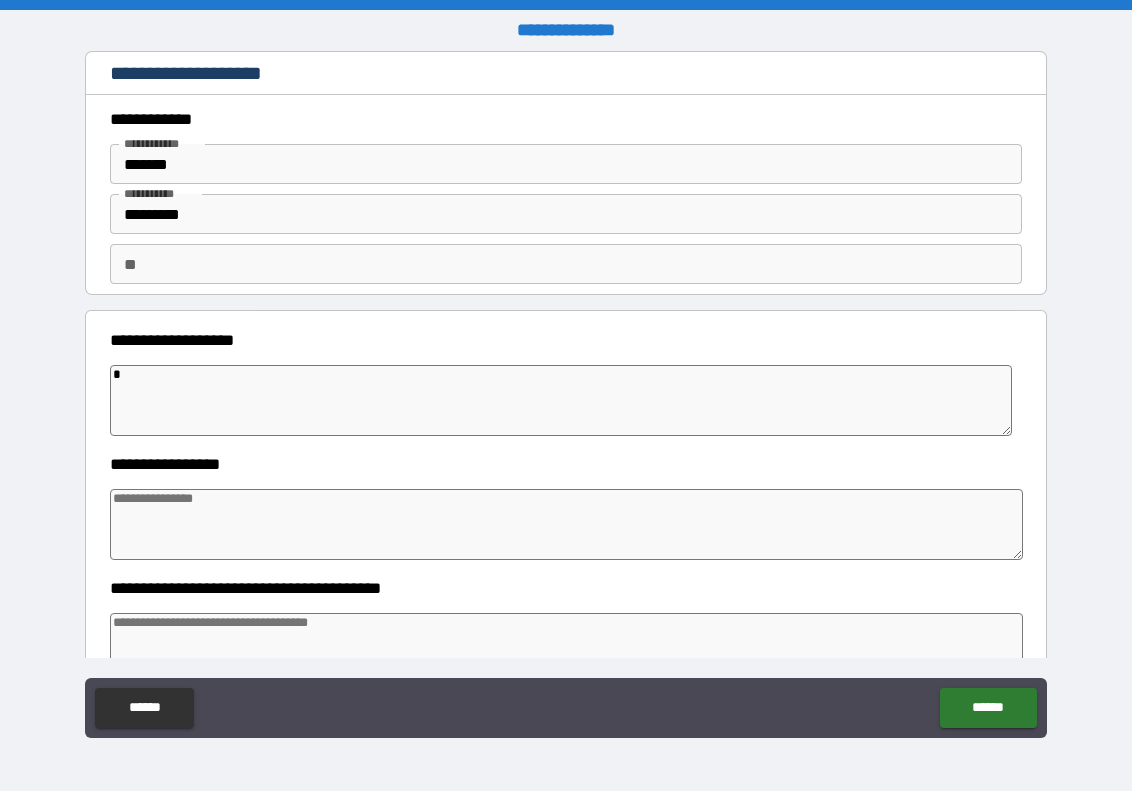 type on "*" 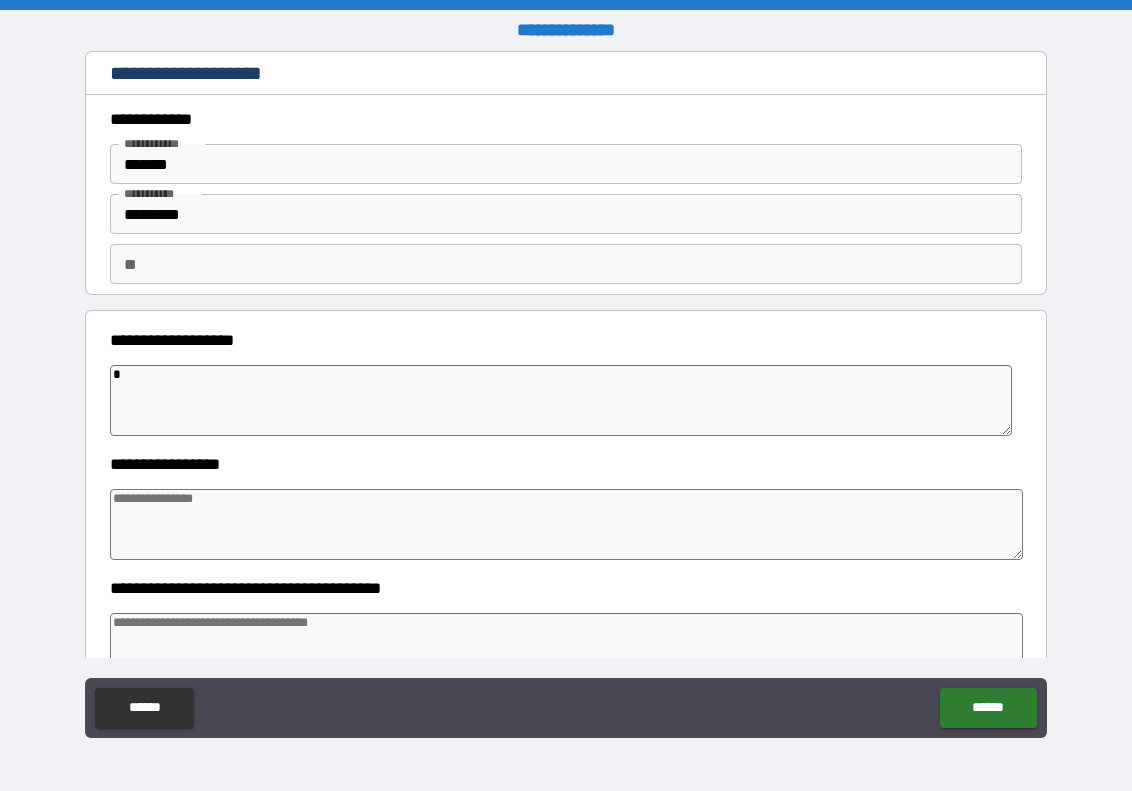 type on "**" 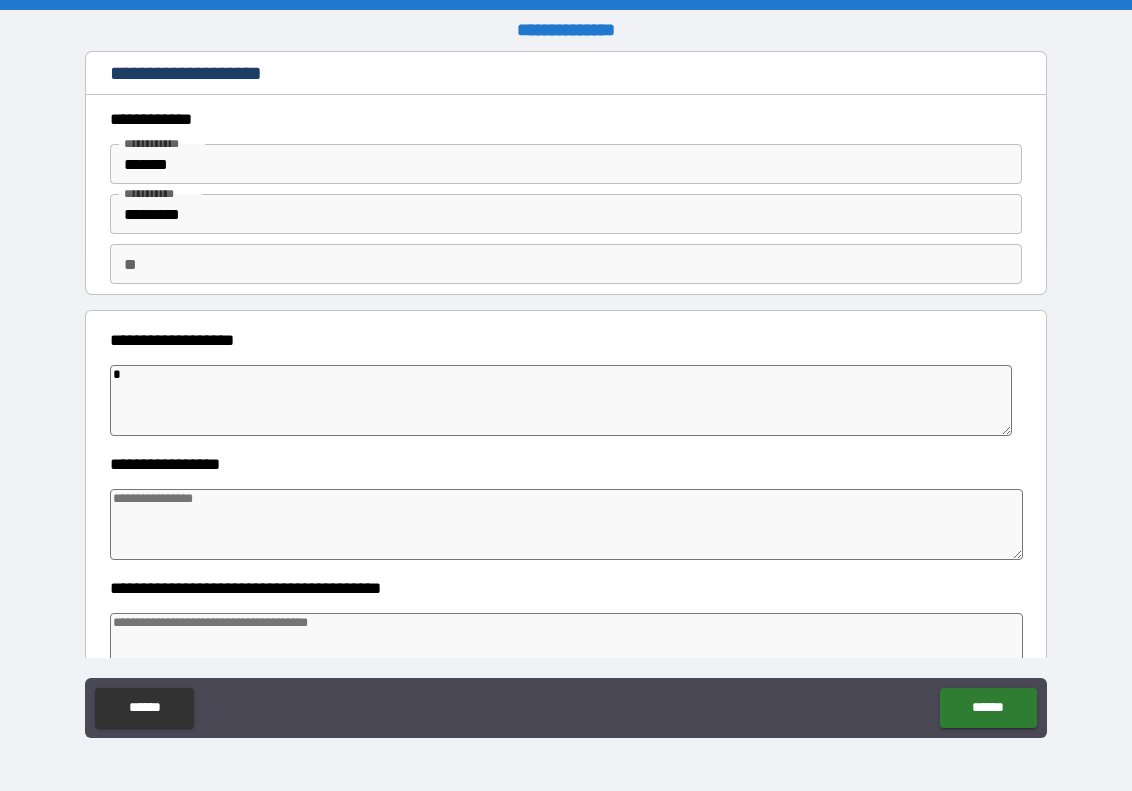 type on "*" 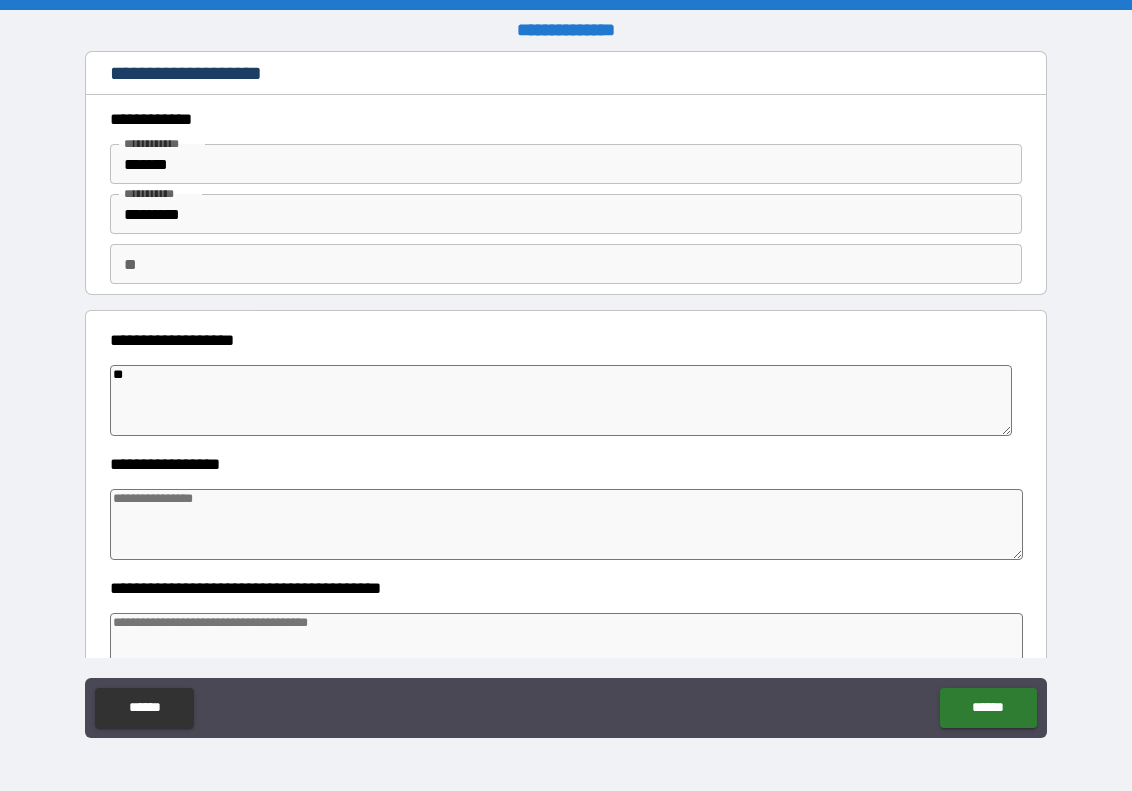 type on "*" 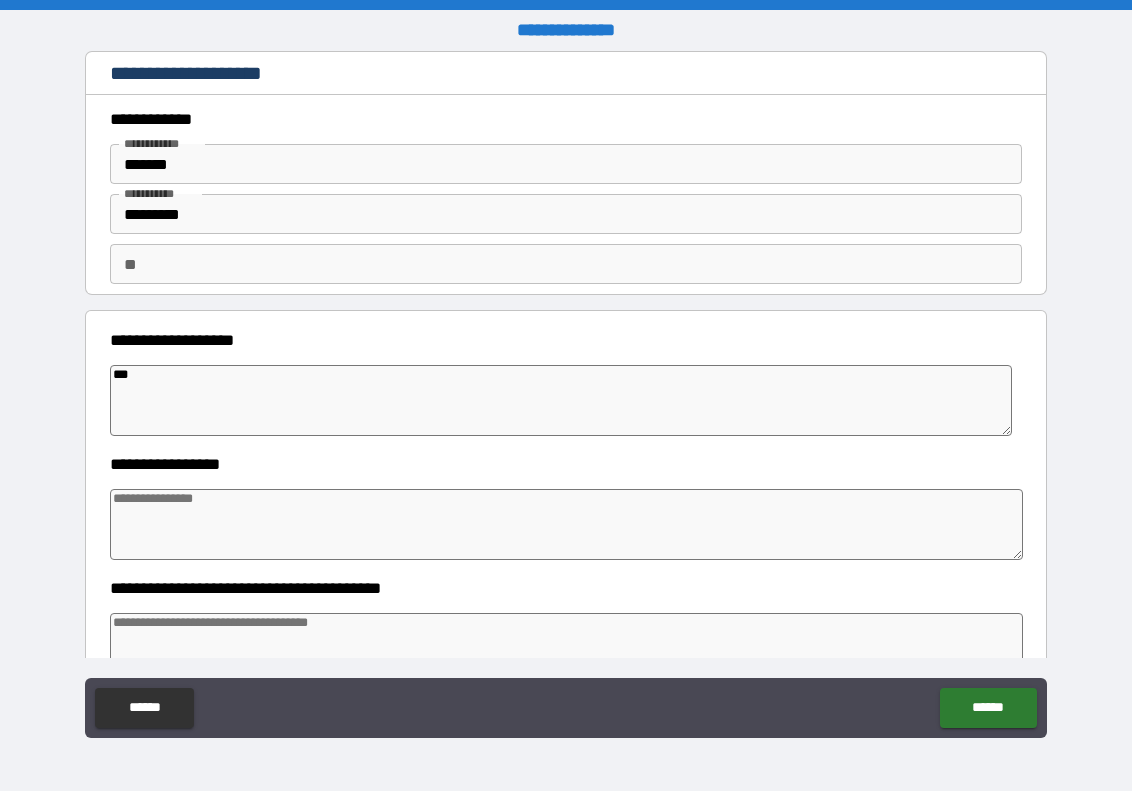 type on "*" 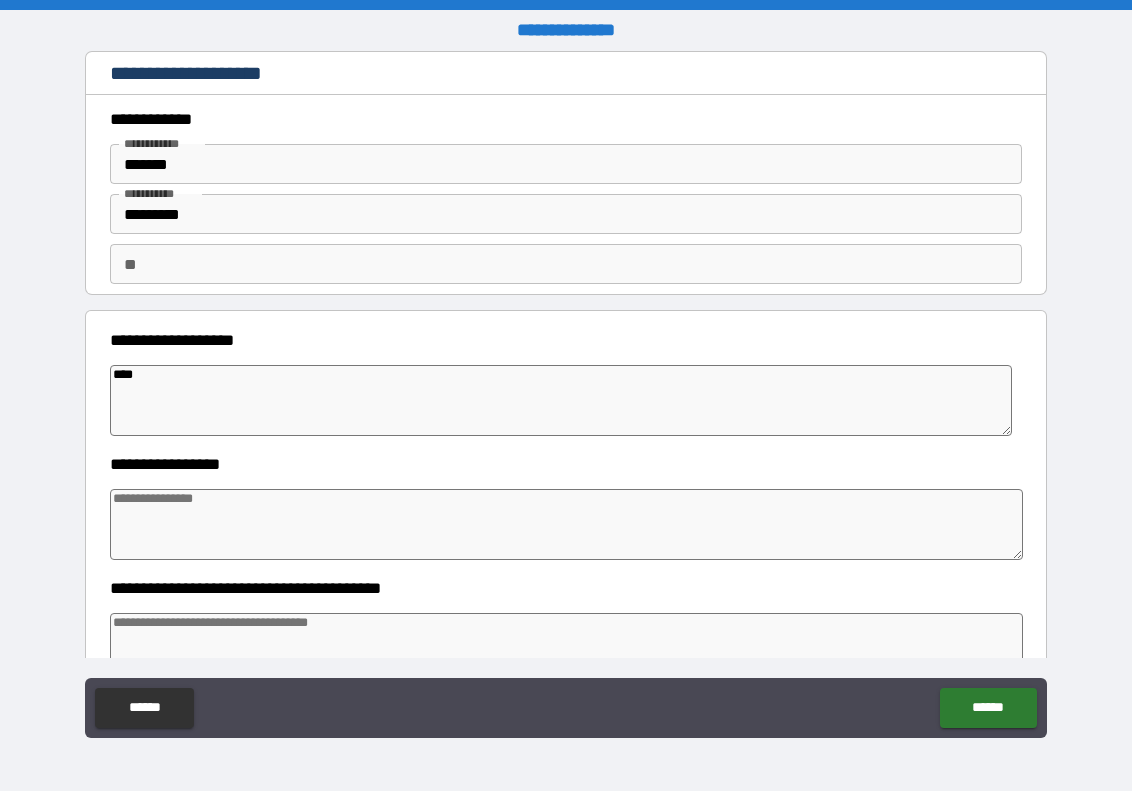 type on "*" 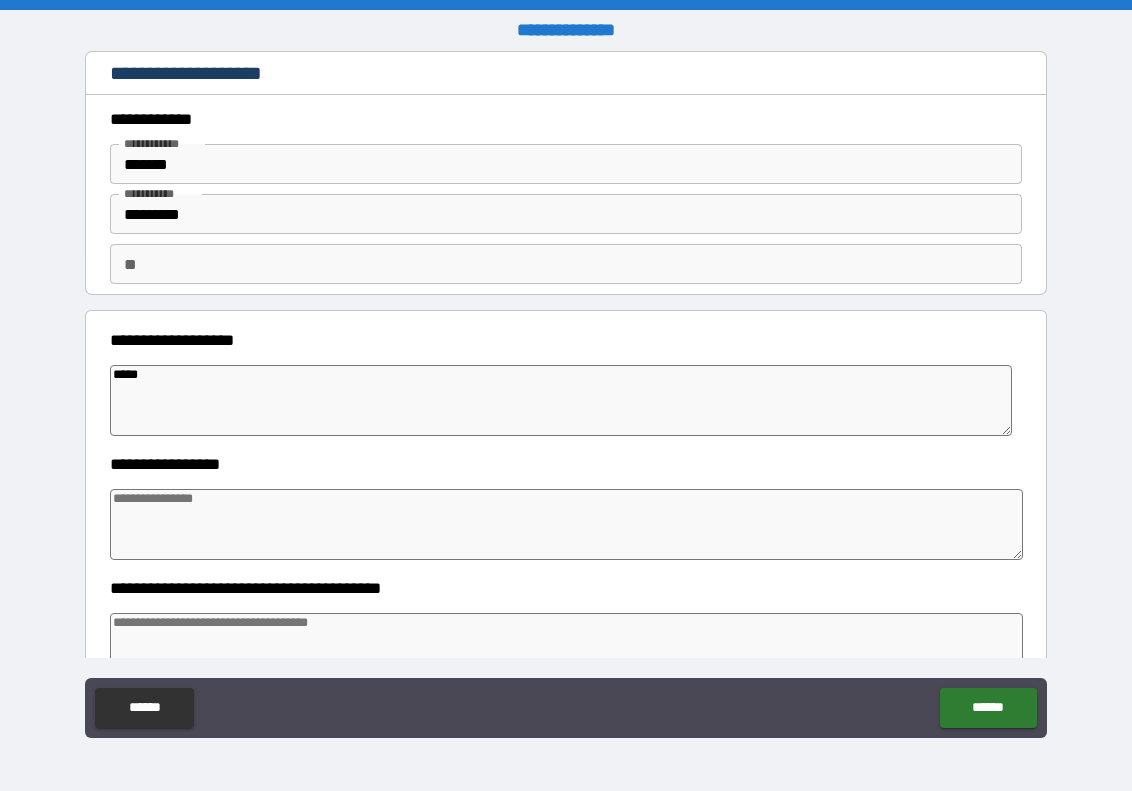 type on "*" 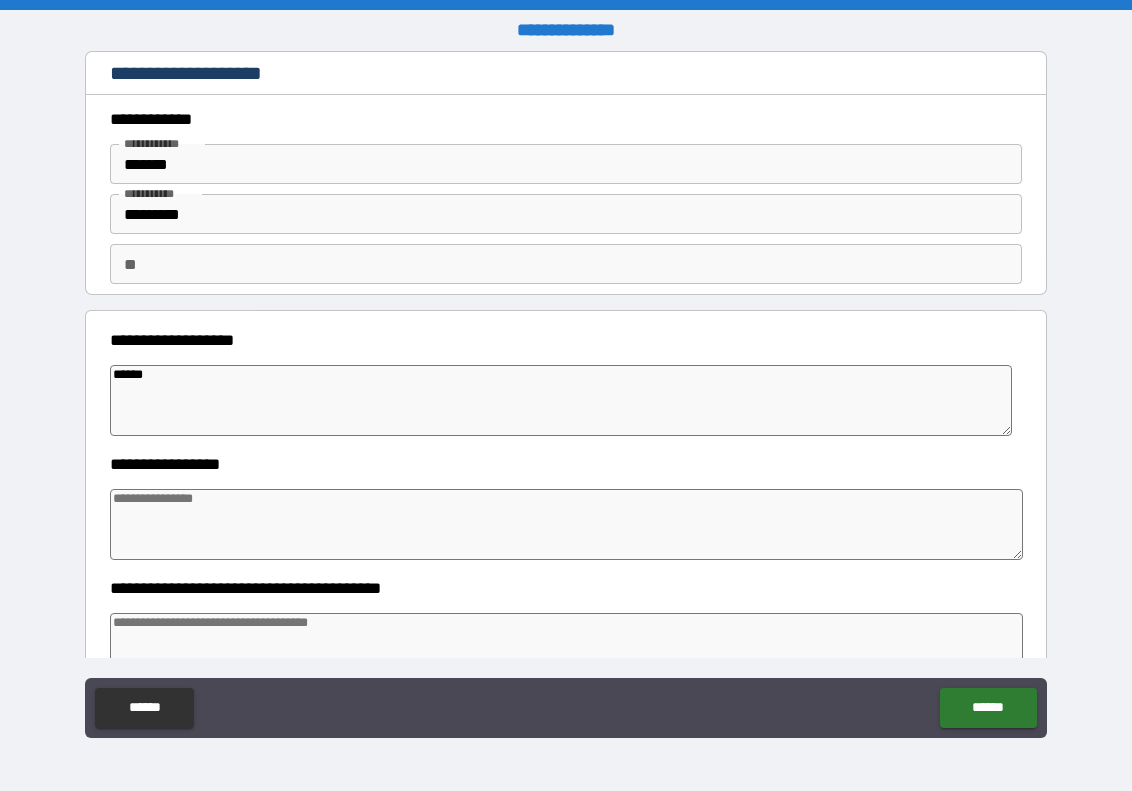 type on "*" 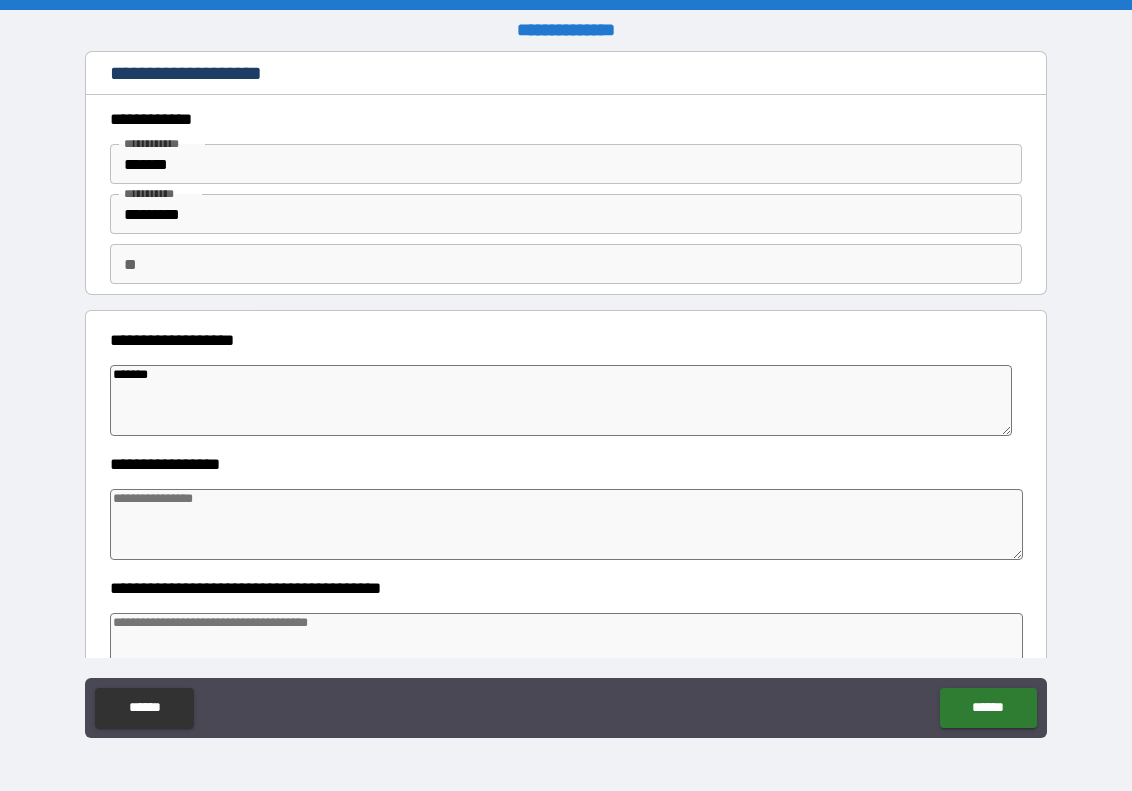 type on "*" 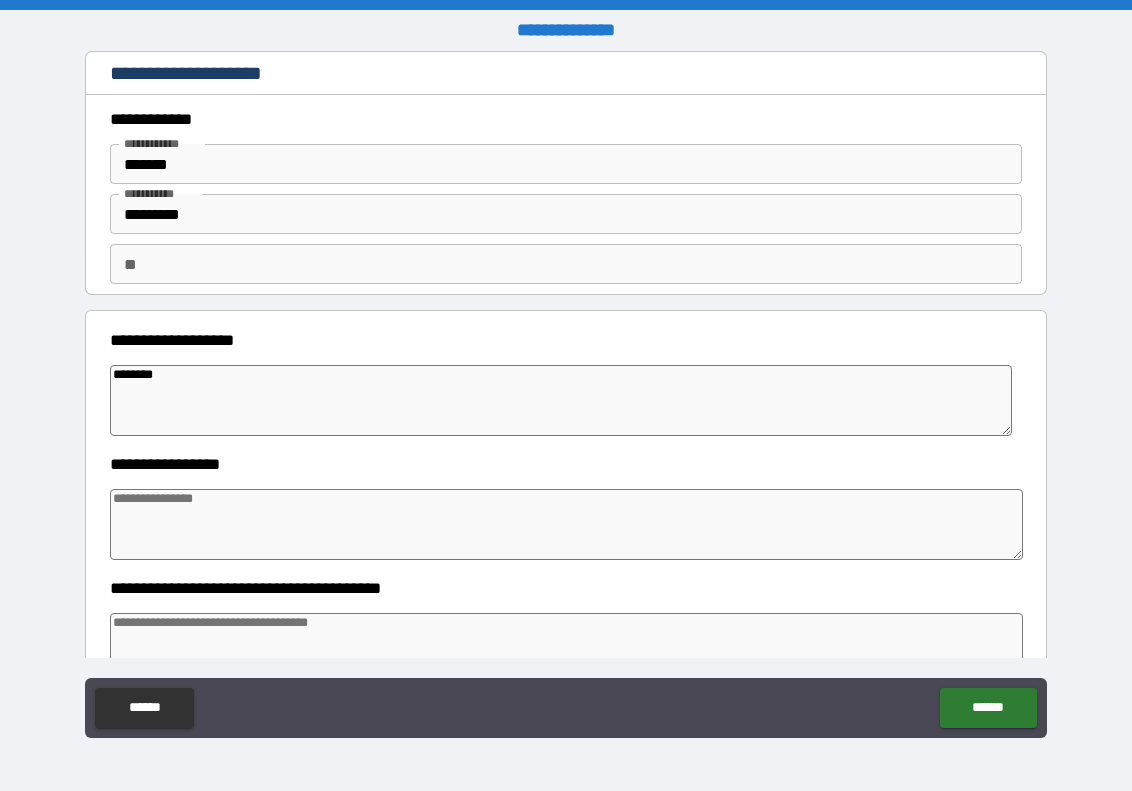 type on "*" 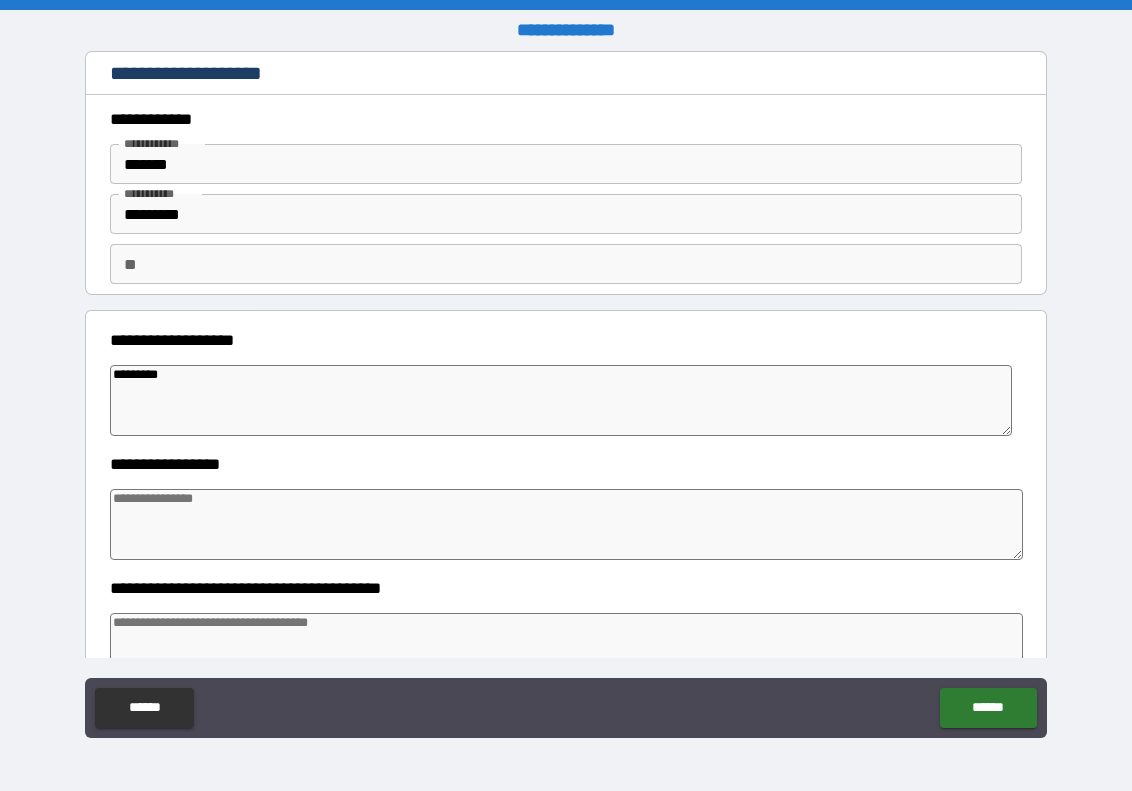 type on "*" 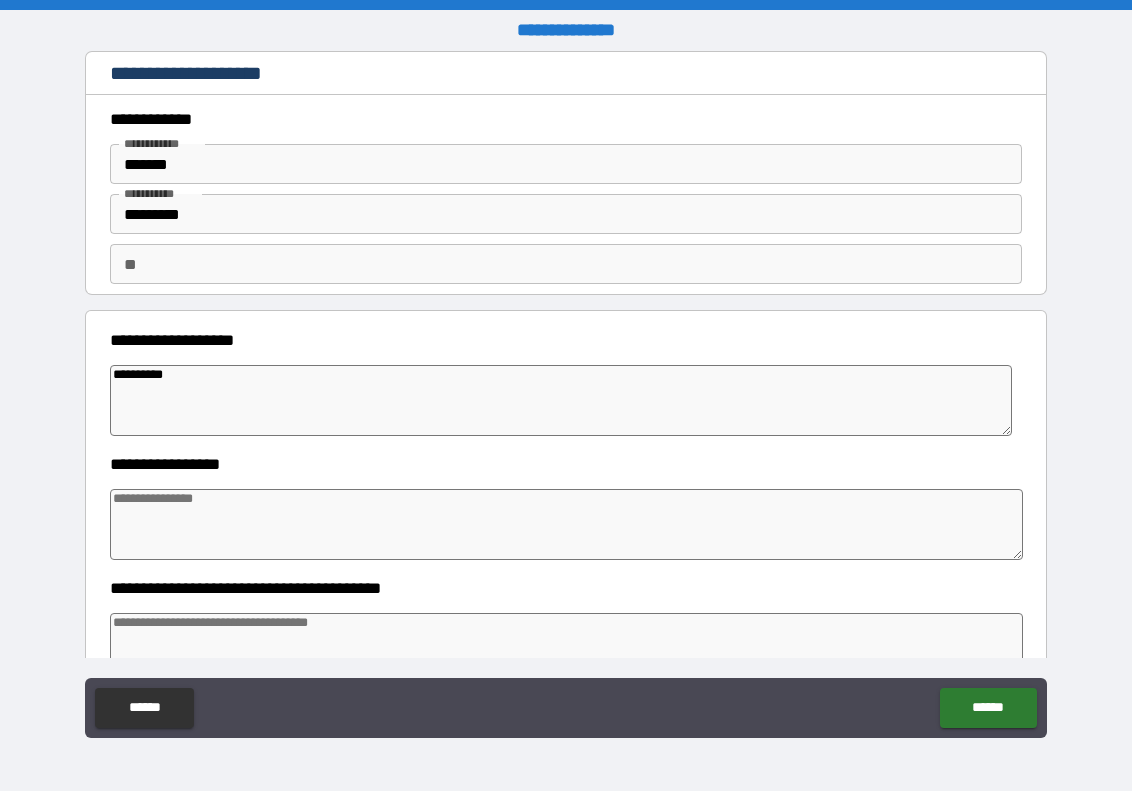 type on "*" 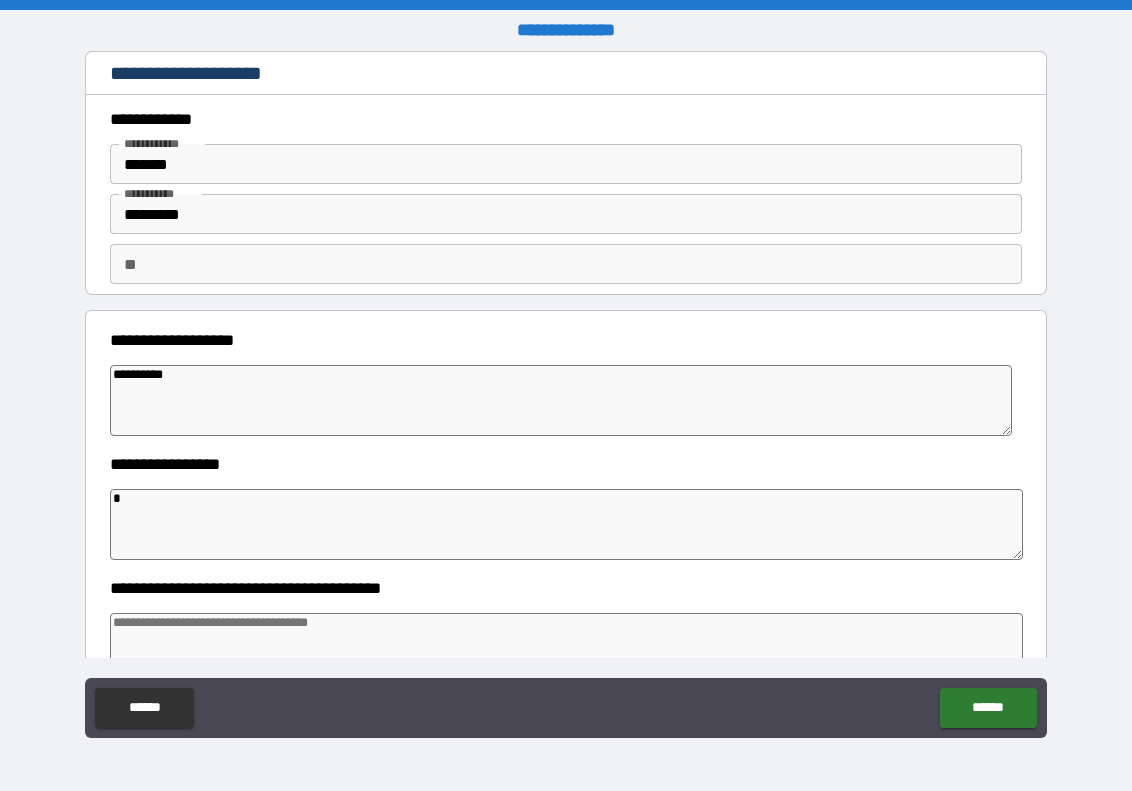 type on "*" 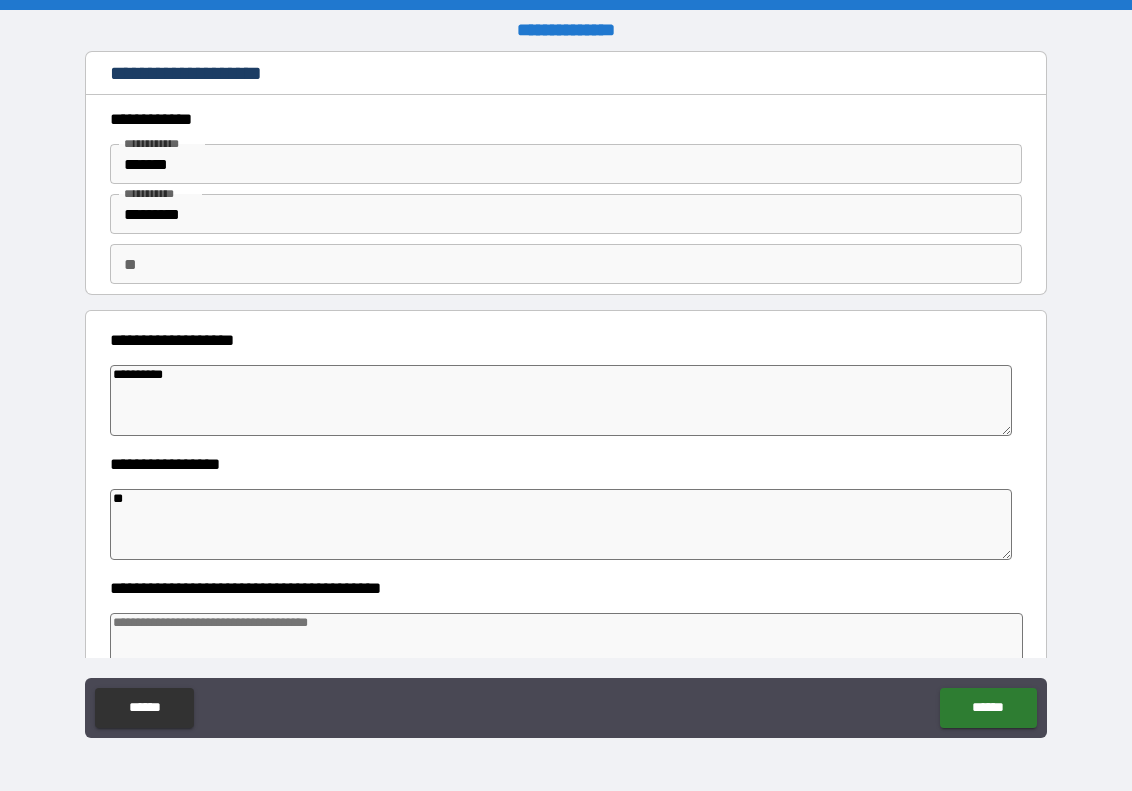 type on "*" 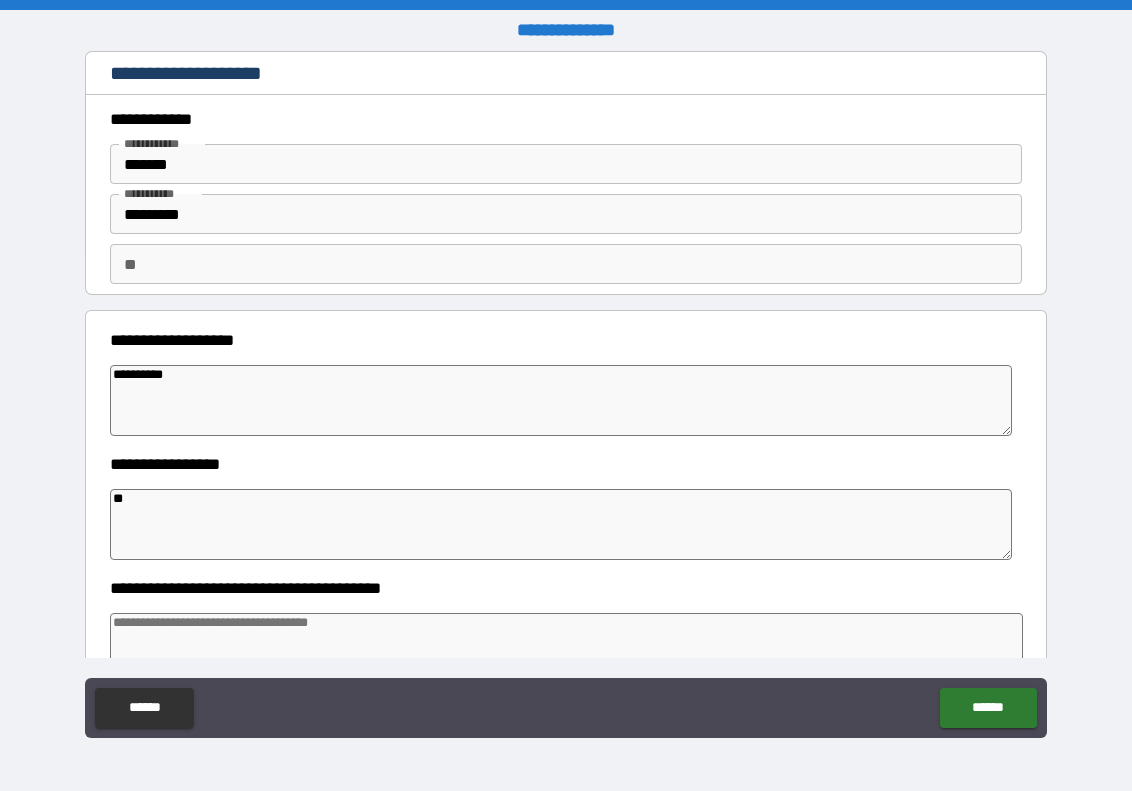 type on "***" 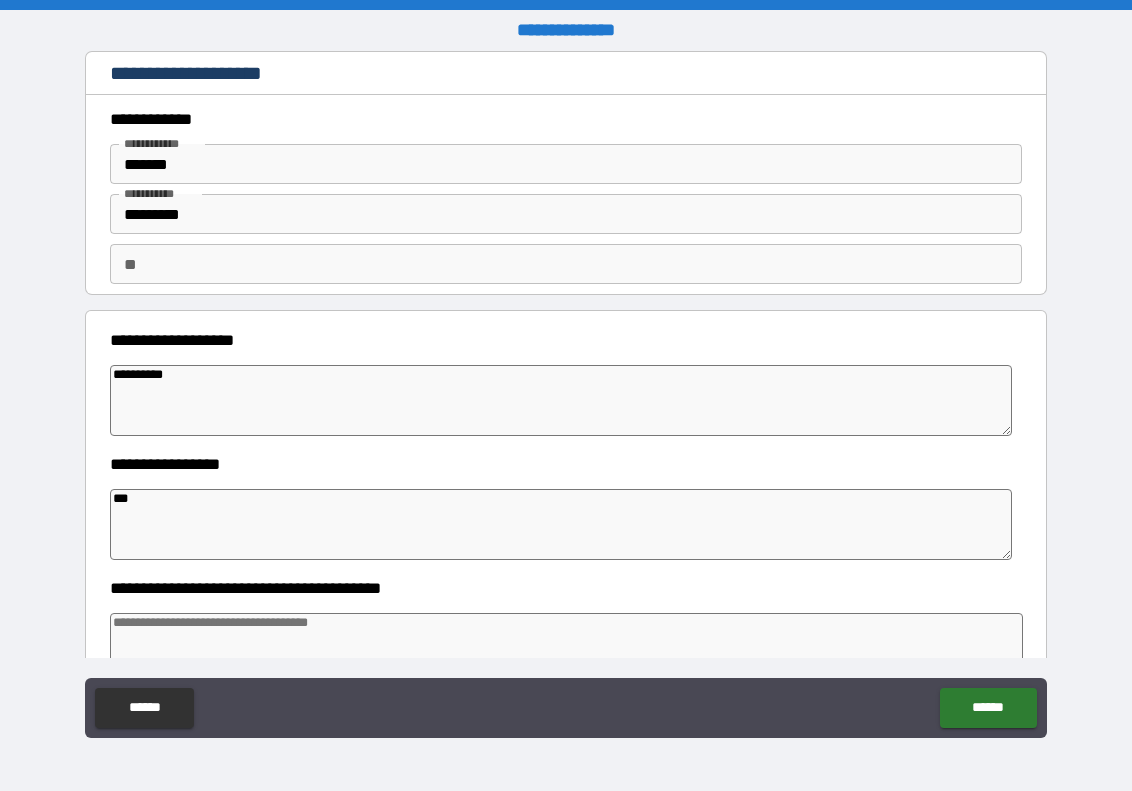 type on "*" 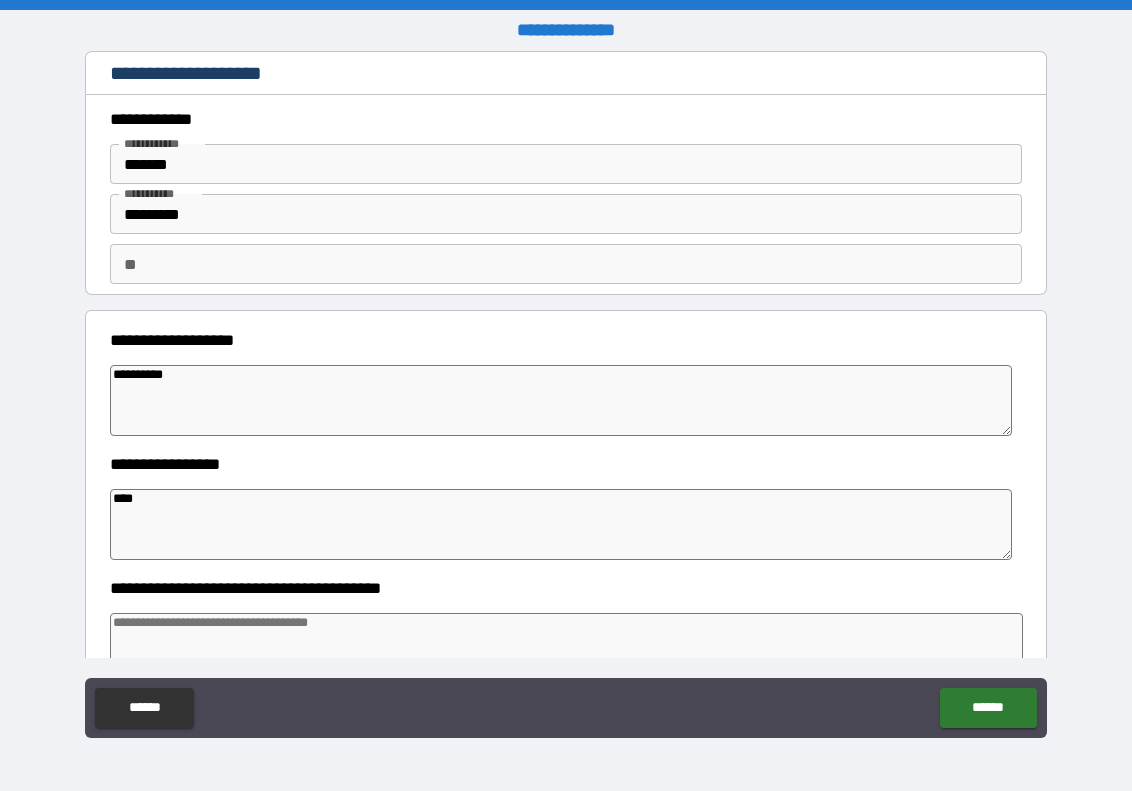 type on "*" 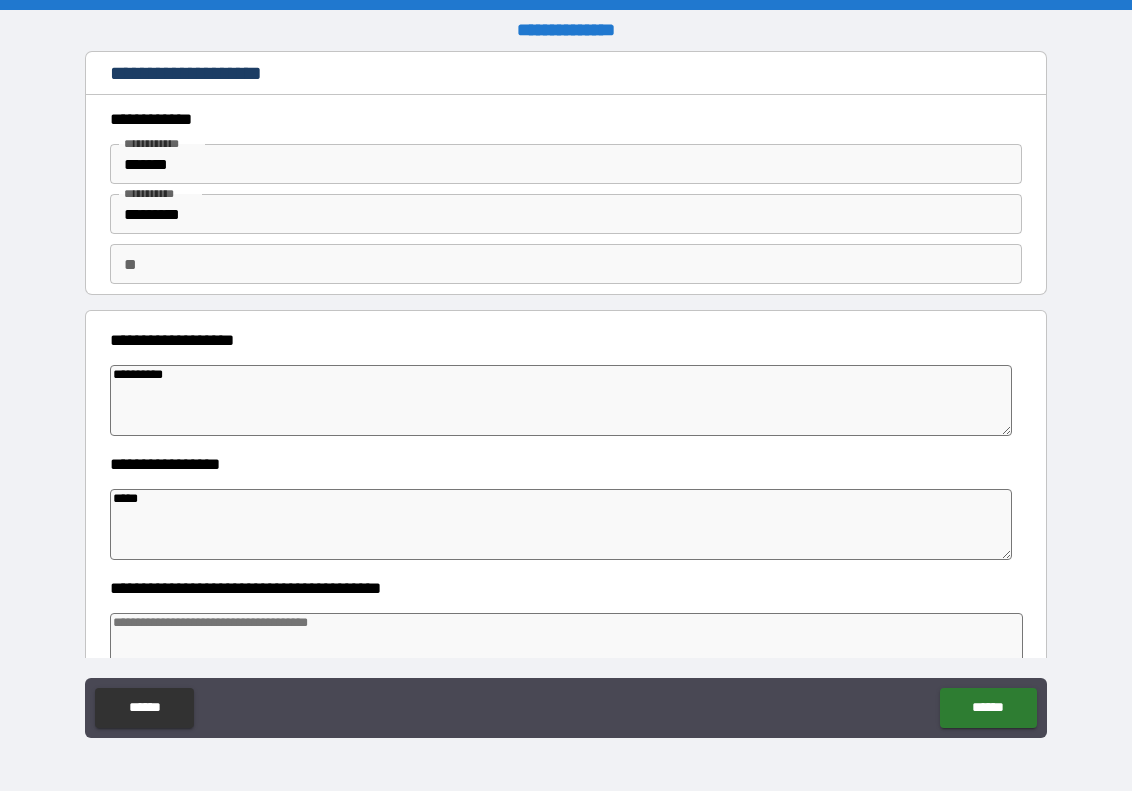 type on "*" 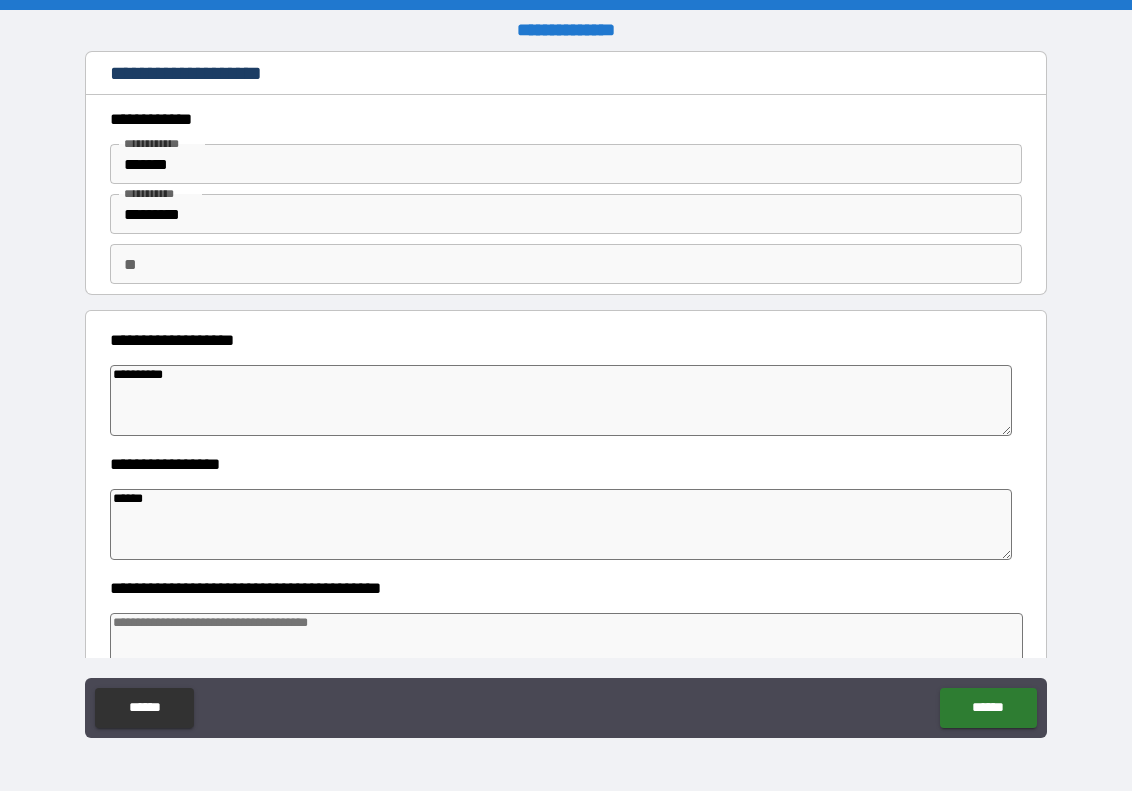 type on "*" 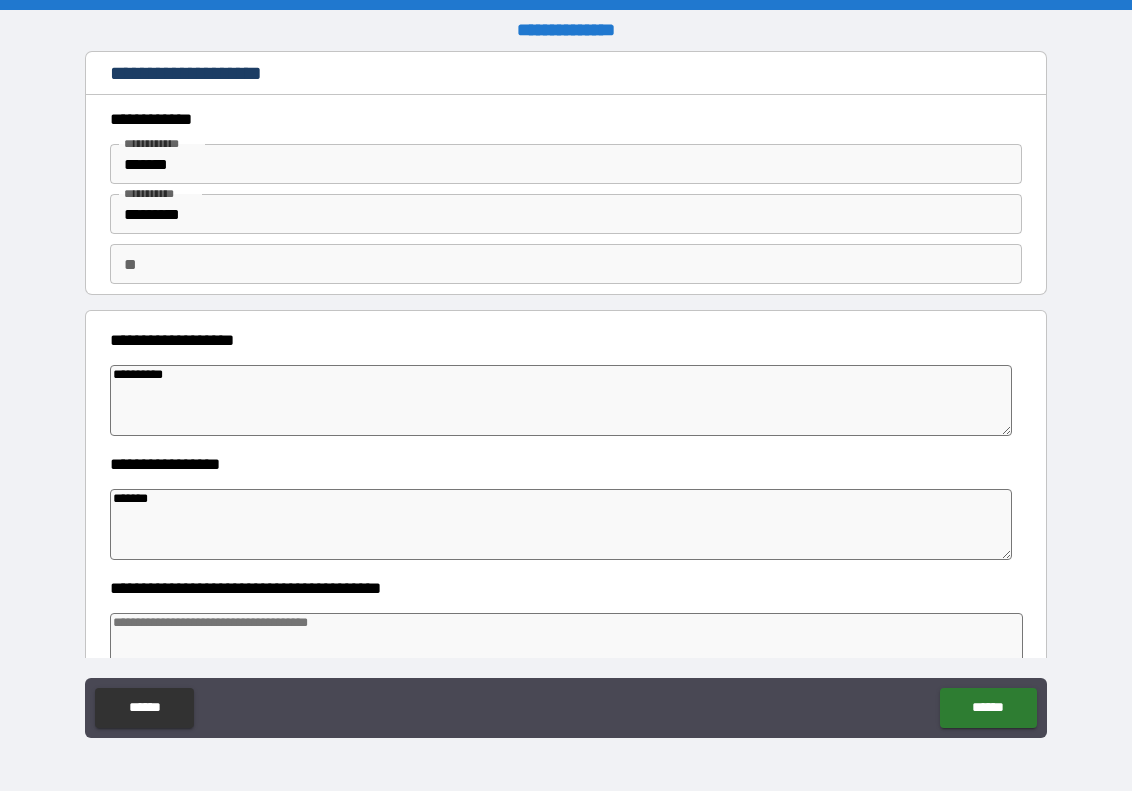 type on "*" 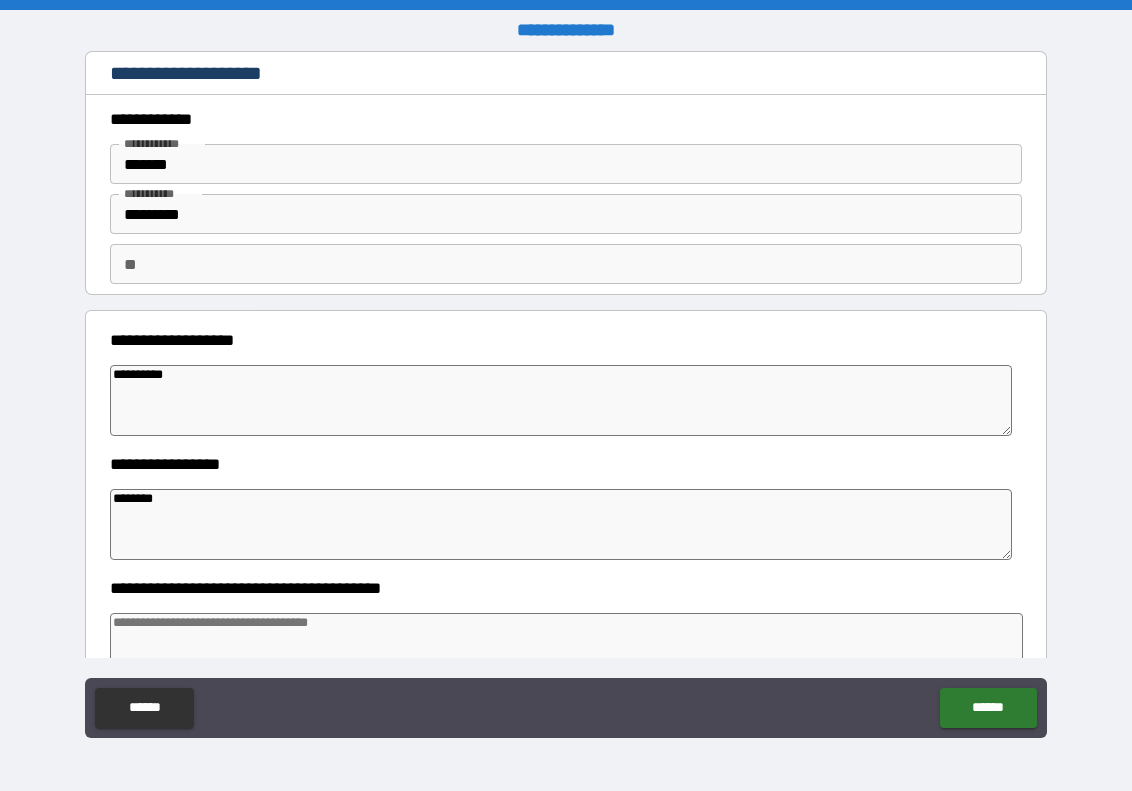 type on "*" 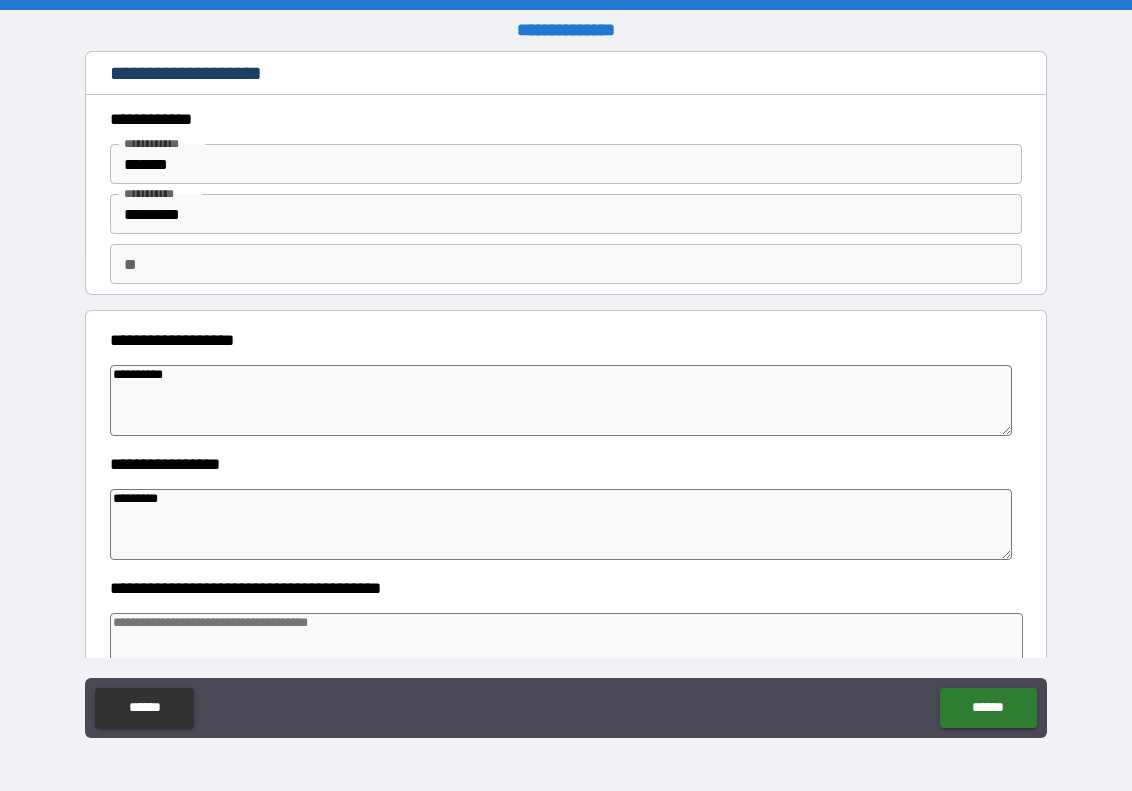 type on "*" 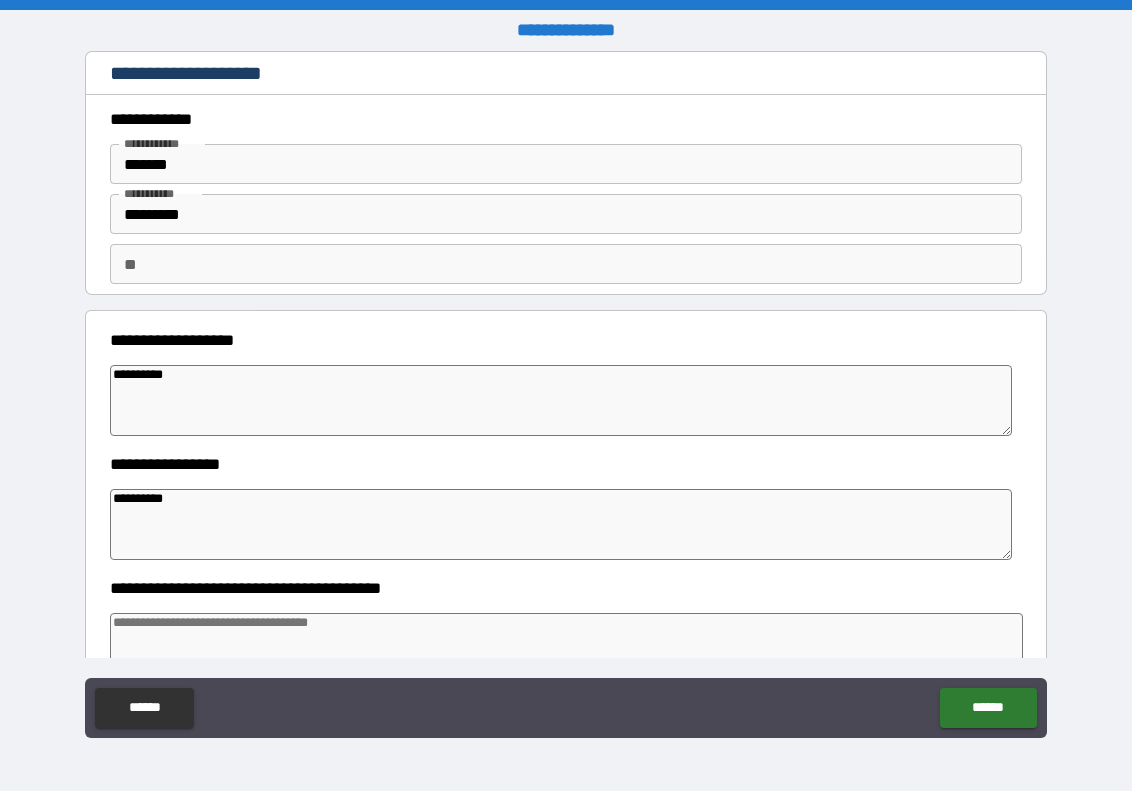 type on "*" 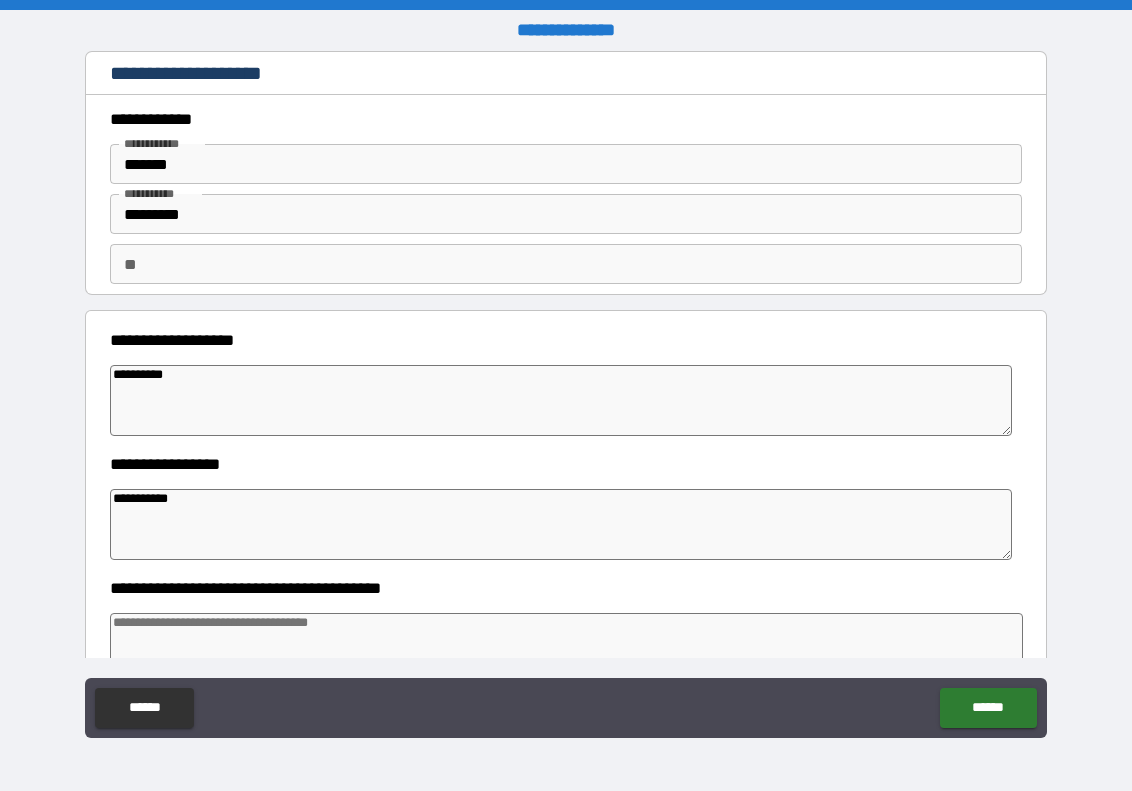 type on "*" 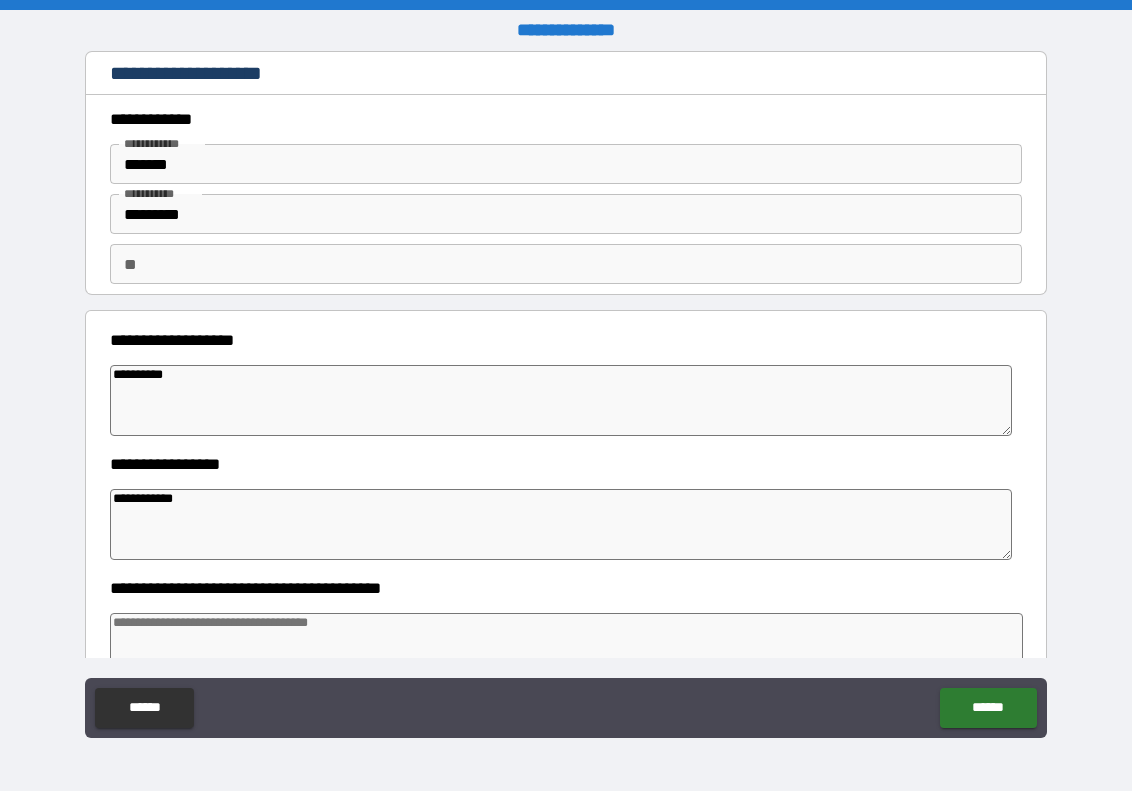 type on "*" 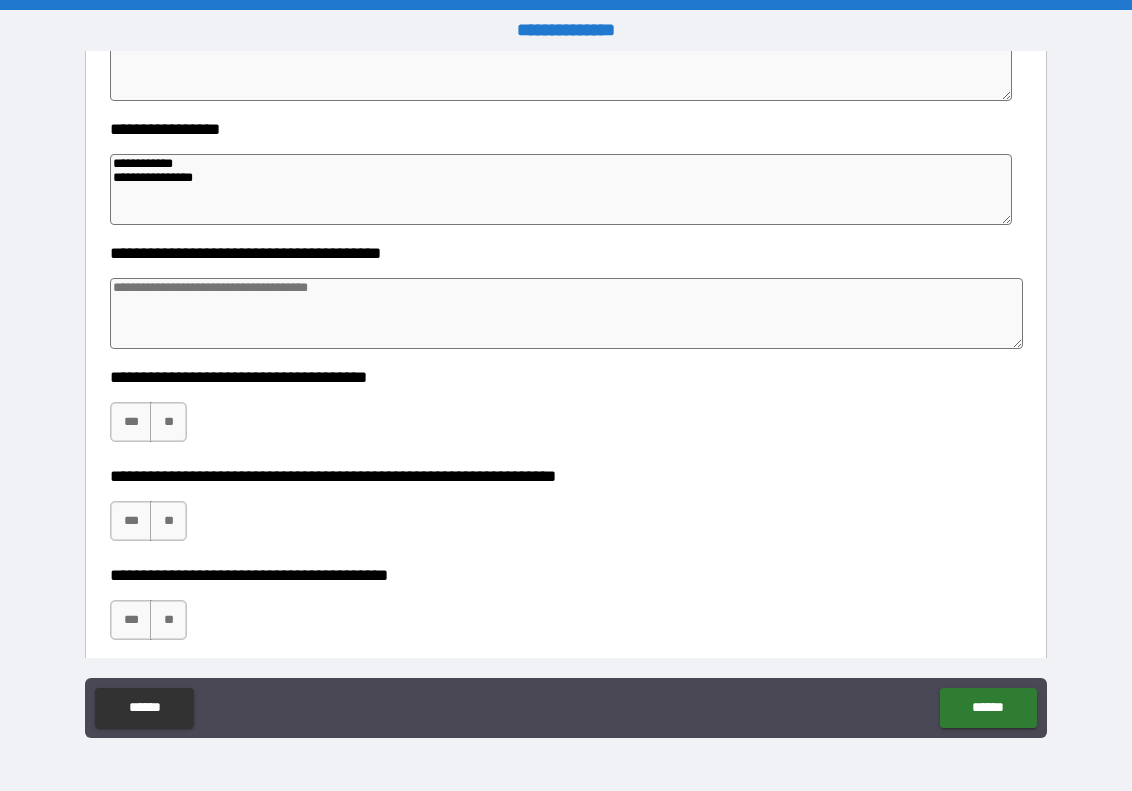 scroll, scrollTop: 337, scrollLeft: 0, axis: vertical 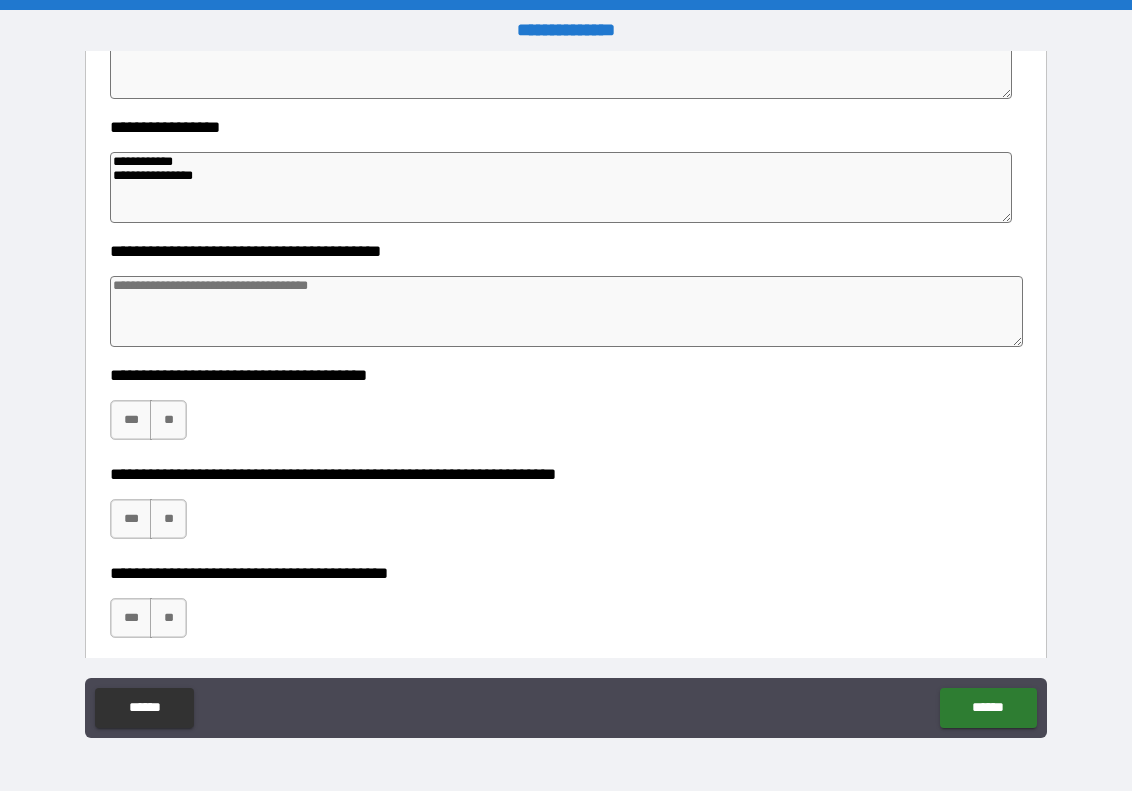 drag, startPoint x: 142, startPoint y: 304, endPoint x: 273, endPoint y: 344, distance: 136.9708 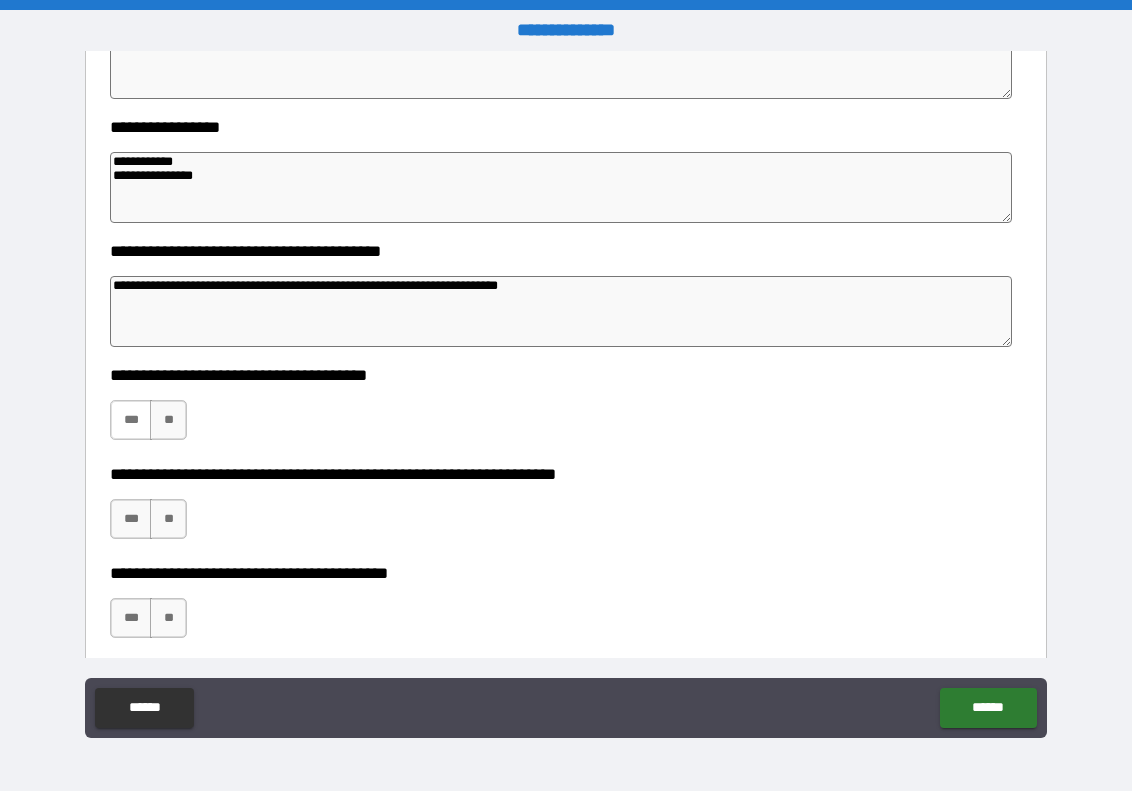 click on "***" at bounding box center (131, 420) 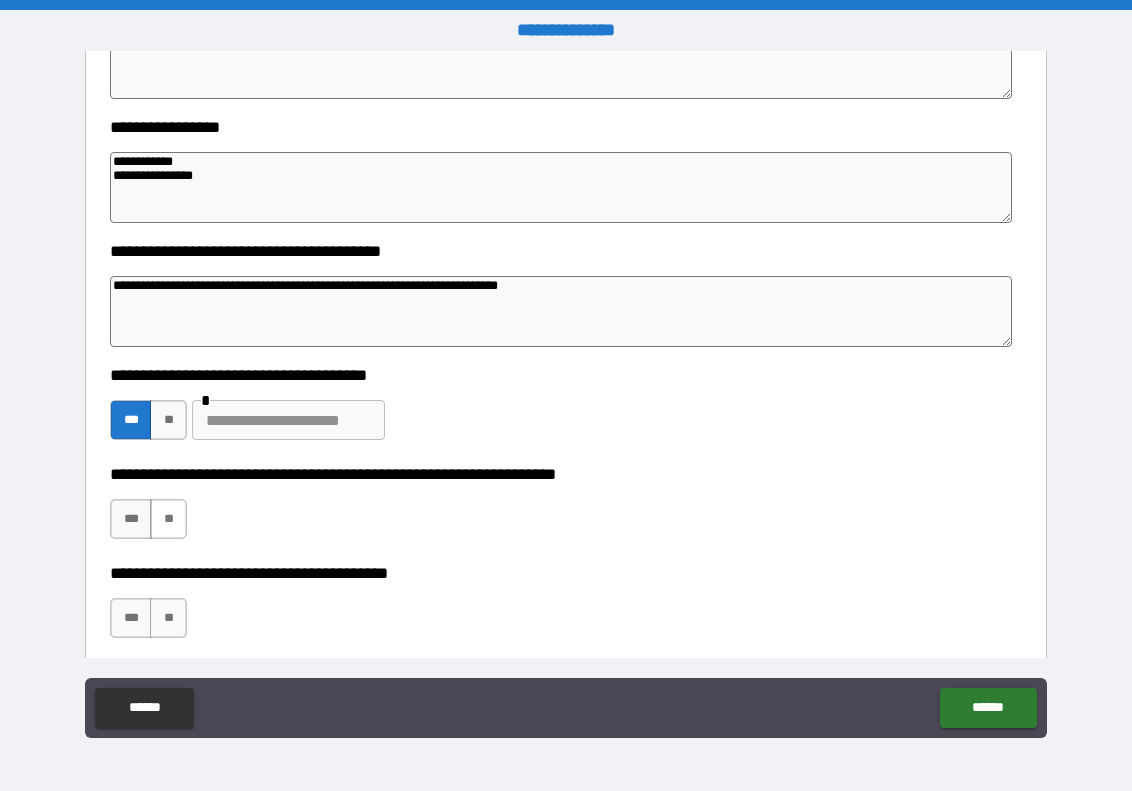 click on "**" at bounding box center [168, 519] 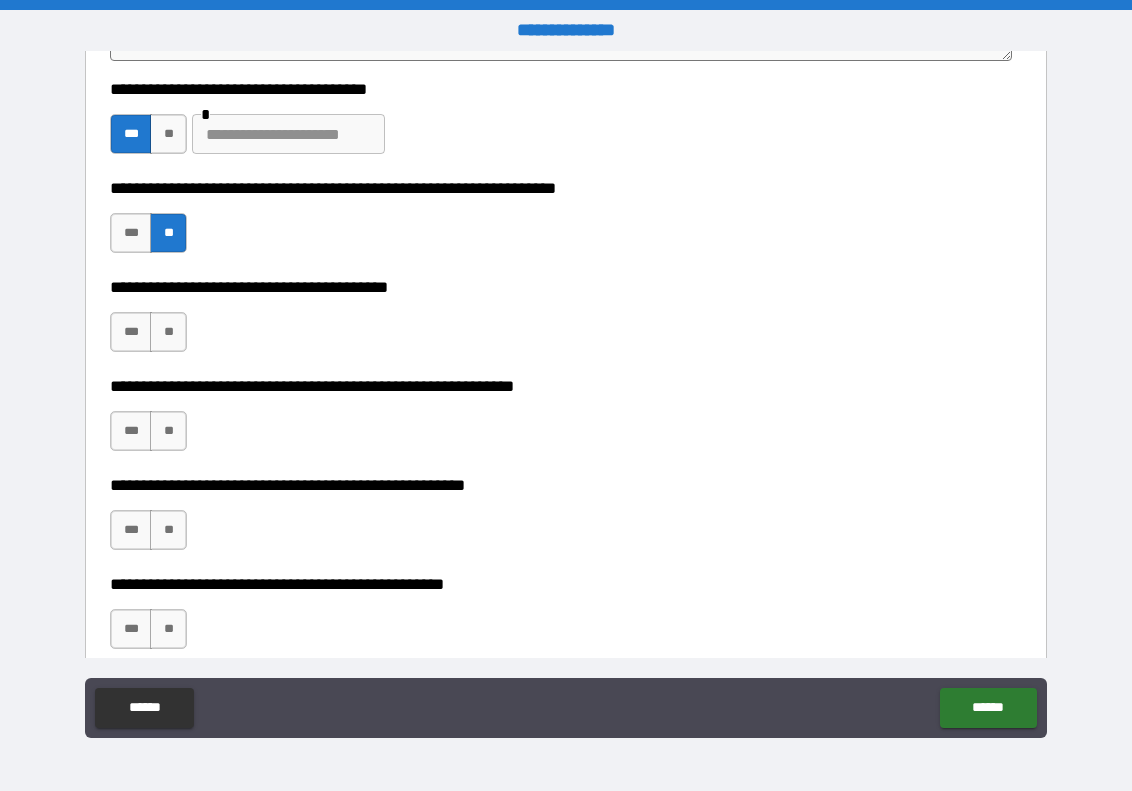 scroll, scrollTop: 625, scrollLeft: 0, axis: vertical 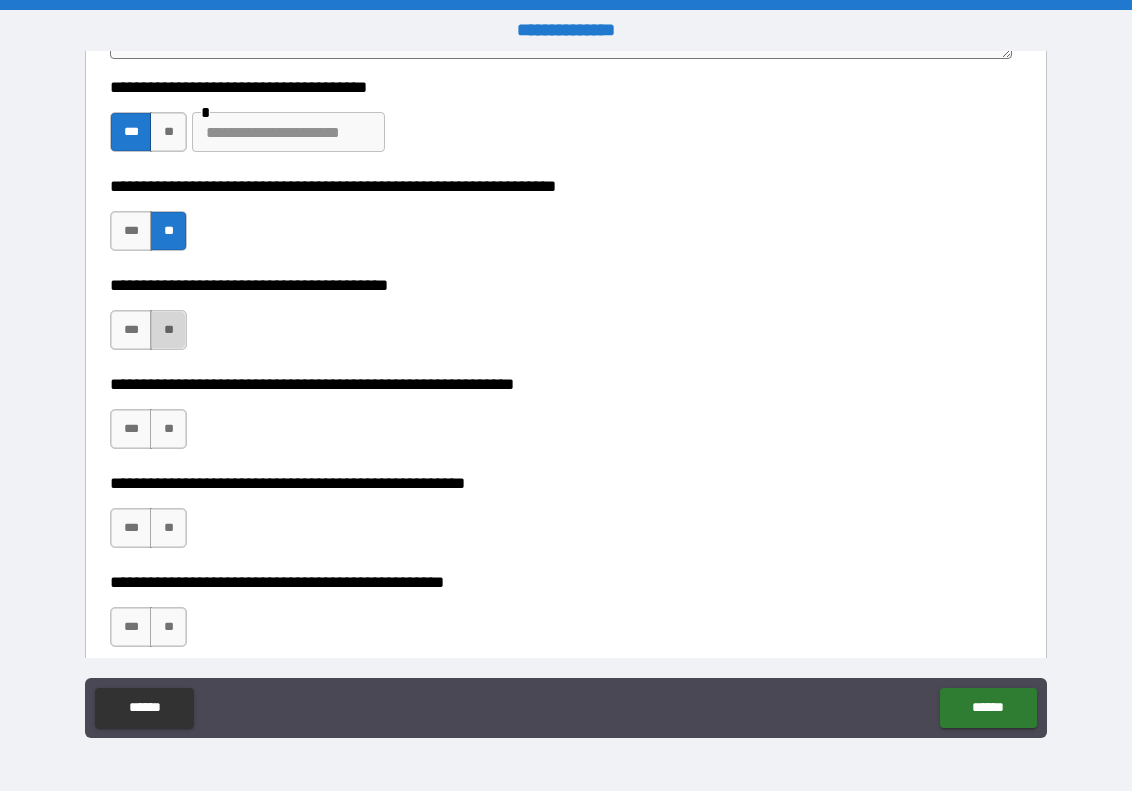 click on "**" at bounding box center [168, 330] 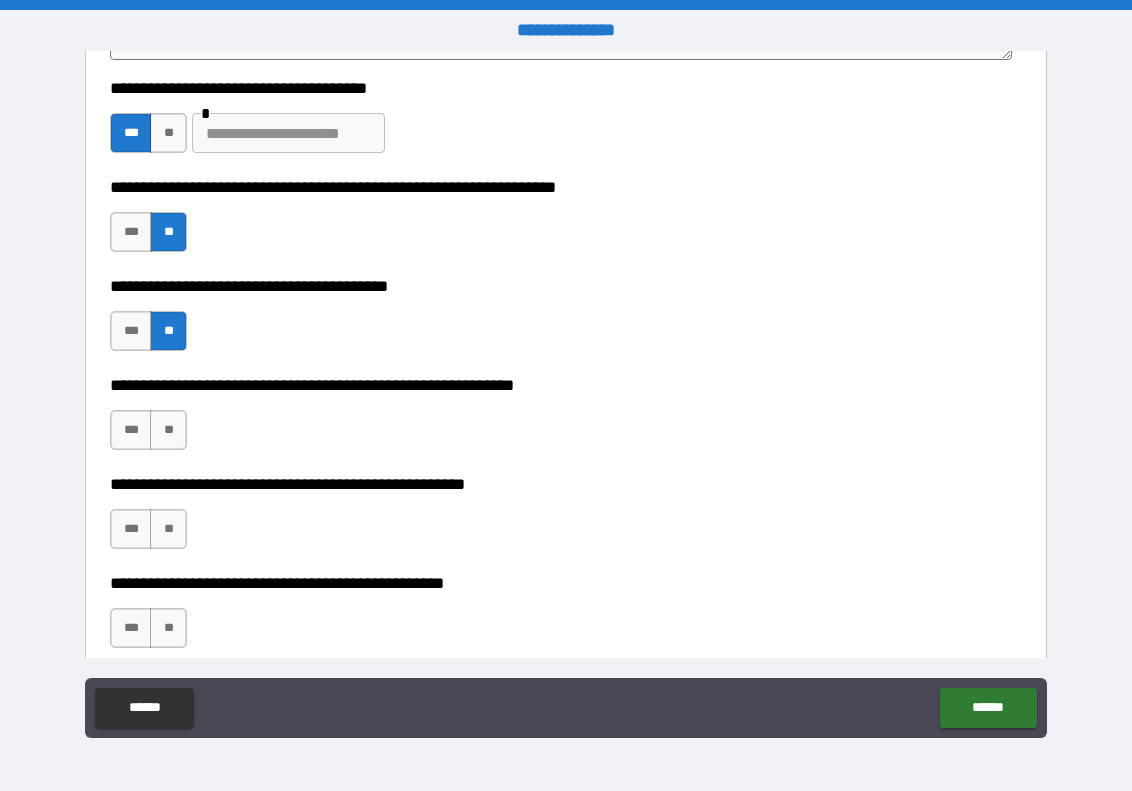 scroll, scrollTop: 625, scrollLeft: 0, axis: vertical 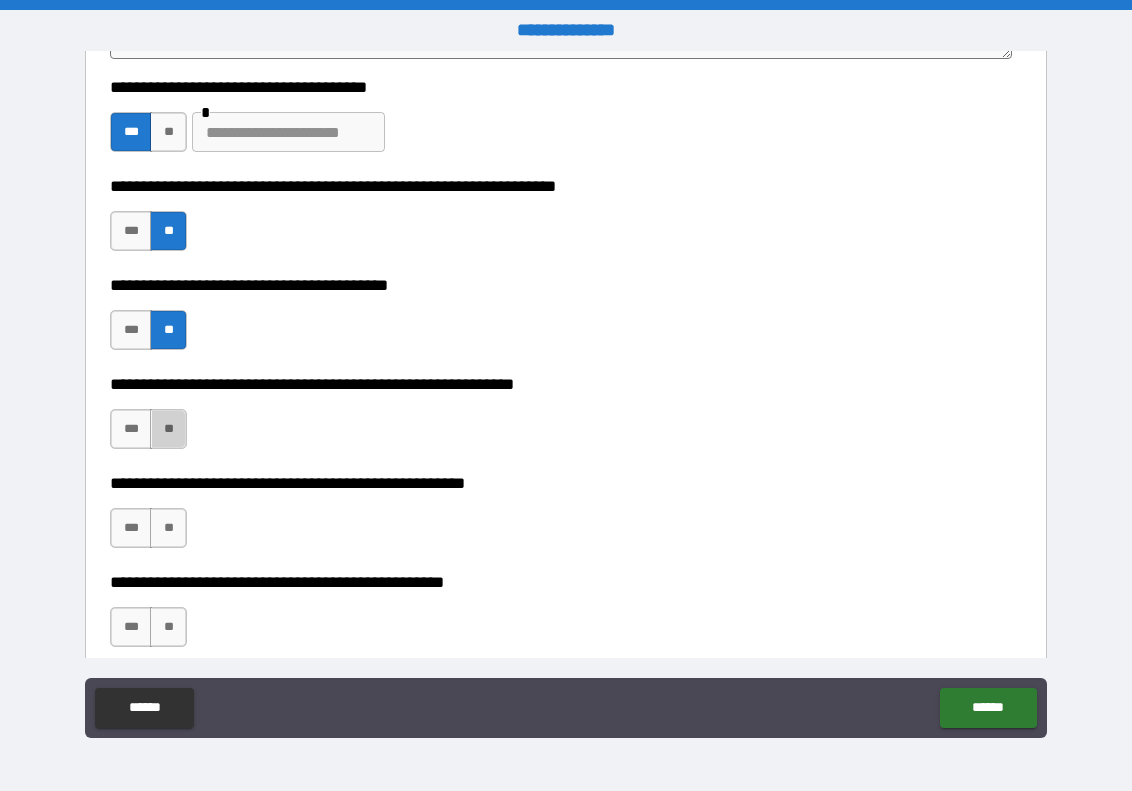 drag, startPoint x: 169, startPoint y: 428, endPoint x: 191, endPoint y: 432, distance: 22.36068 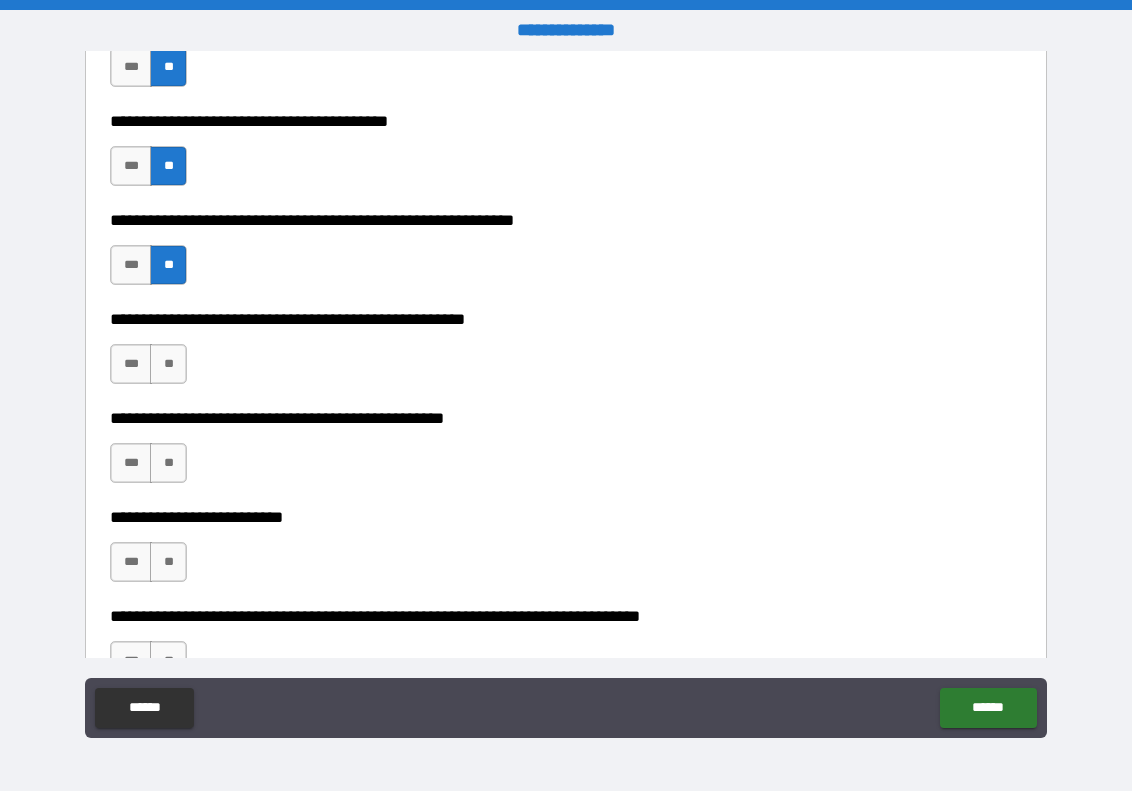 scroll, scrollTop: 797, scrollLeft: 0, axis: vertical 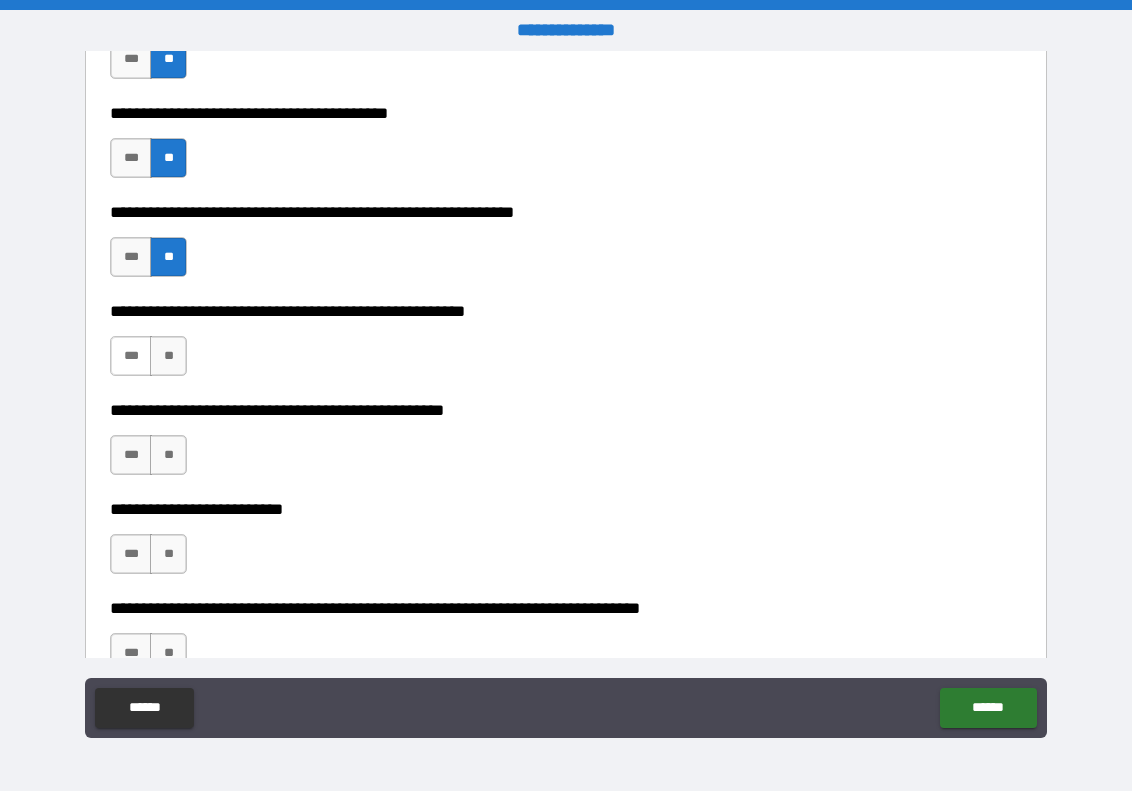 click on "***" at bounding box center (131, 356) 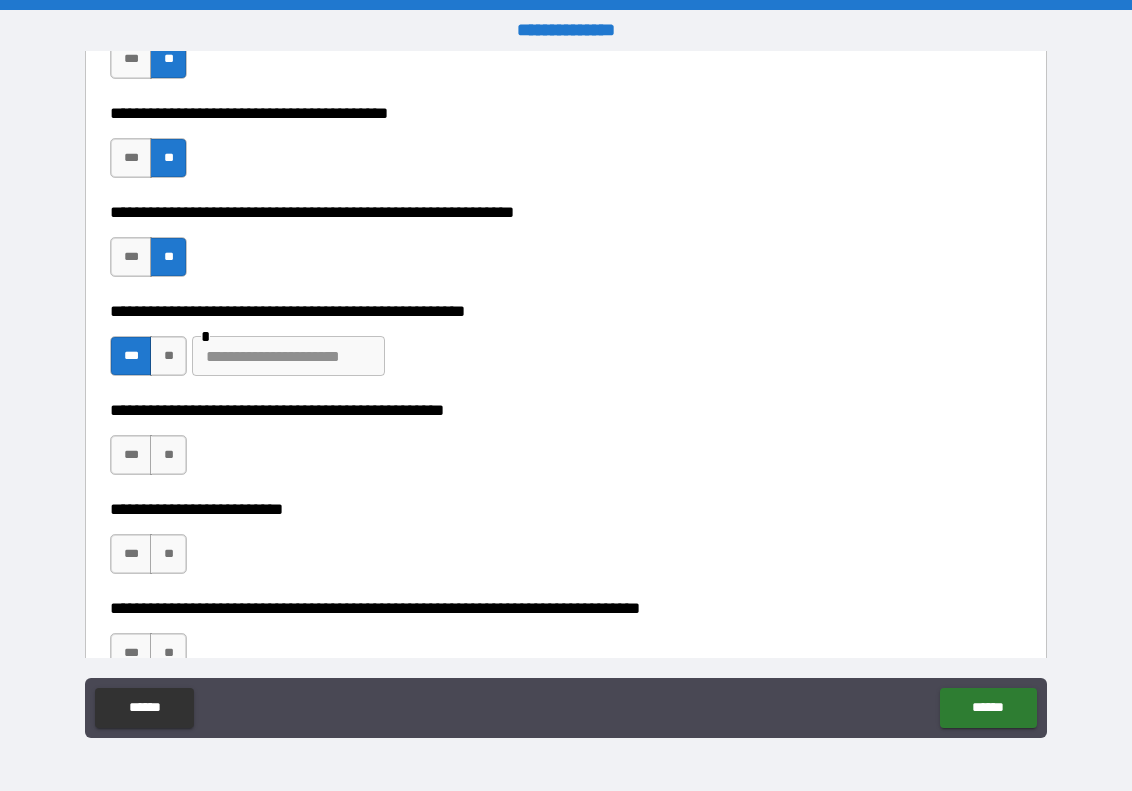 scroll, scrollTop: 813, scrollLeft: 0, axis: vertical 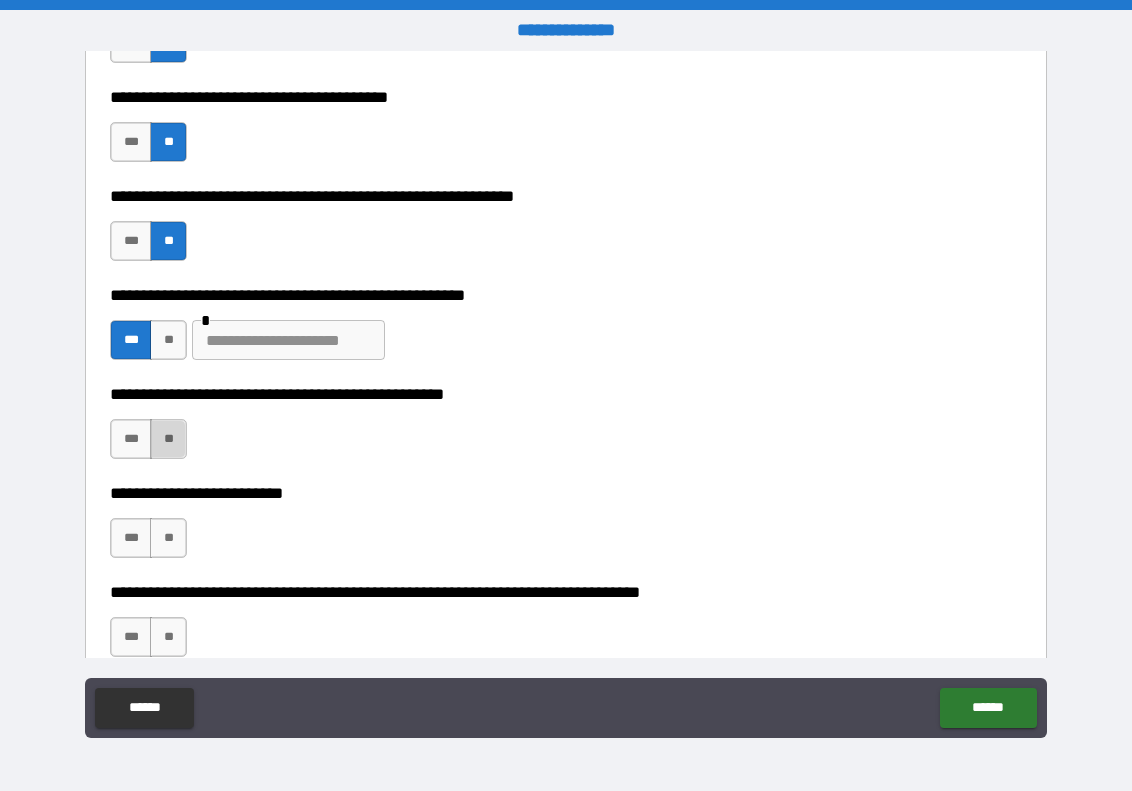 click on "**" at bounding box center [168, 439] 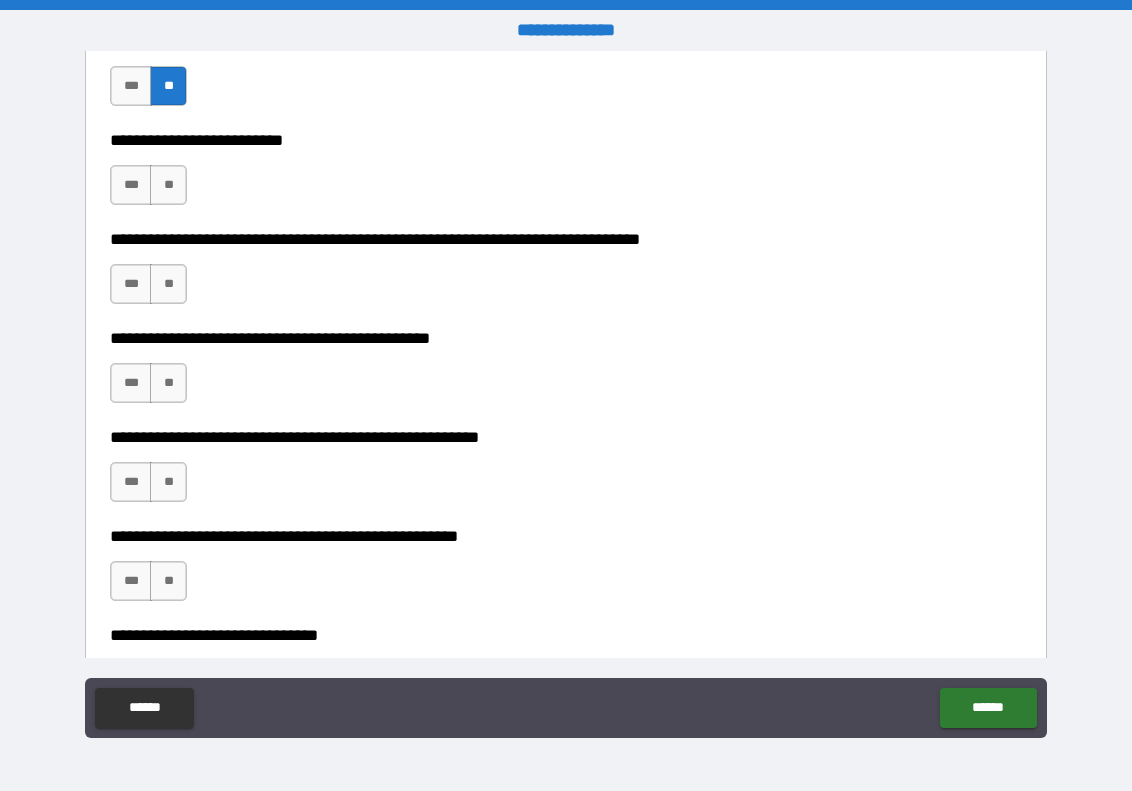 scroll, scrollTop: 1167, scrollLeft: 0, axis: vertical 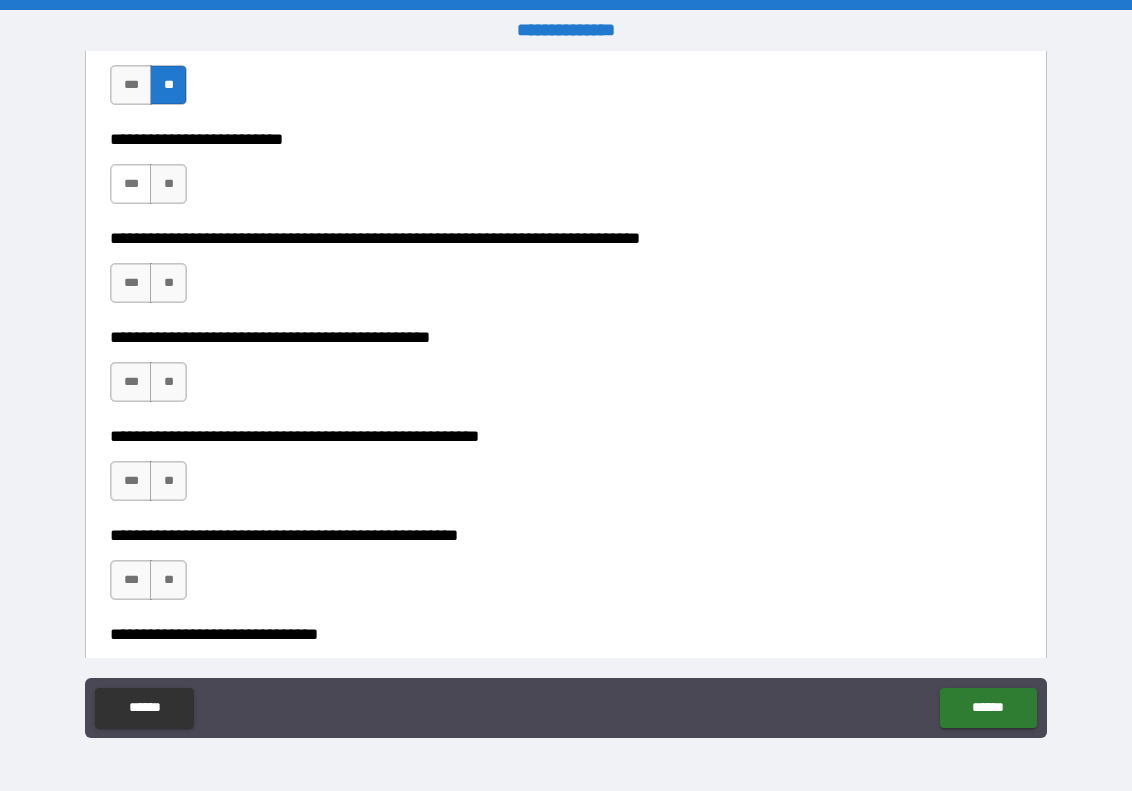click on "***" at bounding box center [131, 184] 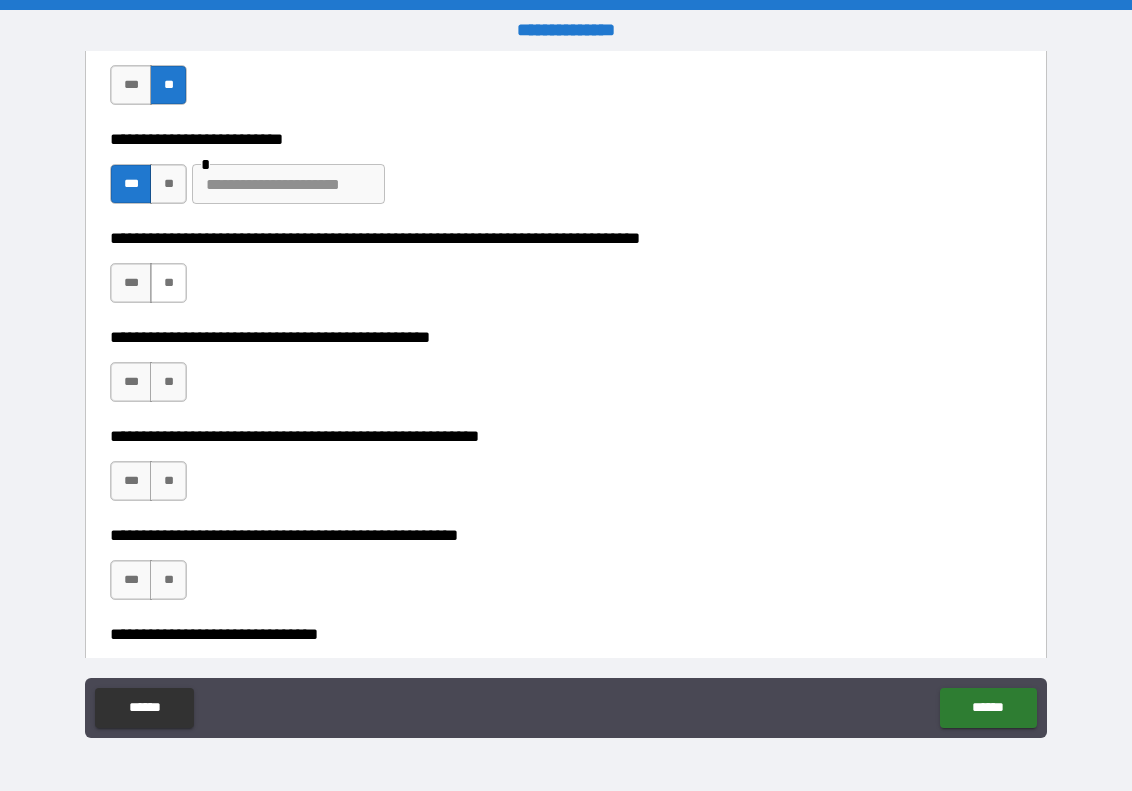 click on "**" at bounding box center (168, 283) 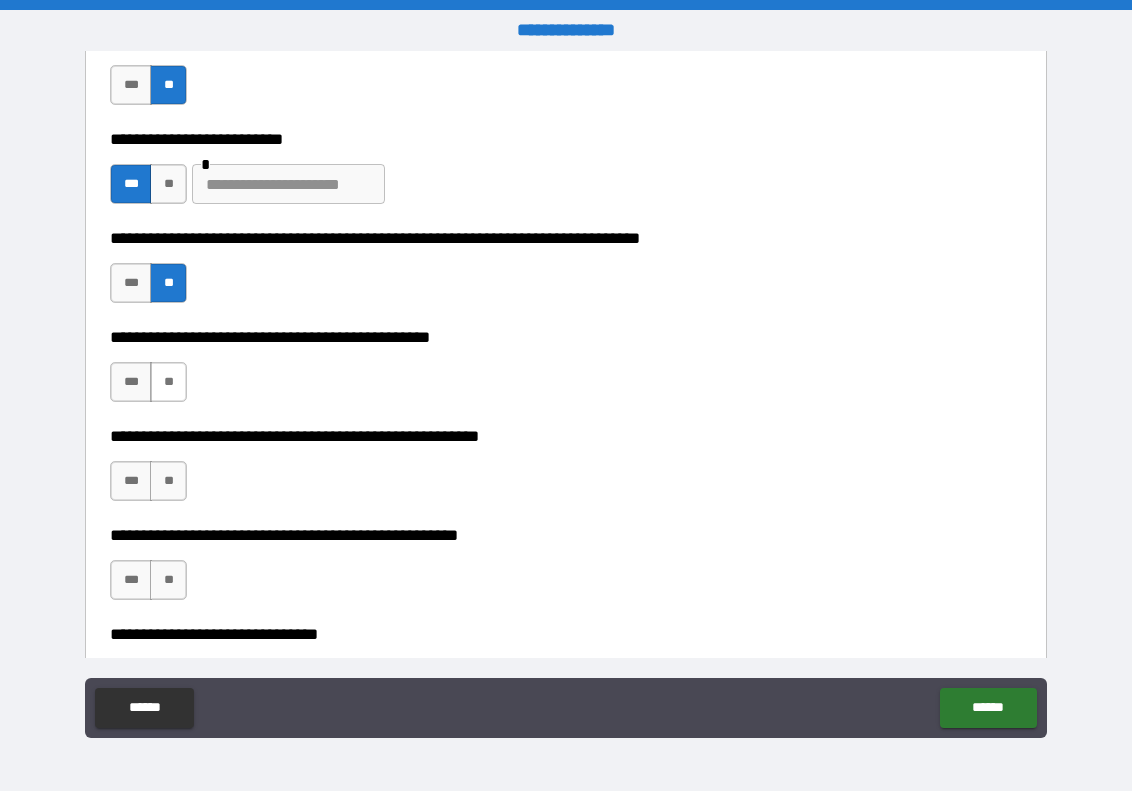 click on "**" at bounding box center [168, 382] 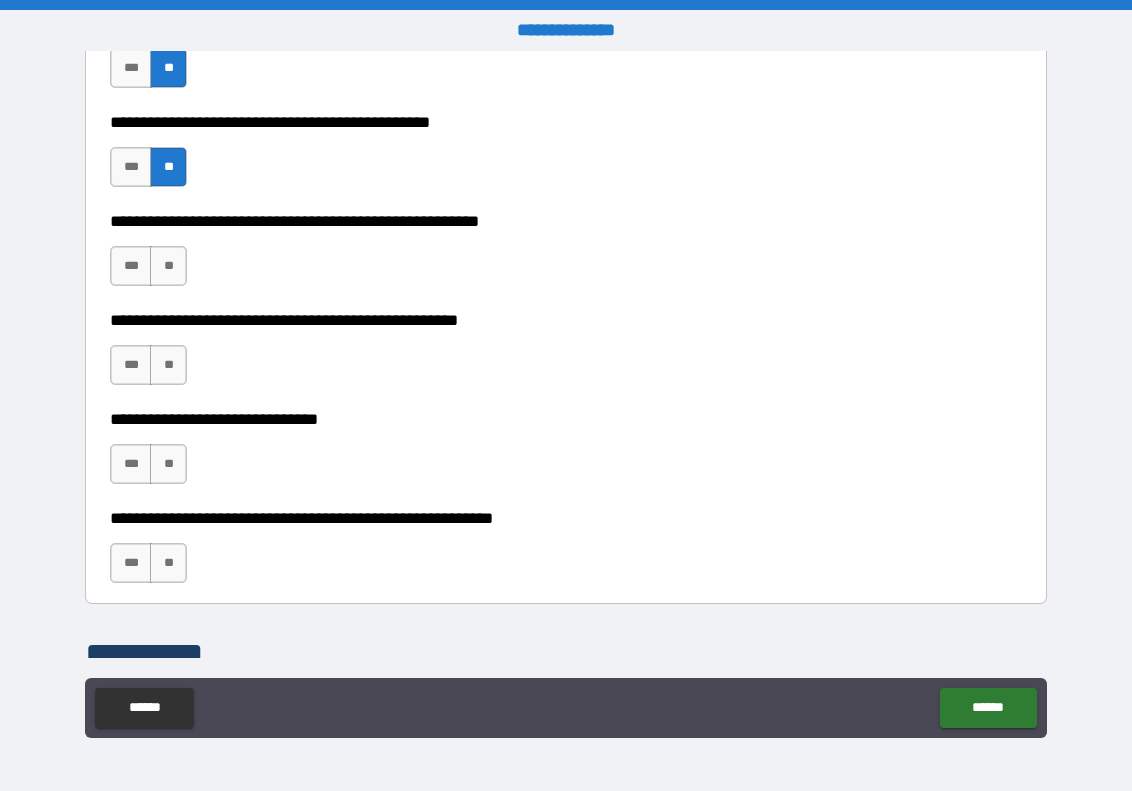 scroll, scrollTop: 1391, scrollLeft: 0, axis: vertical 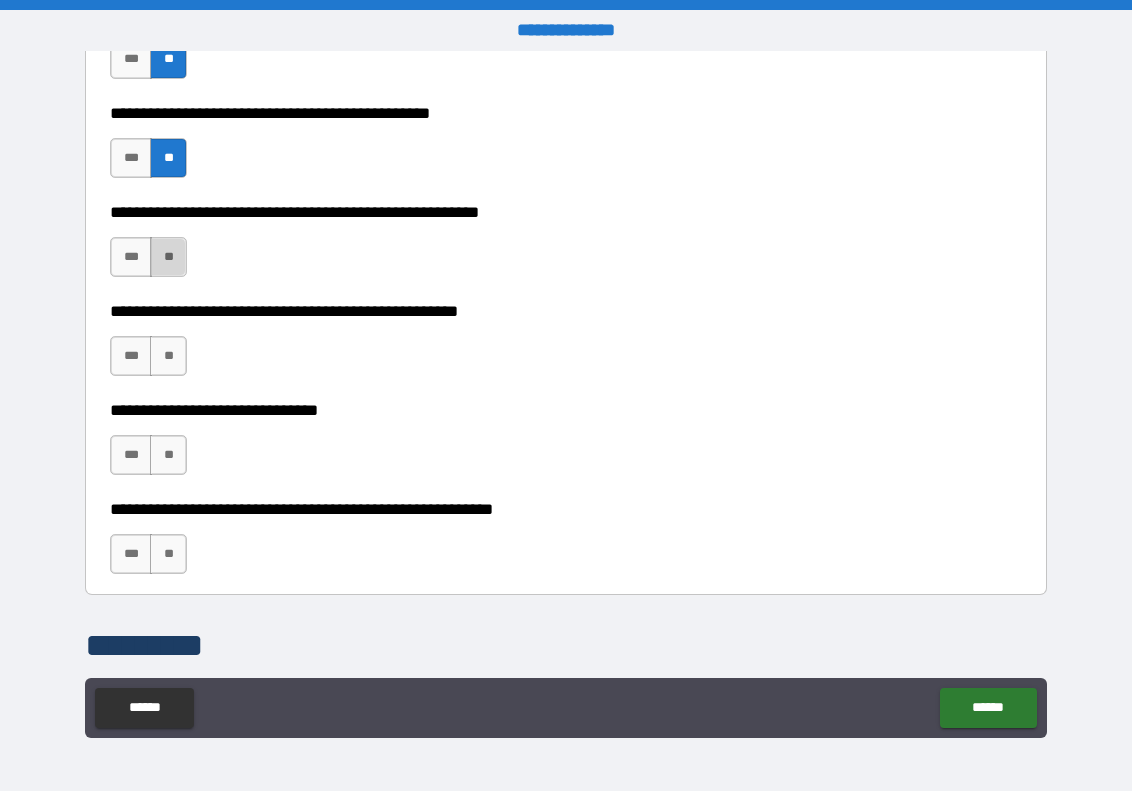 click on "**" at bounding box center (168, 257) 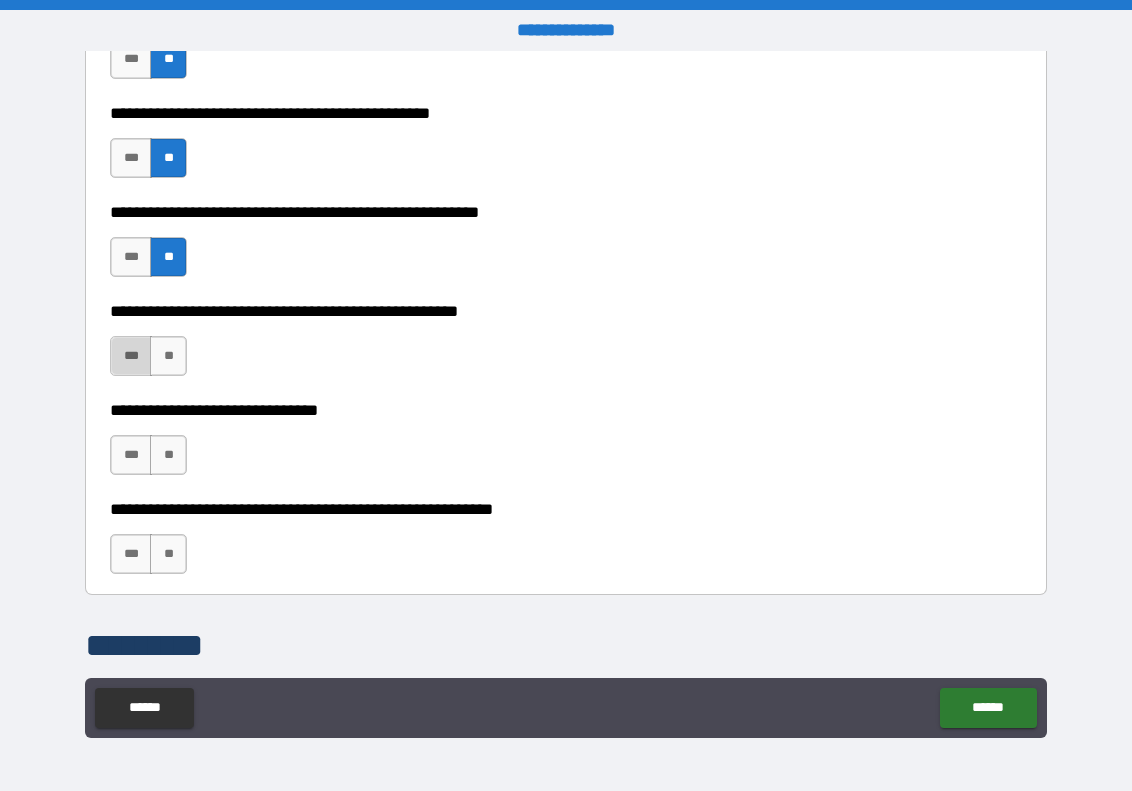 click on "***" at bounding box center [131, 356] 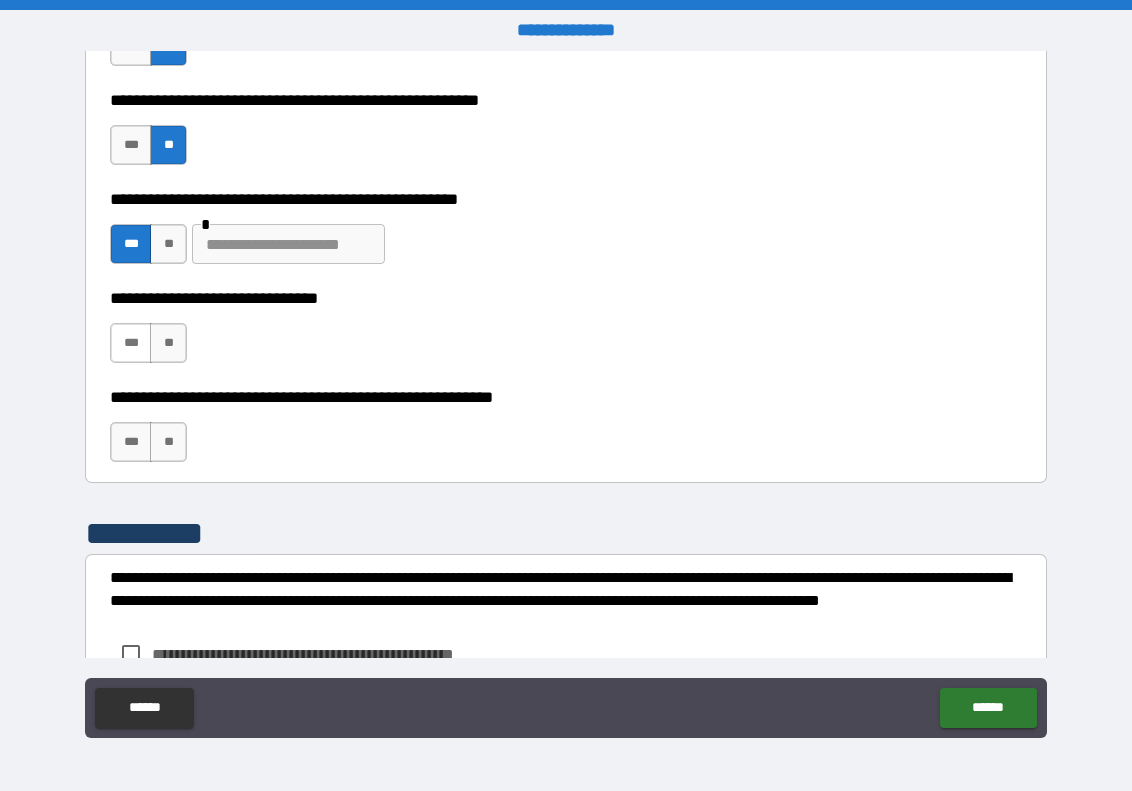 scroll, scrollTop: 1522, scrollLeft: 0, axis: vertical 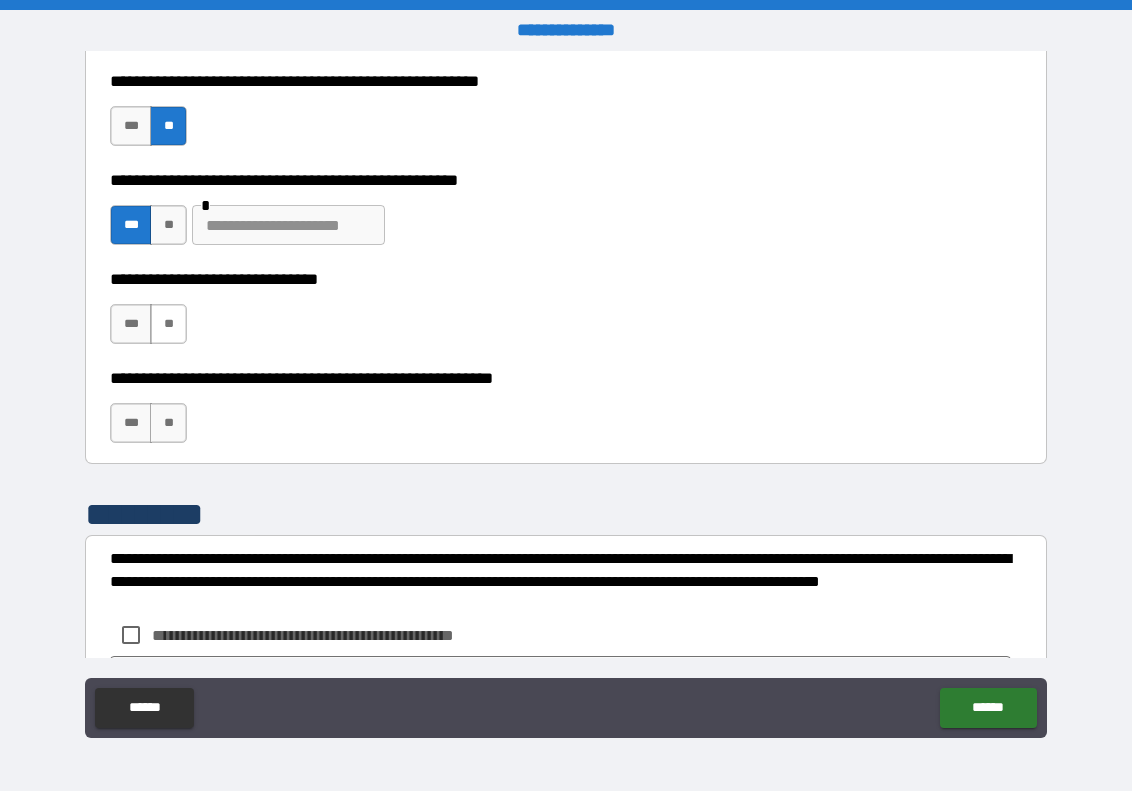 click on "**" at bounding box center (168, 324) 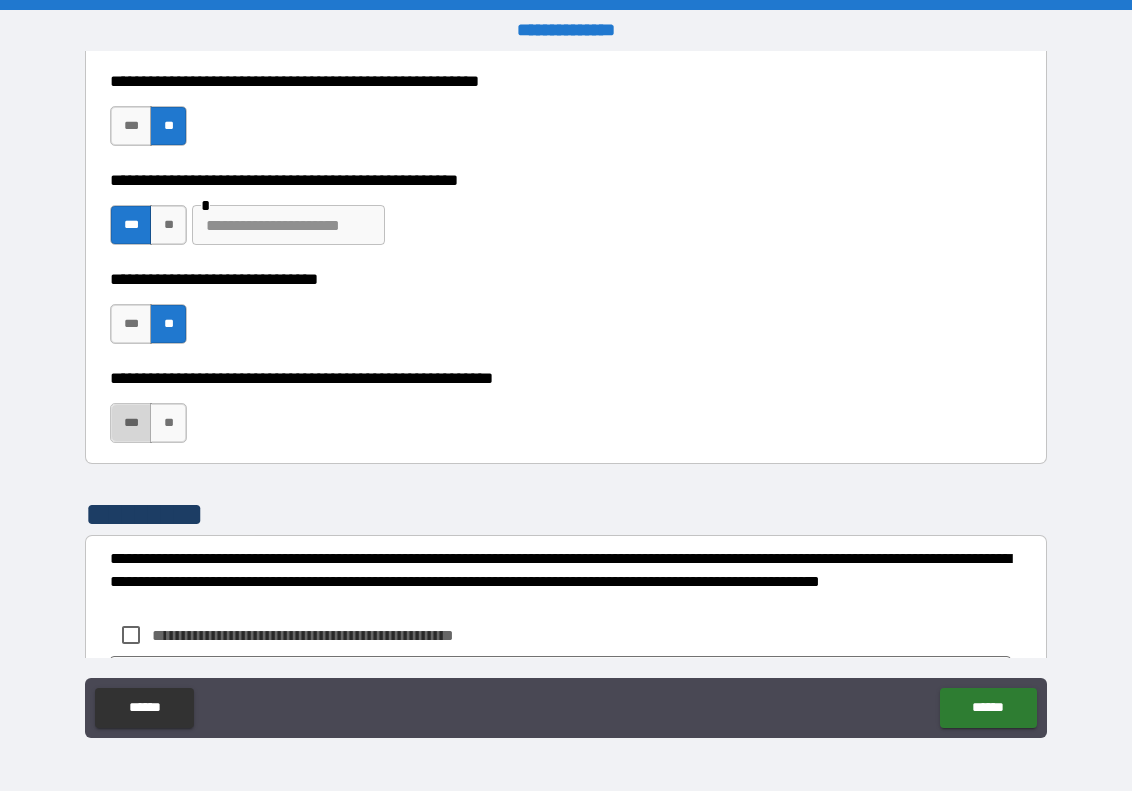 click on "***" at bounding box center [131, 423] 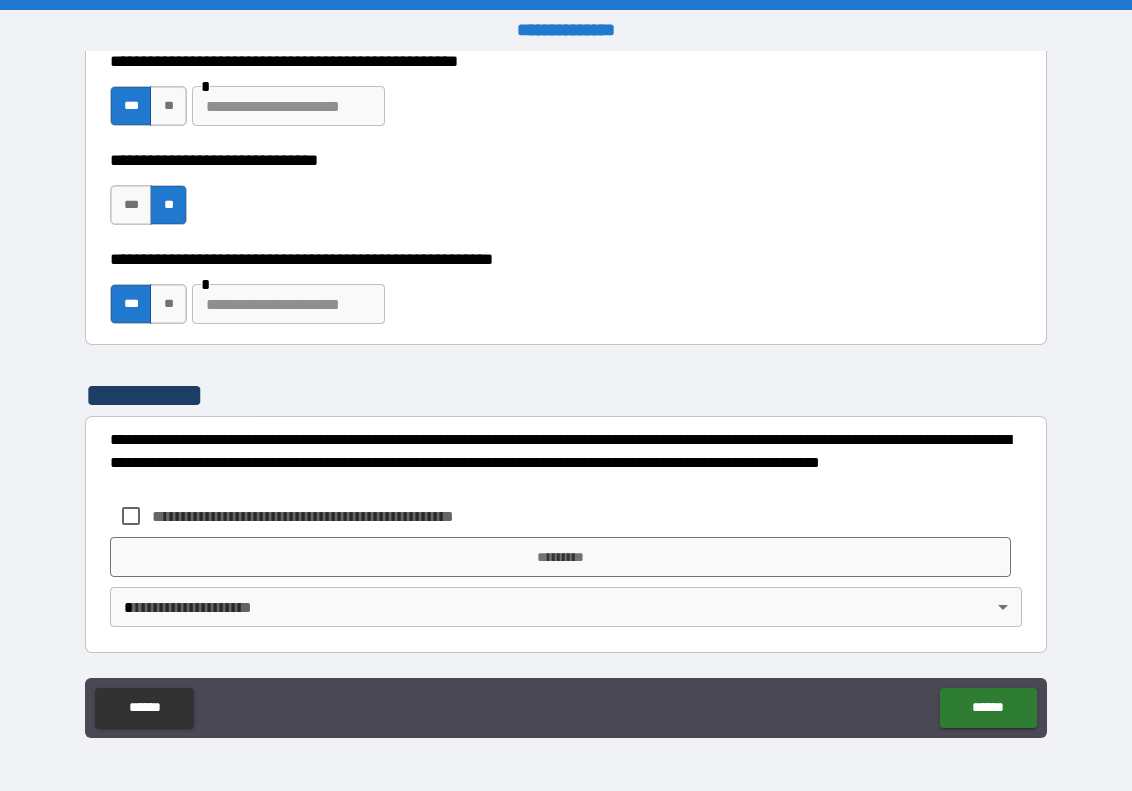 scroll, scrollTop: 1641, scrollLeft: 0, axis: vertical 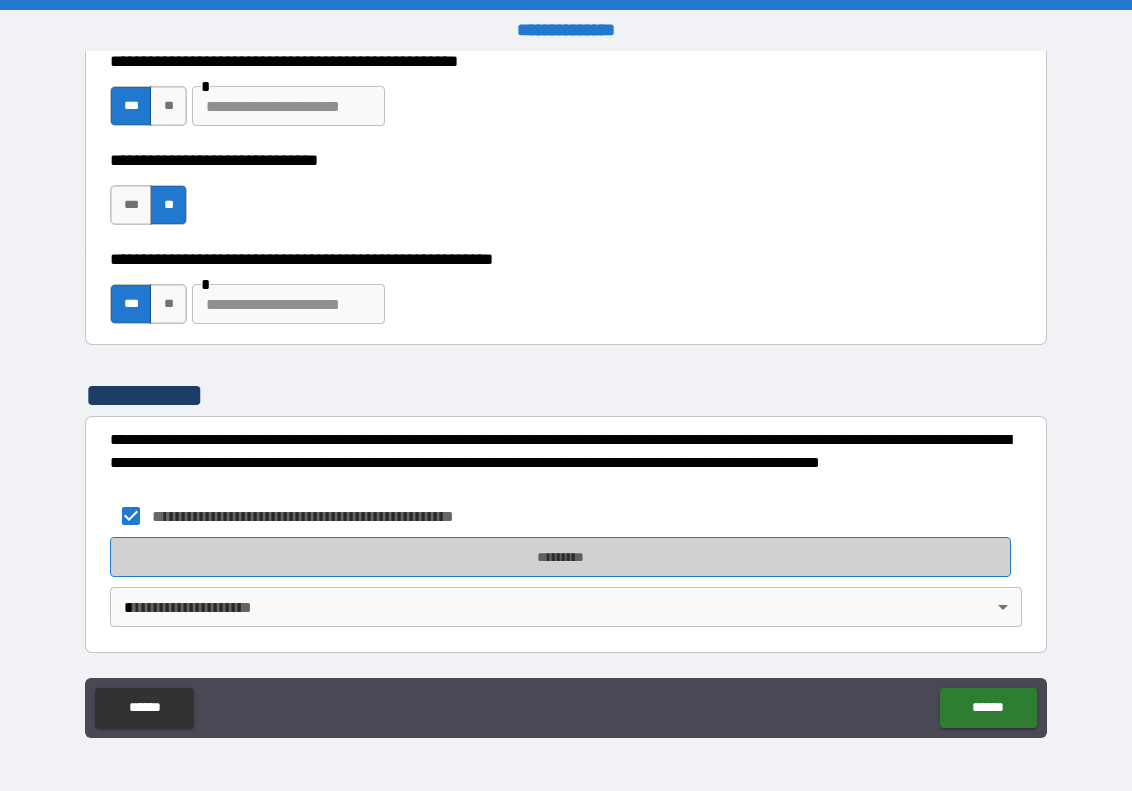 click on "*********" at bounding box center [560, 557] 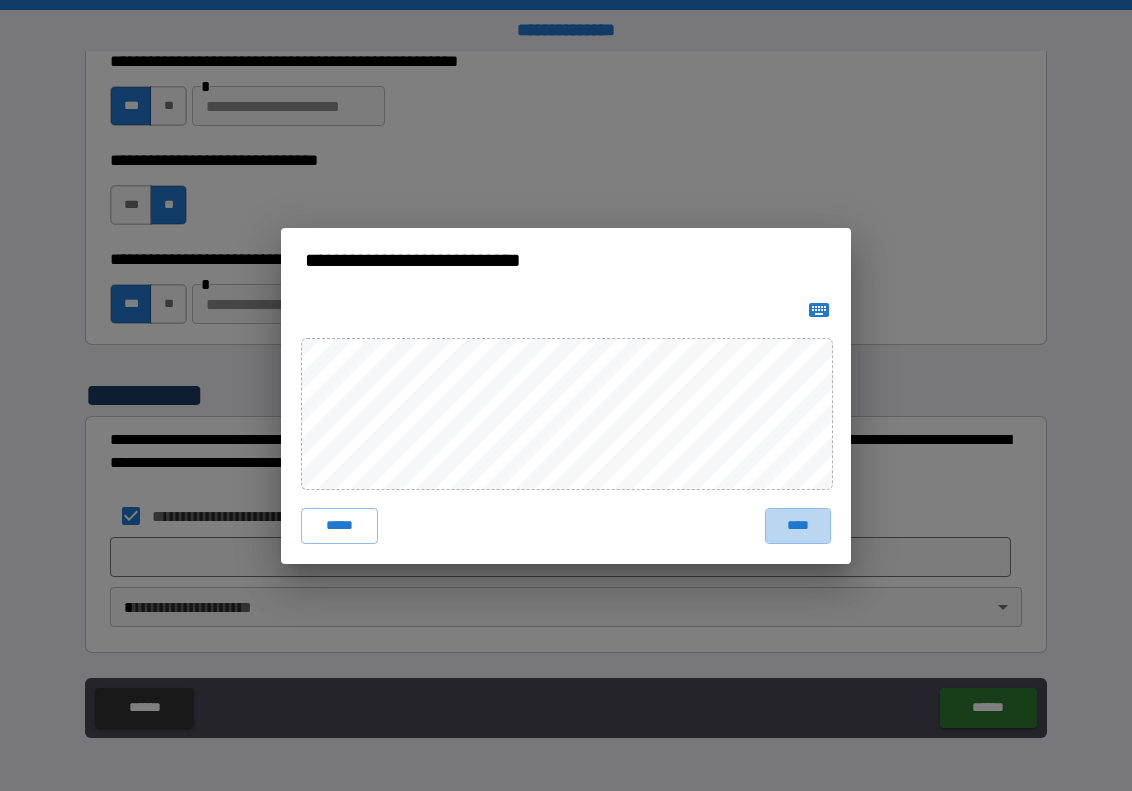 click on "****" at bounding box center (798, 526) 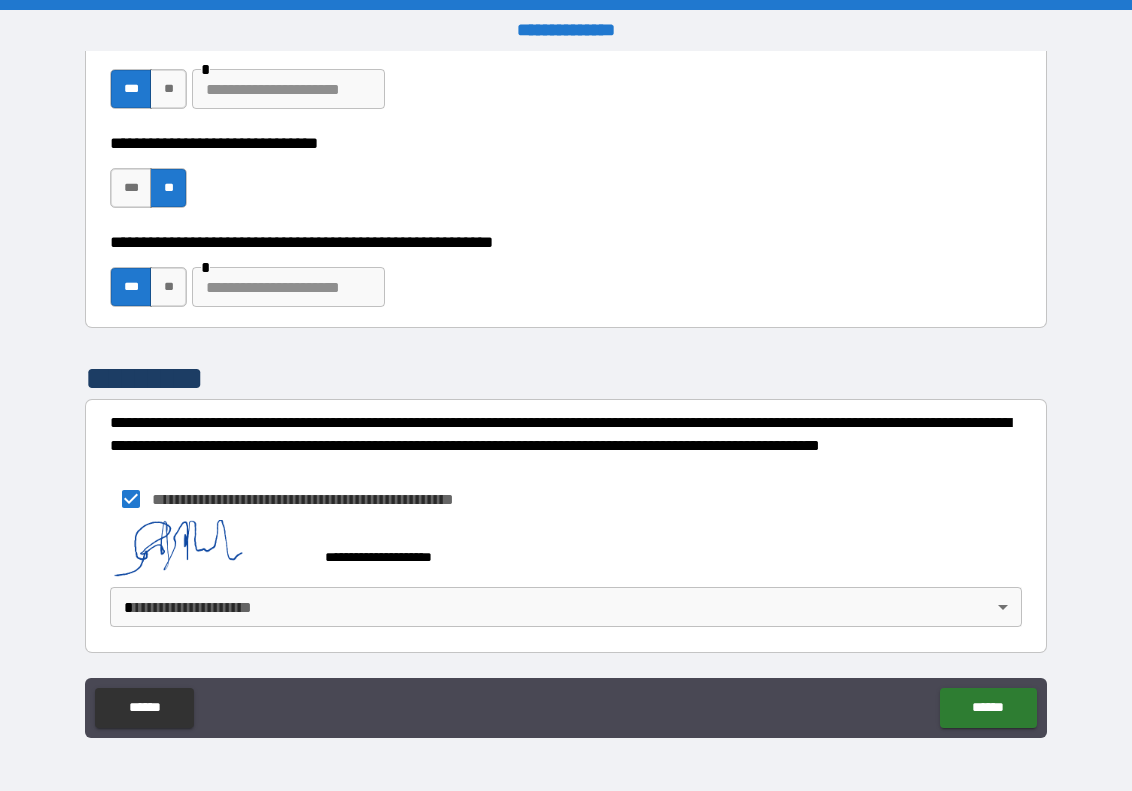 scroll, scrollTop: 1658, scrollLeft: 0, axis: vertical 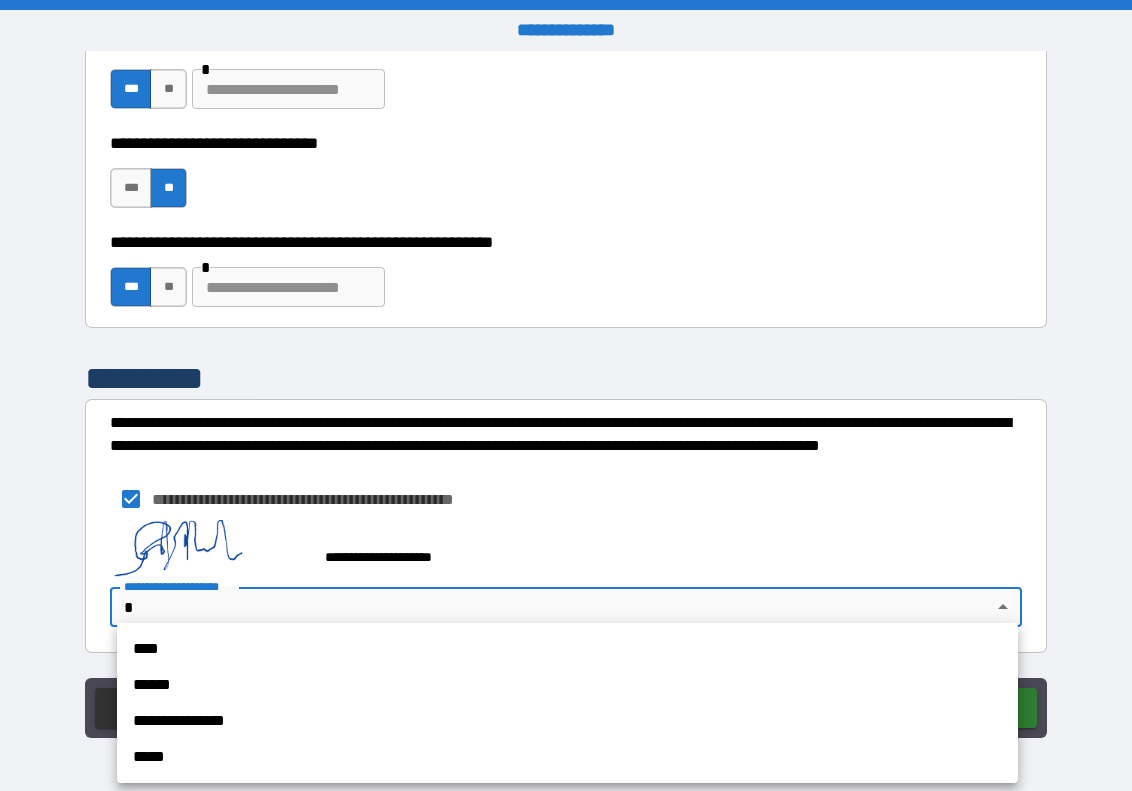 click on "****" at bounding box center (567, 649) 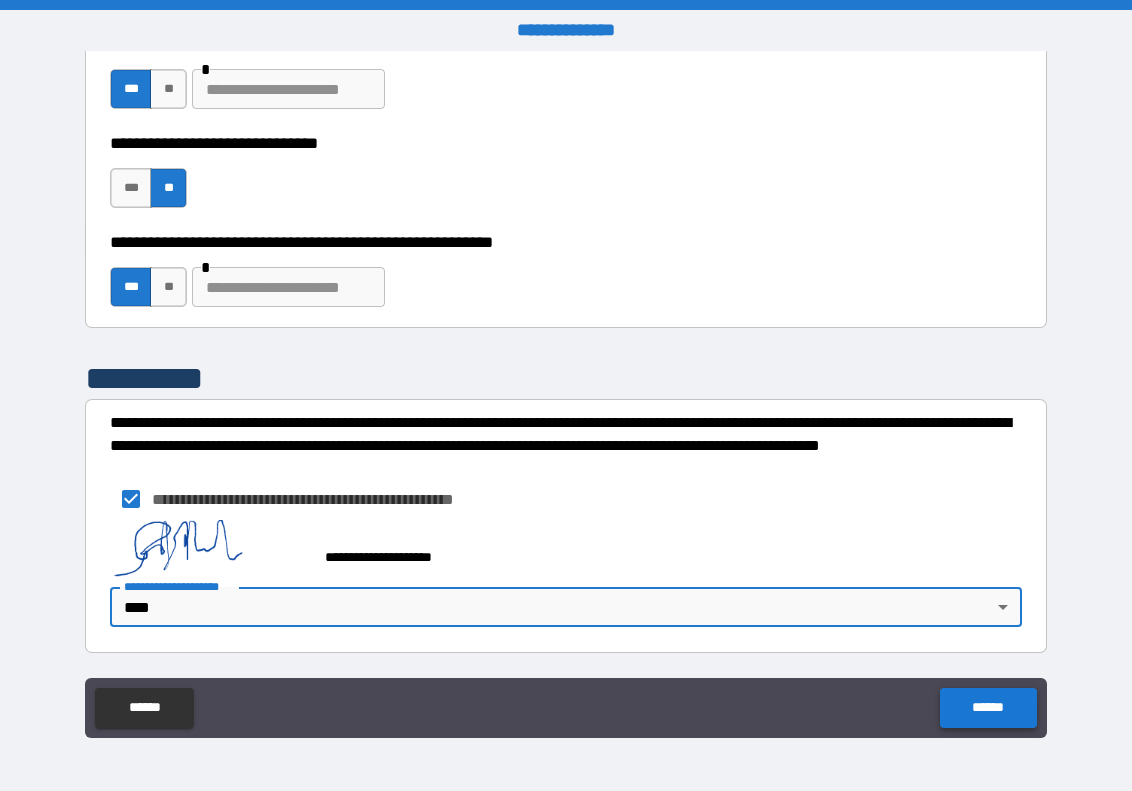 click on "******" at bounding box center [988, 708] 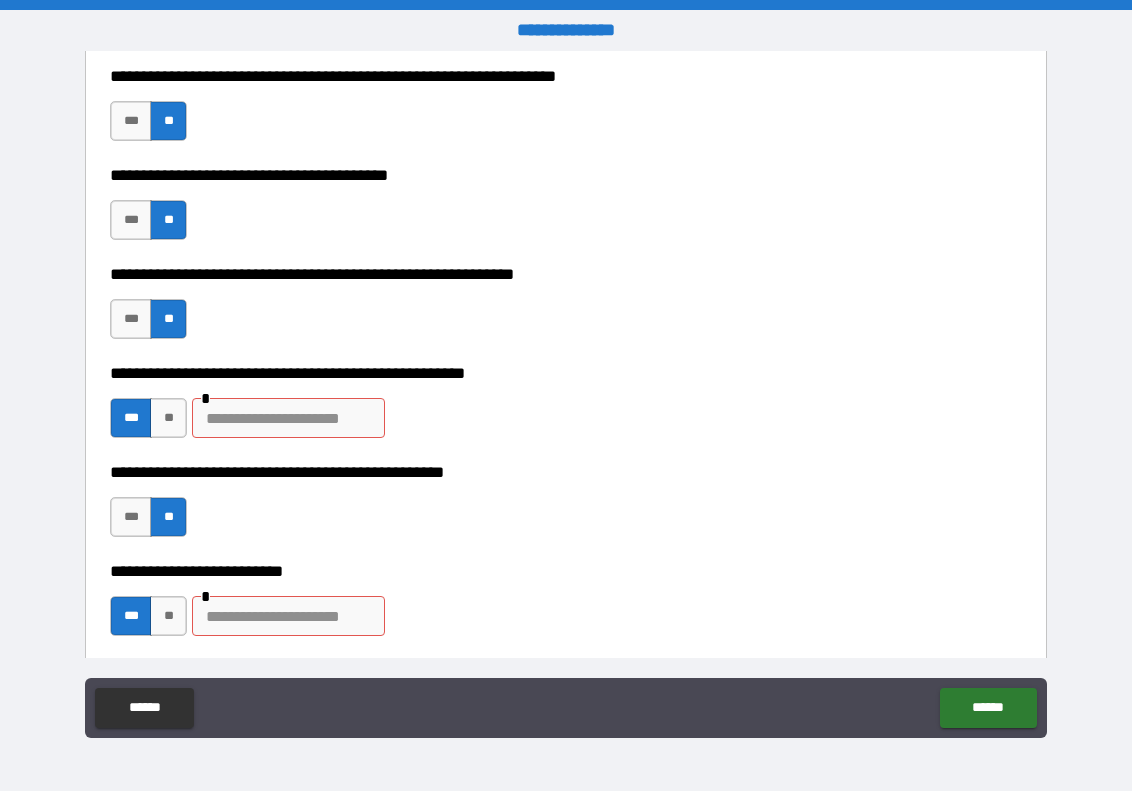 scroll, scrollTop: 738, scrollLeft: 0, axis: vertical 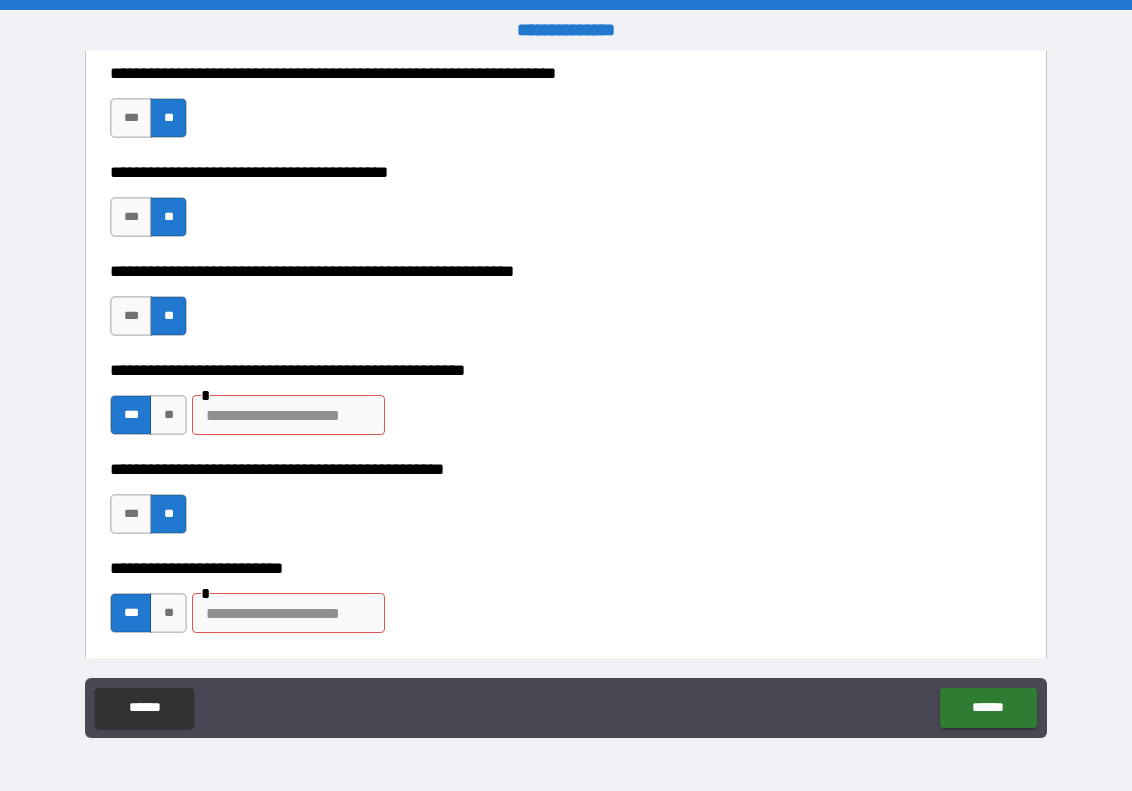 click at bounding box center (288, 415) 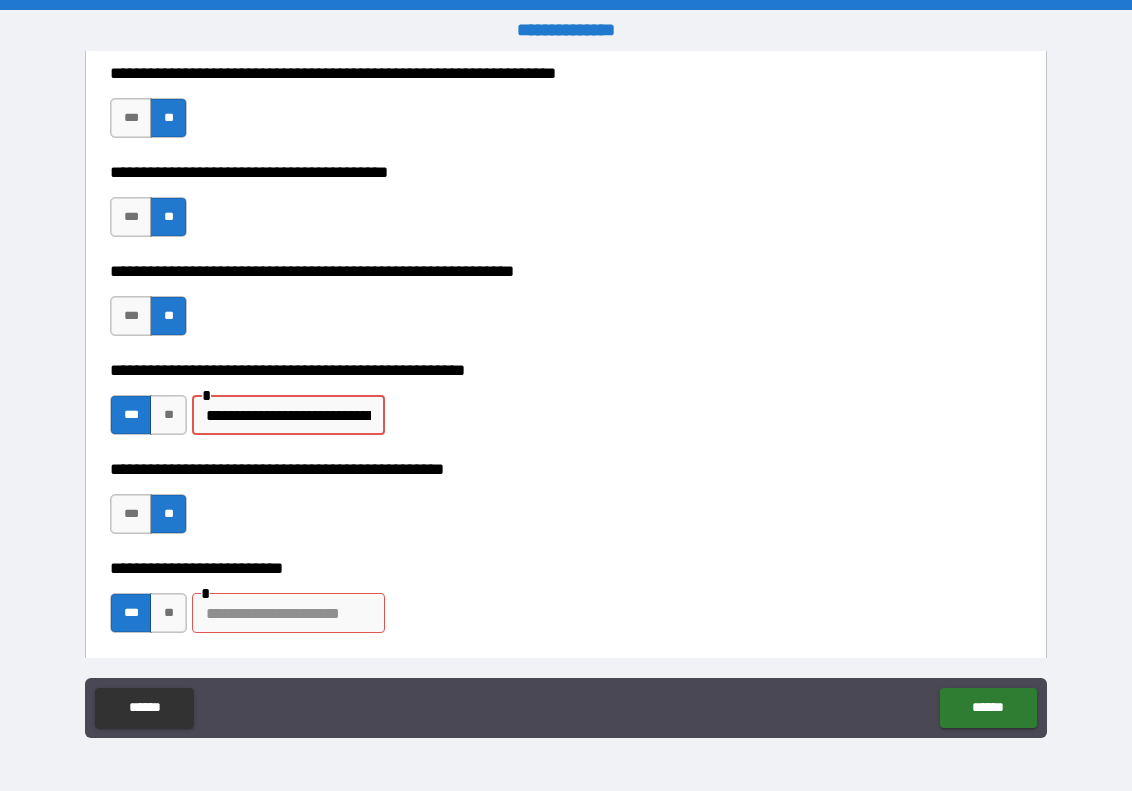 drag, startPoint x: 230, startPoint y: 613, endPoint x: 344, endPoint y: 633, distance: 115.74109 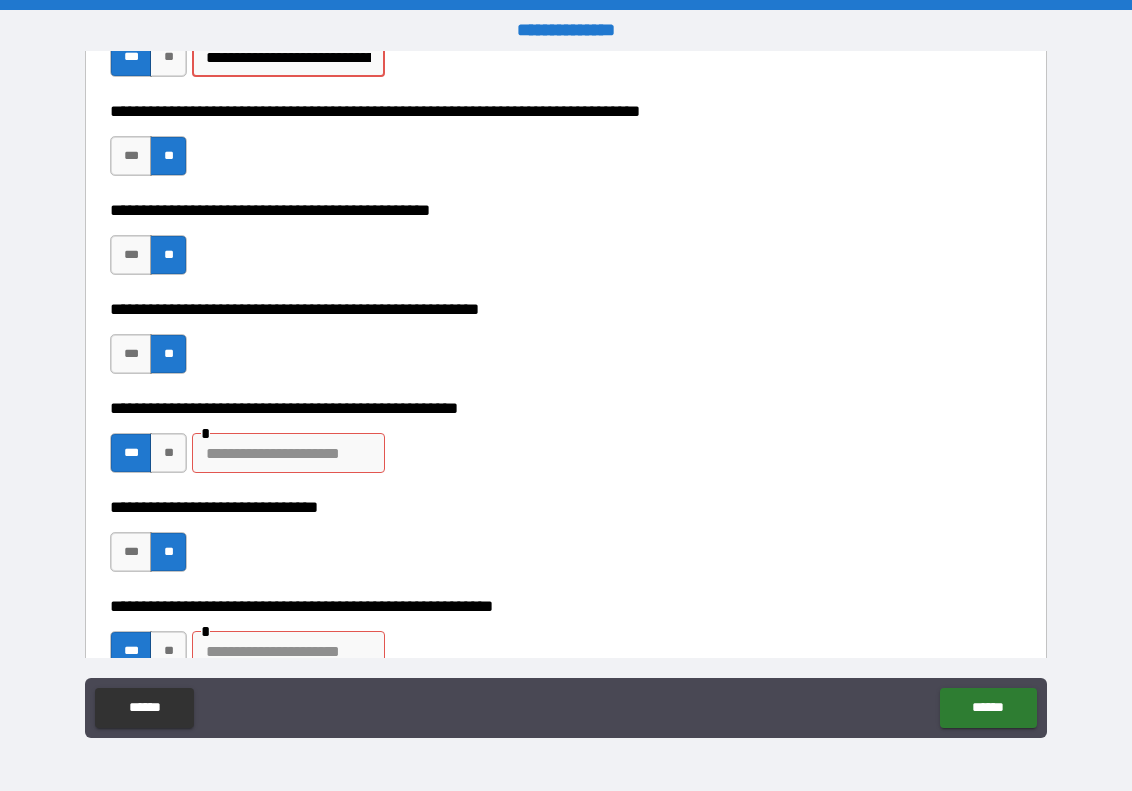 scroll, scrollTop: 1296, scrollLeft: 0, axis: vertical 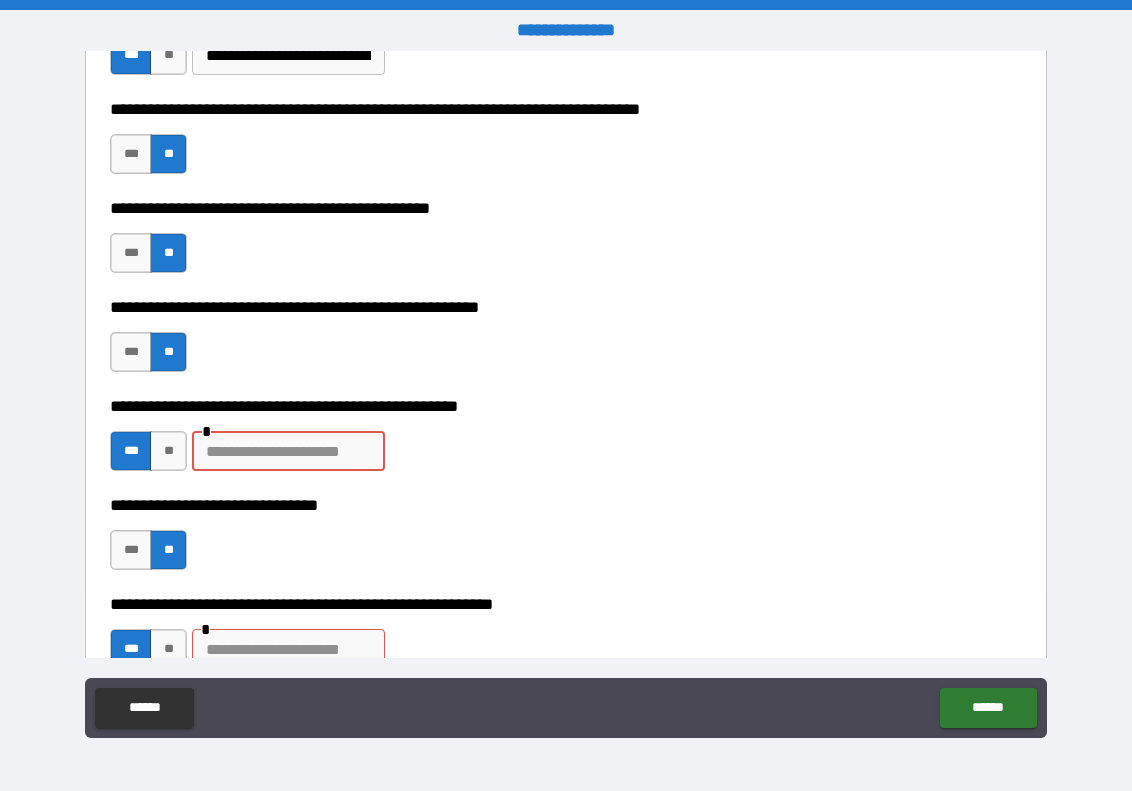 click at bounding box center (288, 451) 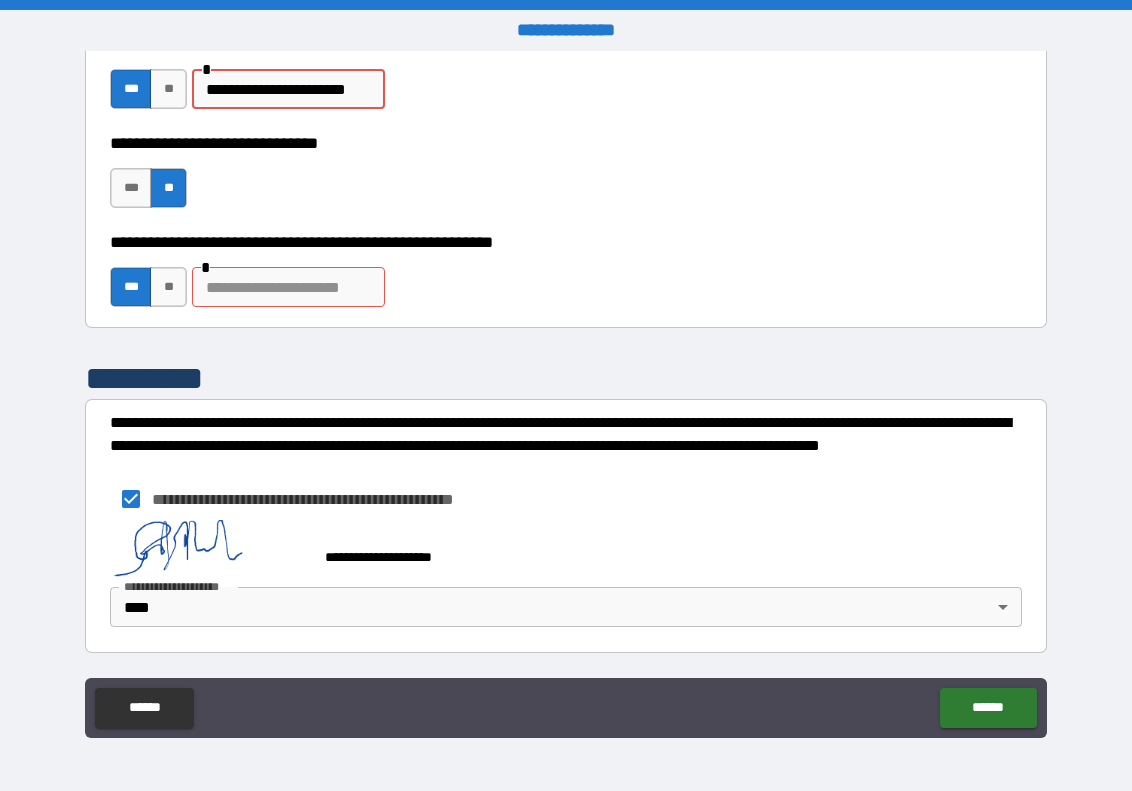 scroll, scrollTop: 1658, scrollLeft: 0, axis: vertical 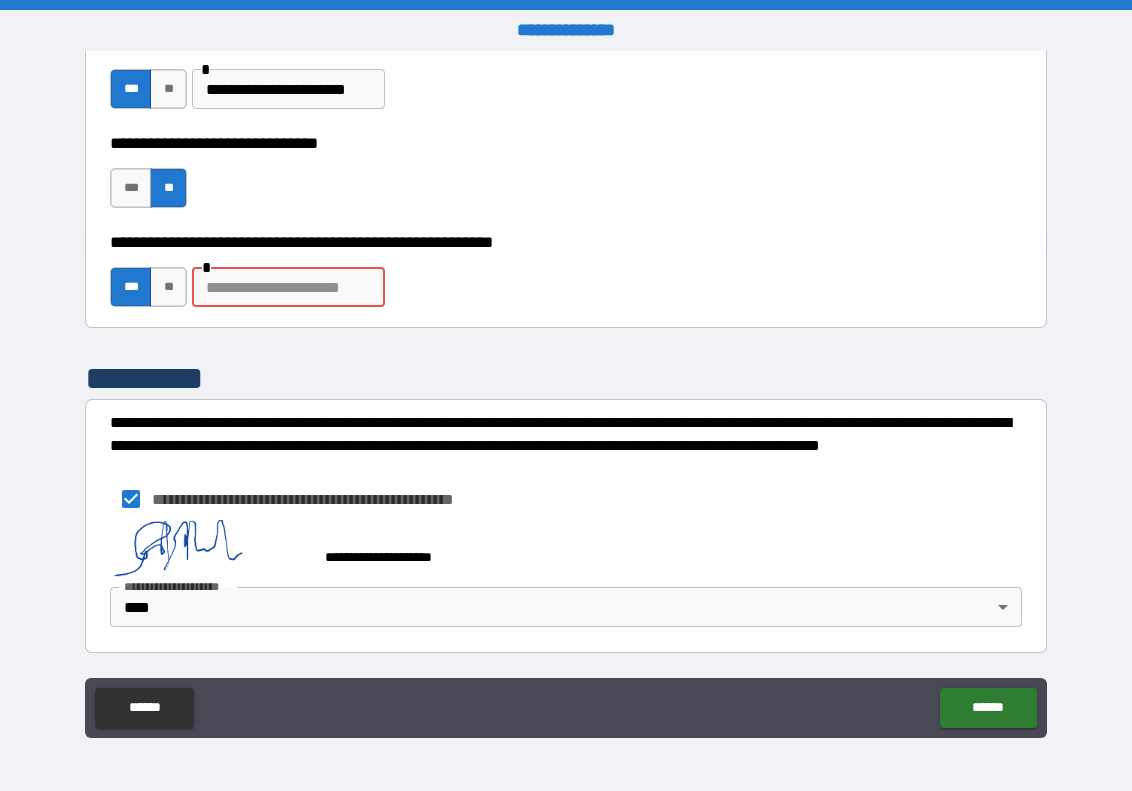 click at bounding box center (288, 287) 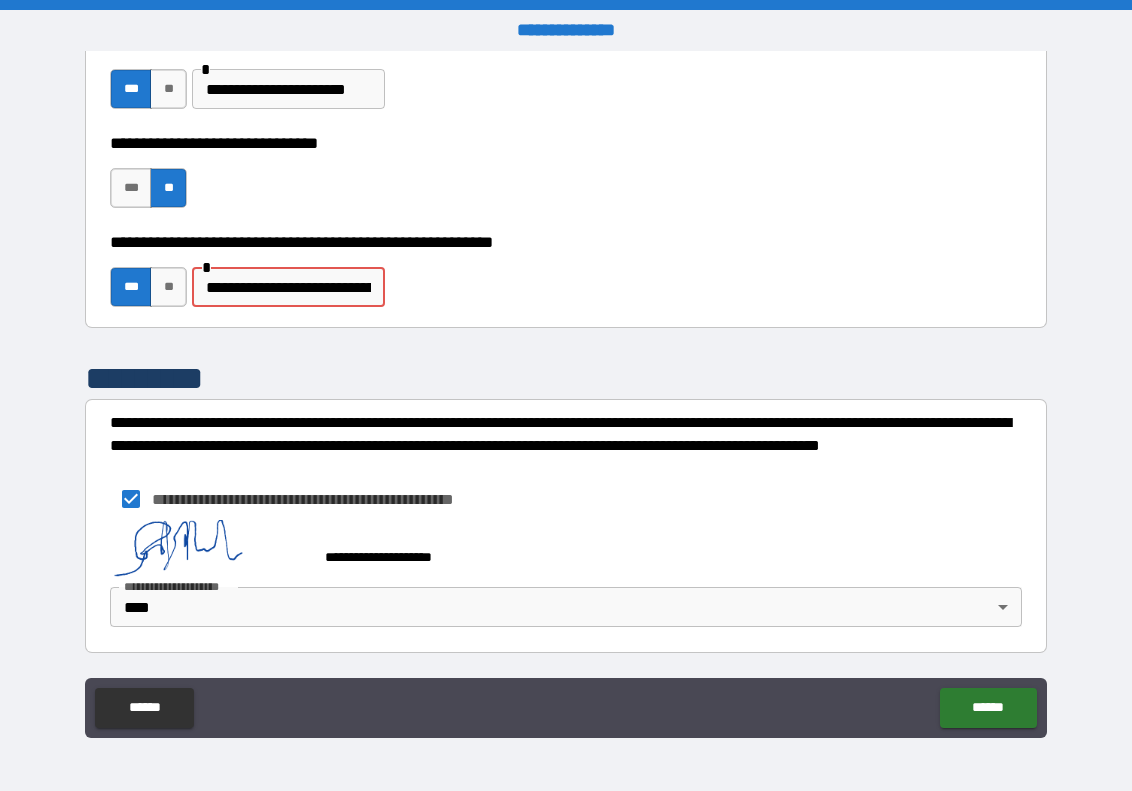 click on "**********" at bounding box center (288, 287) 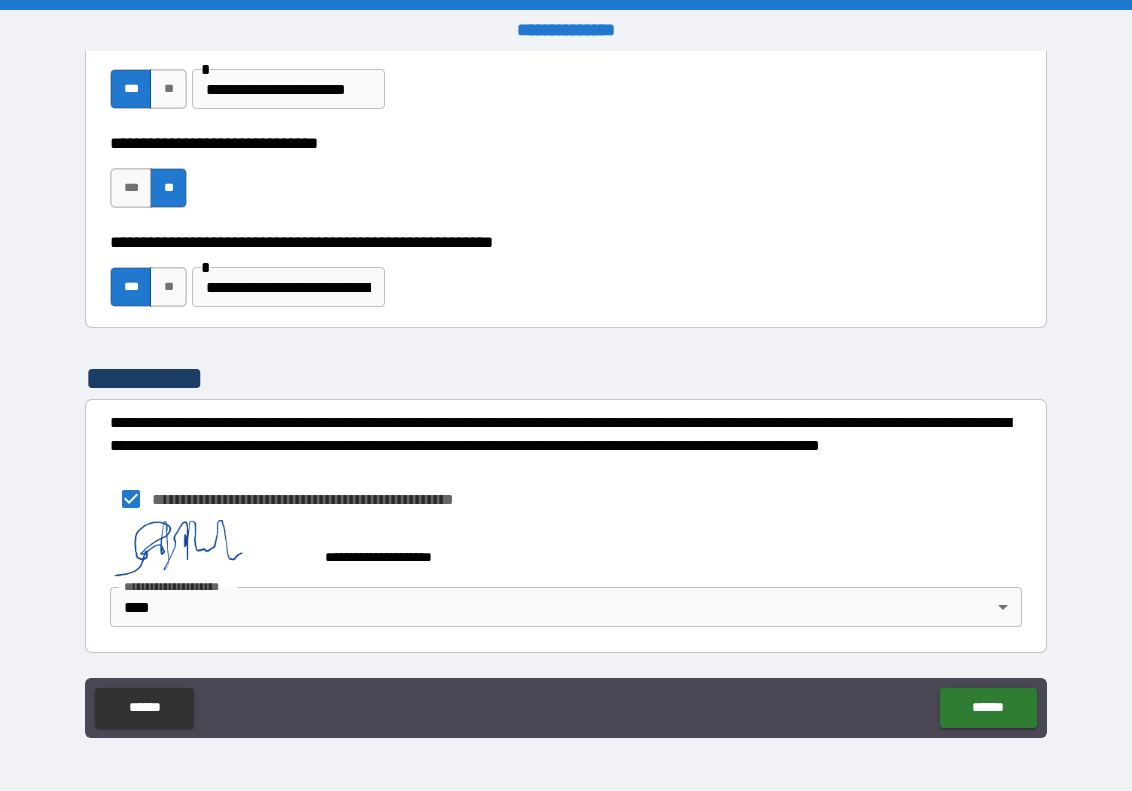 click on "**********" at bounding box center (566, 354) 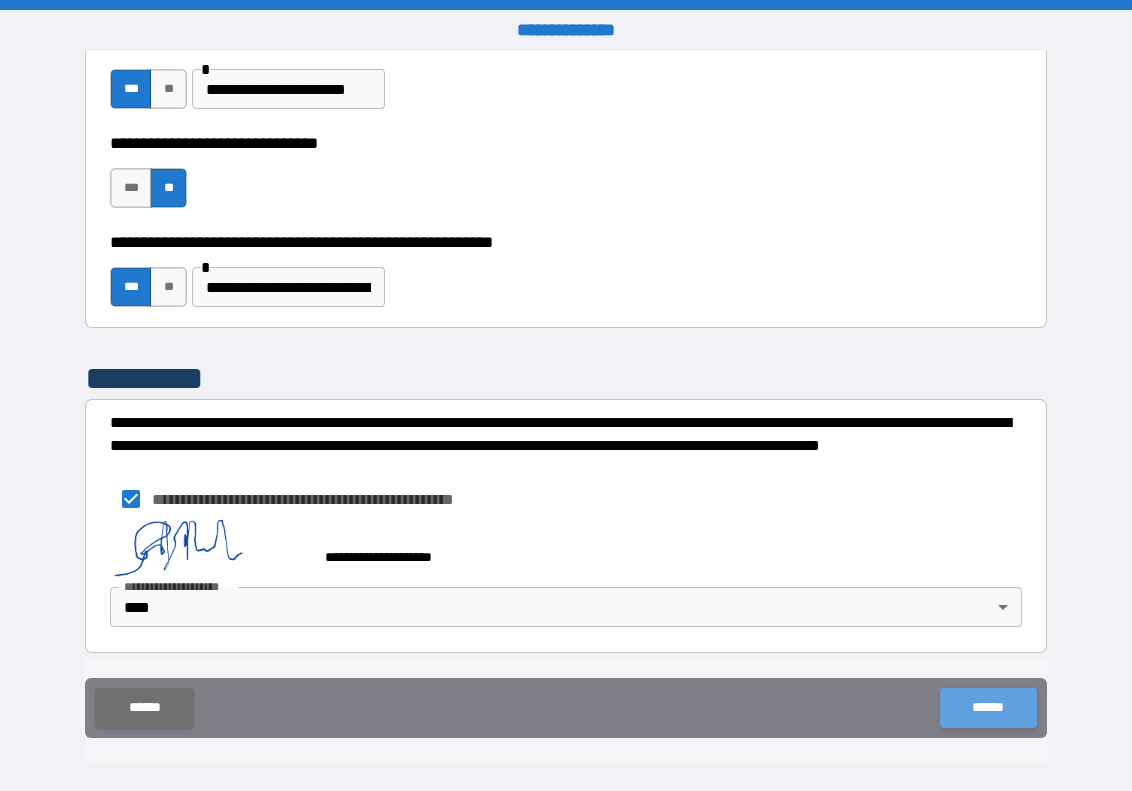 click on "******" at bounding box center [988, 708] 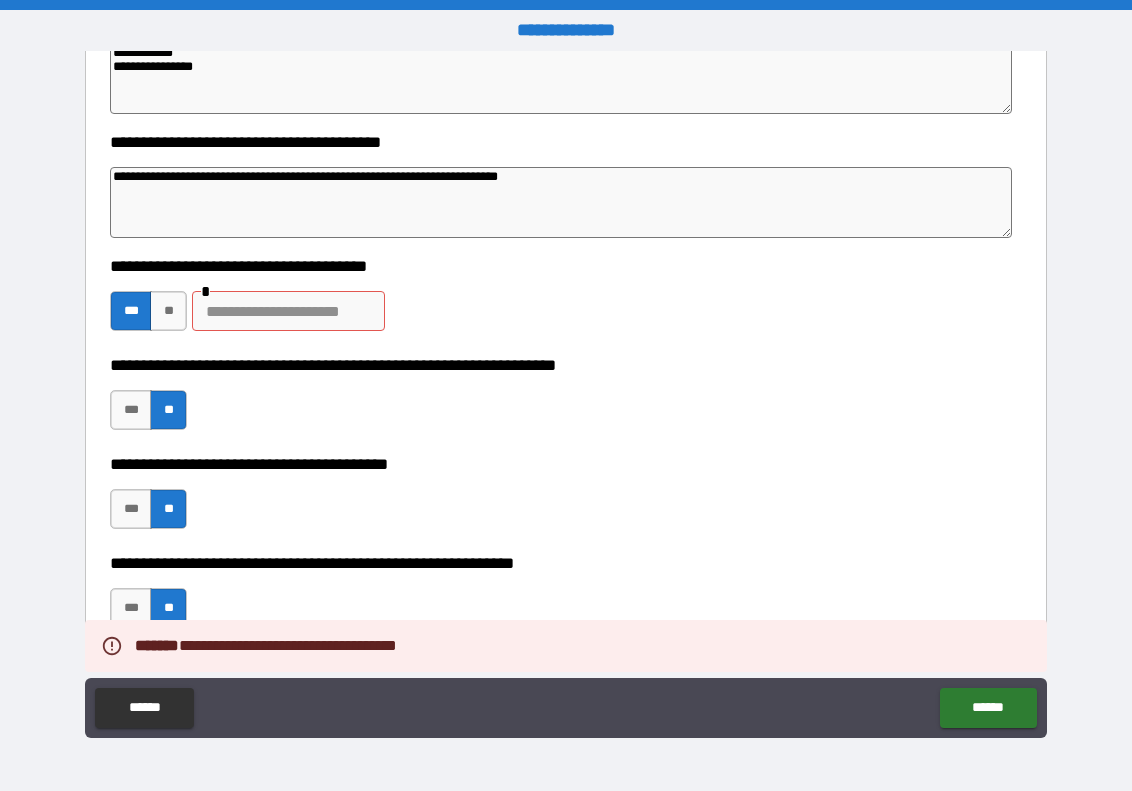 scroll, scrollTop: 449, scrollLeft: 0, axis: vertical 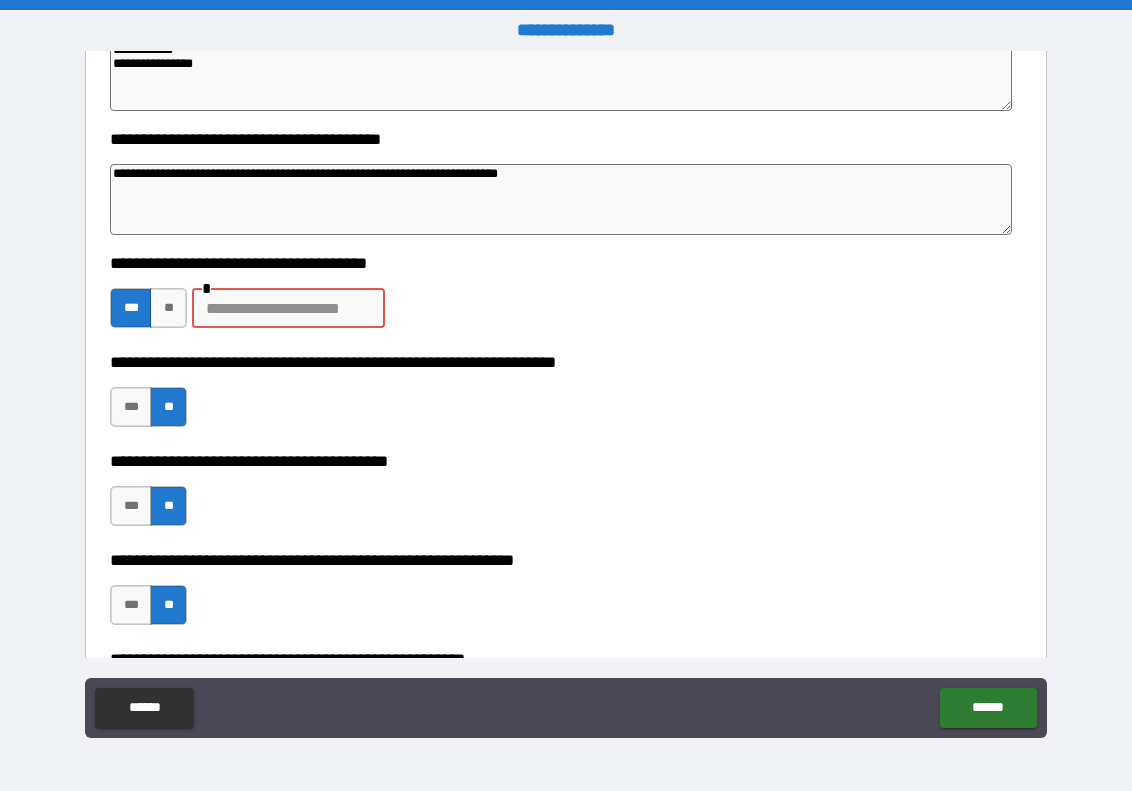 drag, startPoint x: 282, startPoint y: 313, endPoint x: 314, endPoint y: 319, distance: 32.55764 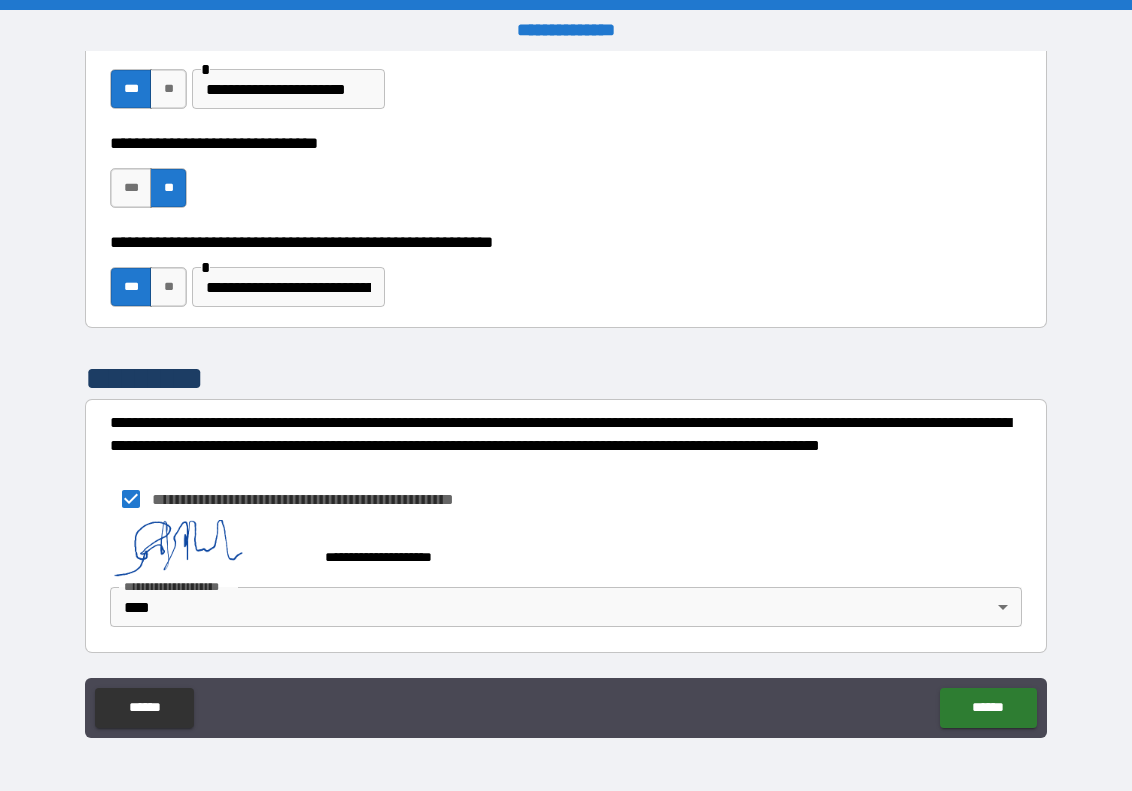 scroll, scrollTop: 1658, scrollLeft: 0, axis: vertical 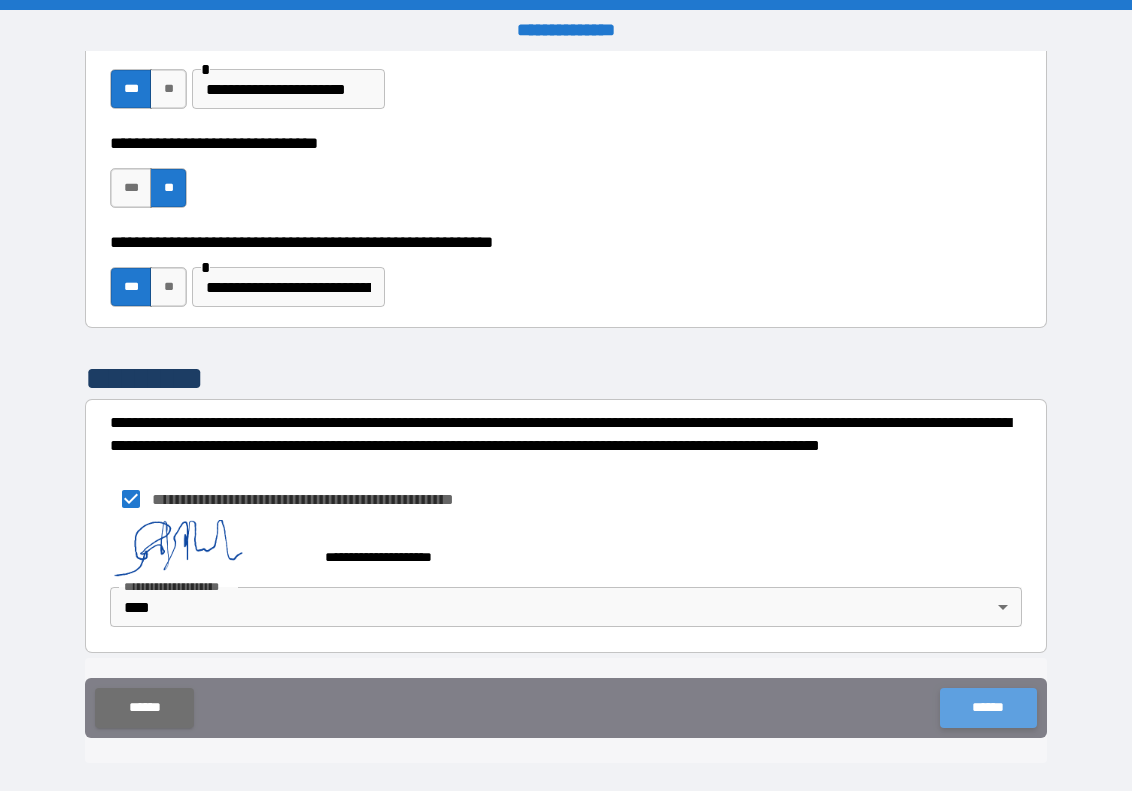 click on "******" at bounding box center [988, 708] 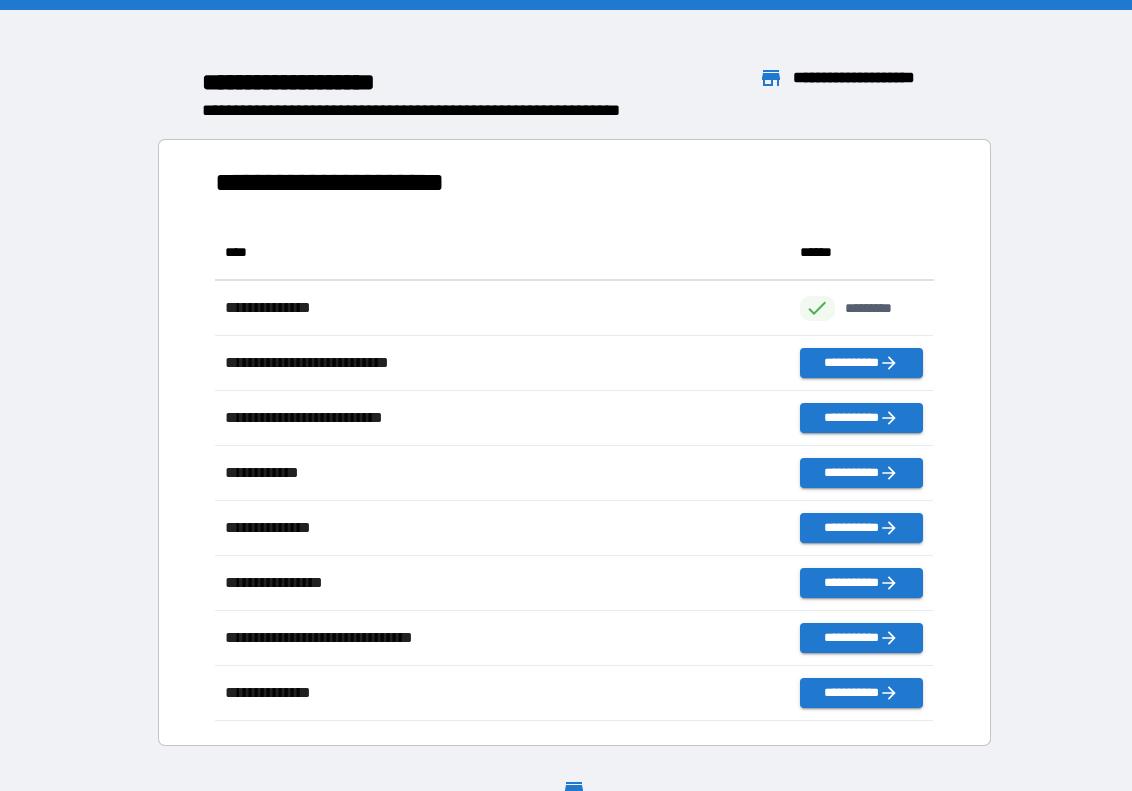 scroll, scrollTop: 1, scrollLeft: 1, axis: both 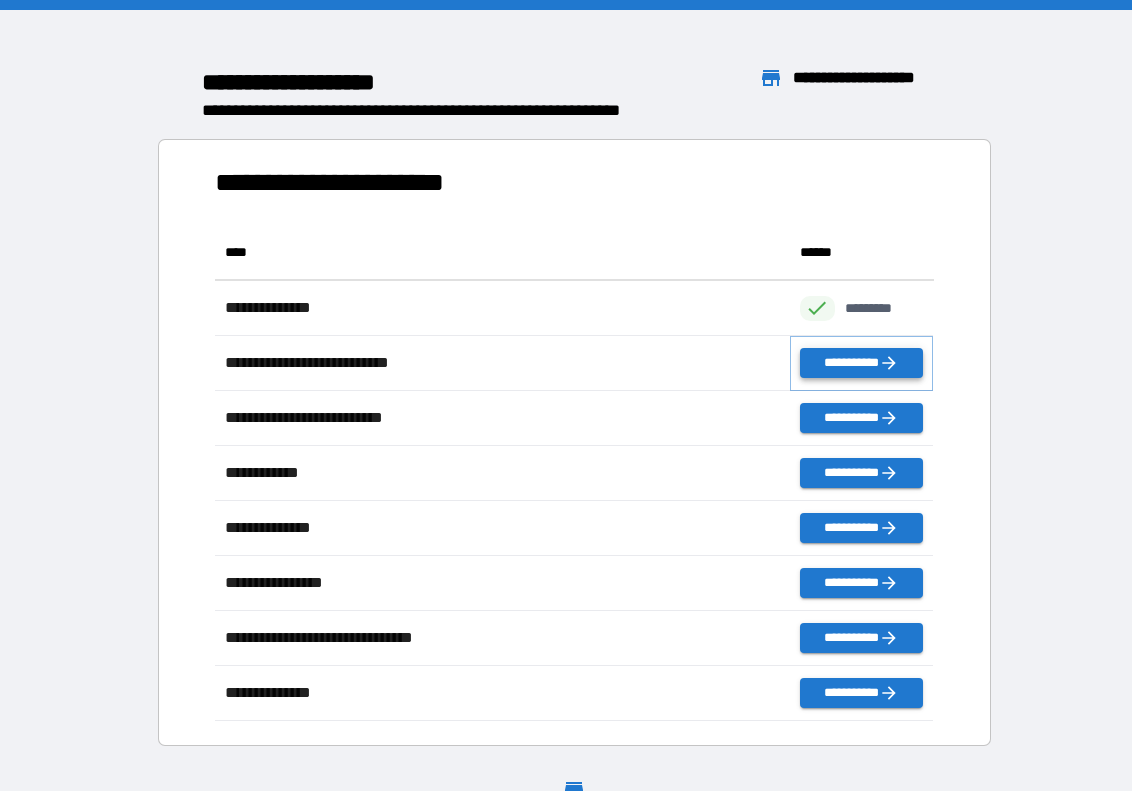 click on "**********" at bounding box center [862, 363] 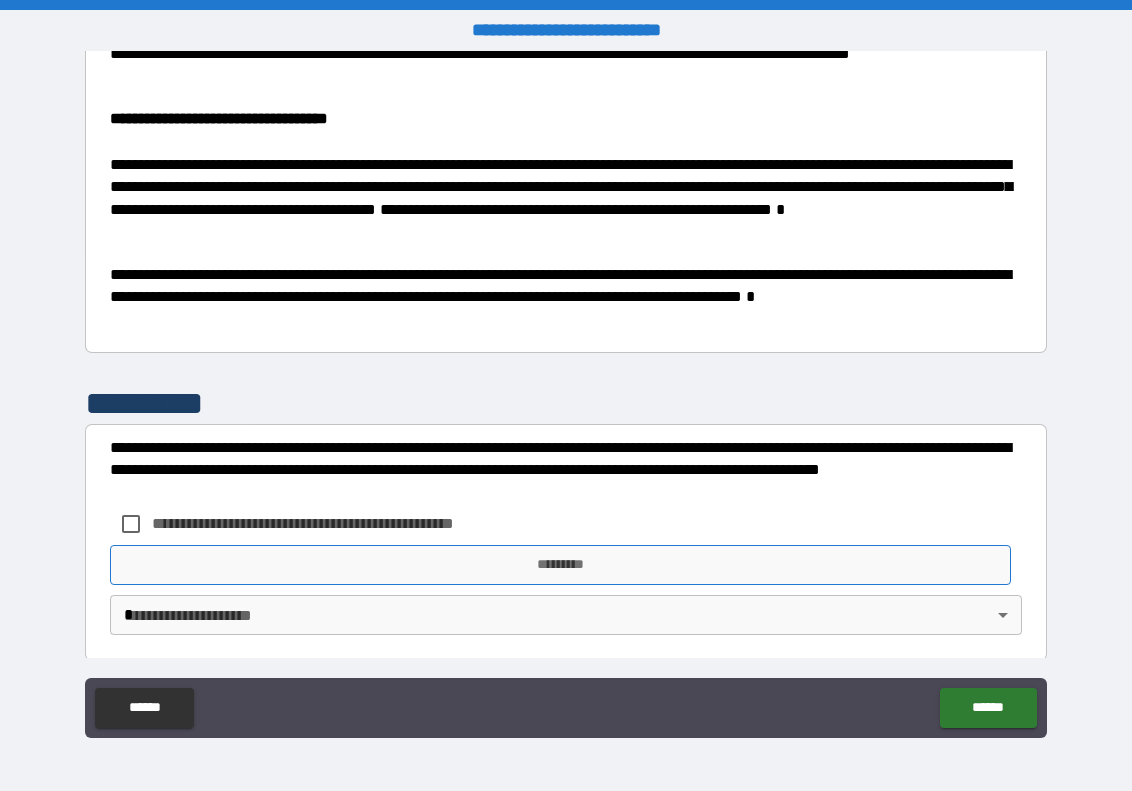 scroll, scrollTop: 737, scrollLeft: 0, axis: vertical 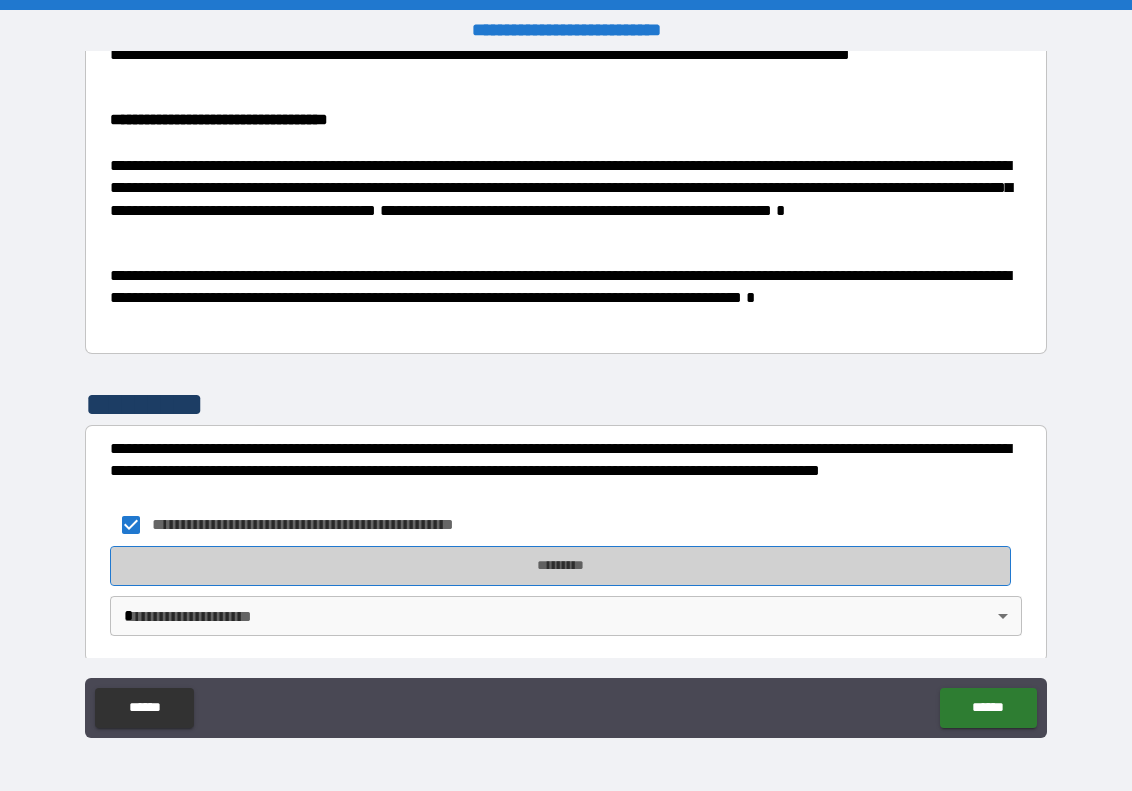 drag, startPoint x: 426, startPoint y: 559, endPoint x: 415, endPoint y: 551, distance: 13.601471 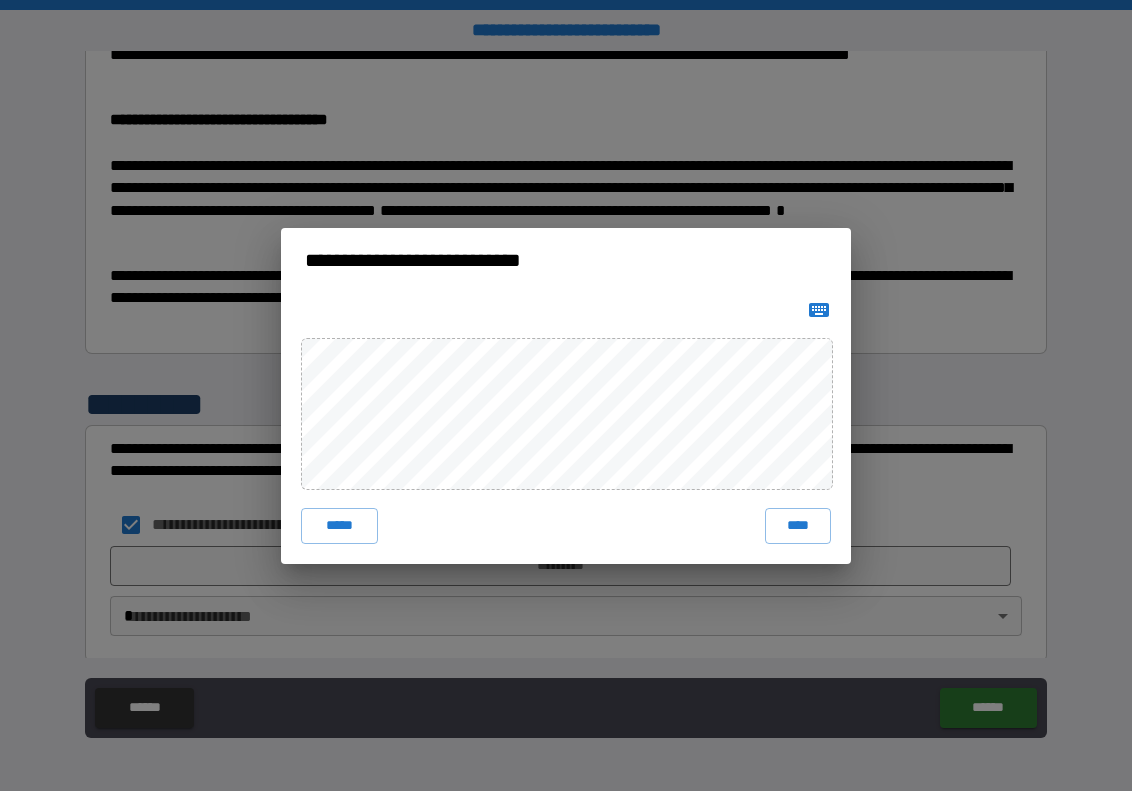 click on "**********" at bounding box center [566, 395] 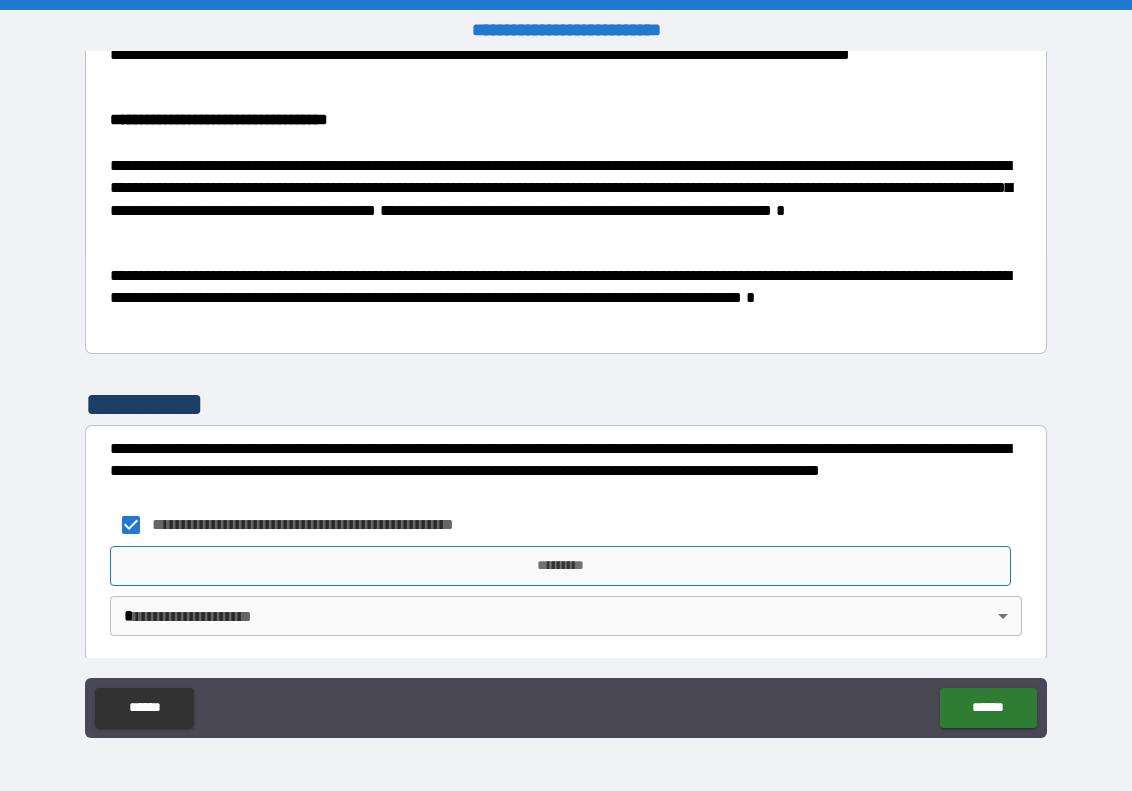 click on "*********" at bounding box center (560, 566) 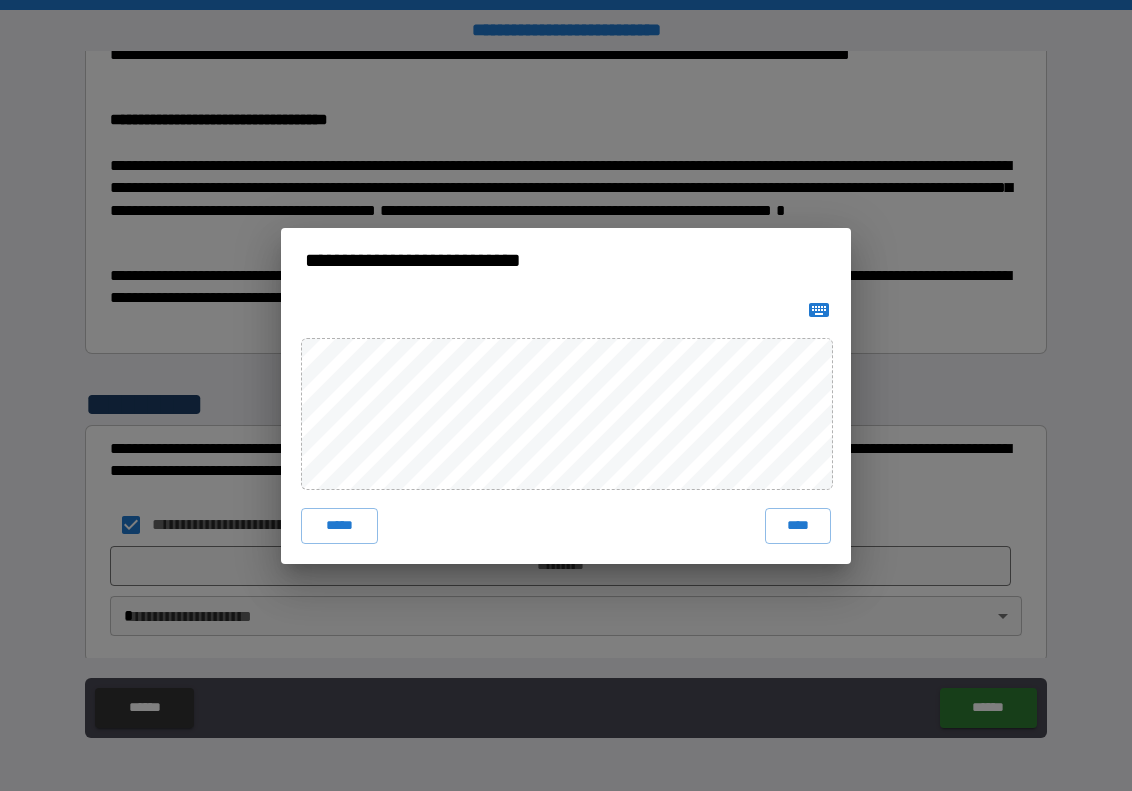 click at bounding box center (566, 413) 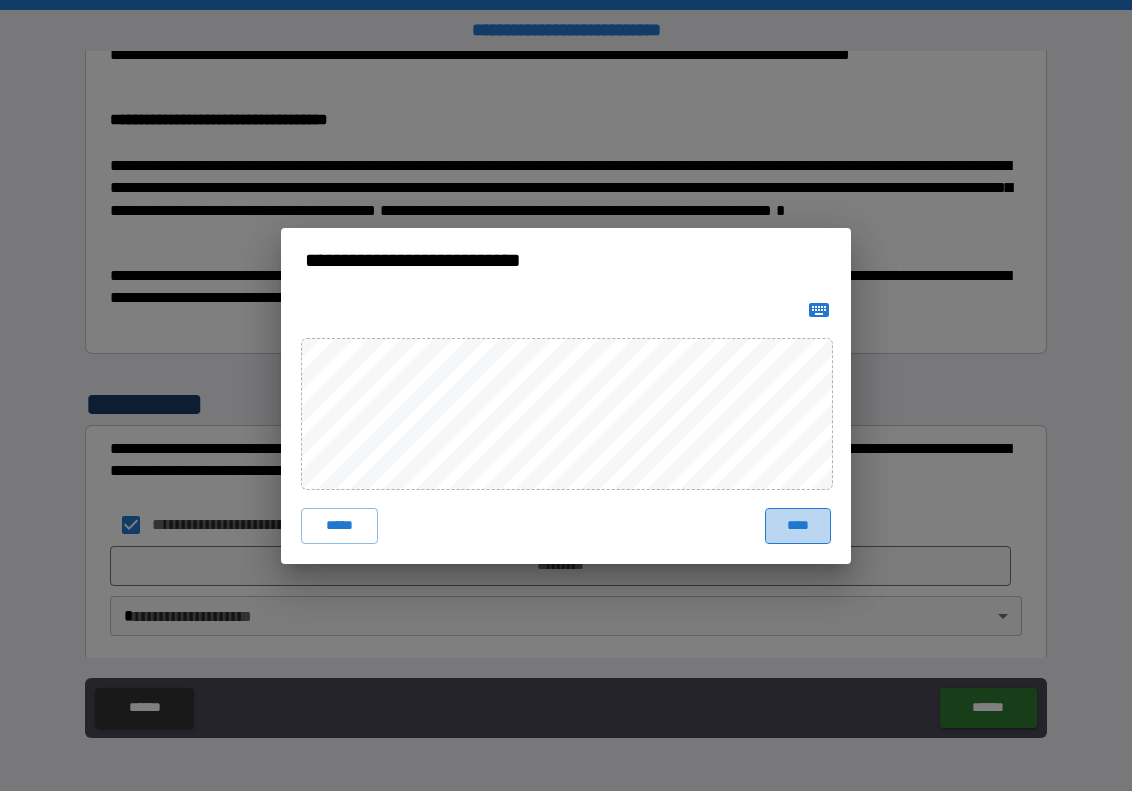 click on "****" at bounding box center (798, 526) 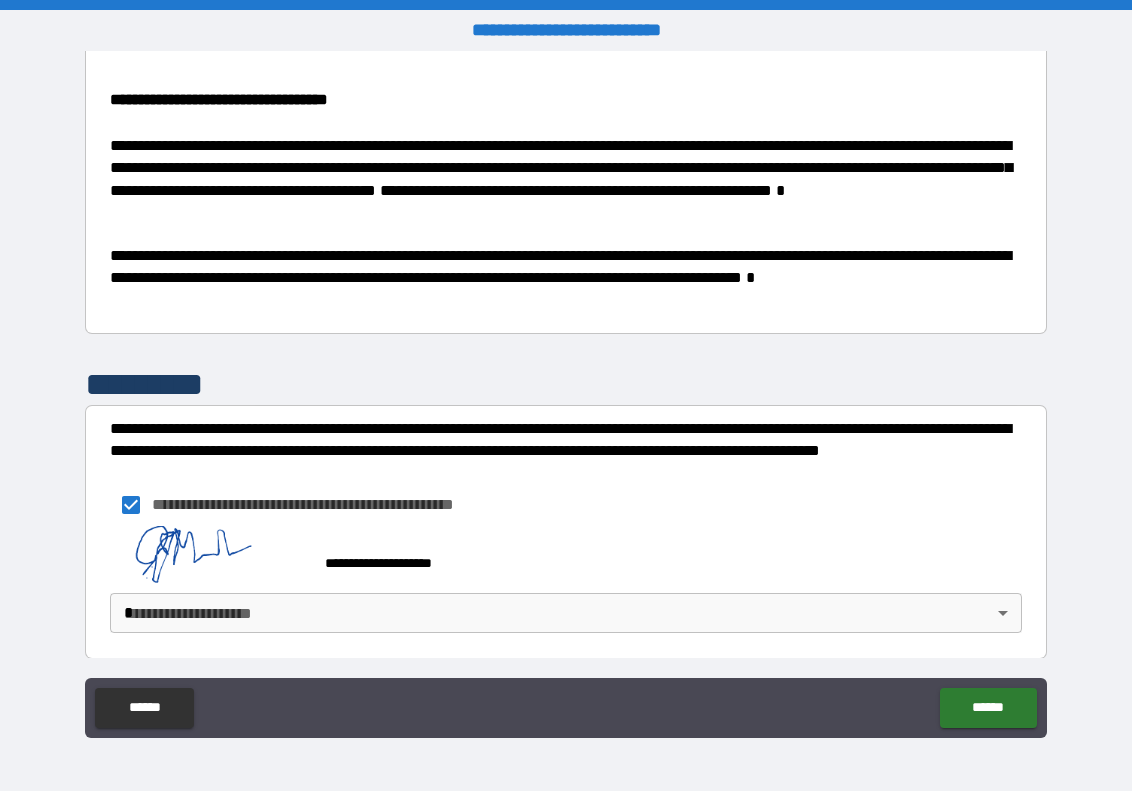 scroll, scrollTop: 754, scrollLeft: 0, axis: vertical 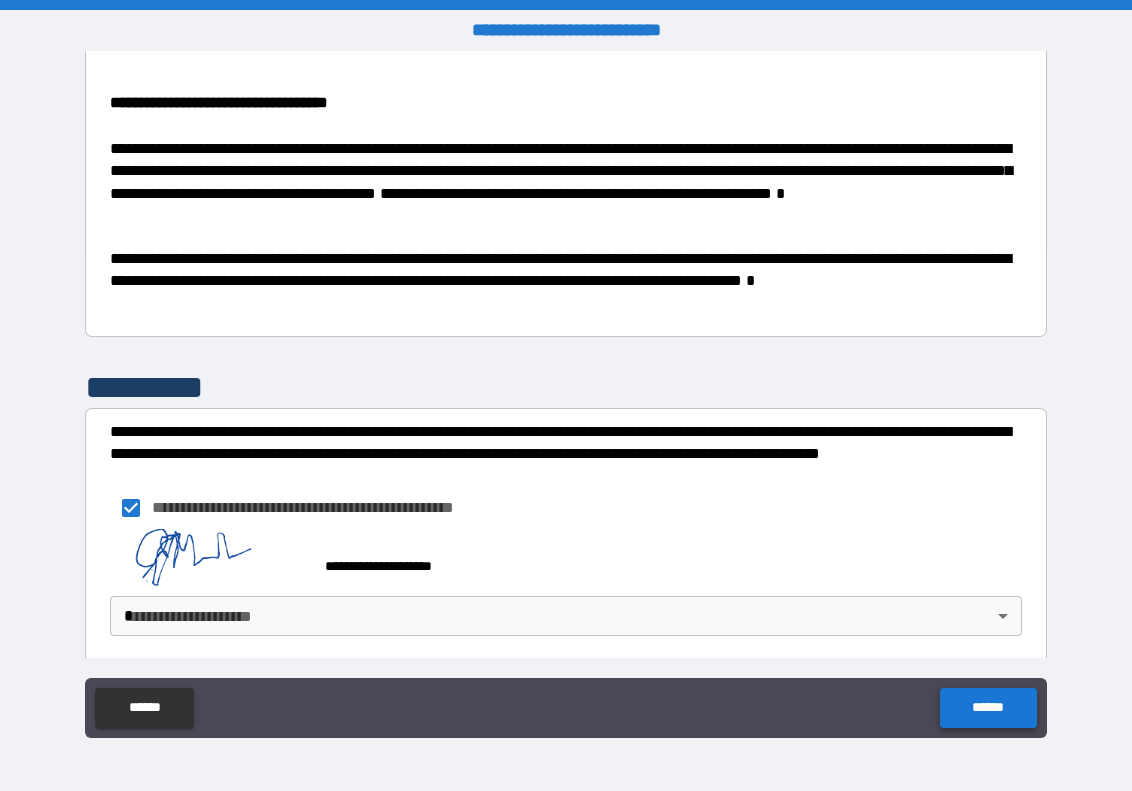 click on "******" at bounding box center (988, 708) 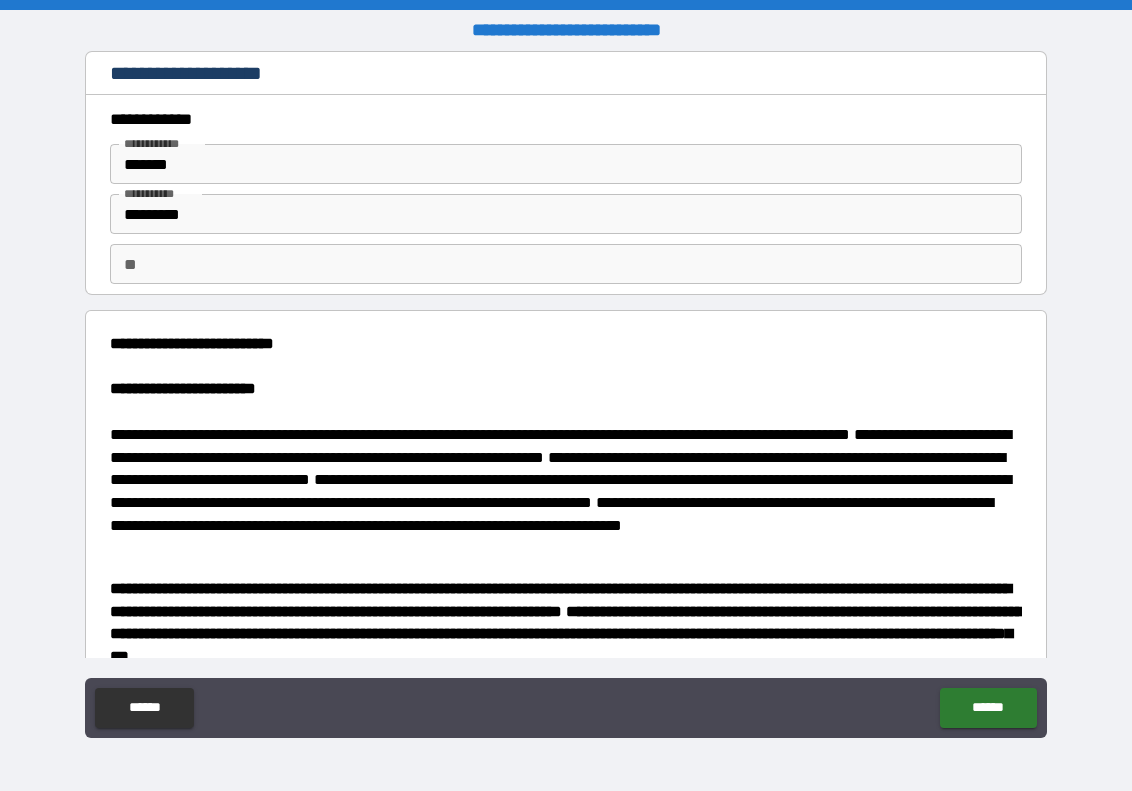 scroll, scrollTop: 0, scrollLeft: 0, axis: both 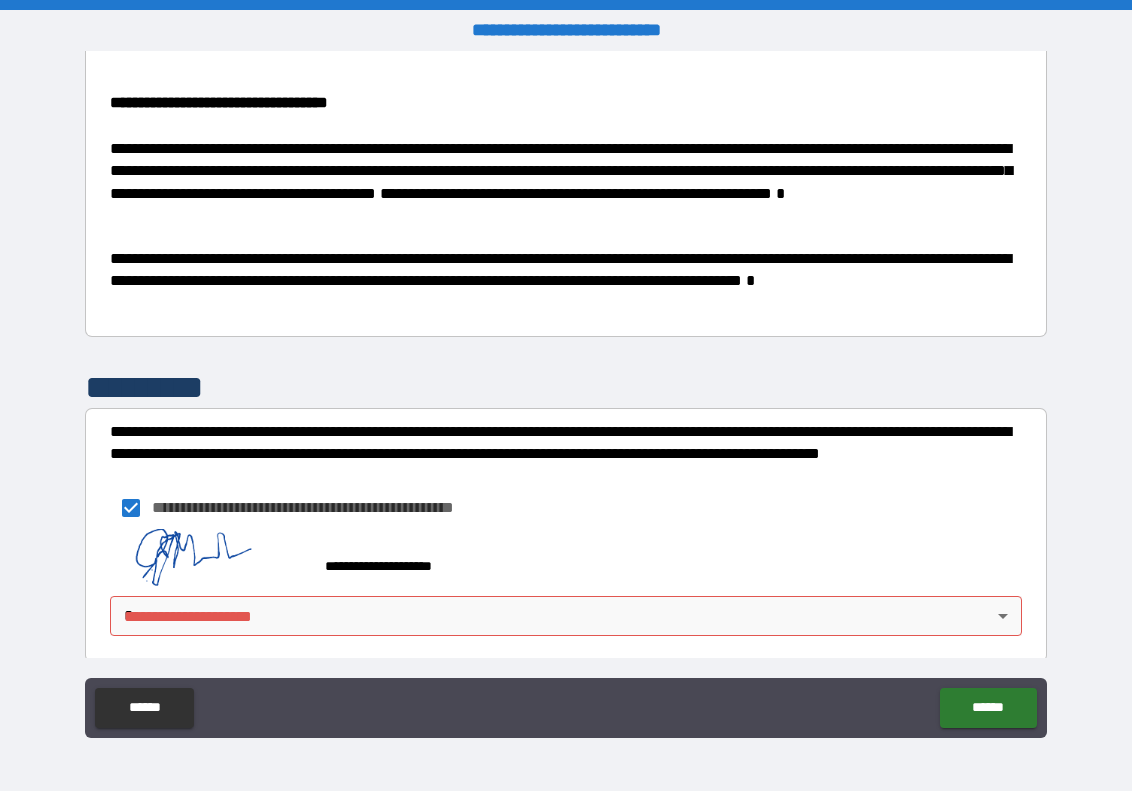 click on "**********" at bounding box center (566, 395) 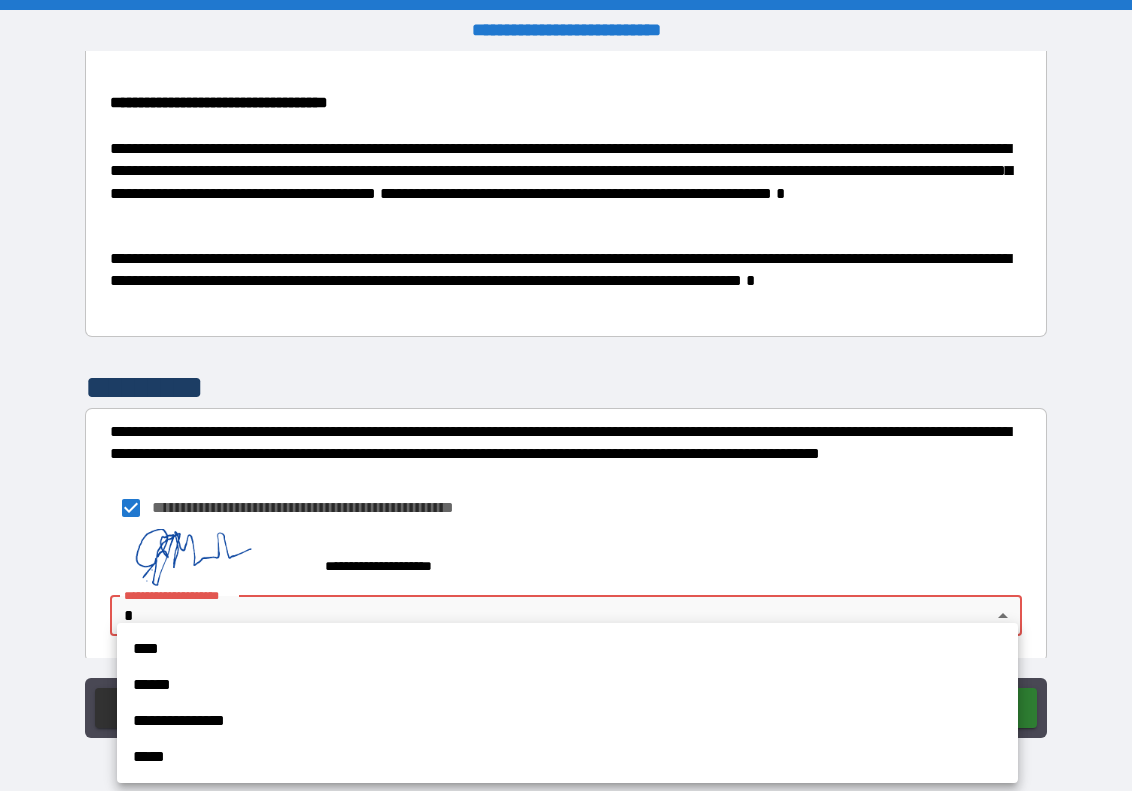 drag, startPoint x: 133, startPoint y: 650, endPoint x: 181, endPoint y: 645, distance: 48.259712 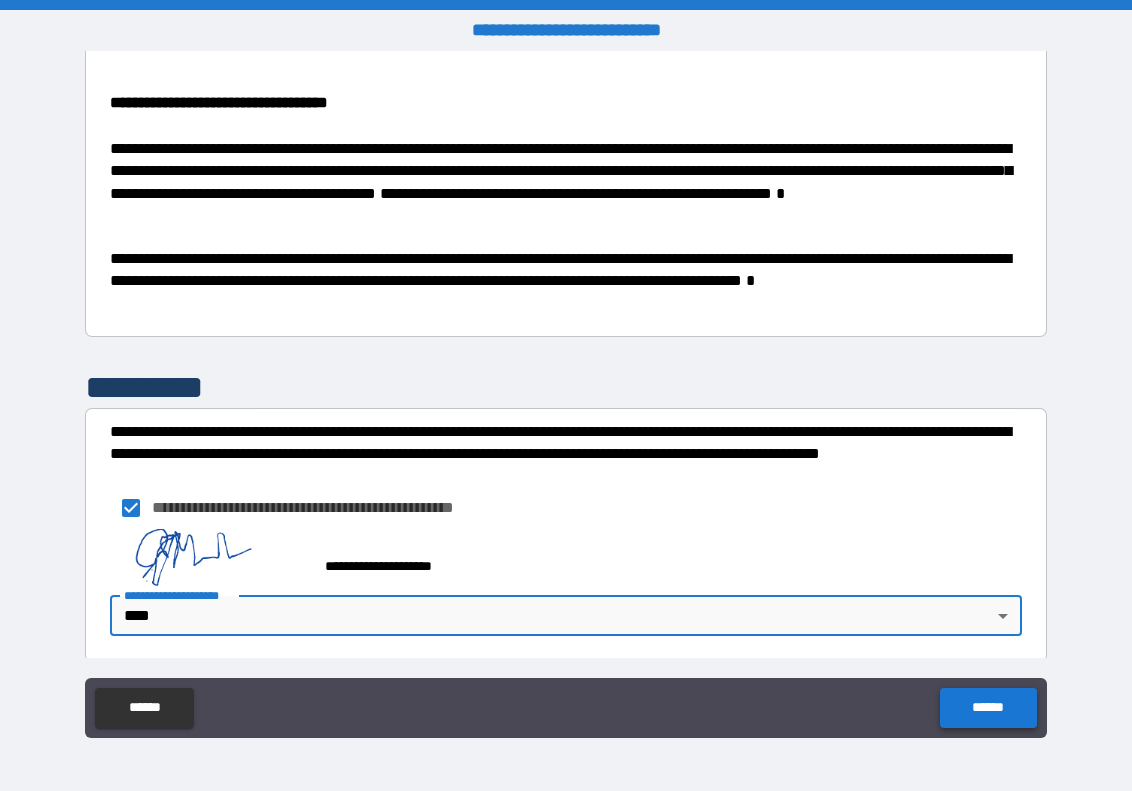 click on "******" at bounding box center [988, 708] 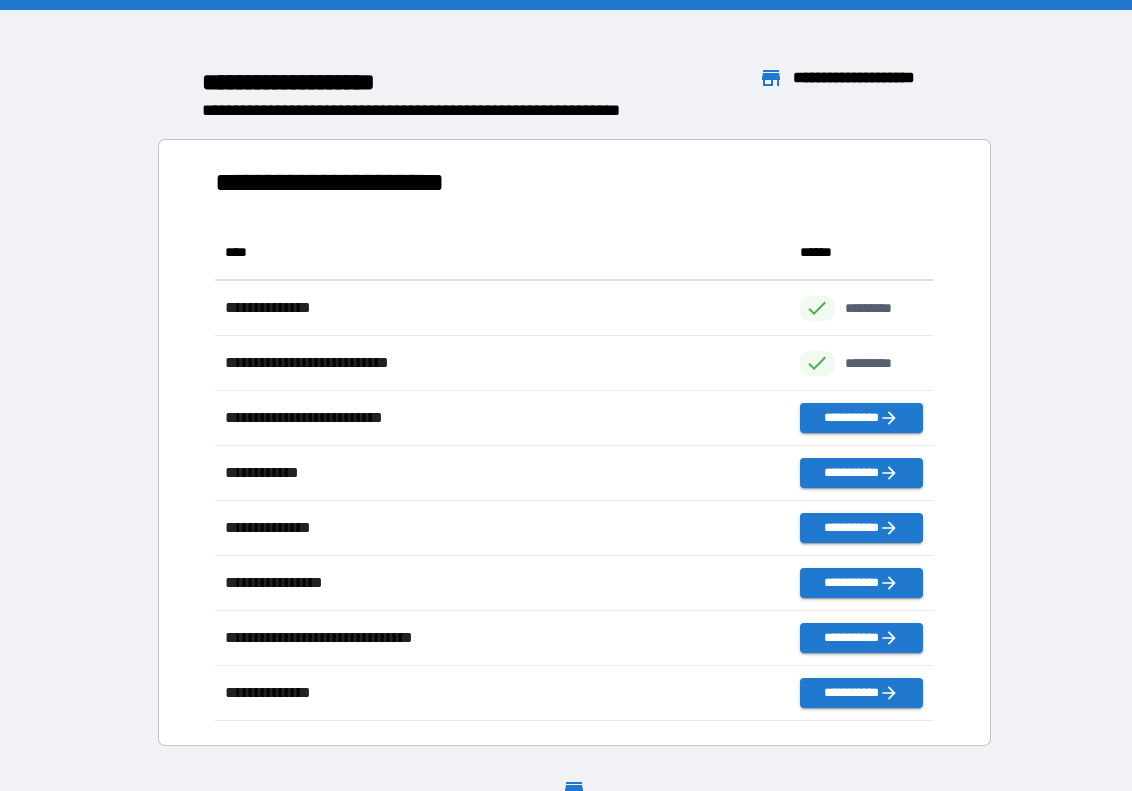 scroll, scrollTop: 1, scrollLeft: 1, axis: both 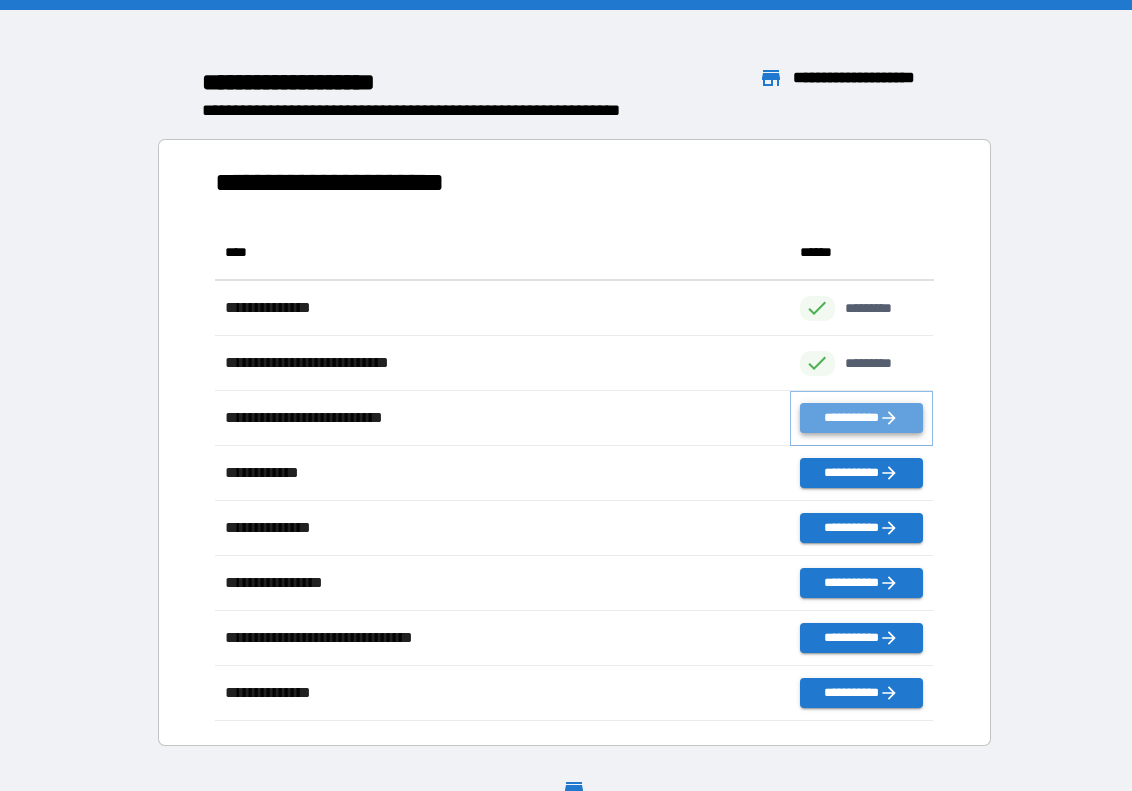 click on "**********" at bounding box center (862, 418) 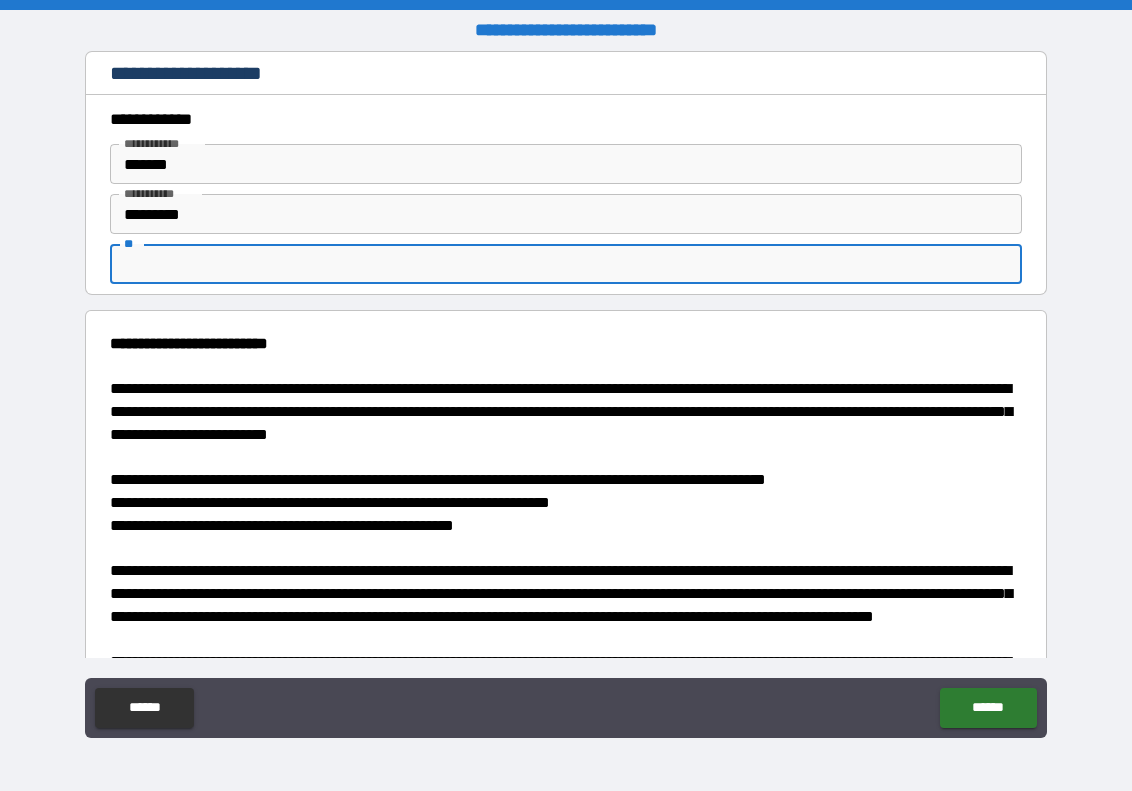 click on "**" at bounding box center (566, 264) 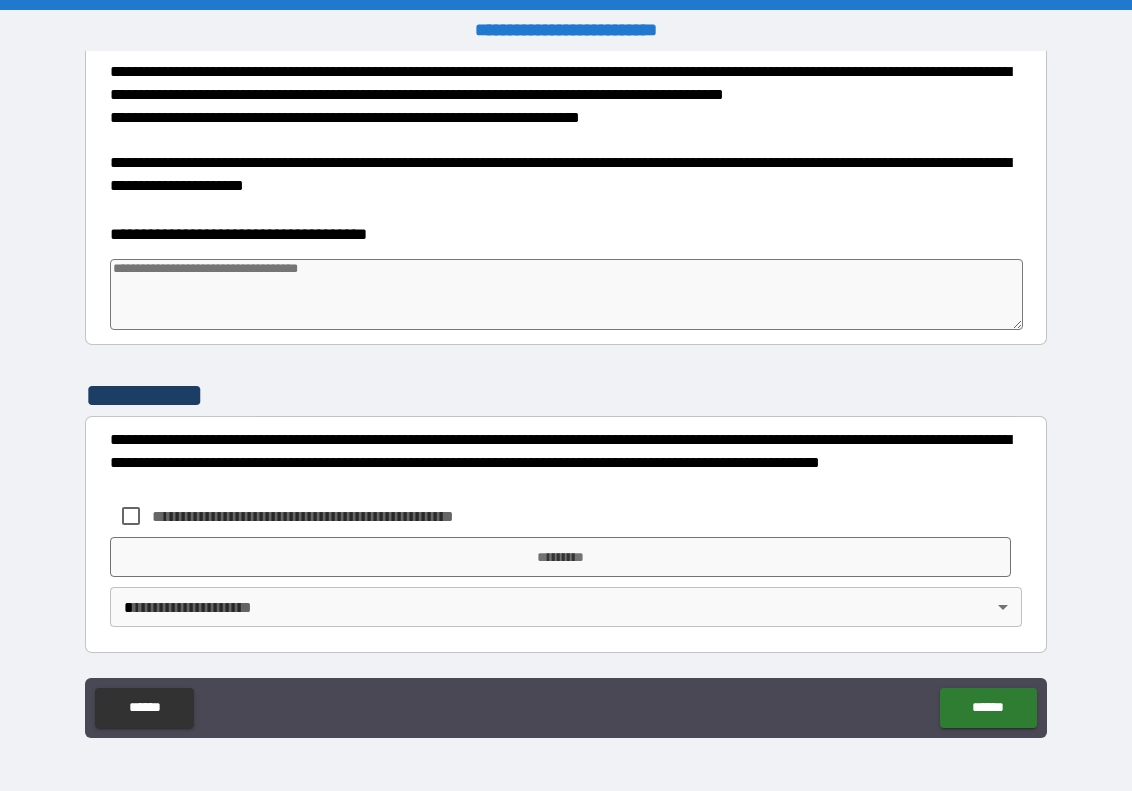 scroll, scrollTop: 597, scrollLeft: 0, axis: vertical 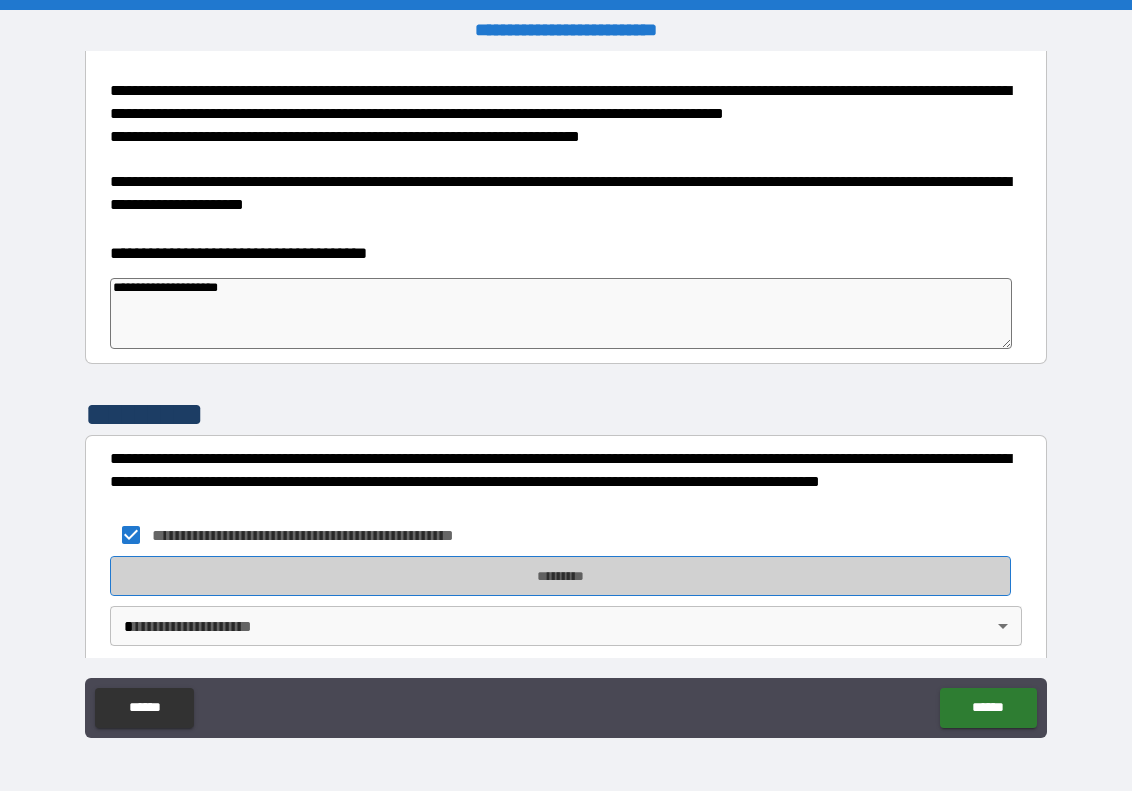 click on "*********" at bounding box center [560, 576] 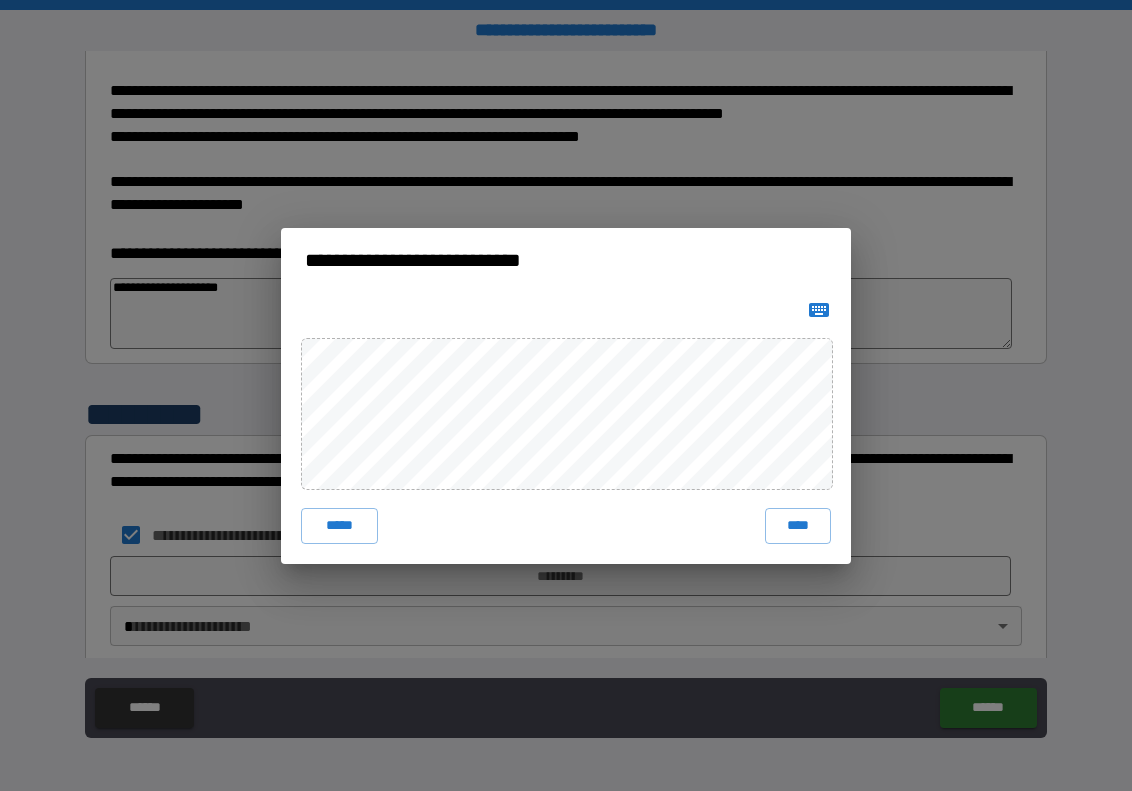 click on "***** ****" at bounding box center [566, 428] 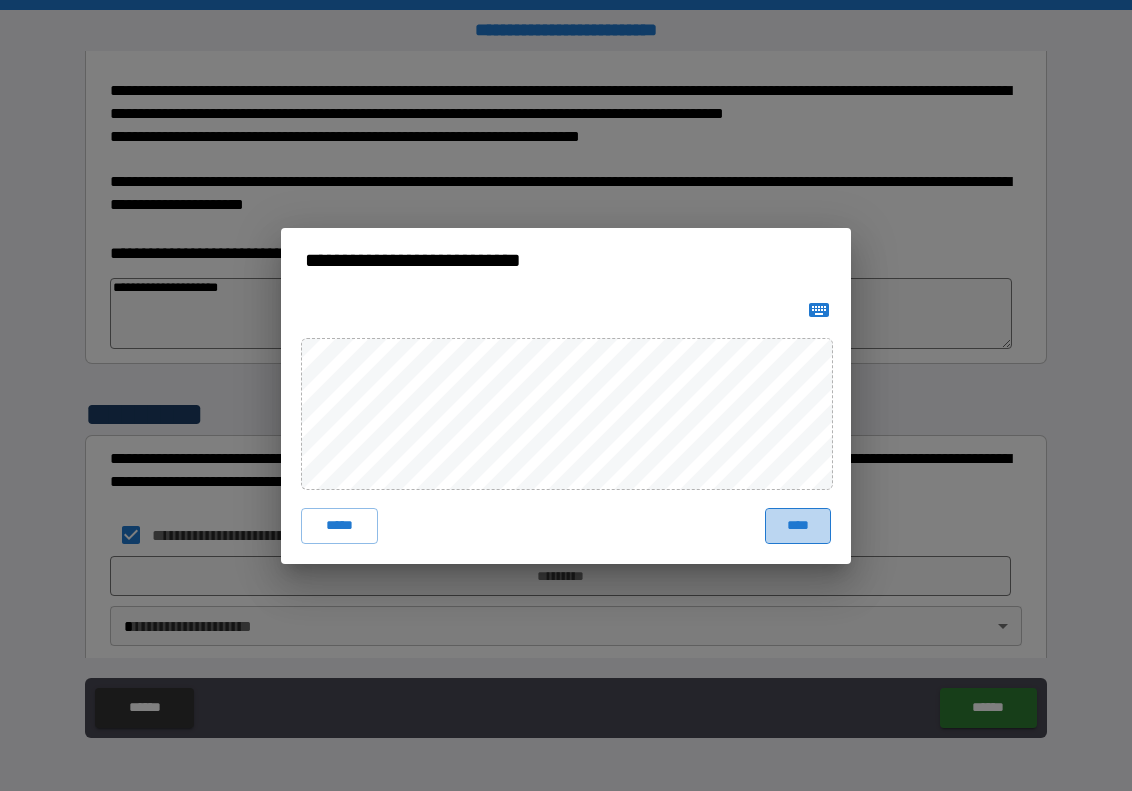 click on "****" at bounding box center (798, 526) 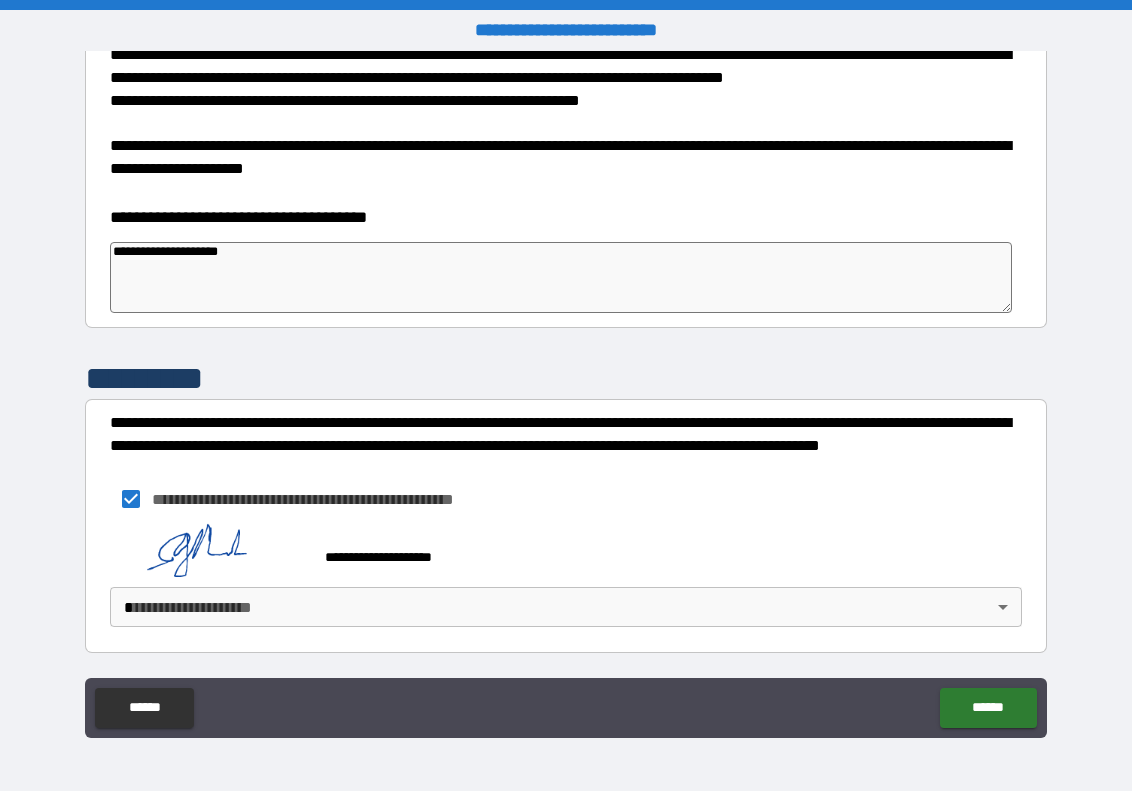 scroll, scrollTop: 614, scrollLeft: 0, axis: vertical 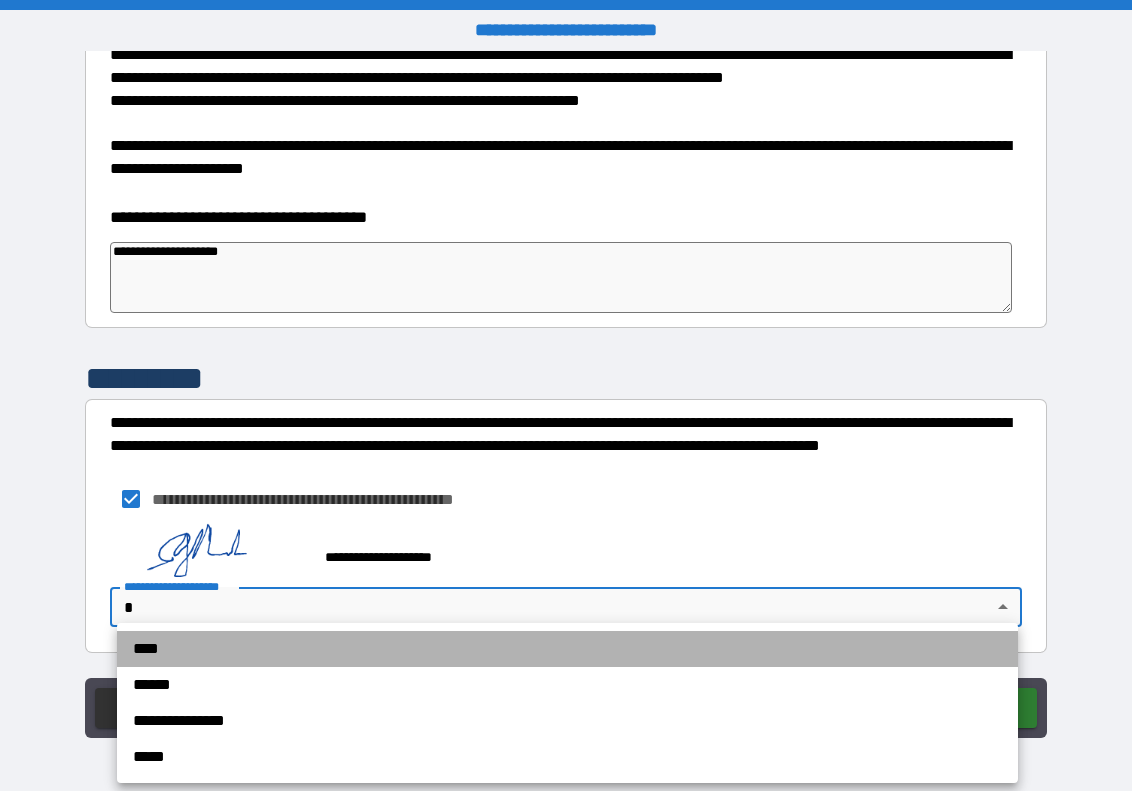 drag, startPoint x: 155, startPoint y: 648, endPoint x: 189, endPoint y: 649, distance: 34.0147 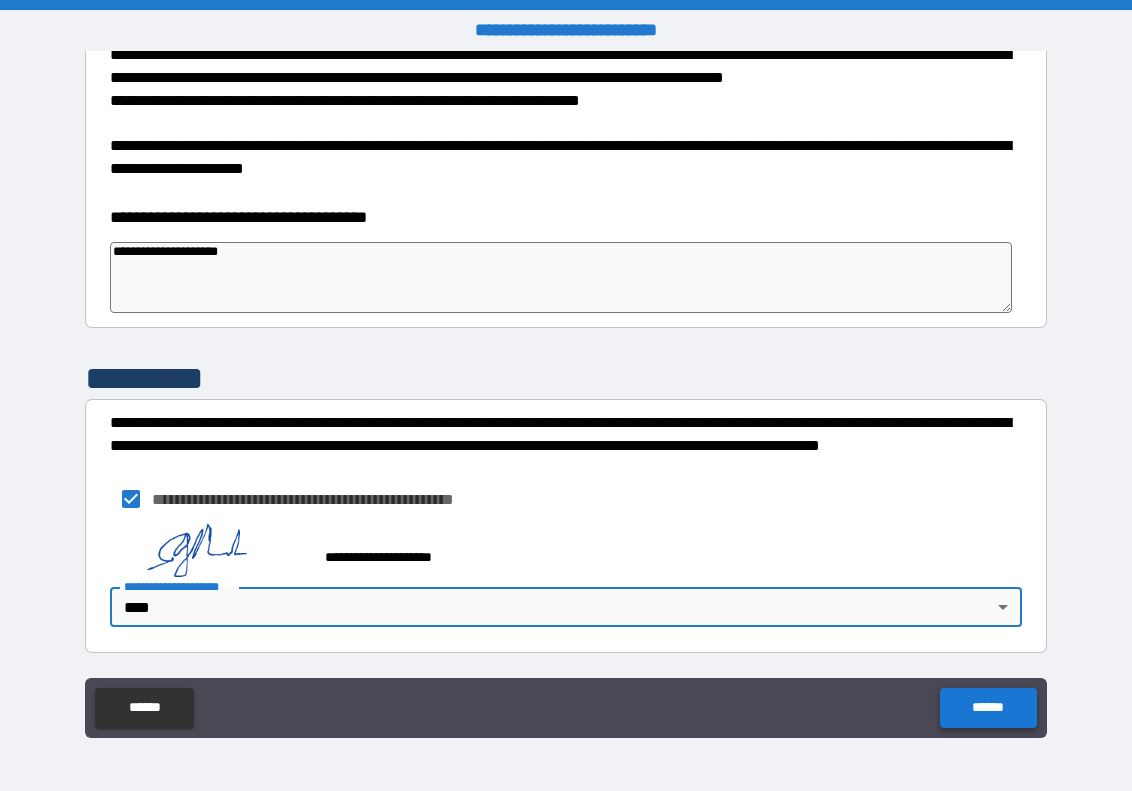 click on "******" at bounding box center [988, 708] 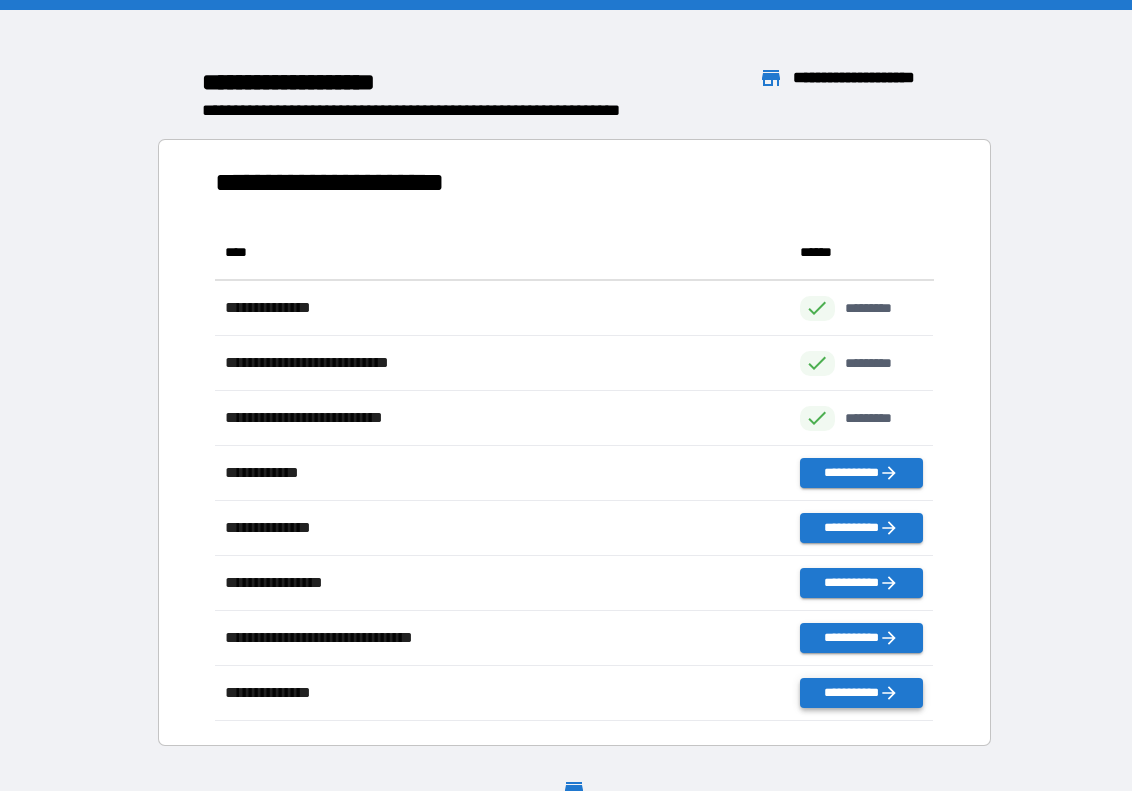scroll, scrollTop: 496, scrollLeft: 719, axis: both 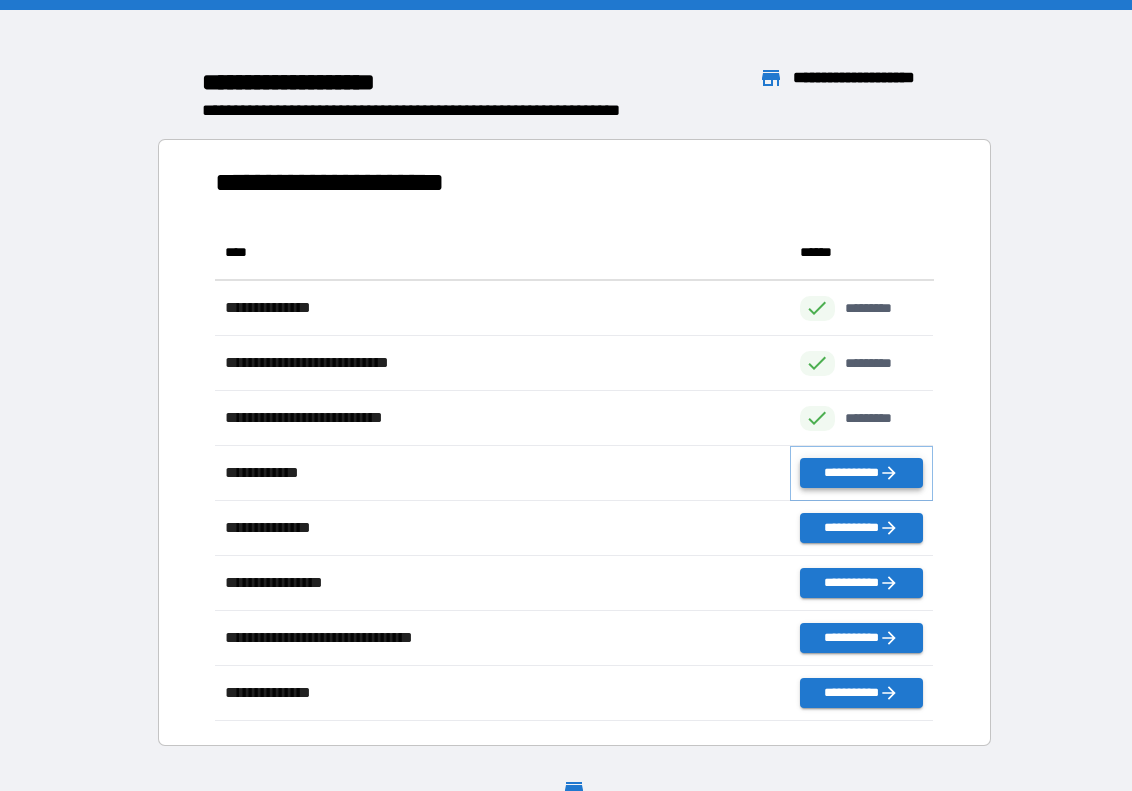 click on "**********" at bounding box center [862, 473] 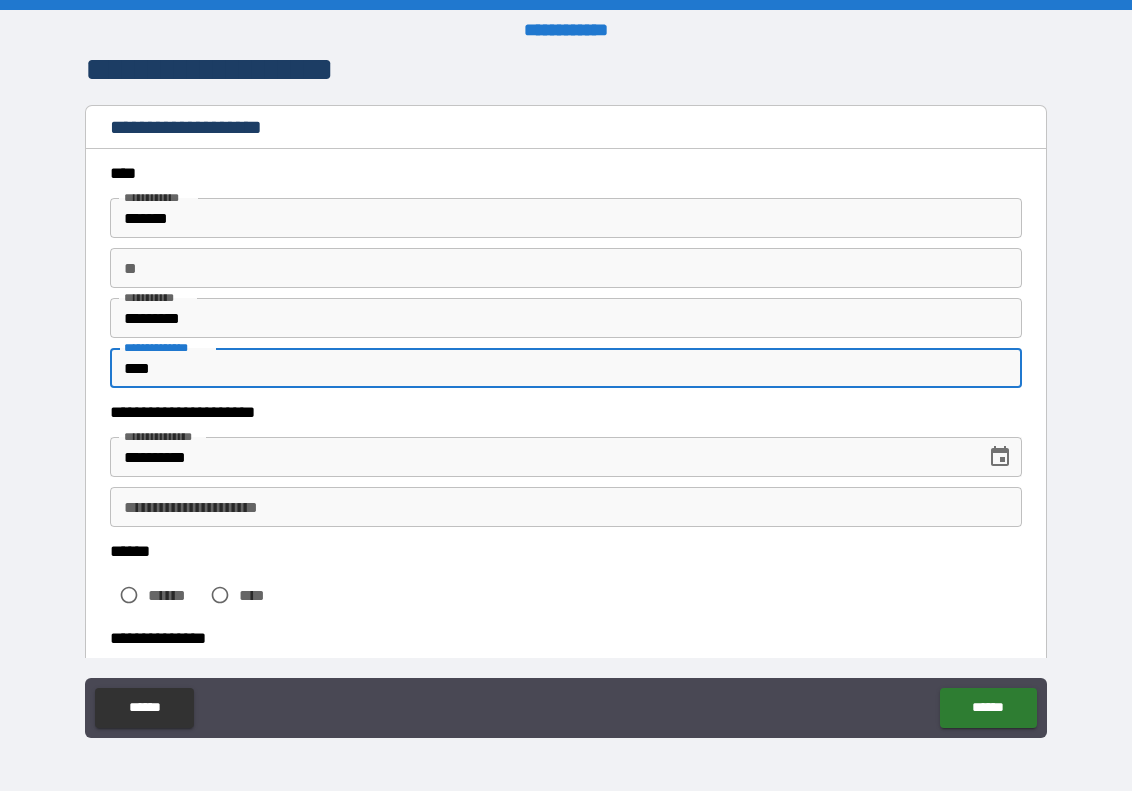 scroll, scrollTop: 17, scrollLeft: 0, axis: vertical 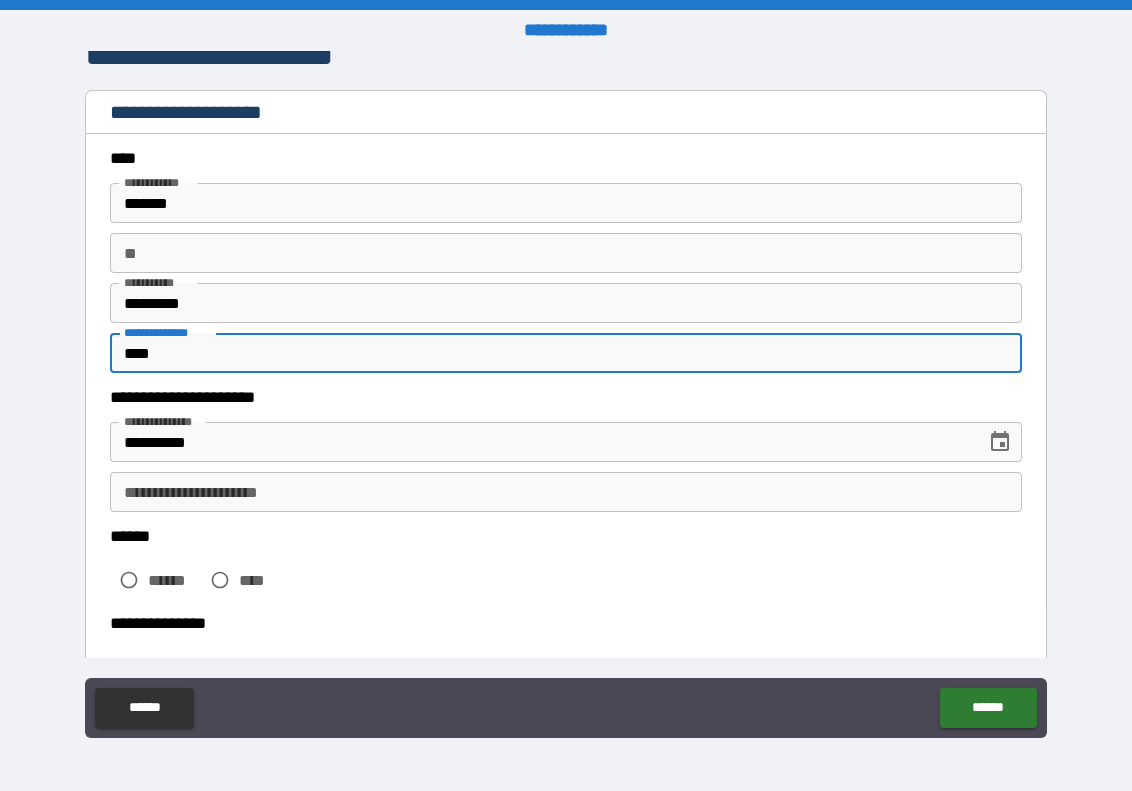 click on "**********" at bounding box center [566, 452] 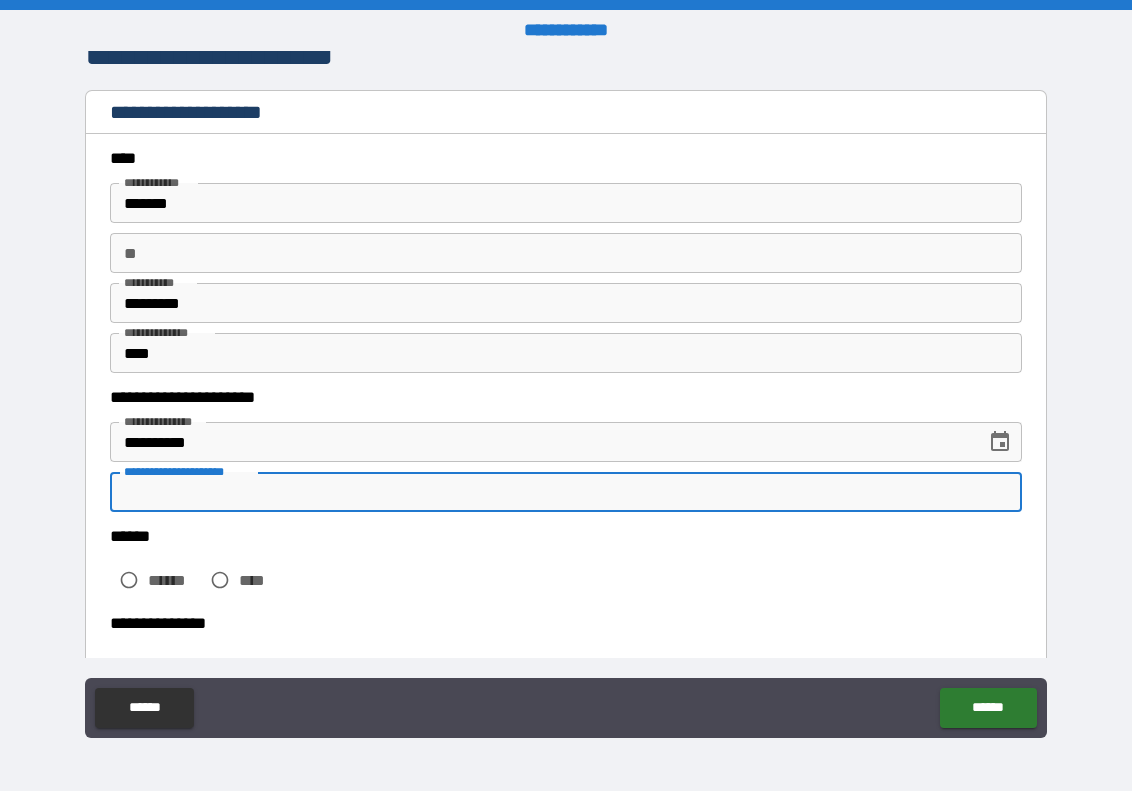 click on "**********" at bounding box center [566, 492] 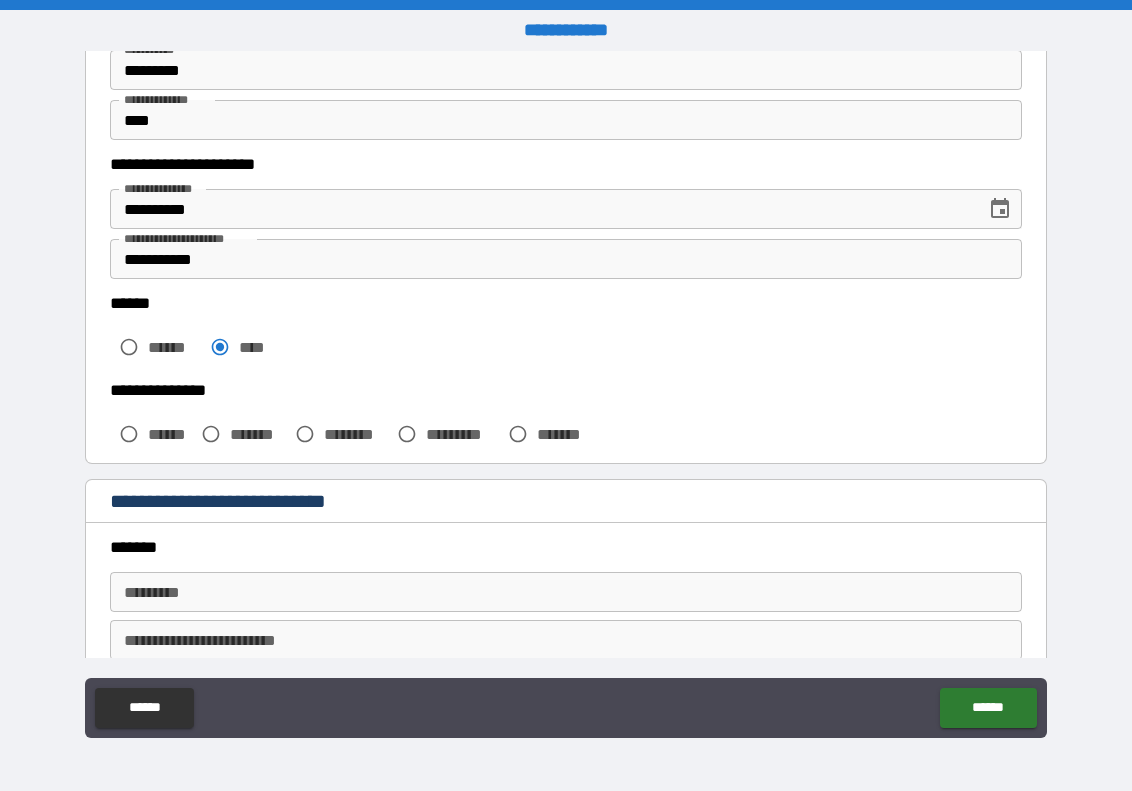 scroll, scrollTop: 248, scrollLeft: 0, axis: vertical 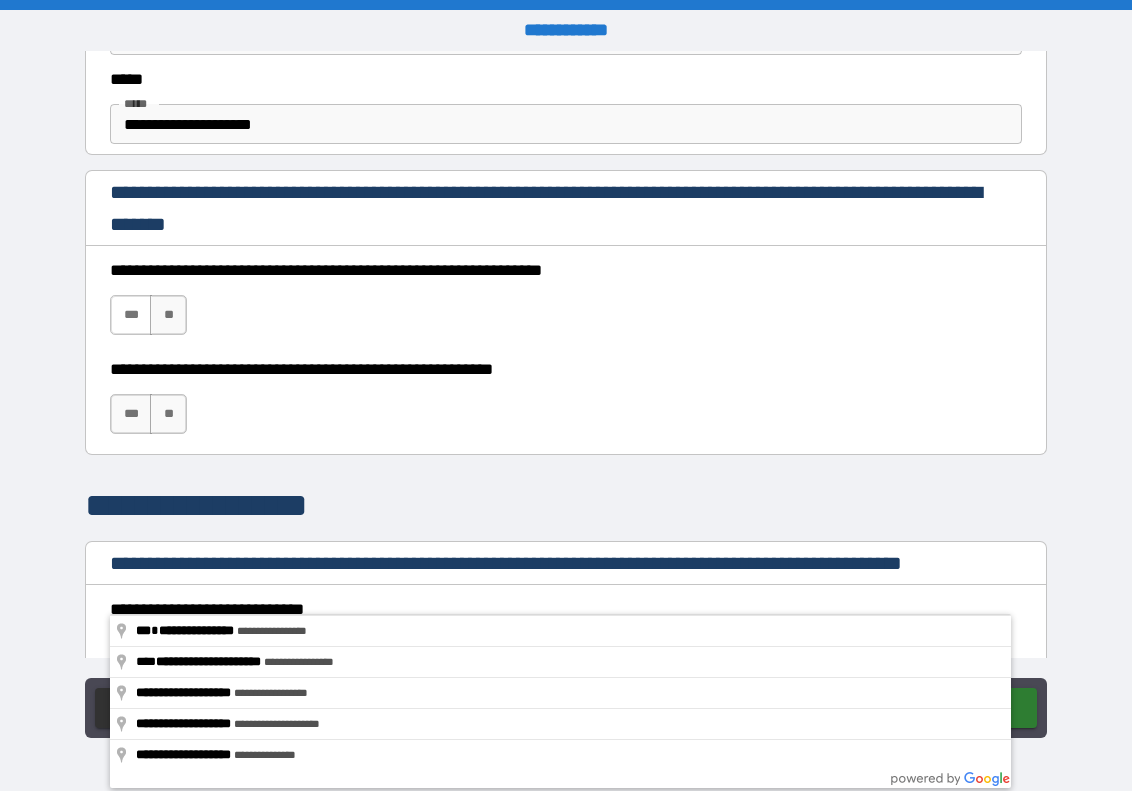 click on "***" at bounding box center (131, 315) 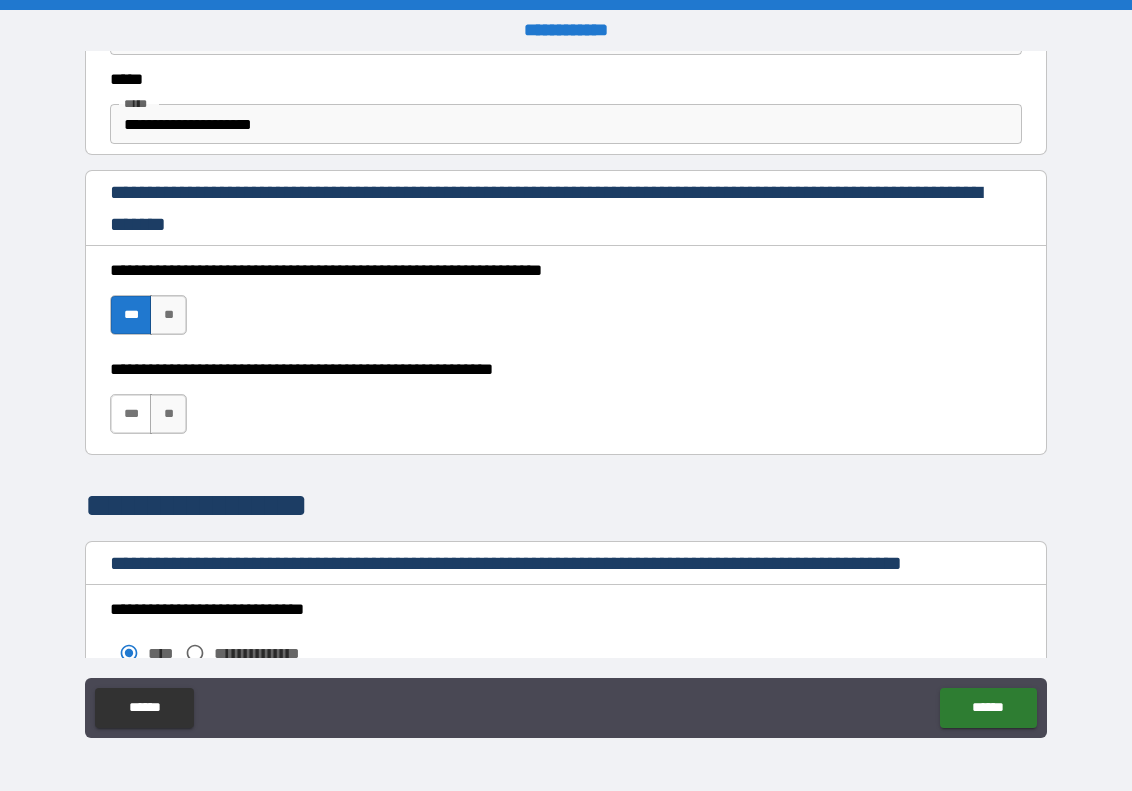 click on "***" at bounding box center (131, 414) 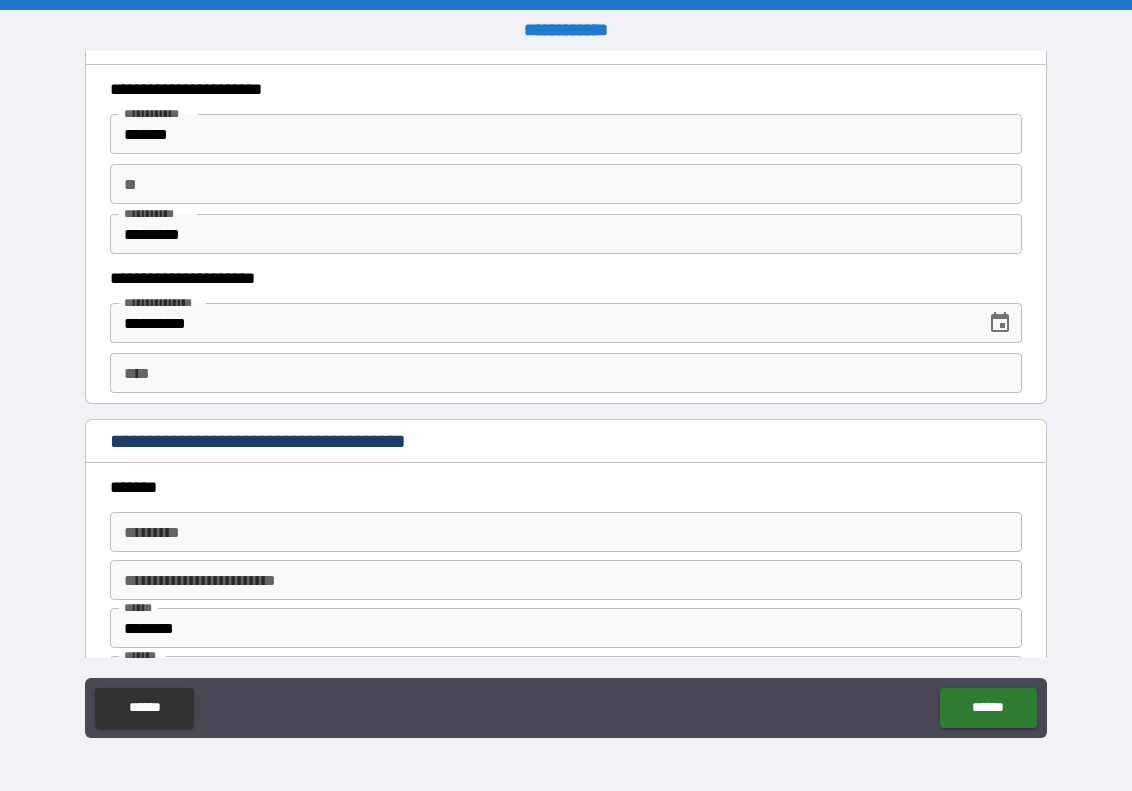 scroll, scrollTop: 1872, scrollLeft: 0, axis: vertical 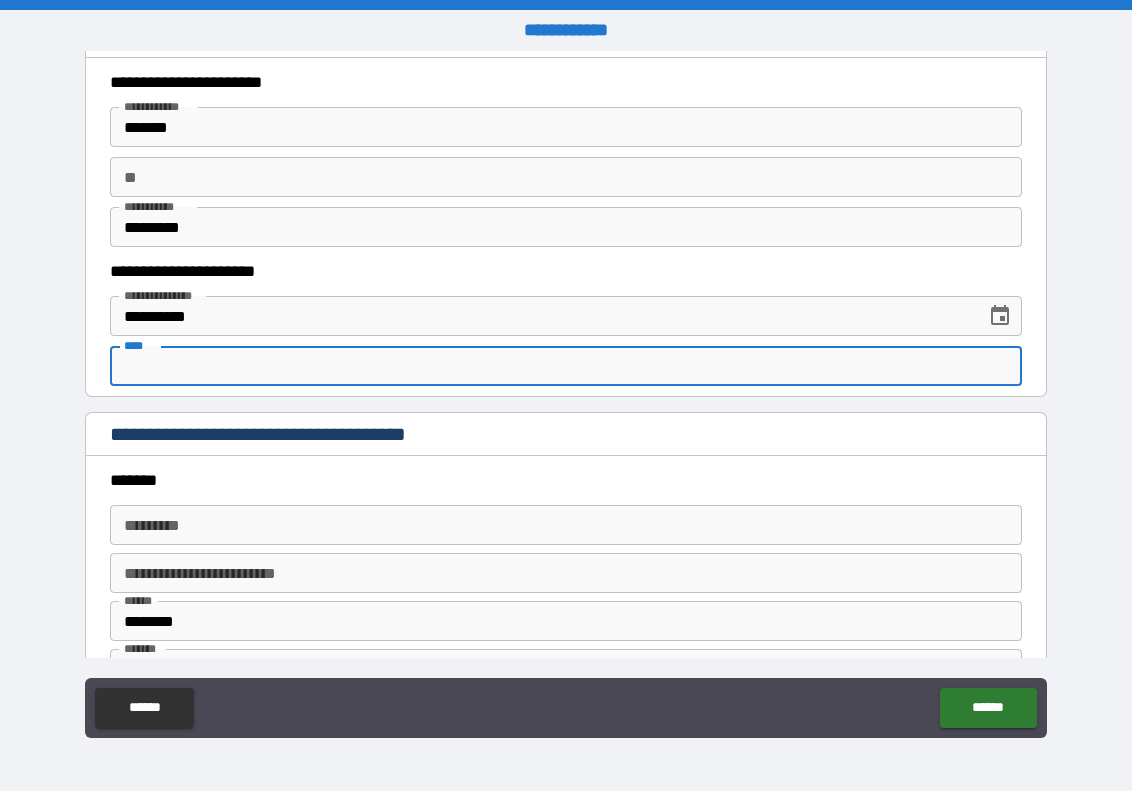 drag, startPoint x: 255, startPoint y: 355, endPoint x: 286, endPoint y: 368, distance: 33.61547 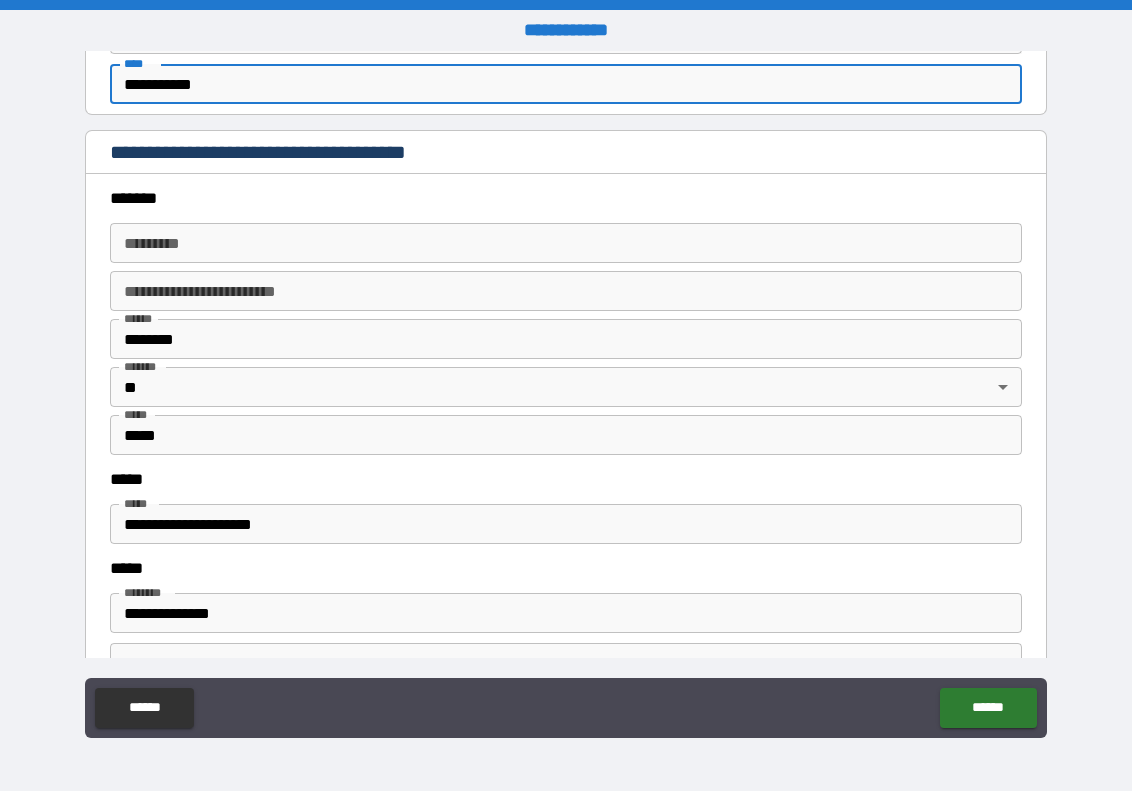 scroll, scrollTop: 2137, scrollLeft: 0, axis: vertical 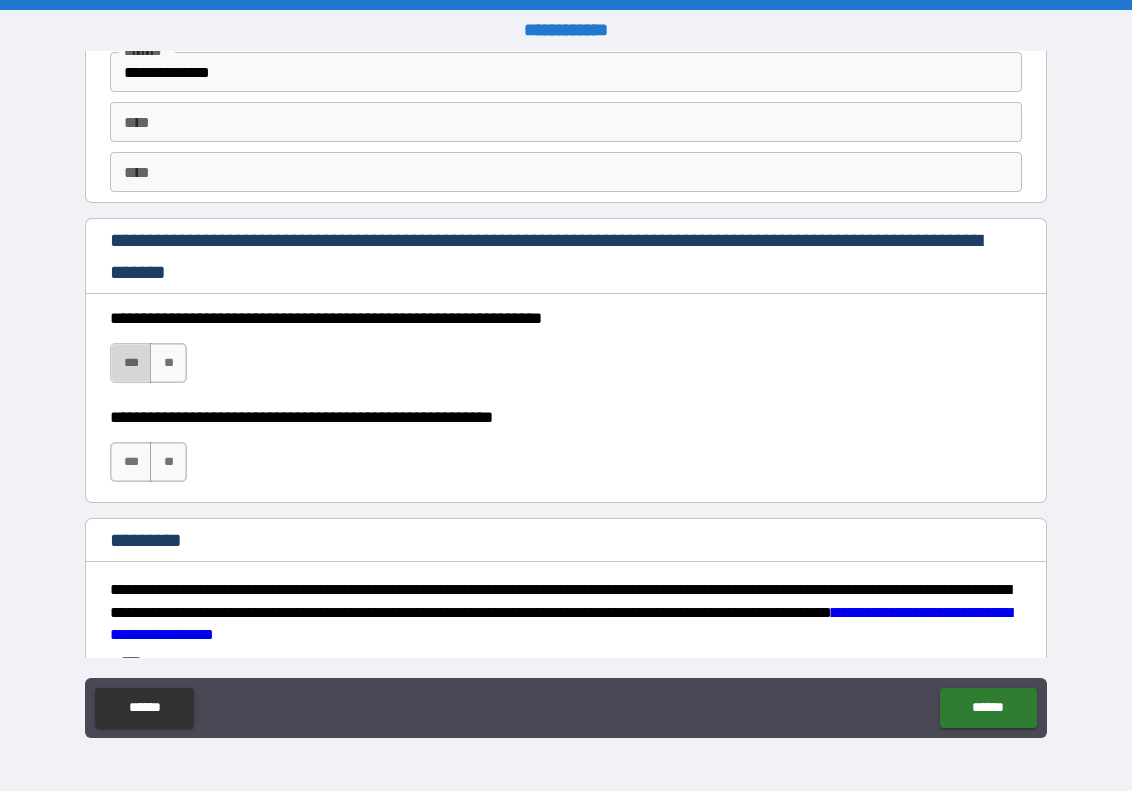 click on "***" at bounding box center [131, 363] 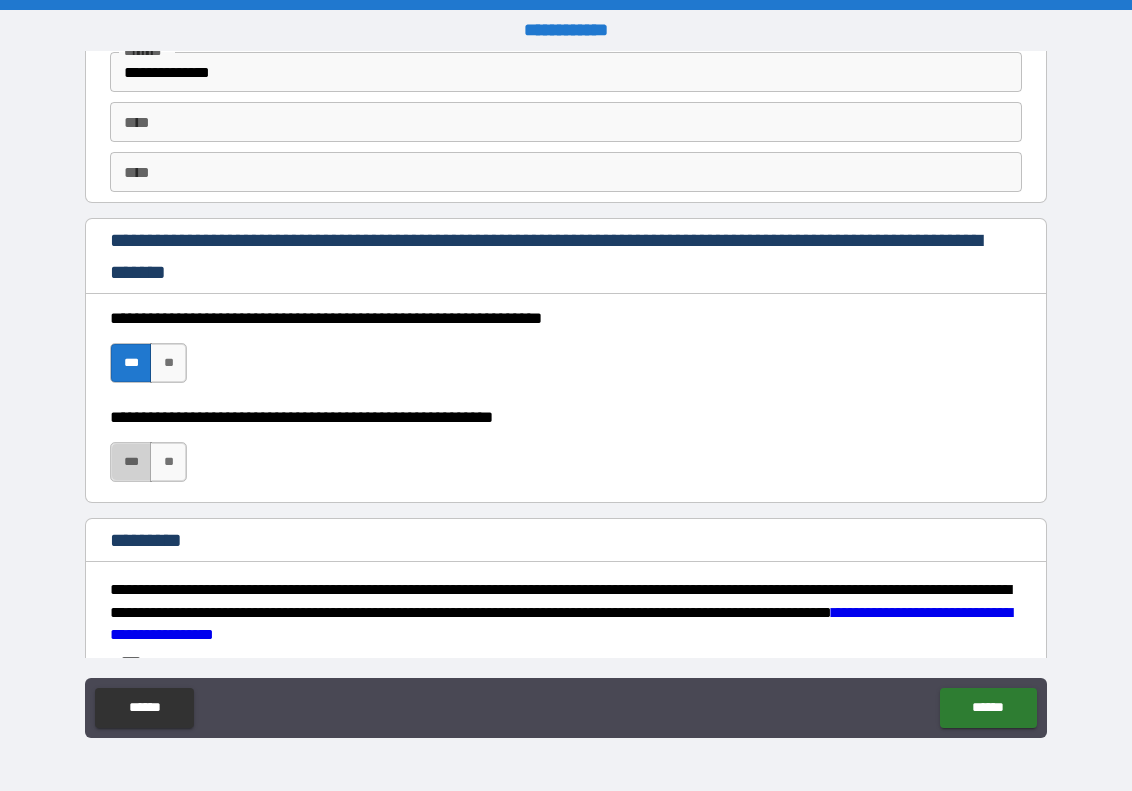 drag, startPoint x: 128, startPoint y: 459, endPoint x: 201, endPoint y: 448, distance: 73.82411 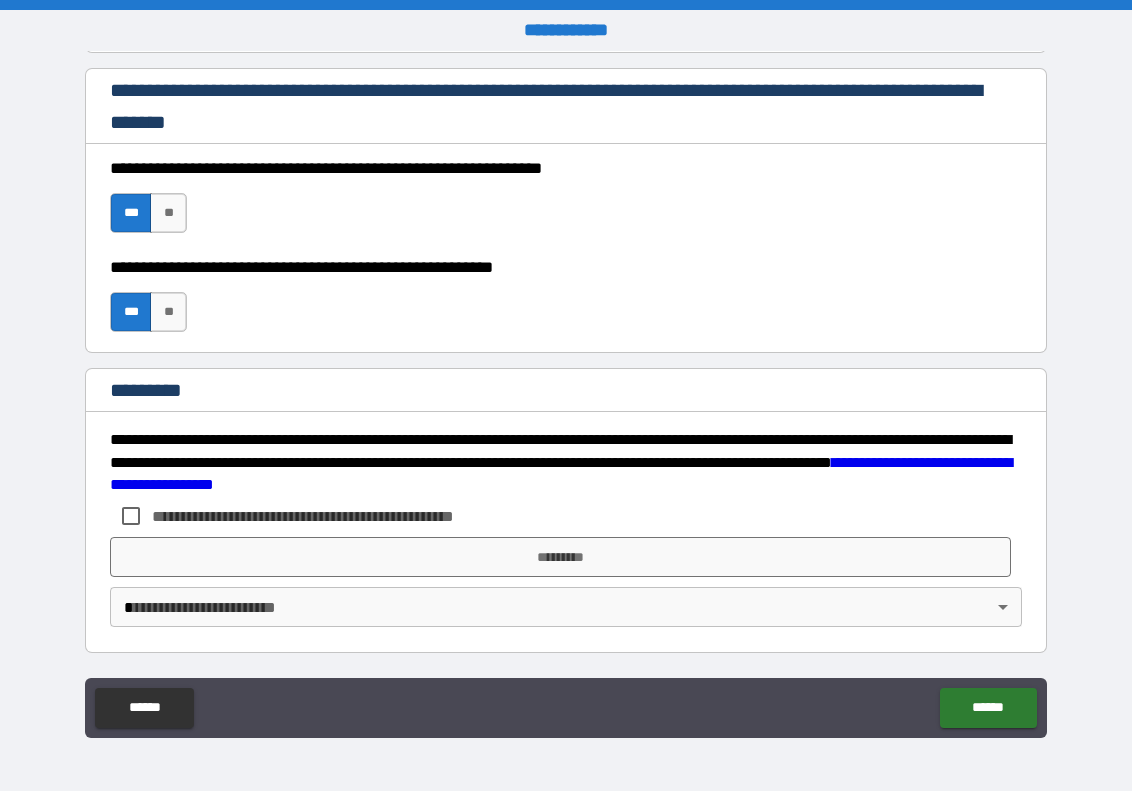 scroll, scrollTop: 2845, scrollLeft: 0, axis: vertical 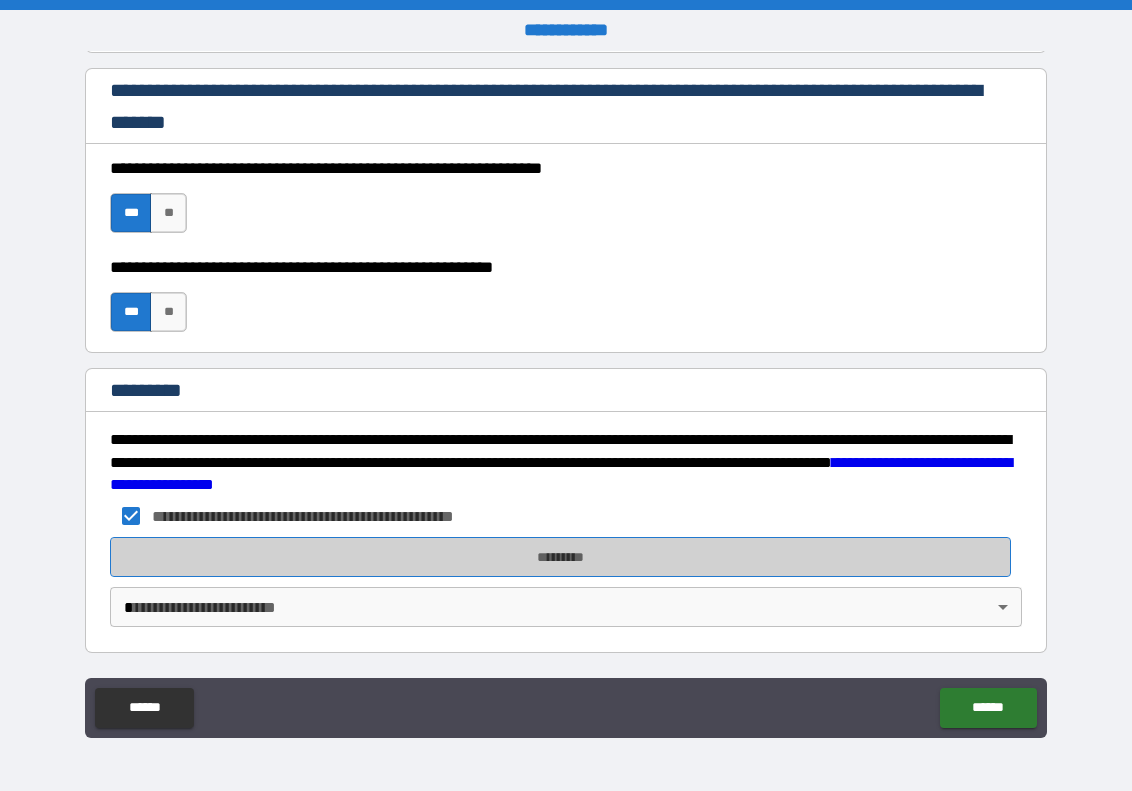 click on "*********" at bounding box center (560, 557) 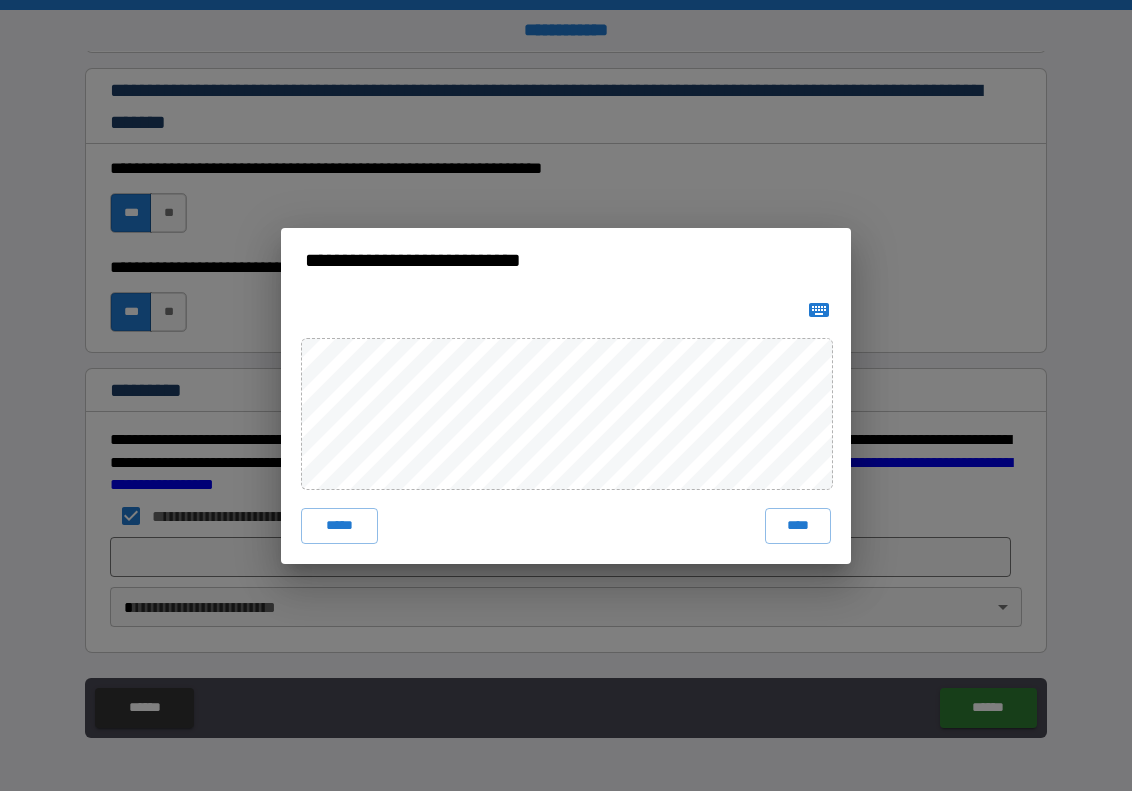 drag, startPoint x: 798, startPoint y: 530, endPoint x: 820, endPoint y: 518, distance: 25.059929 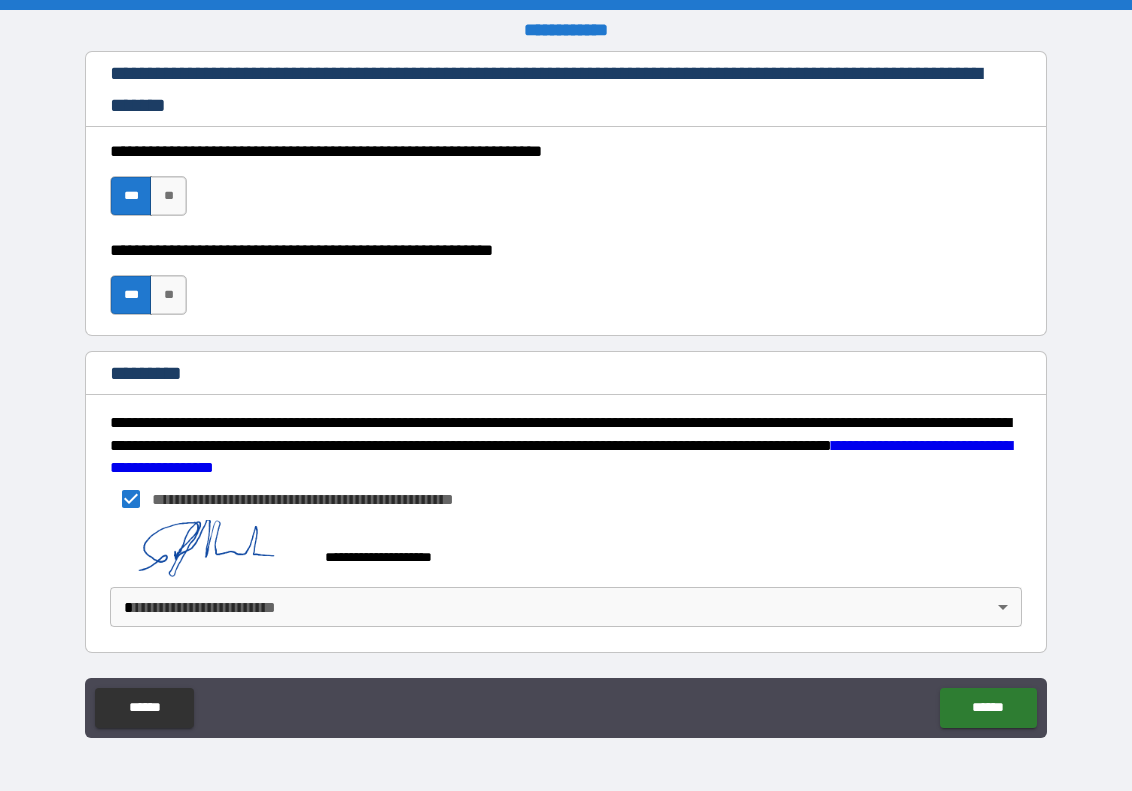 scroll, scrollTop: 2862, scrollLeft: 0, axis: vertical 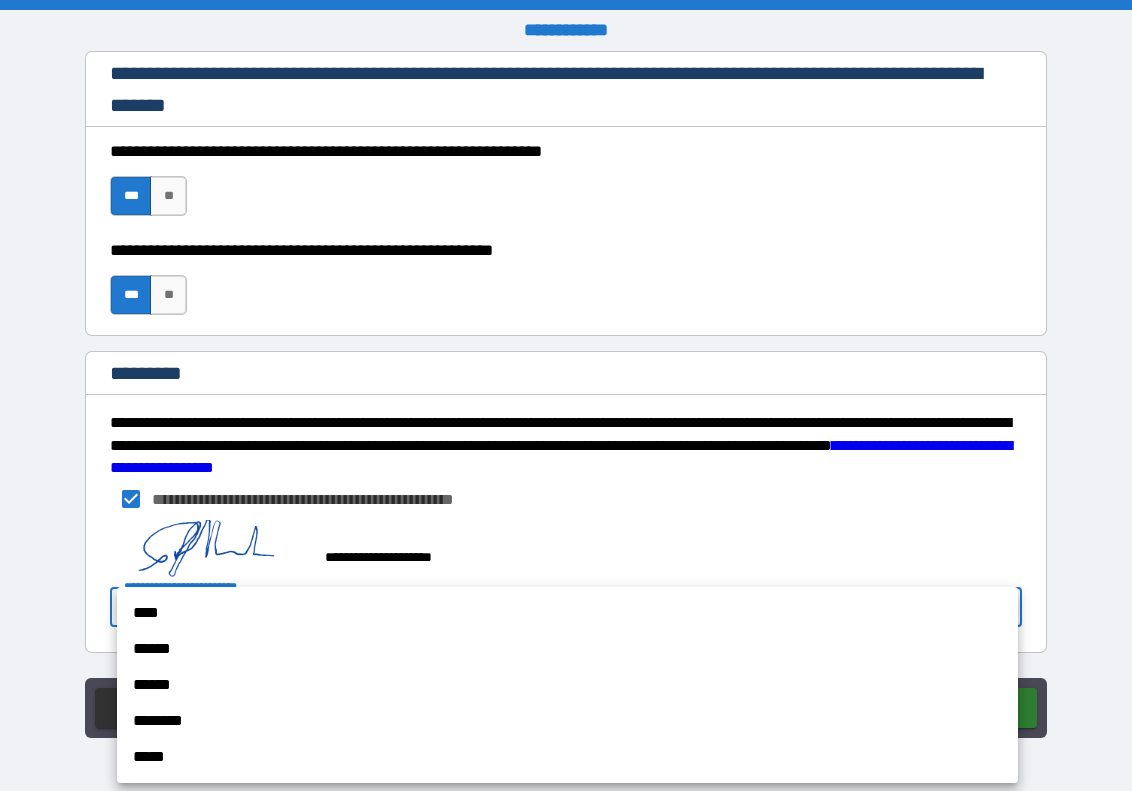 drag, startPoint x: 372, startPoint y: 601, endPoint x: 354, endPoint y: 591, distance: 20.59126 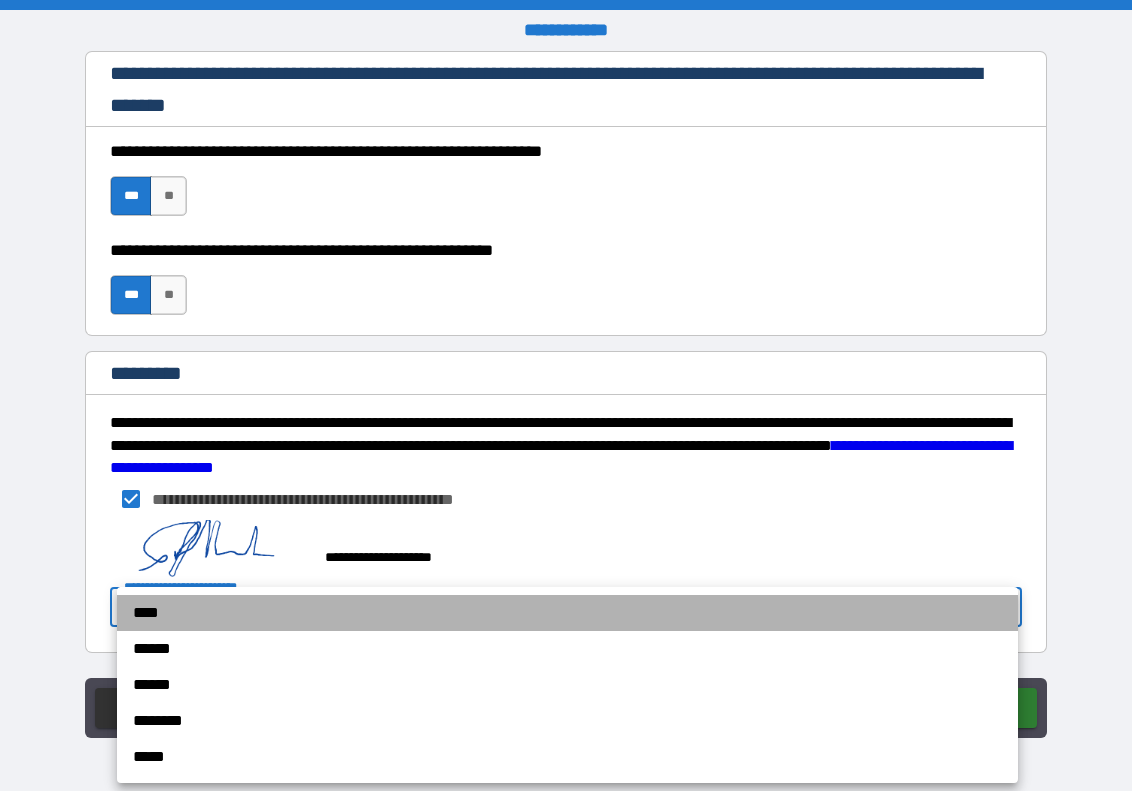 drag, startPoint x: 148, startPoint y: 616, endPoint x: 205, endPoint y: 613, distance: 57.07889 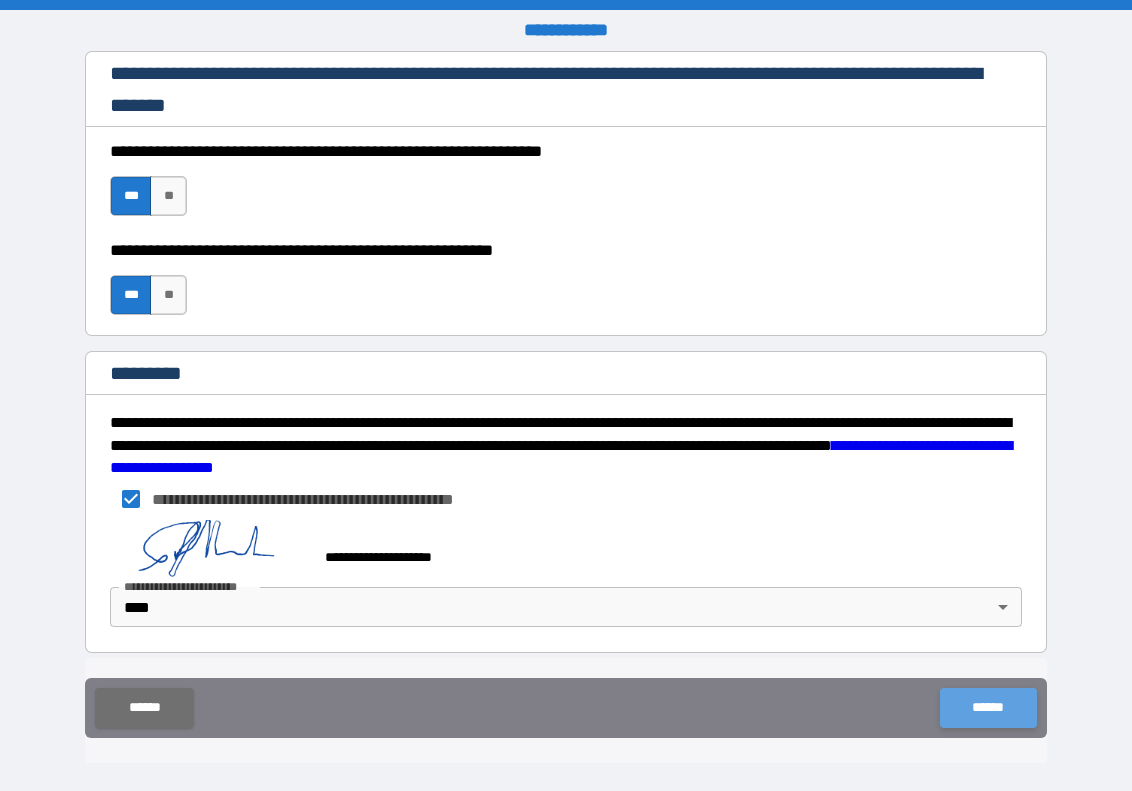 click on "******" at bounding box center [988, 708] 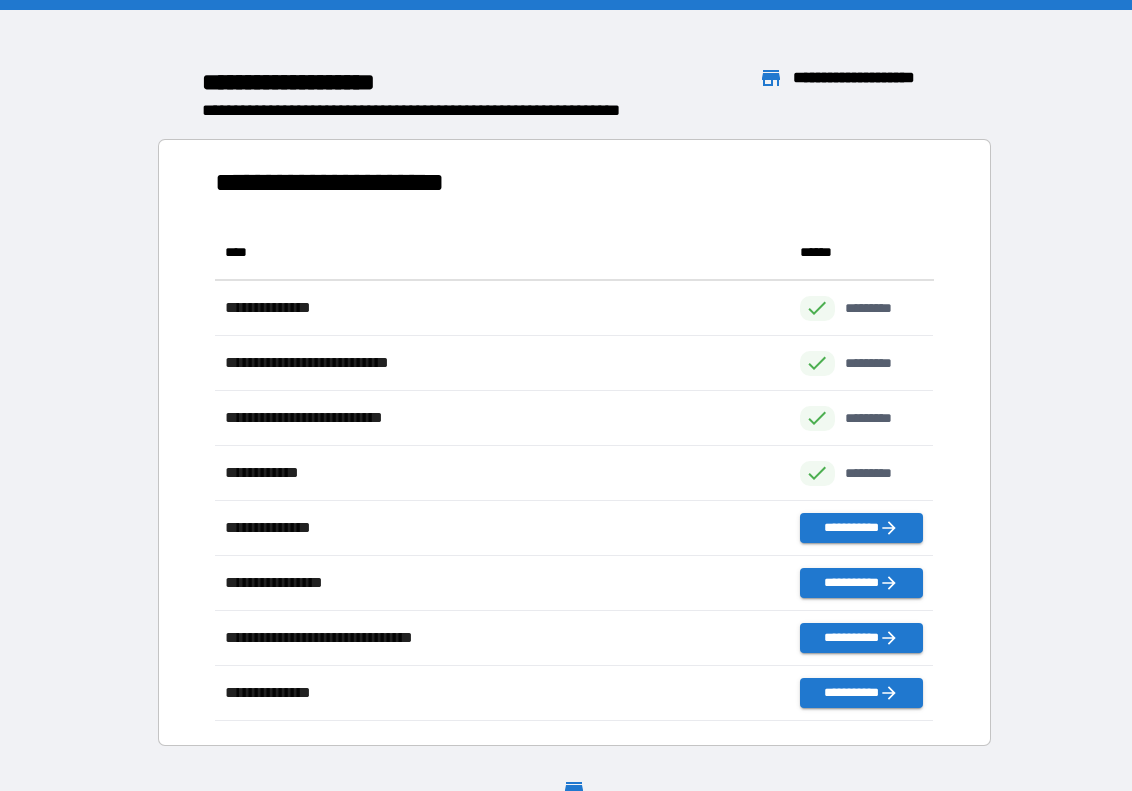 scroll, scrollTop: 1, scrollLeft: 1, axis: both 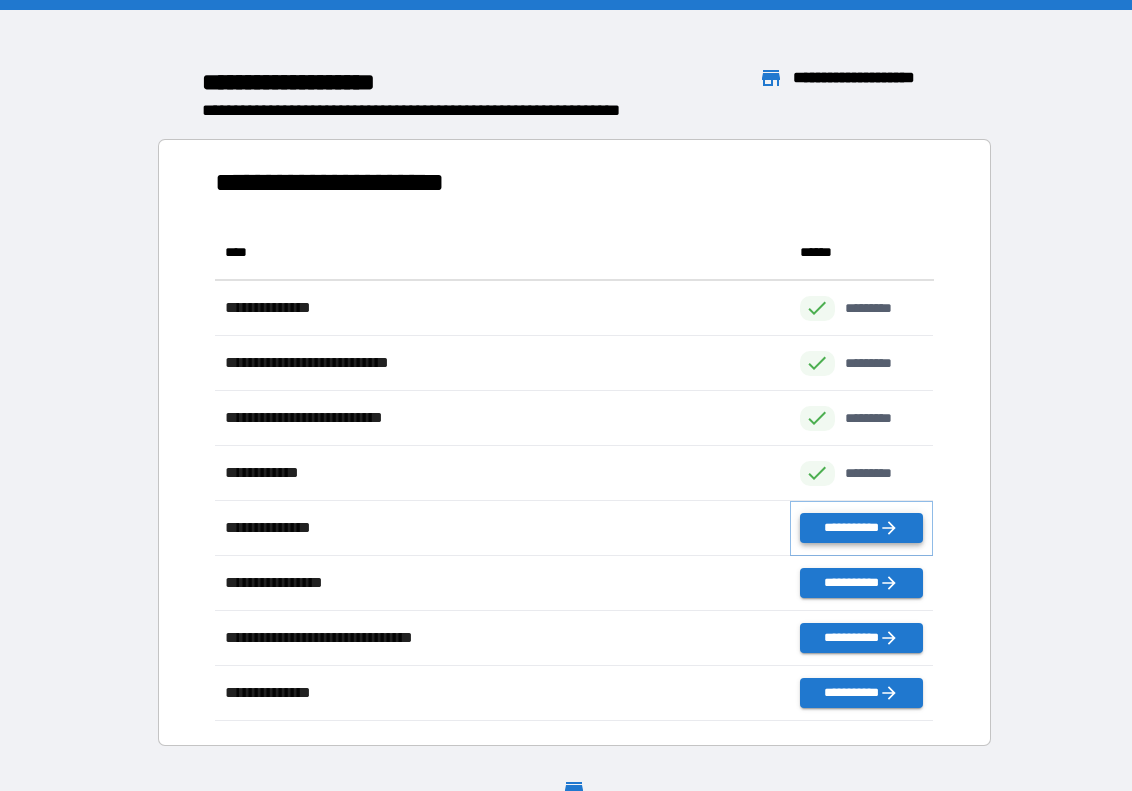 click on "**********" at bounding box center [862, 528] 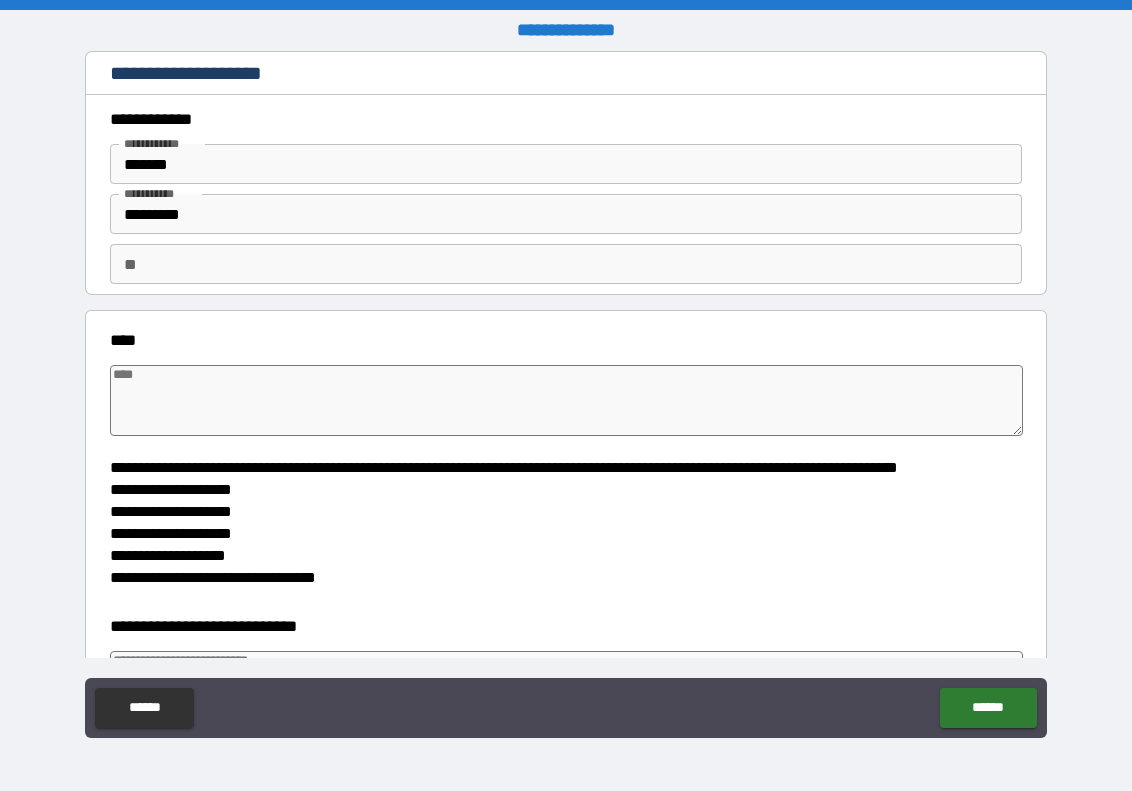 click at bounding box center (566, 400) 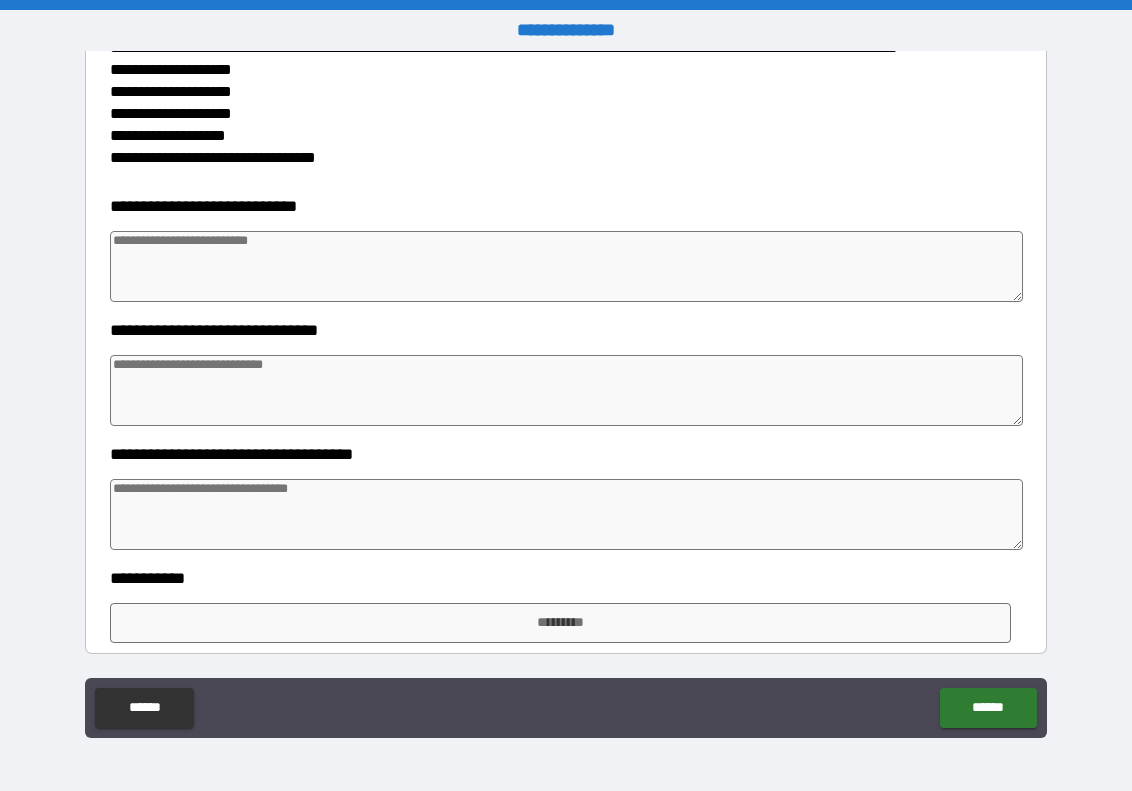 scroll, scrollTop: 409, scrollLeft: 0, axis: vertical 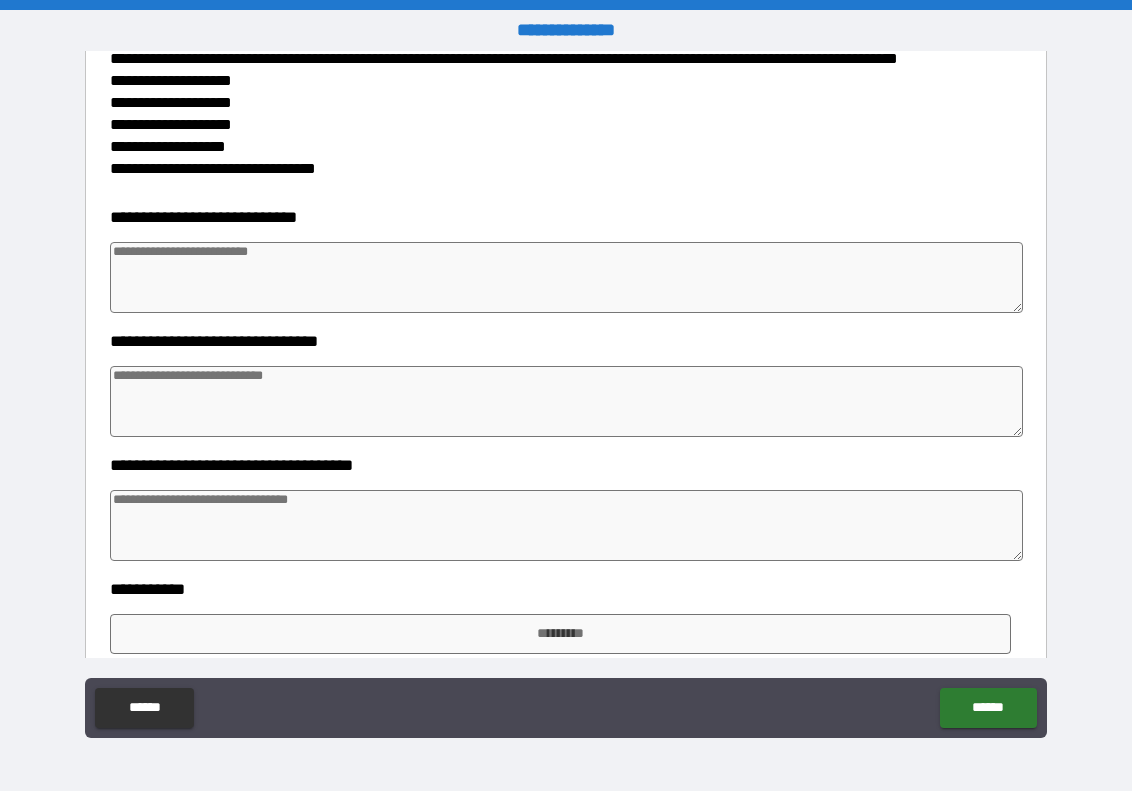 drag, startPoint x: 211, startPoint y: 289, endPoint x: 245, endPoint y: 297, distance: 34.928497 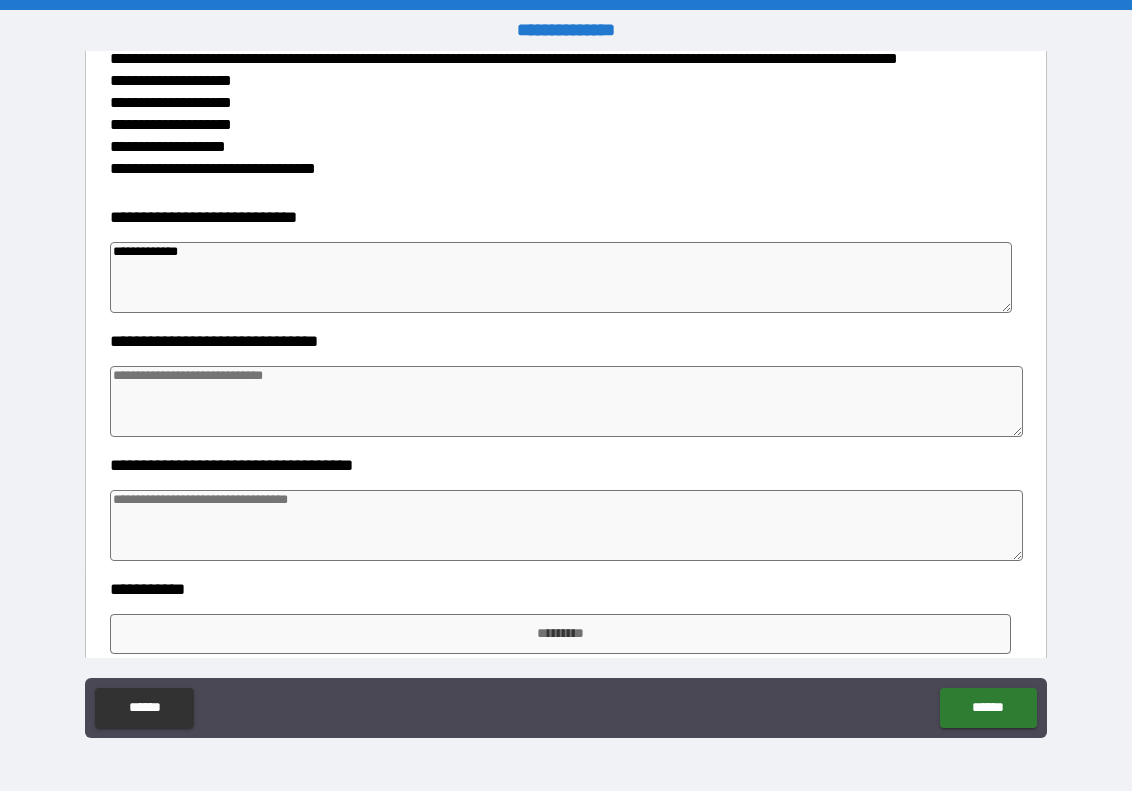 click at bounding box center (566, 401) 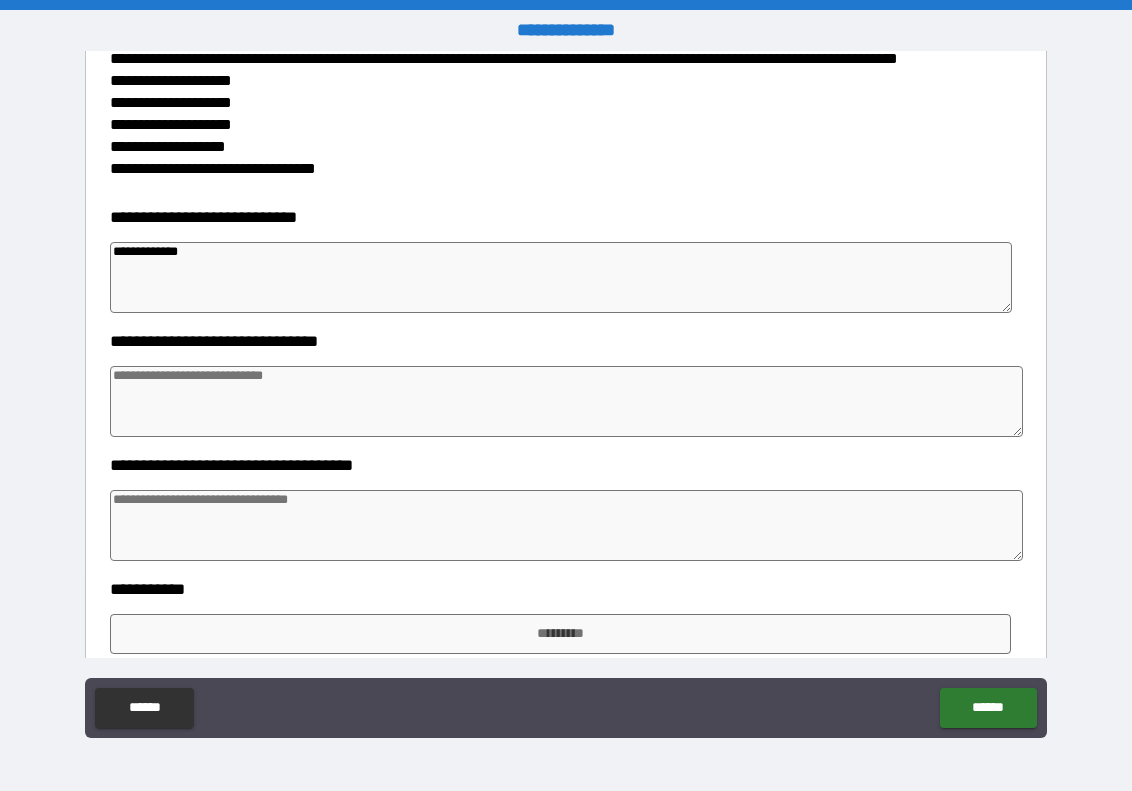 paste on "**********" 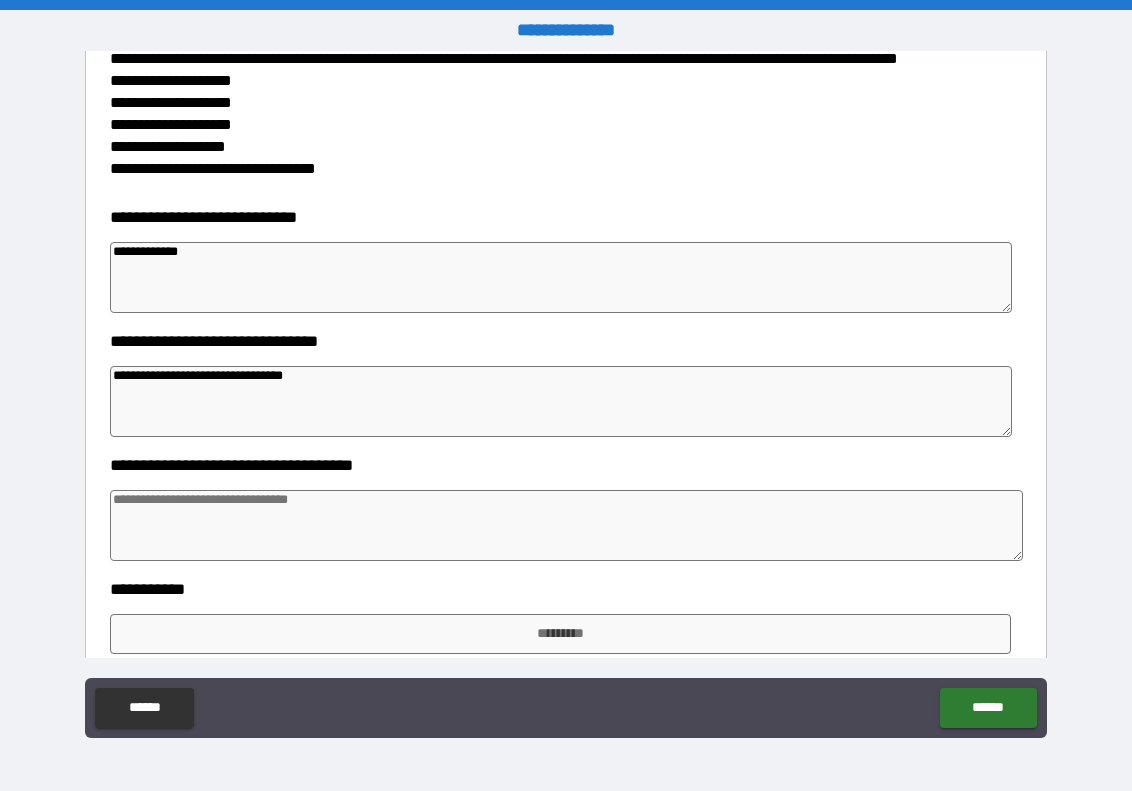 click at bounding box center [566, 525] 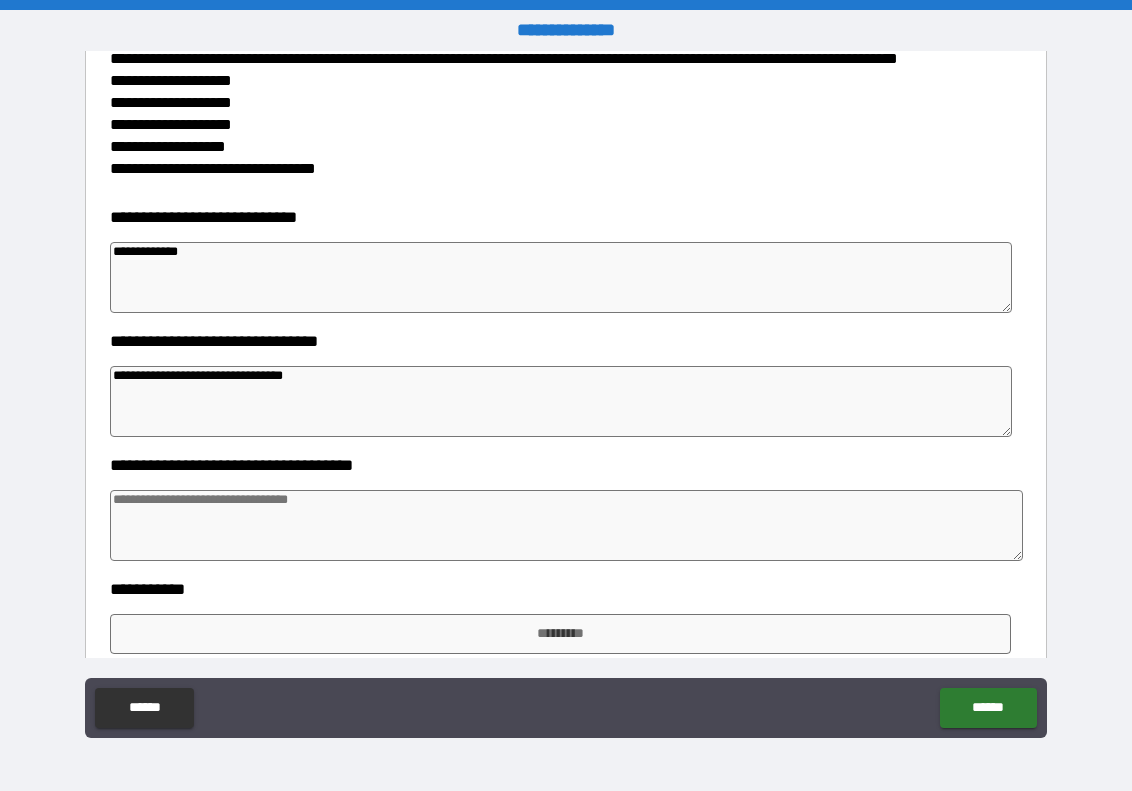 paste on "**********" 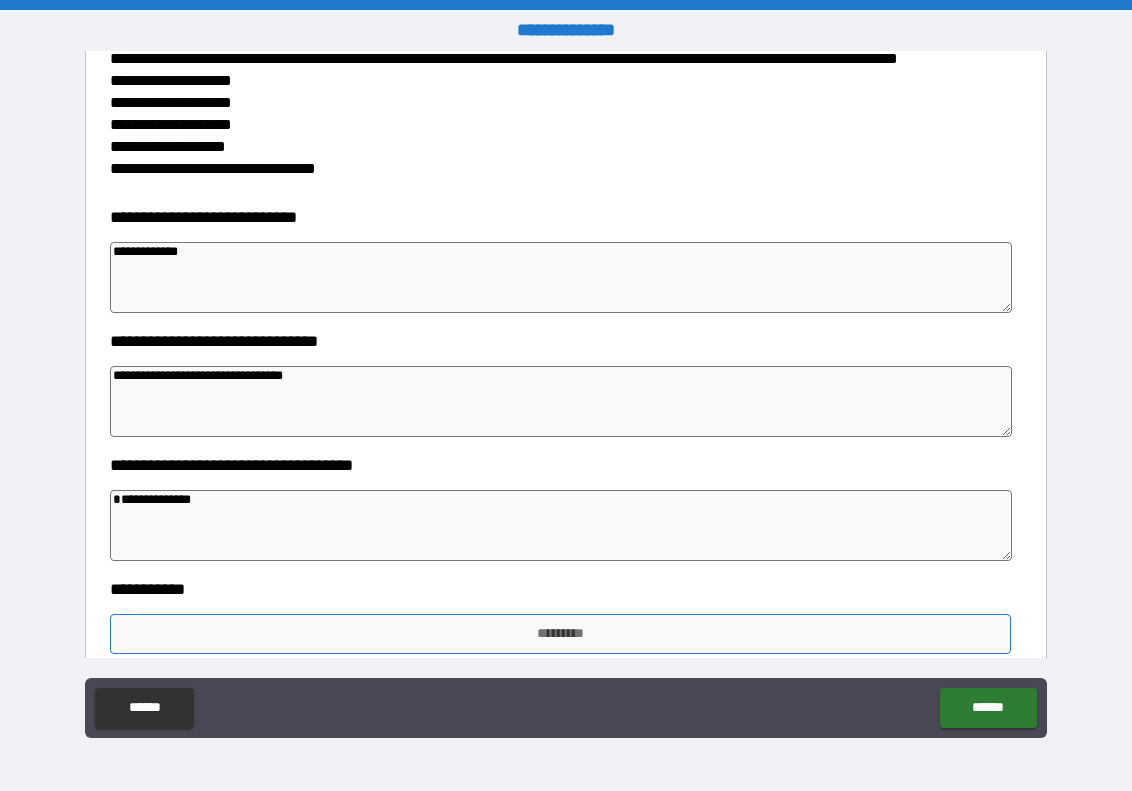 click on "*********" at bounding box center [560, 634] 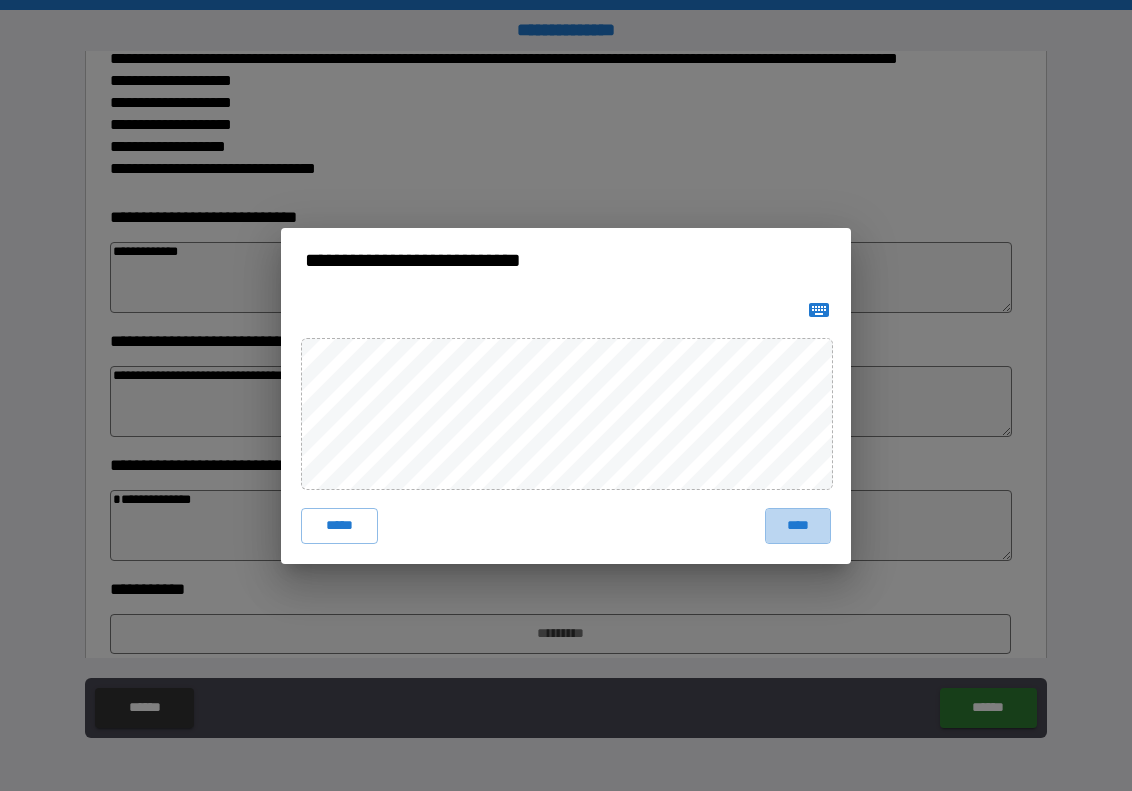 click on "****" at bounding box center [798, 526] 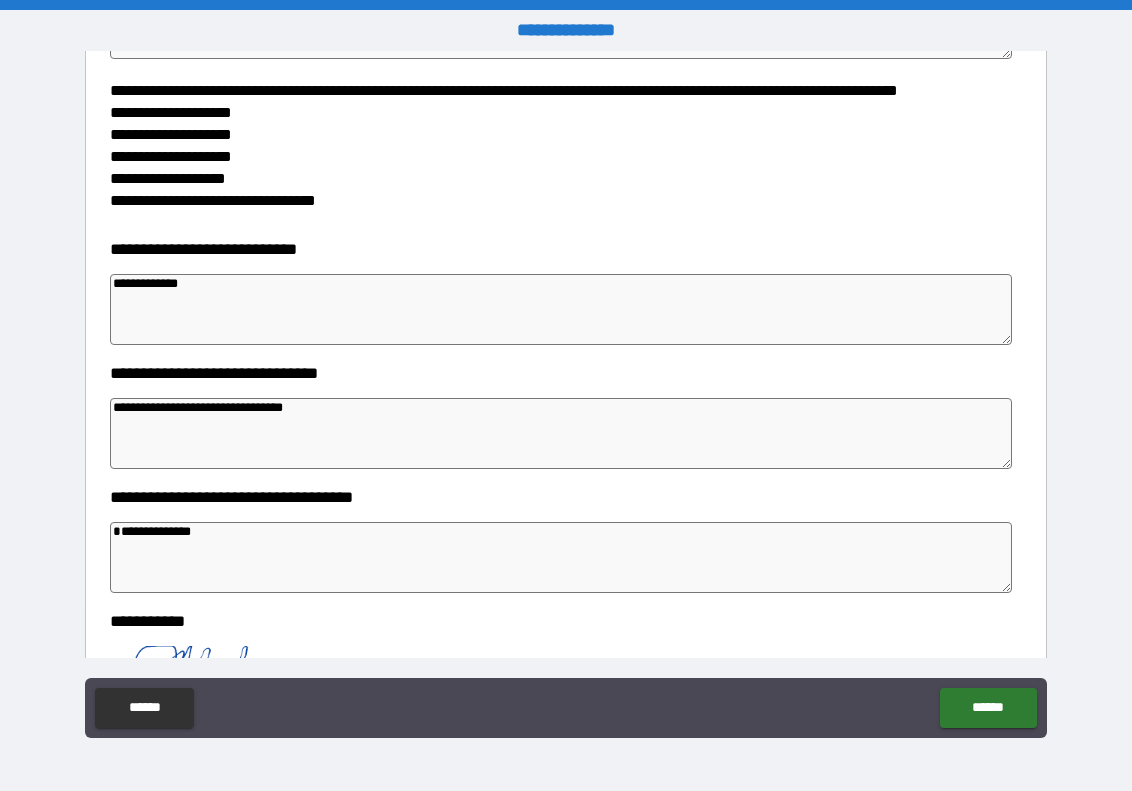scroll, scrollTop: 376, scrollLeft: 0, axis: vertical 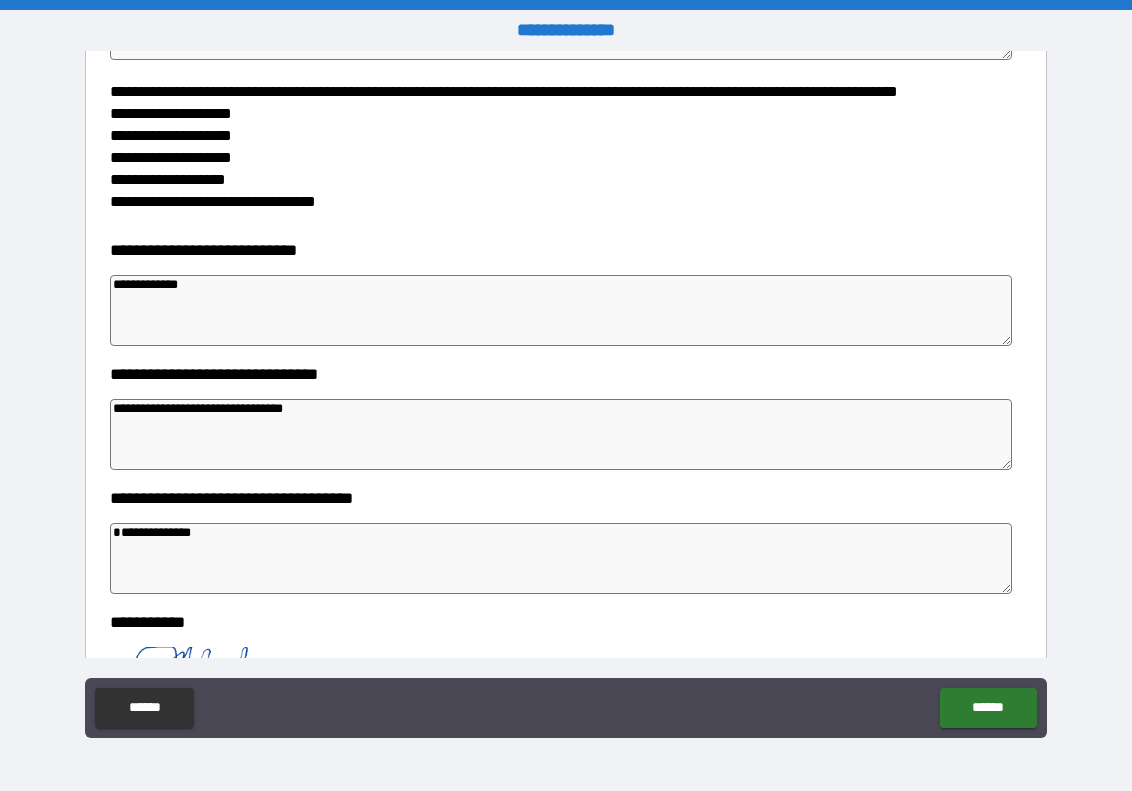 click on "**********" at bounding box center (561, 310) 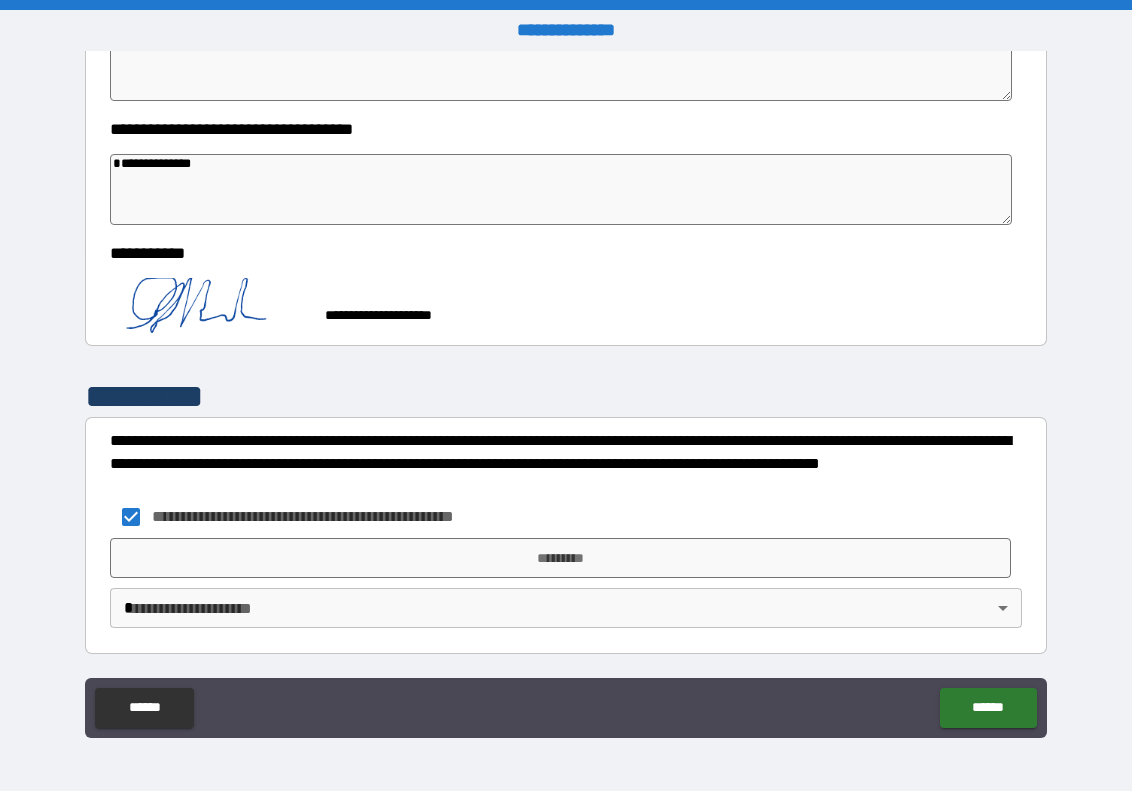 scroll, scrollTop: 745, scrollLeft: 0, axis: vertical 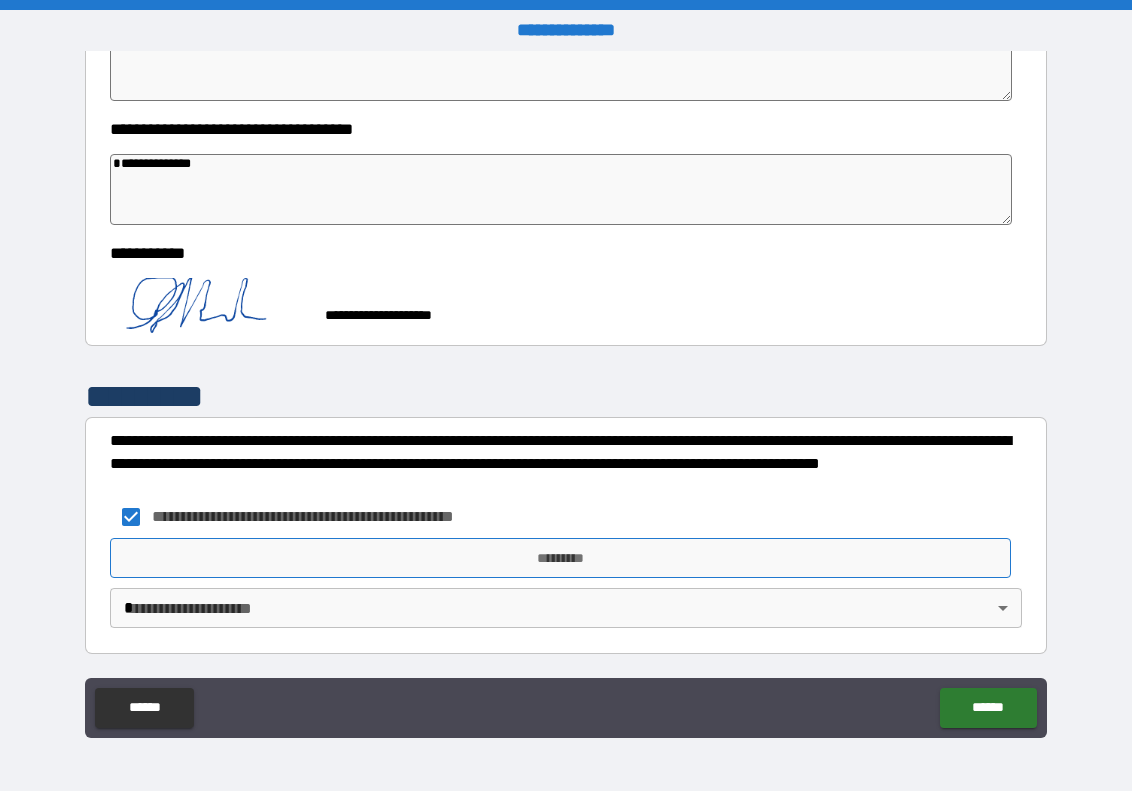 click on "*********" at bounding box center (560, 558) 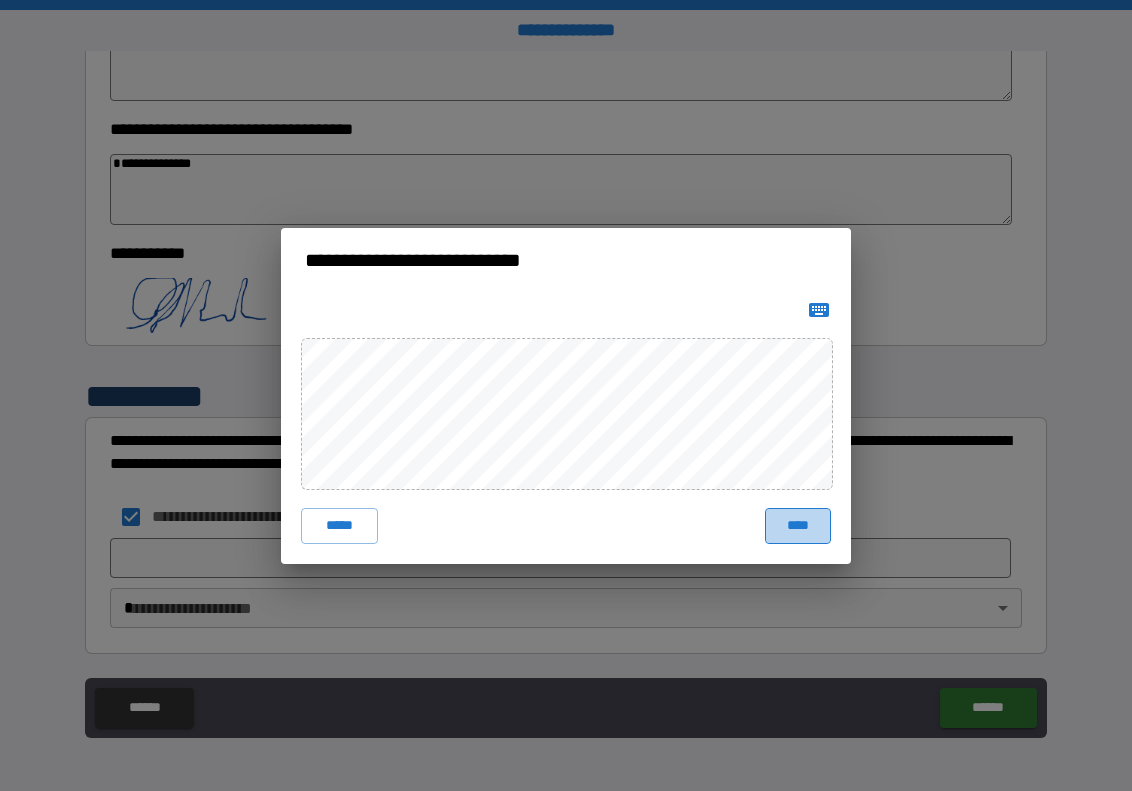 click on "****" at bounding box center [798, 526] 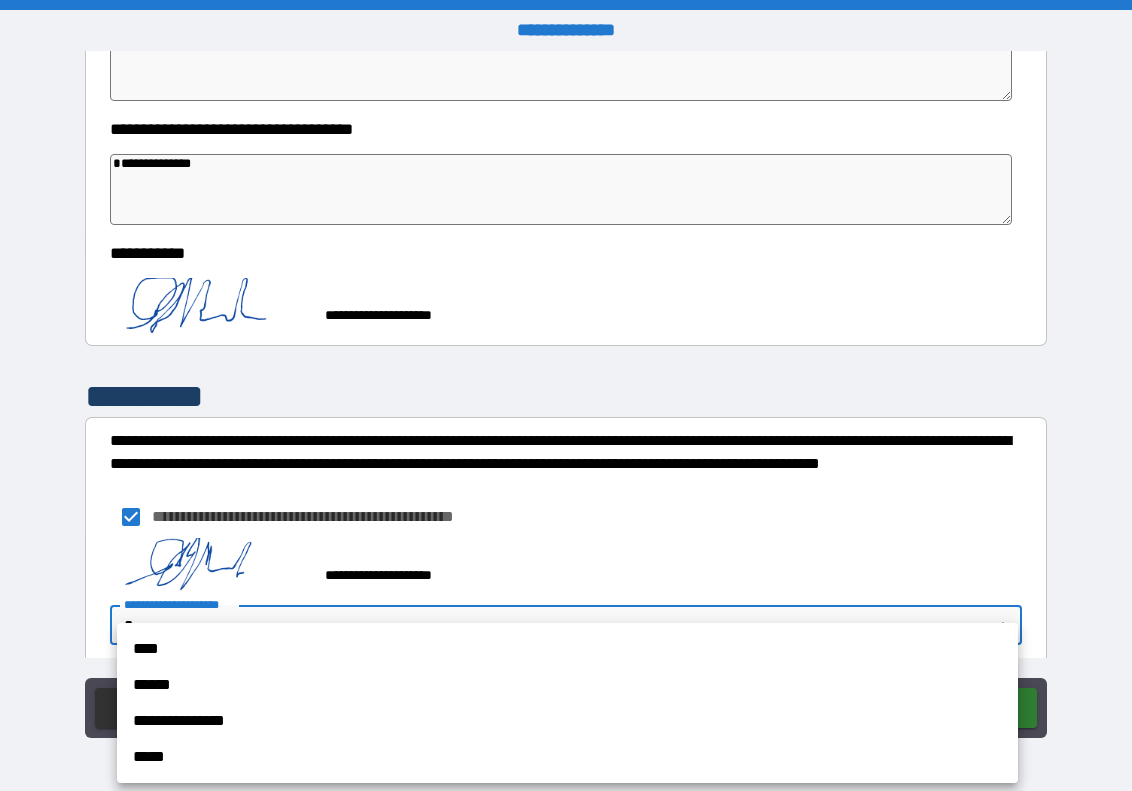 click on "**********" at bounding box center (566, 395) 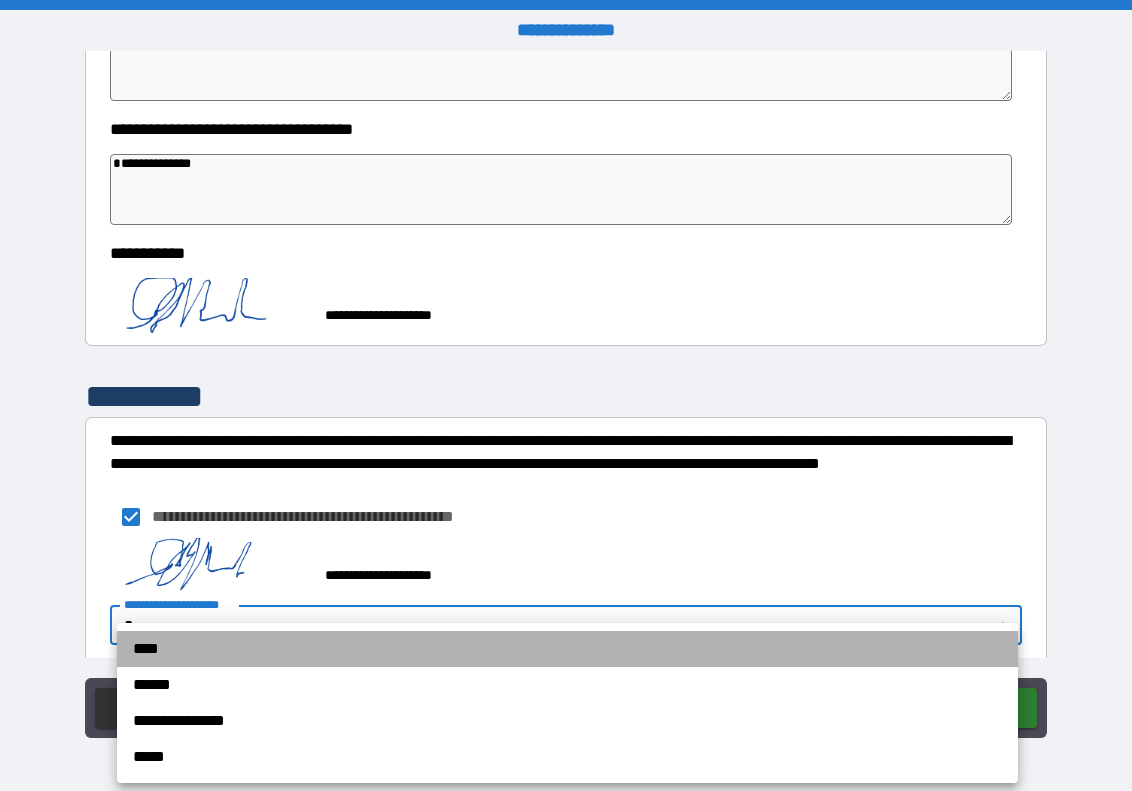 drag, startPoint x: 158, startPoint y: 648, endPoint x: 172, endPoint y: 641, distance: 15.652476 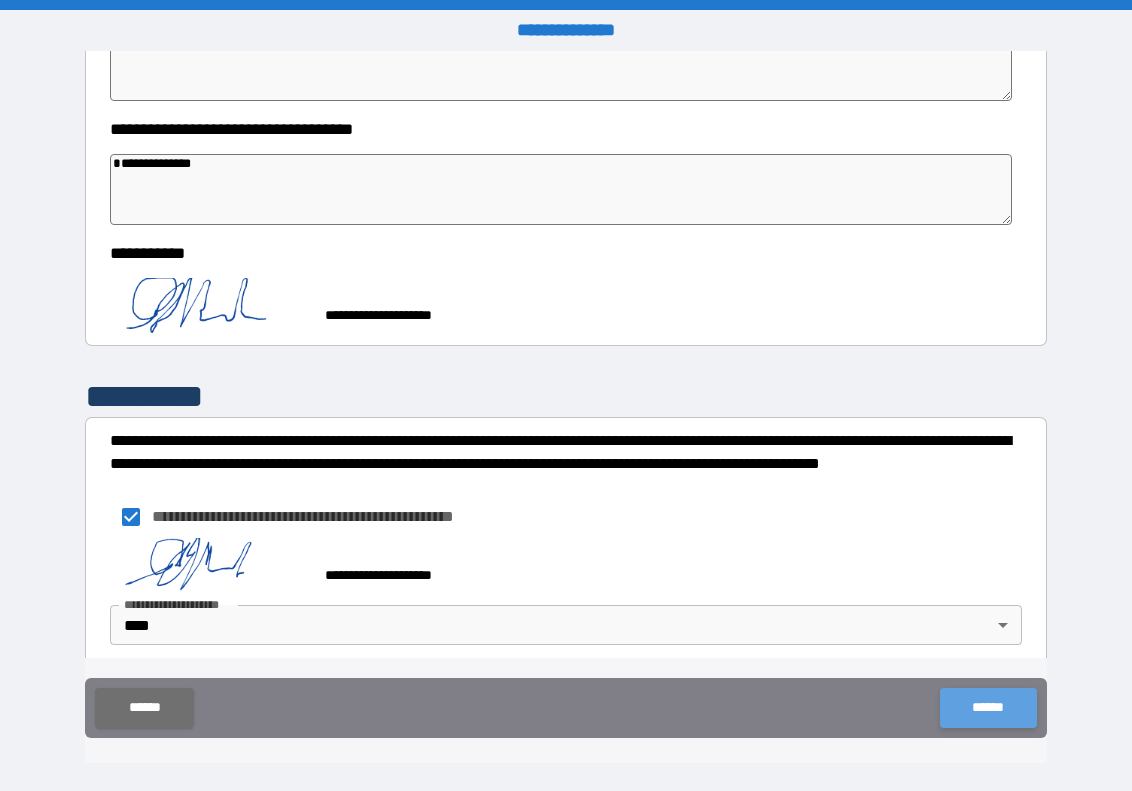 click on "******" at bounding box center (988, 708) 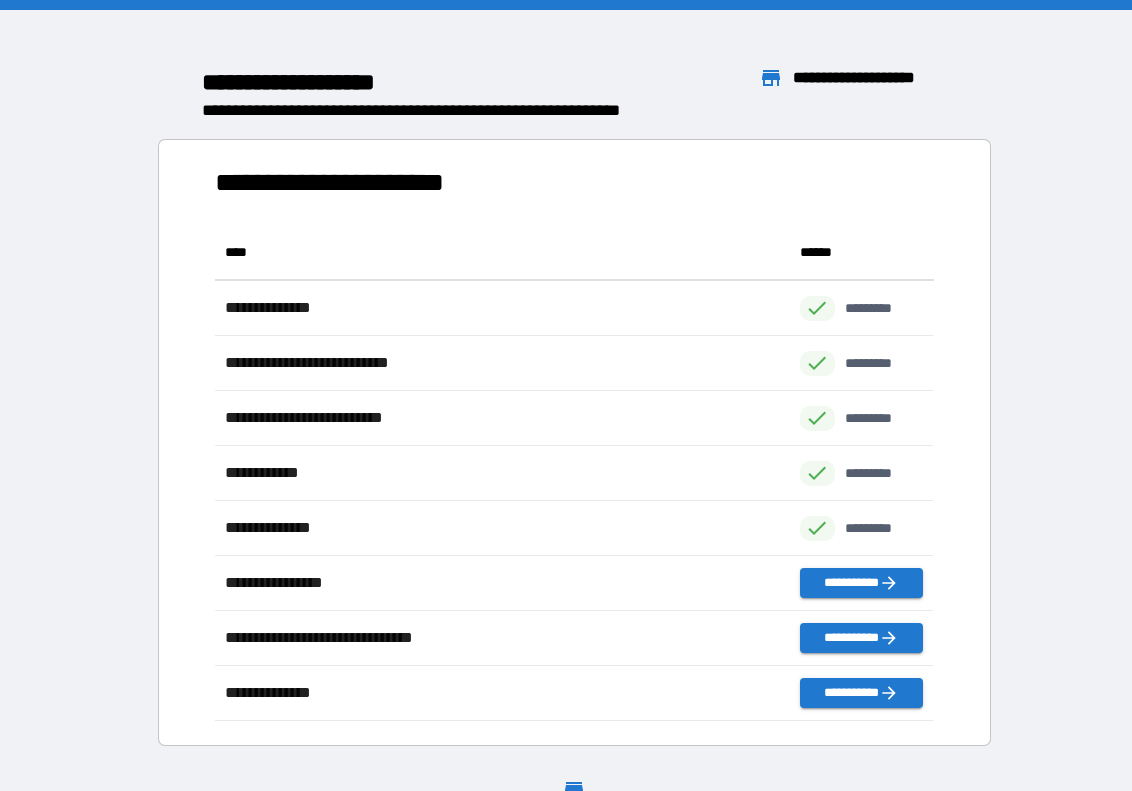 scroll, scrollTop: 1, scrollLeft: 1, axis: both 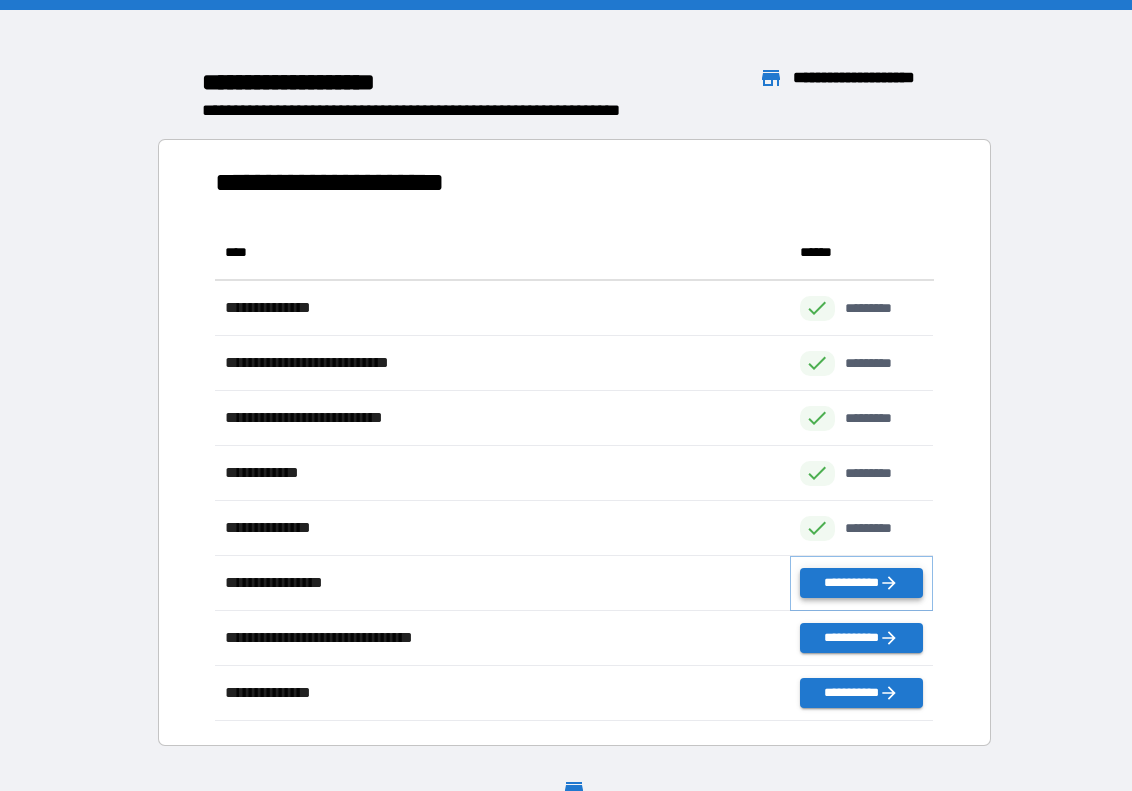 click on "**********" at bounding box center (862, 583) 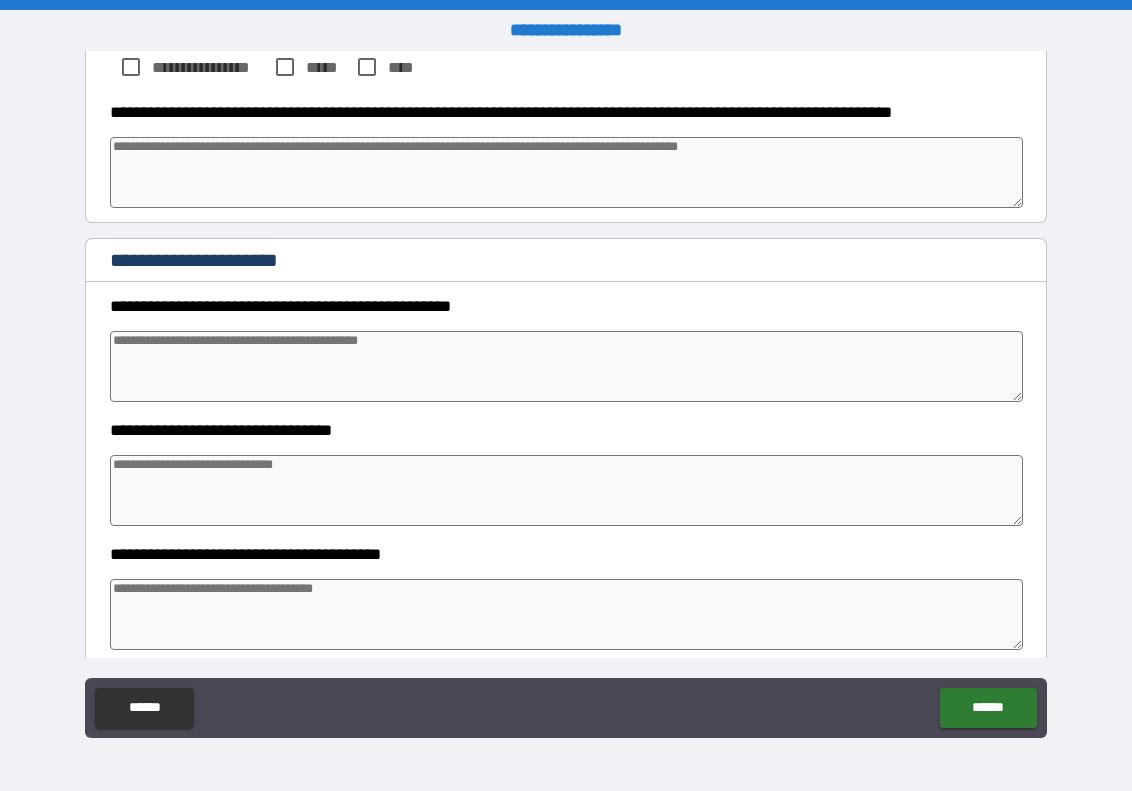 scroll, scrollTop: 402, scrollLeft: 0, axis: vertical 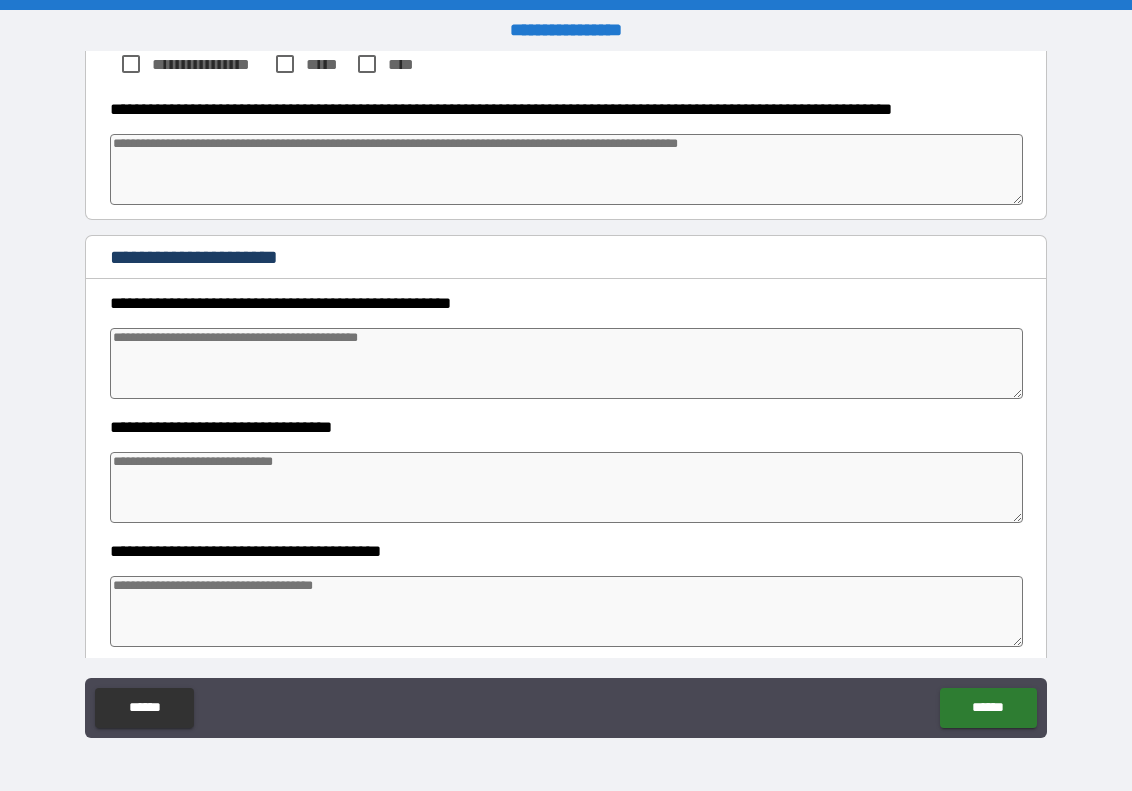 click at bounding box center (566, 363) 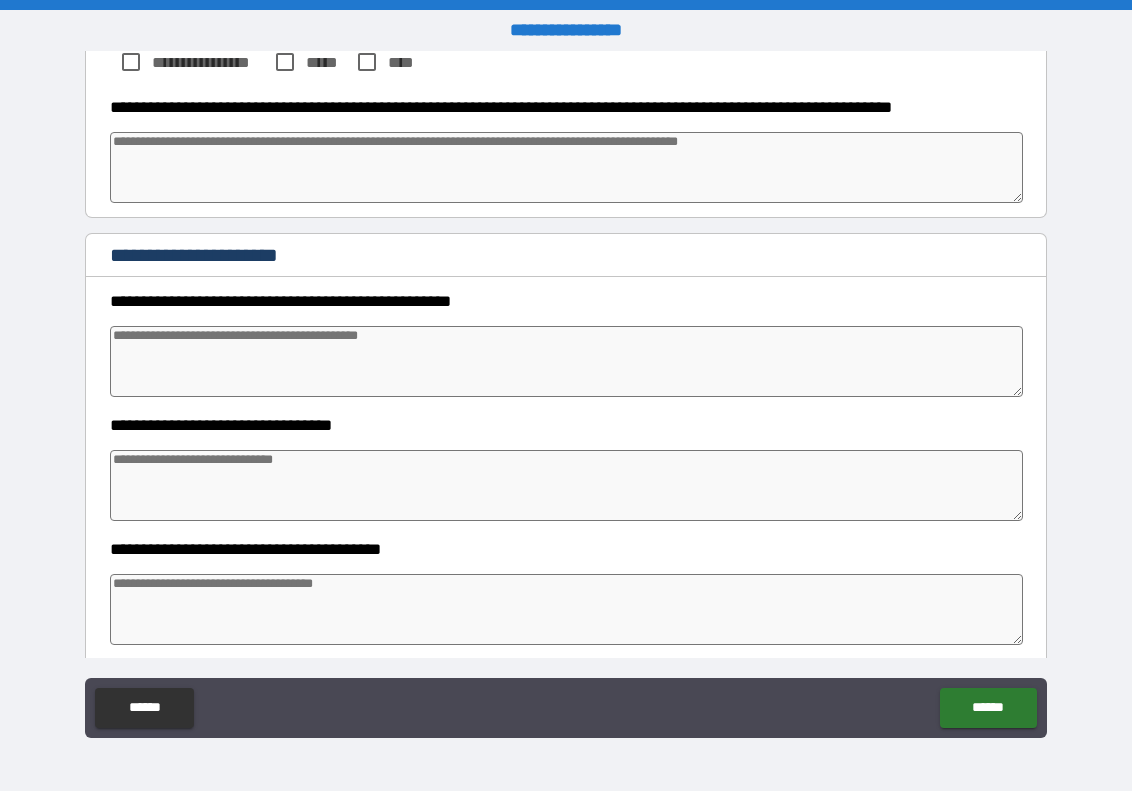 scroll, scrollTop: 406, scrollLeft: 0, axis: vertical 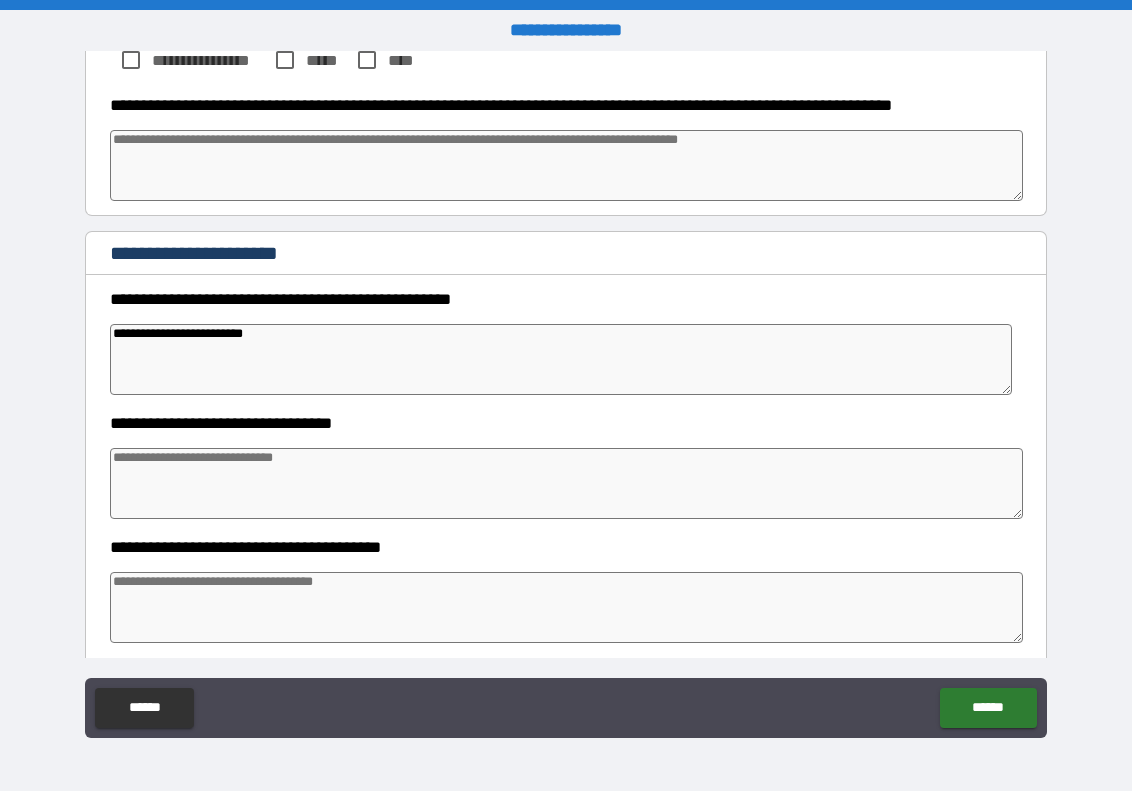 drag, startPoint x: 217, startPoint y: 336, endPoint x: 270, endPoint y: 353, distance: 55.65968 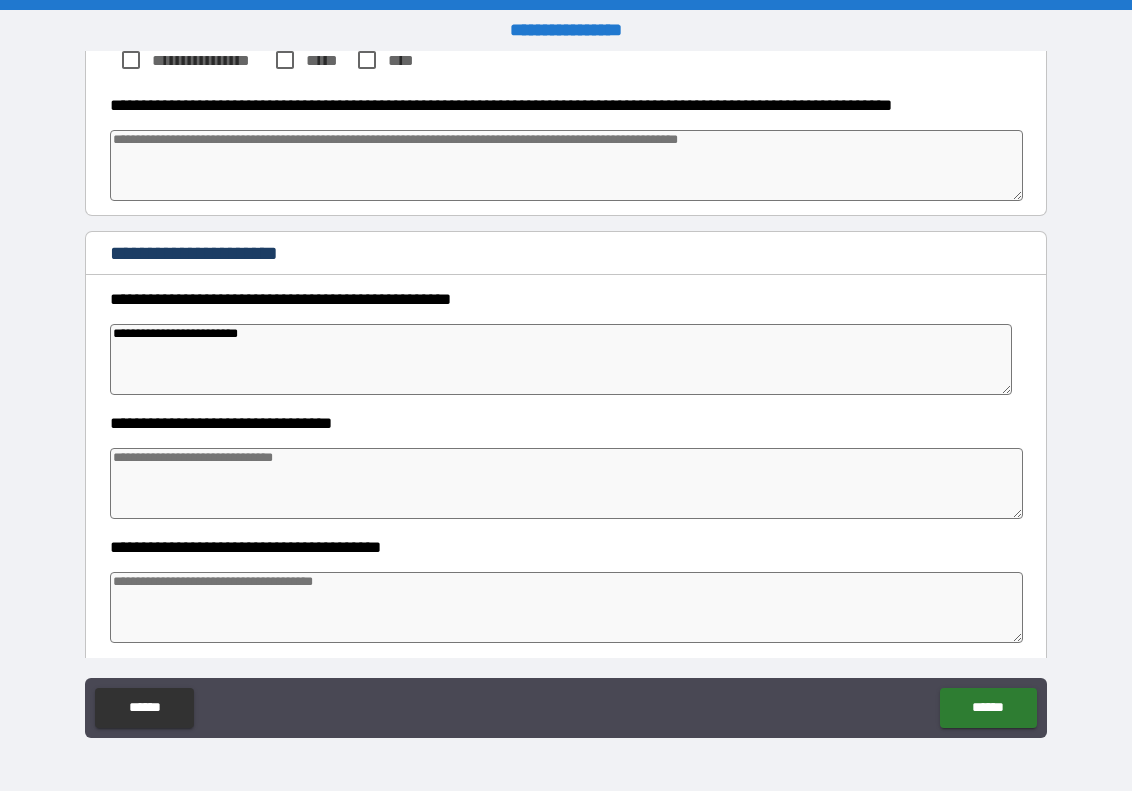 click on "**********" at bounding box center (561, 359) 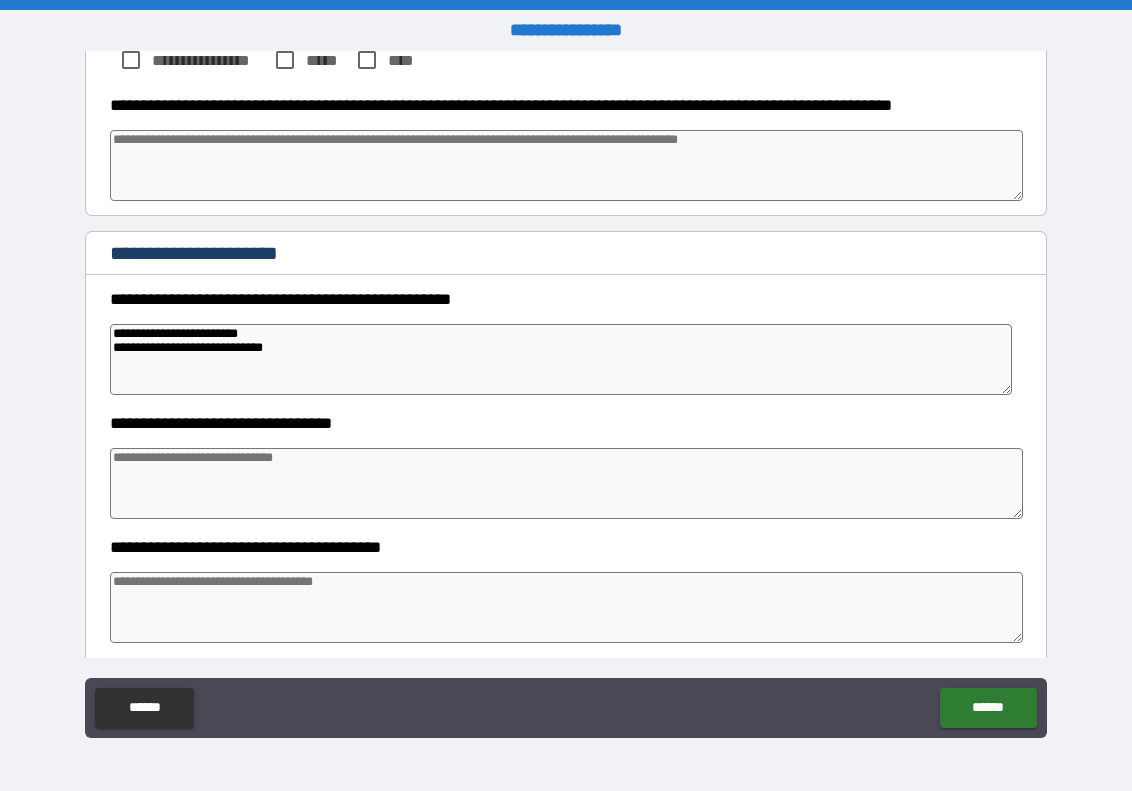 drag, startPoint x: 187, startPoint y: 466, endPoint x: 233, endPoint y: 477, distance: 47.296936 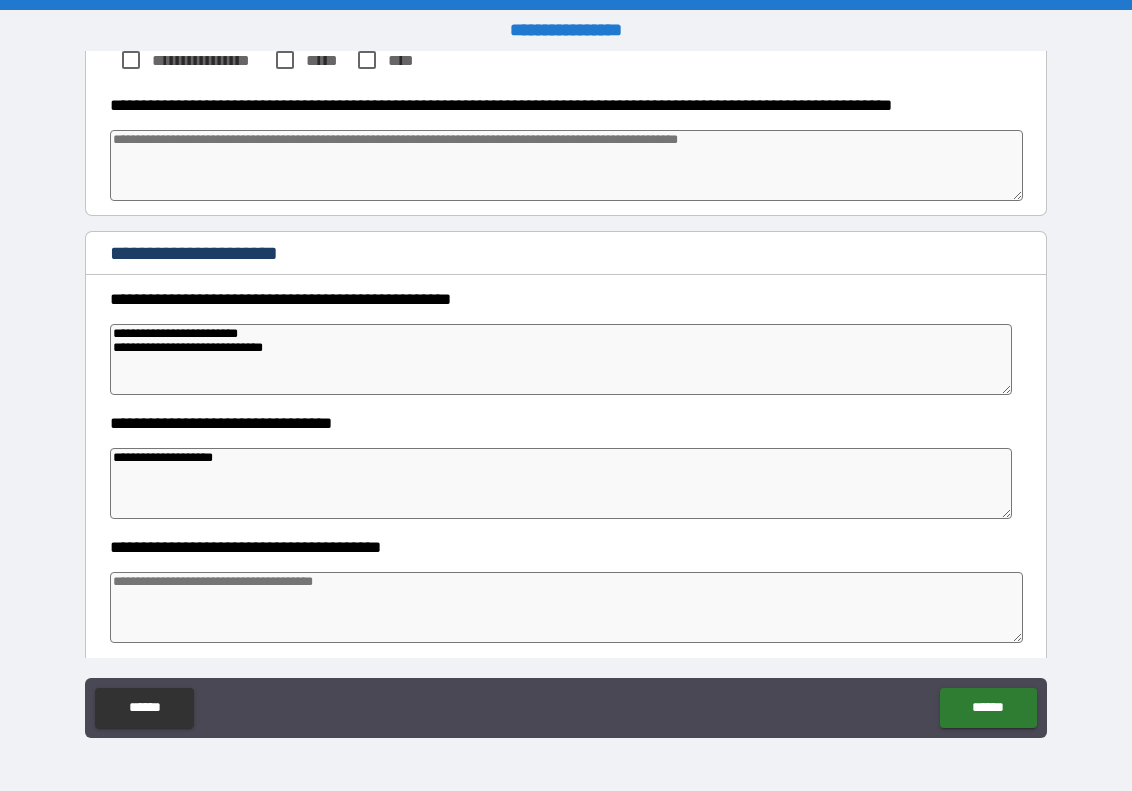 click at bounding box center [566, 607] 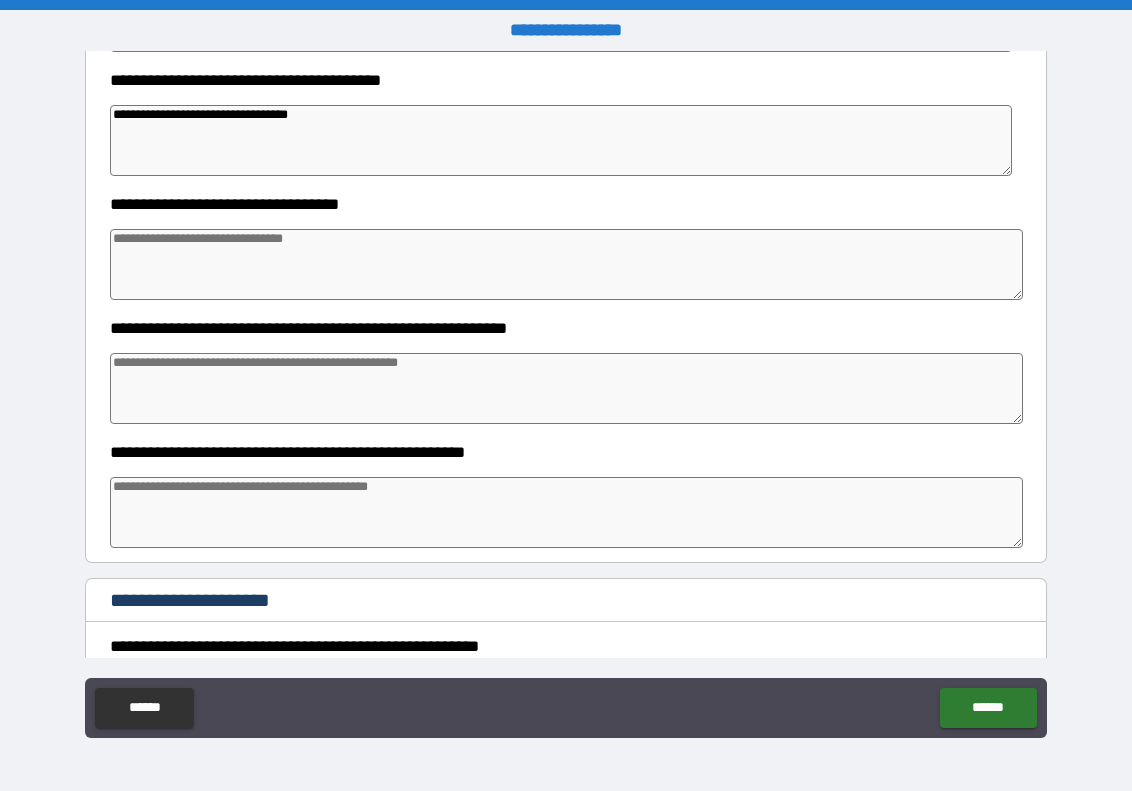 scroll, scrollTop: 880, scrollLeft: 0, axis: vertical 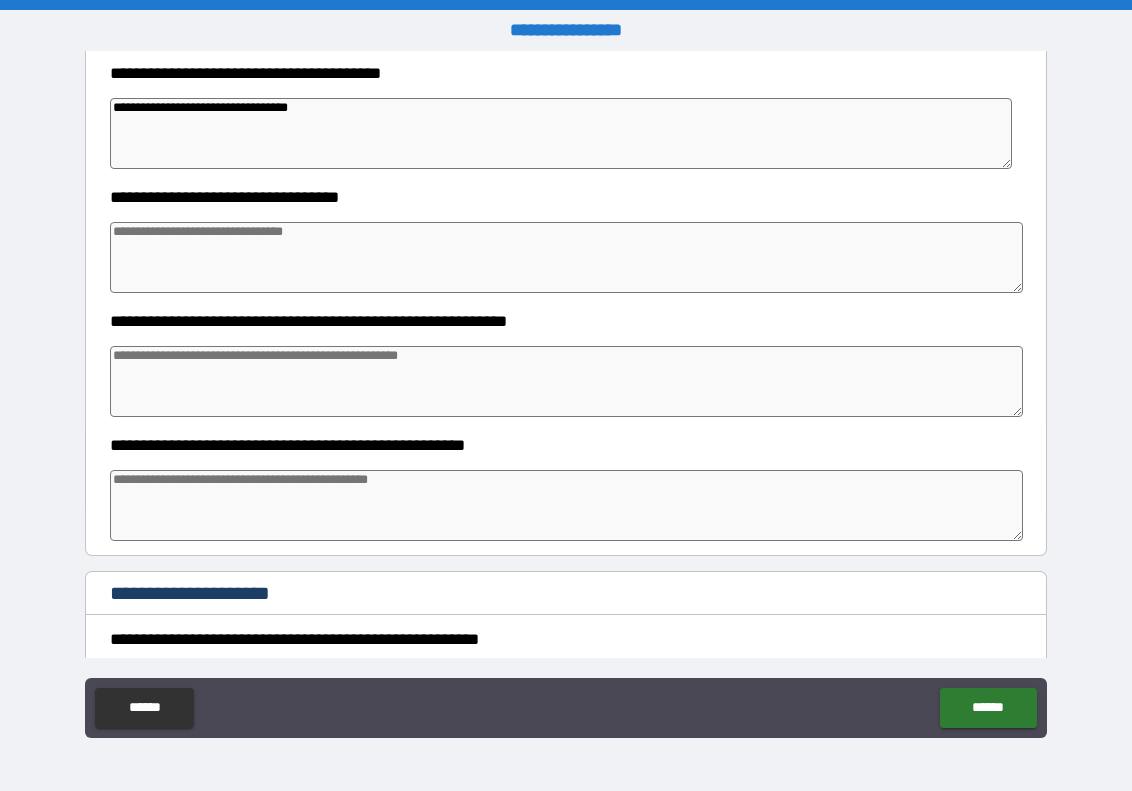 click at bounding box center (566, 257) 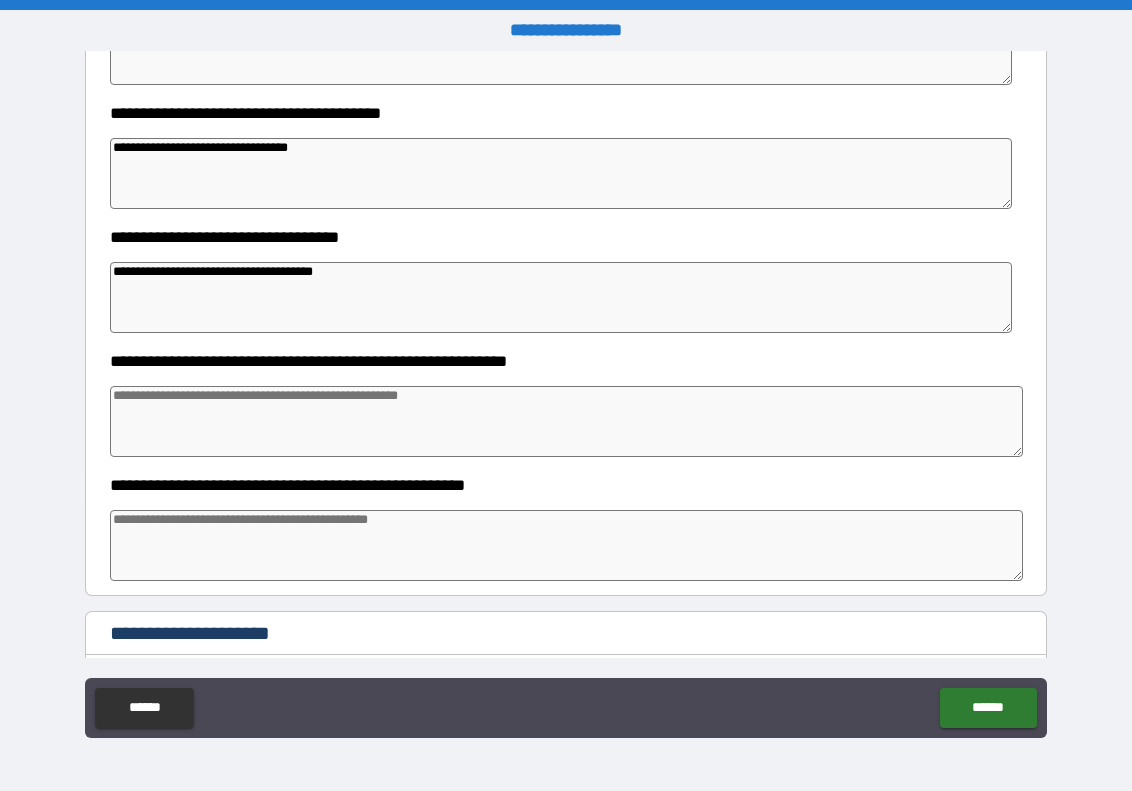 scroll, scrollTop: 839, scrollLeft: 0, axis: vertical 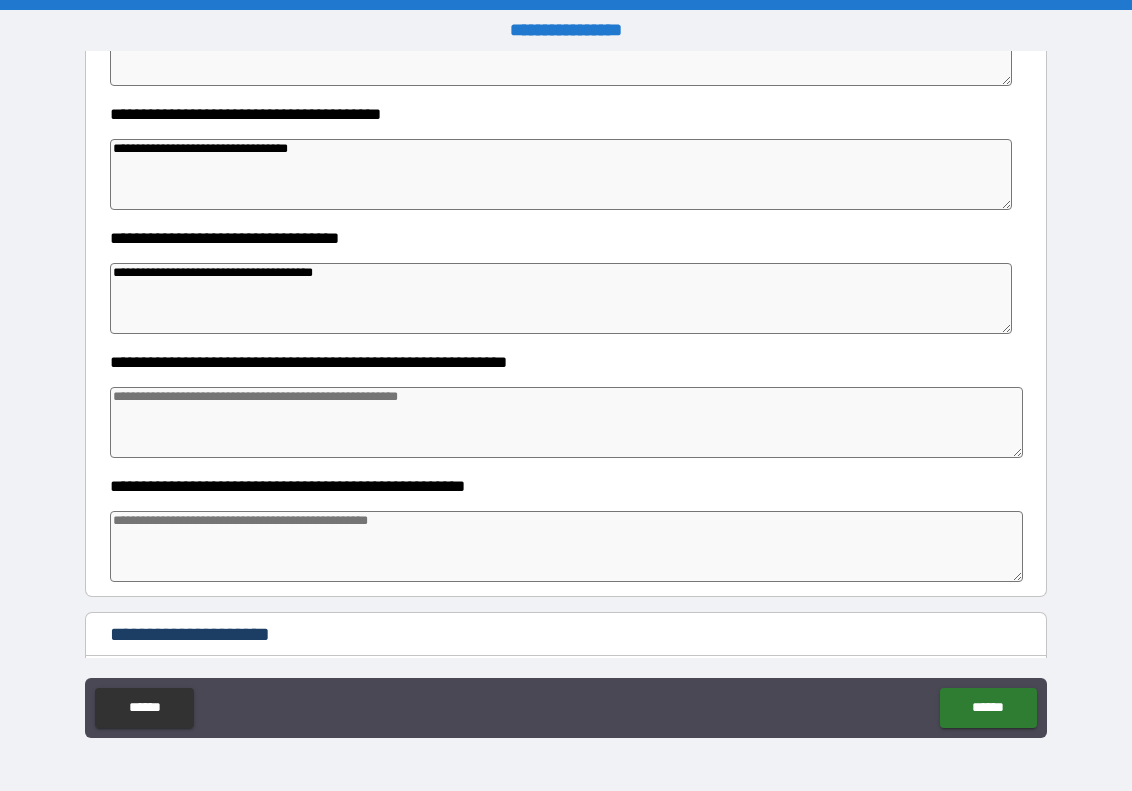 click at bounding box center [566, 422] 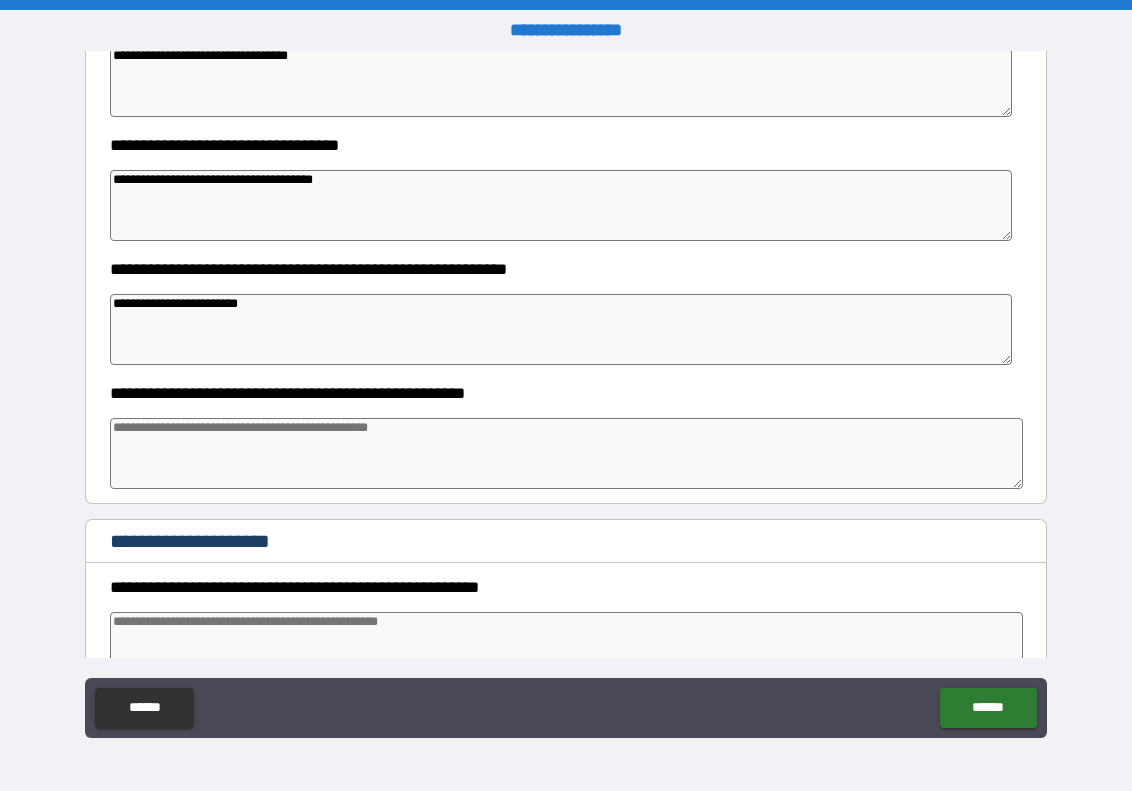 scroll, scrollTop: 939, scrollLeft: 0, axis: vertical 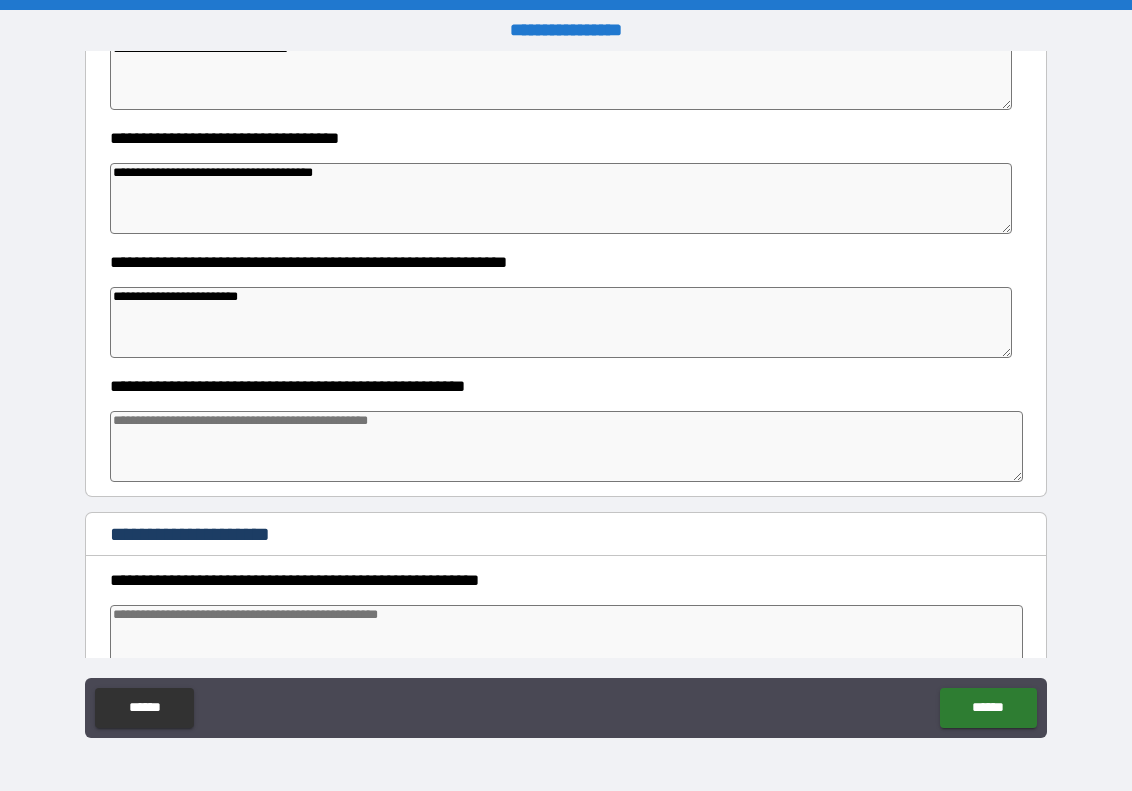 click at bounding box center (566, 446) 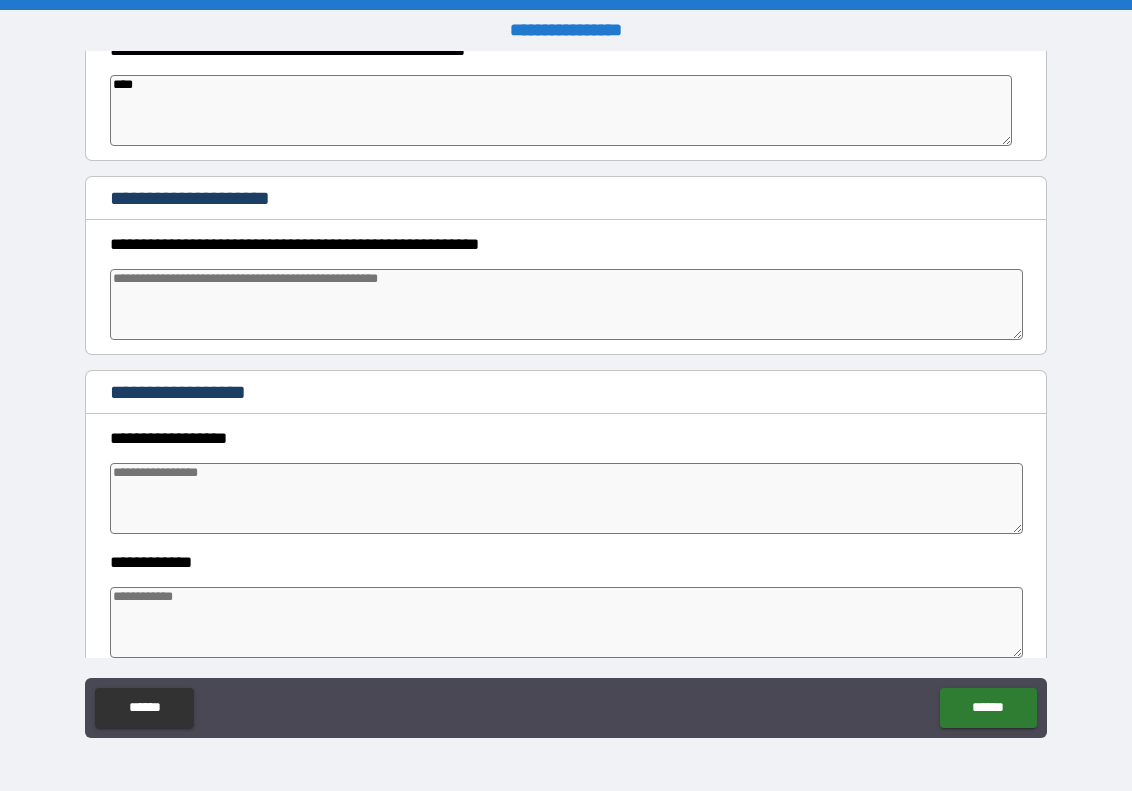 scroll, scrollTop: 1277, scrollLeft: 0, axis: vertical 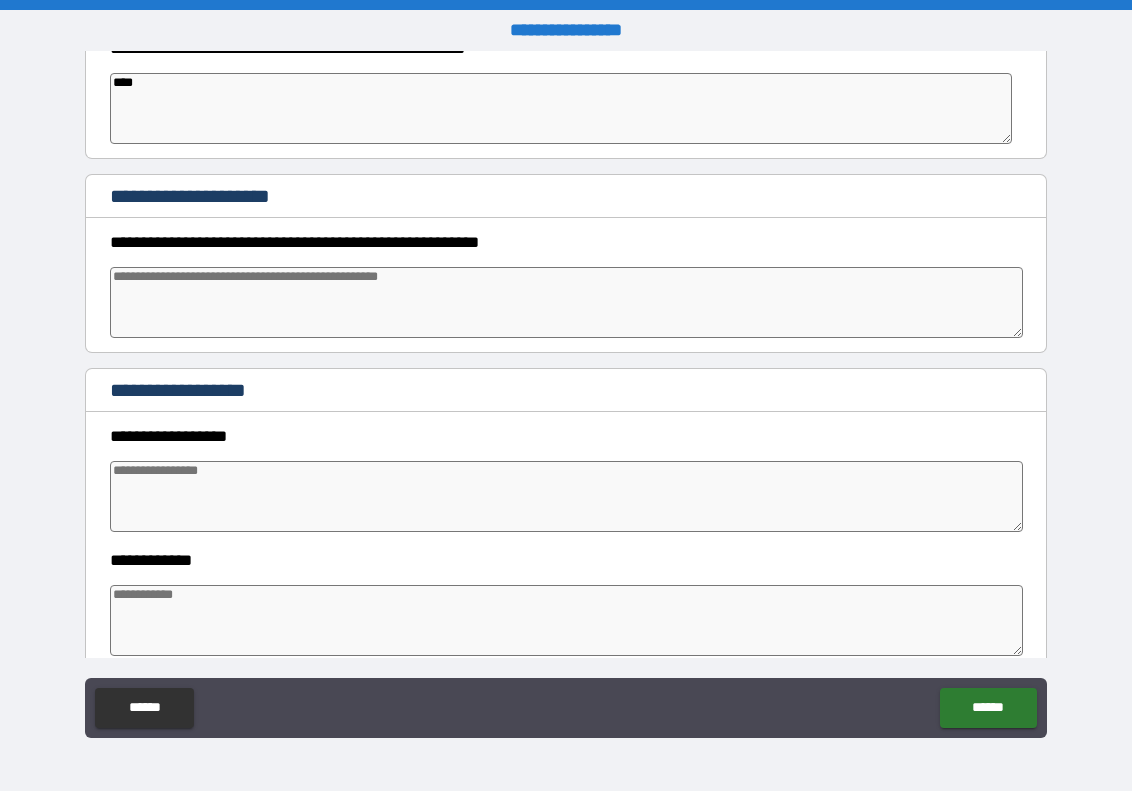 click at bounding box center [566, 302] 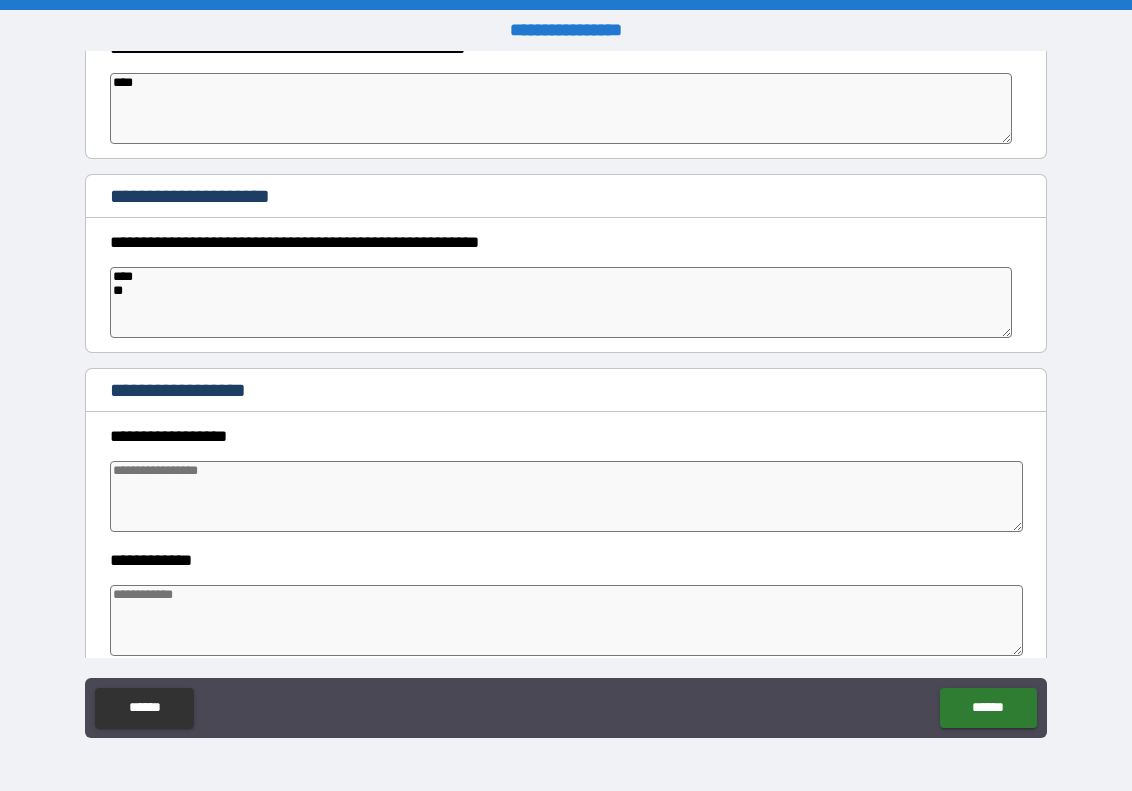 drag, startPoint x: 175, startPoint y: 325, endPoint x: 185, endPoint y: 282, distance: 44.14748 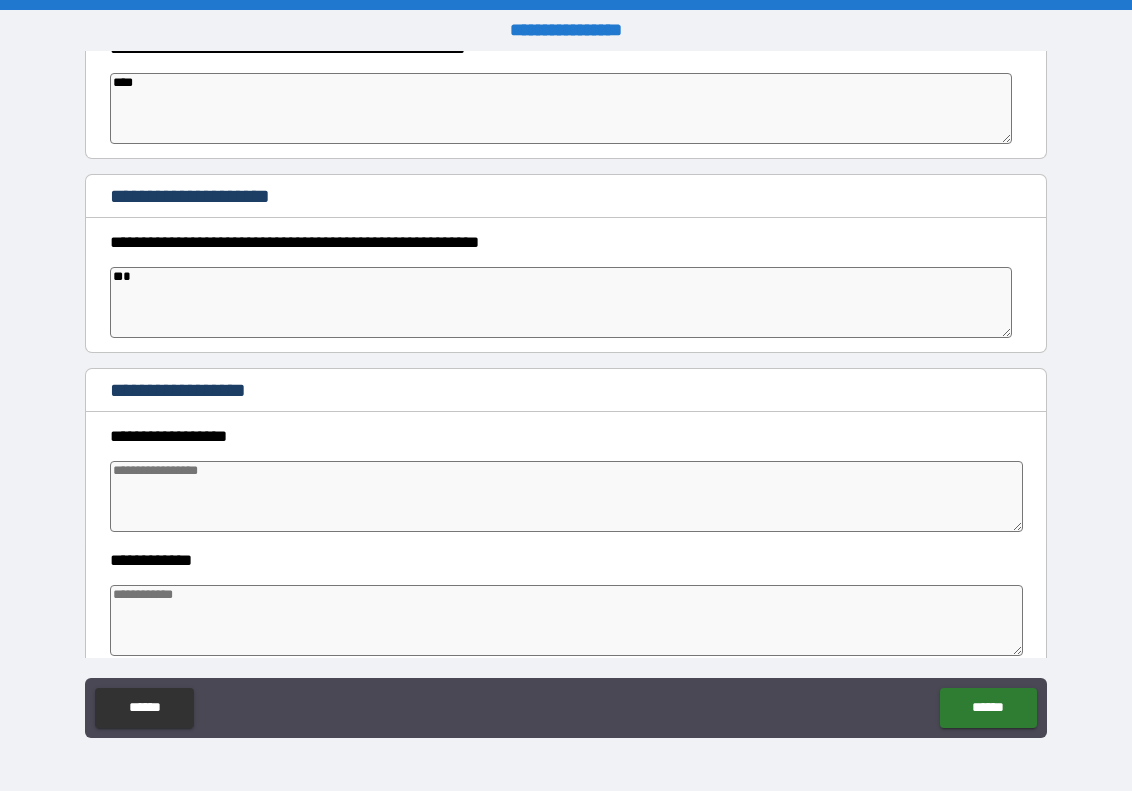 click on "*" at bounding box center (561, 302) 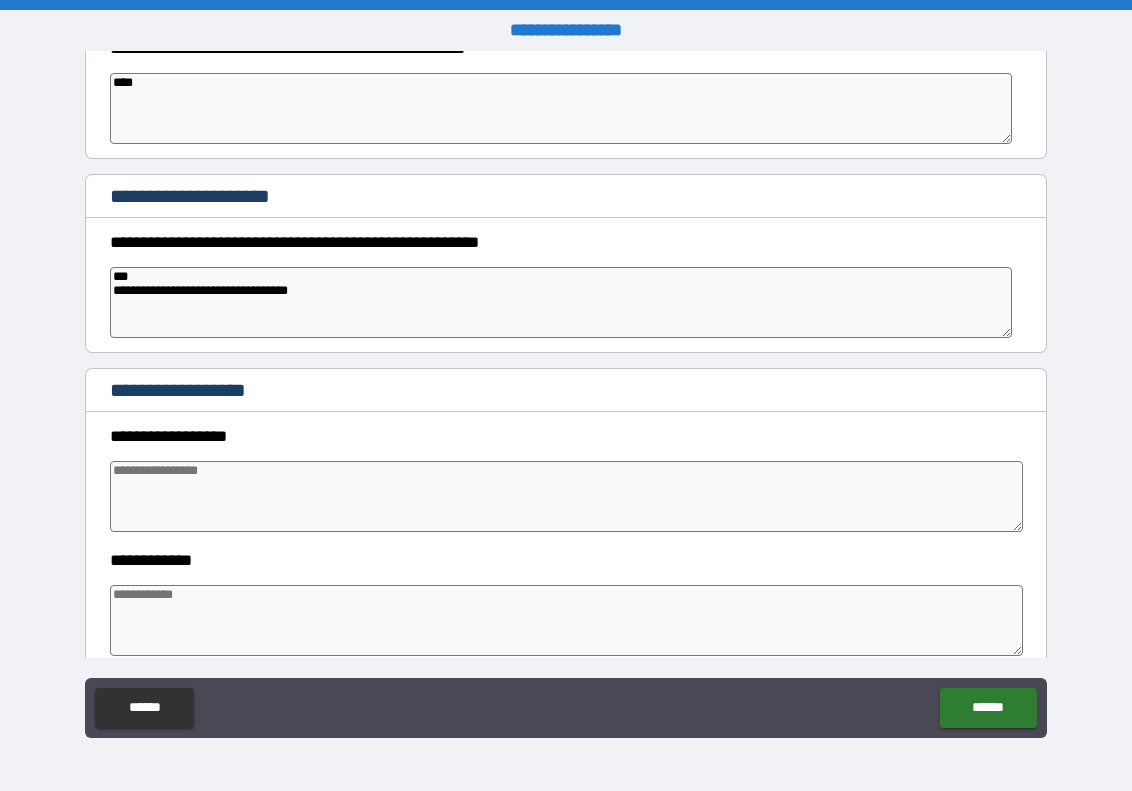 click on "**********" at bounding box center [566, 398] 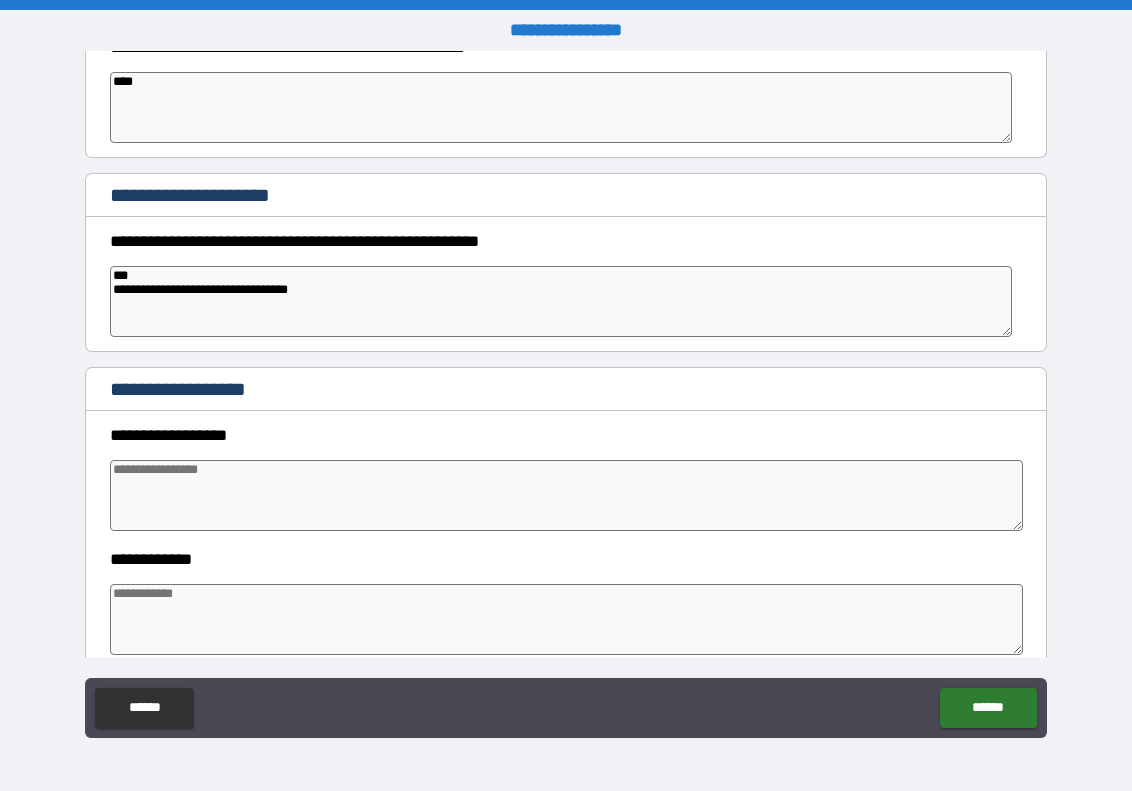 click on "**********" at bounding box center [561, 301] 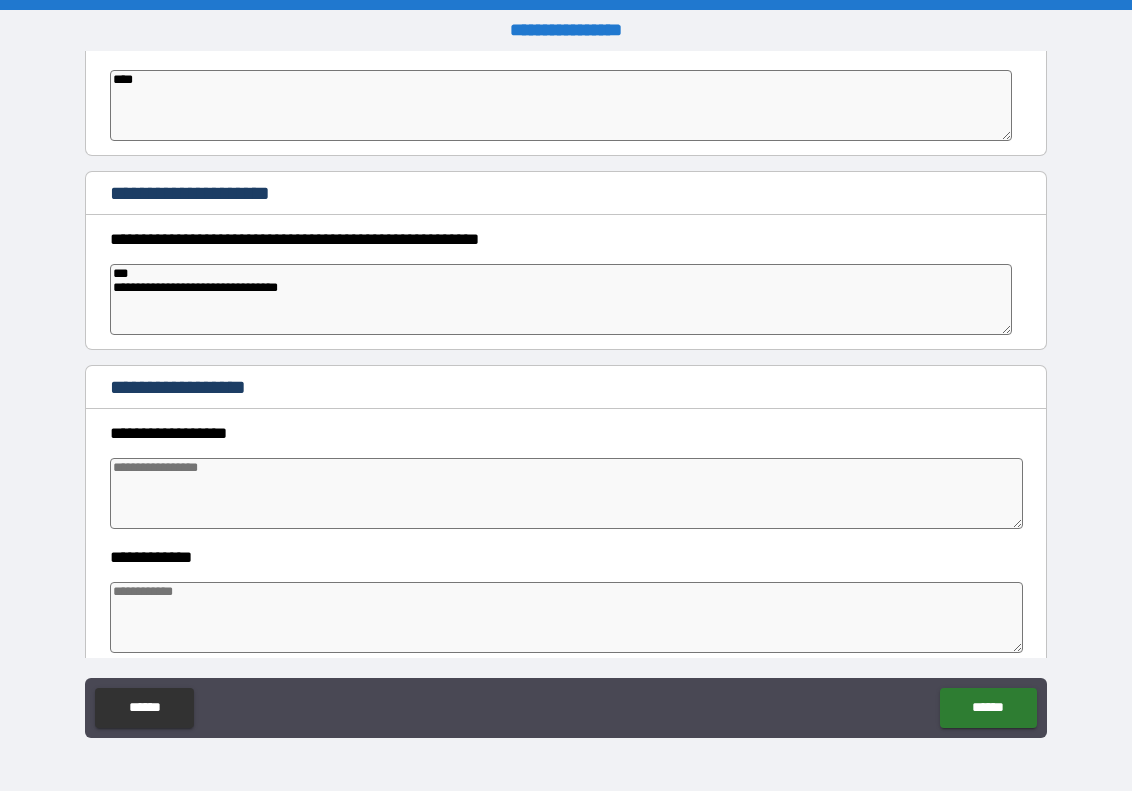 scroll, scrollTop: 1274, scrollLeft: 0, axis: vertical 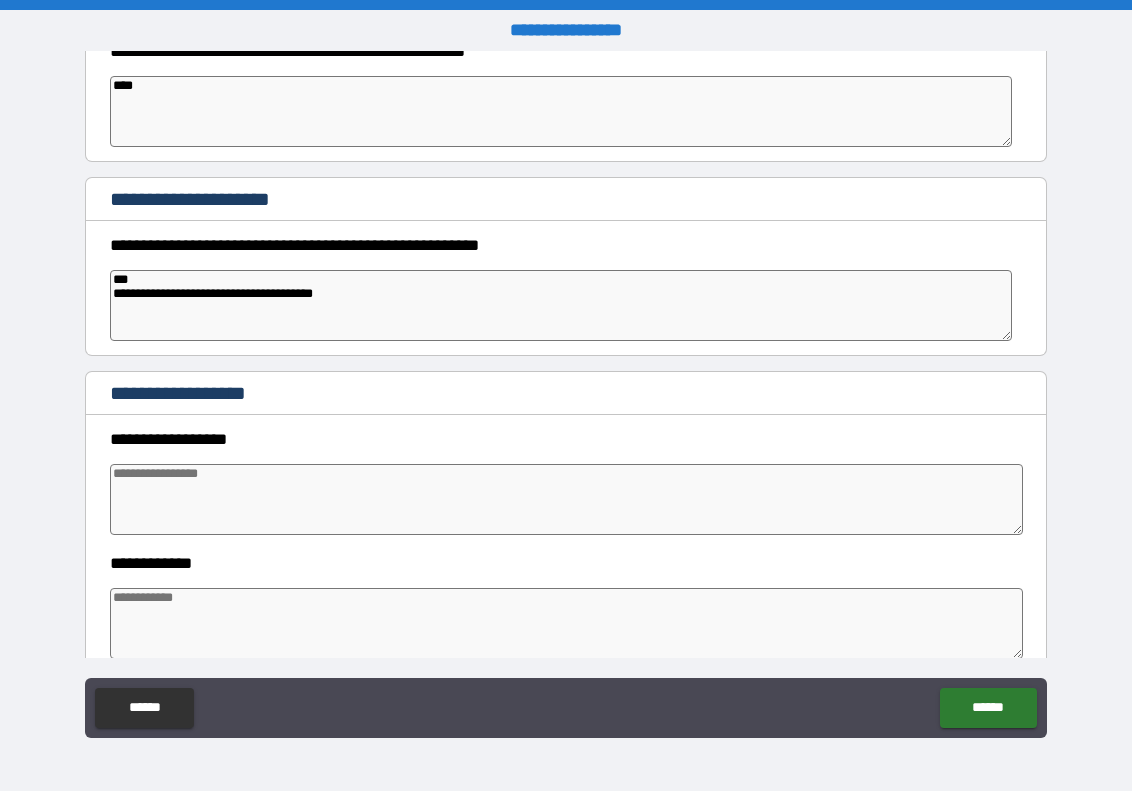paste on "**********" 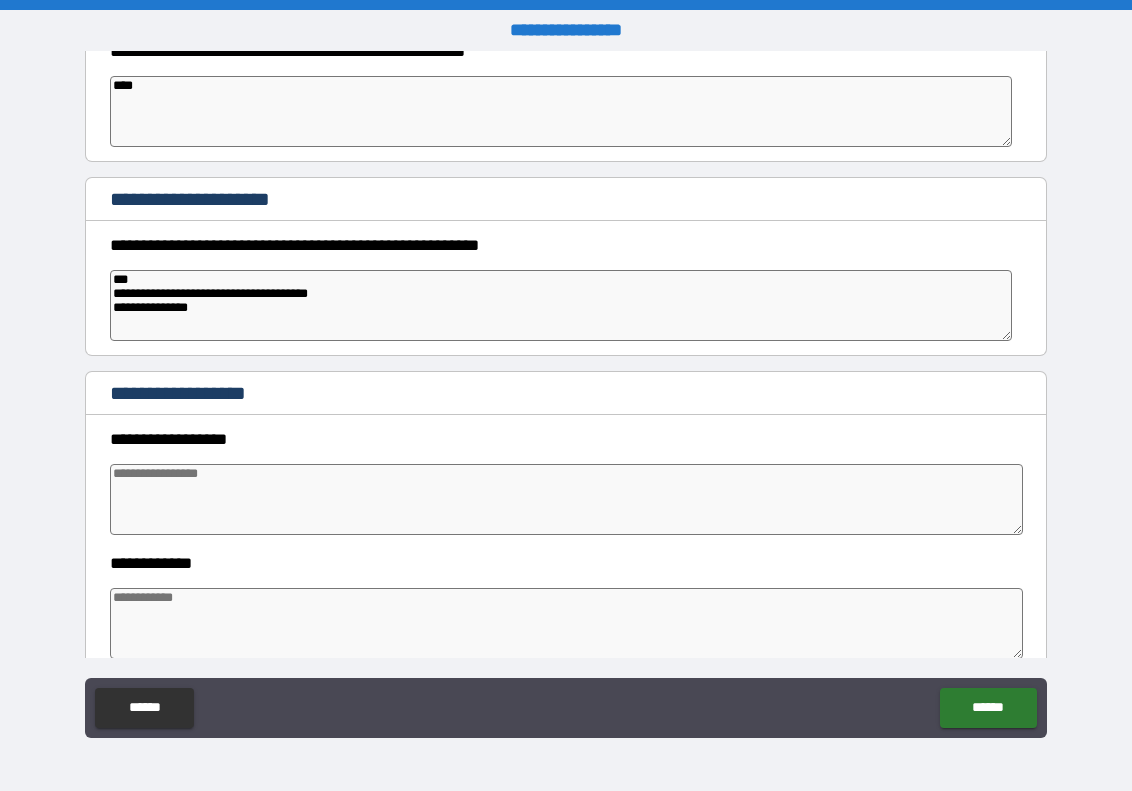 click on "**********" at bounding box center [561, 305] 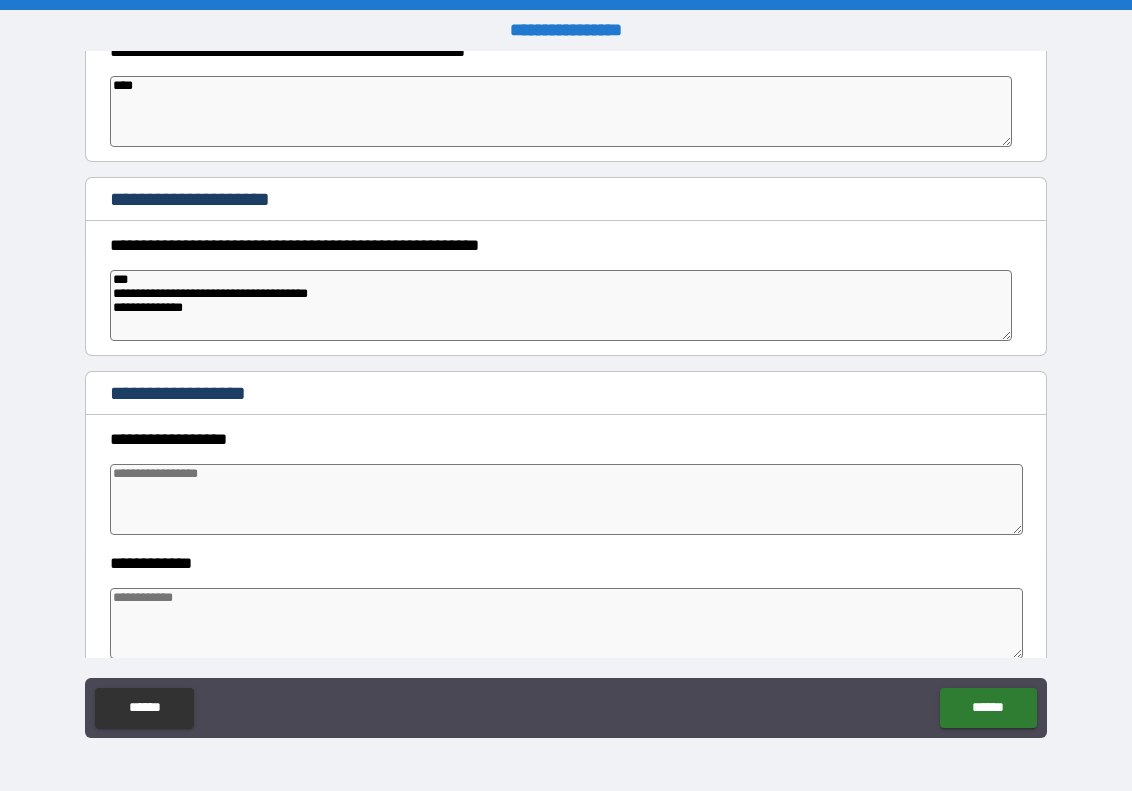 click at bounding box center [566, 499] 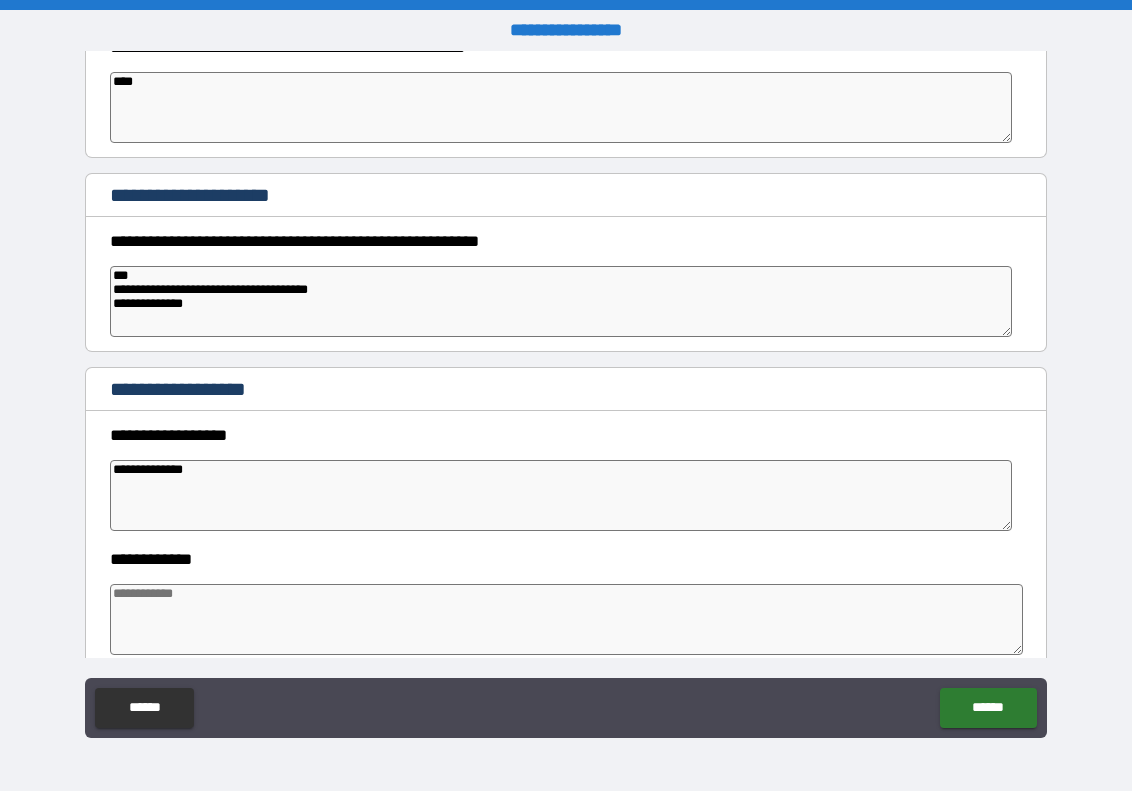 scroll, scrollTop: 1280, scrollLeft: 0, axis: vertical 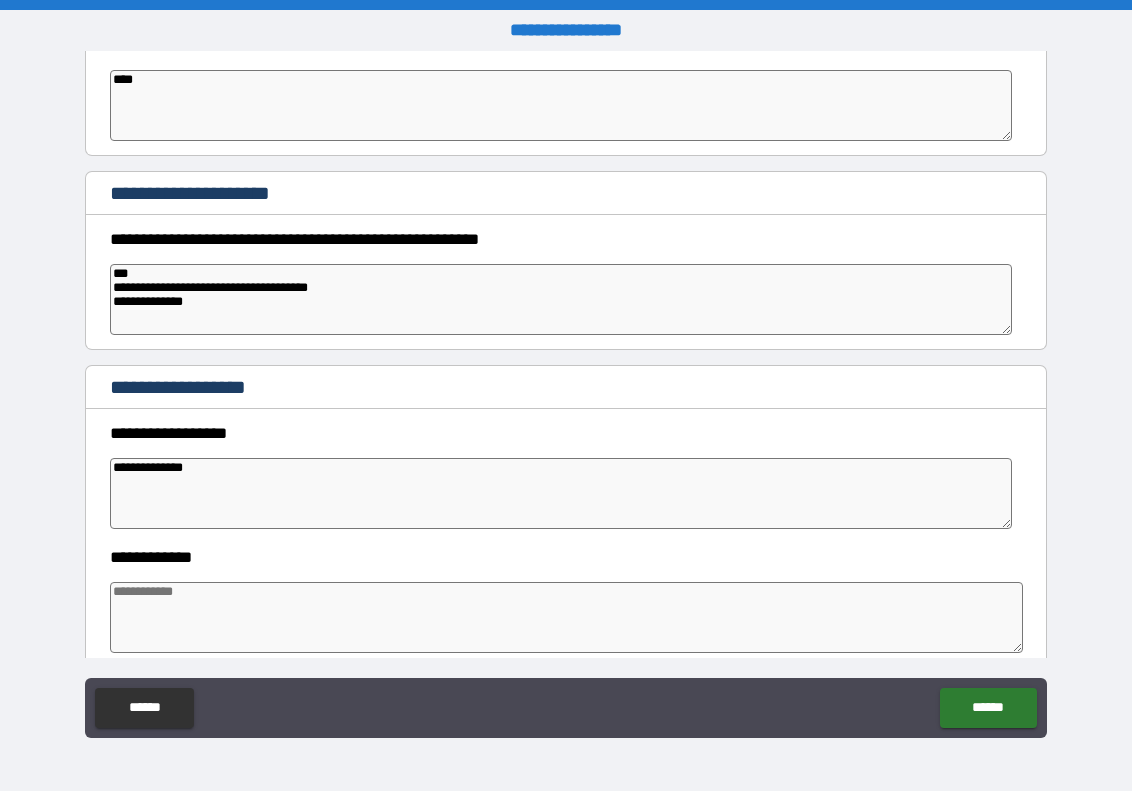 click at bounding box center (566, 617) 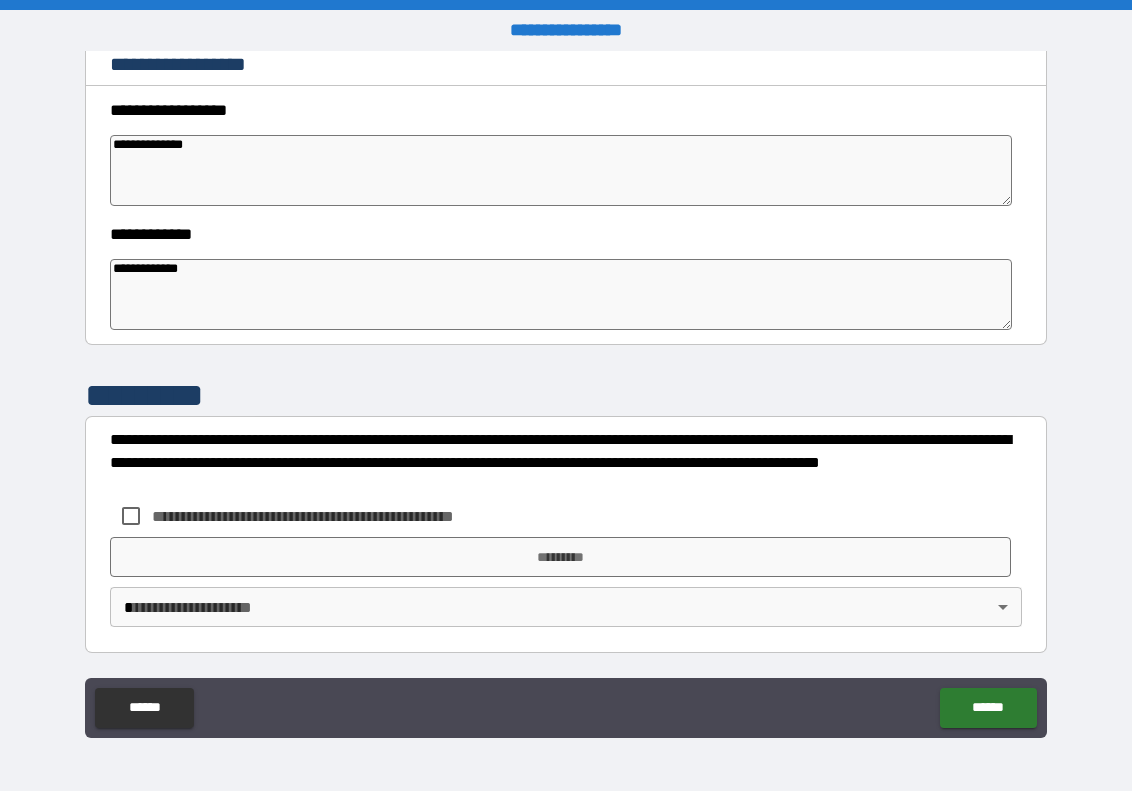 scroll, scrollTop: 1603, scrollLeft: 0, axis: vertical 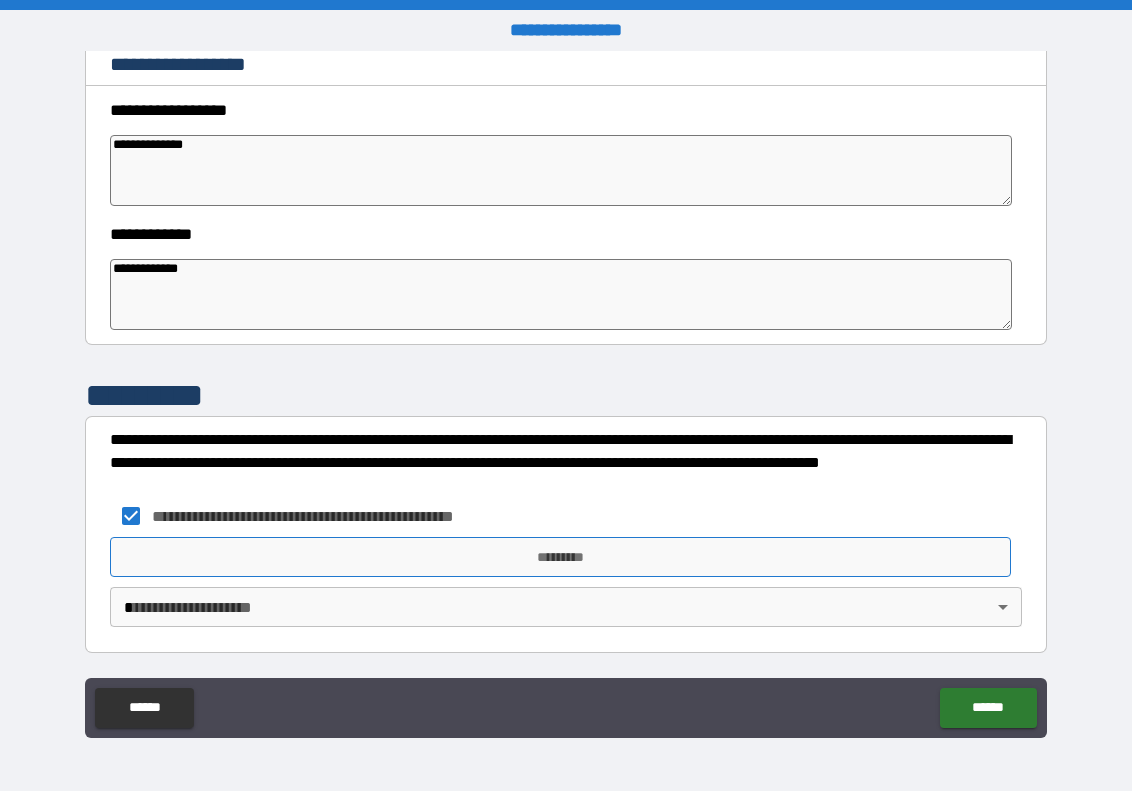 click on "*********" at bounding box center [560, 557] 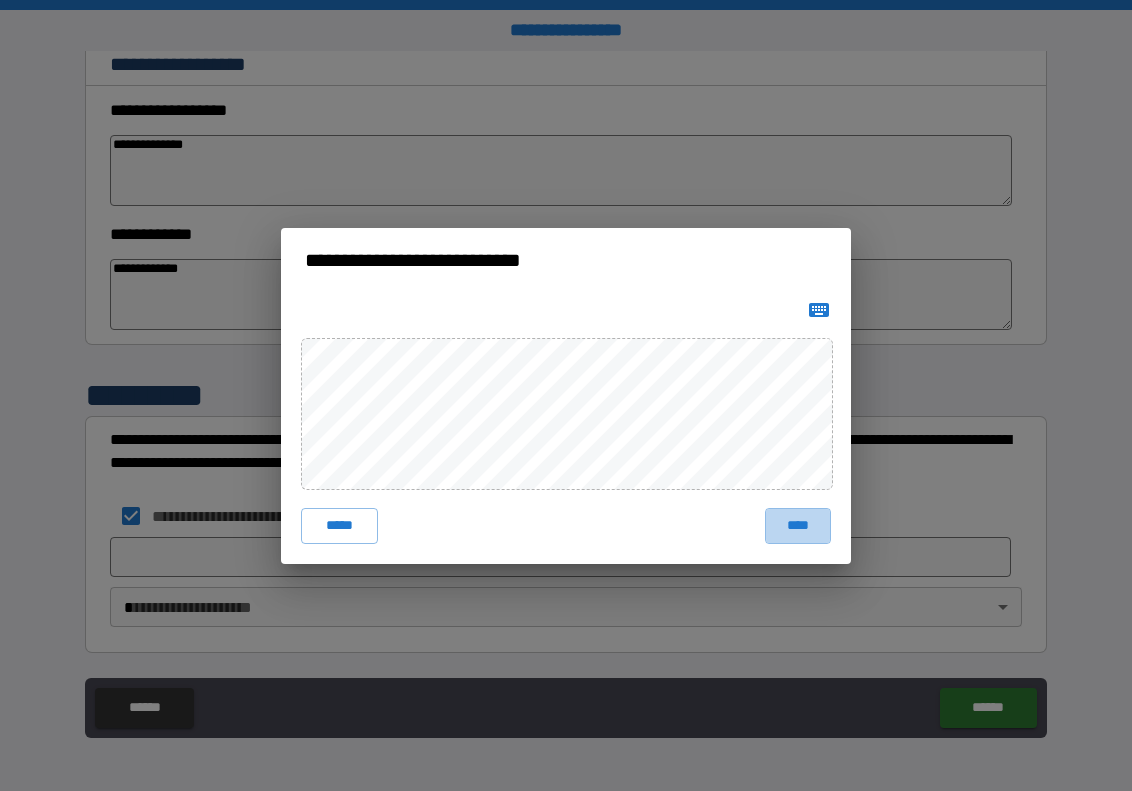 click on "****" at bounding box center (798, 526) 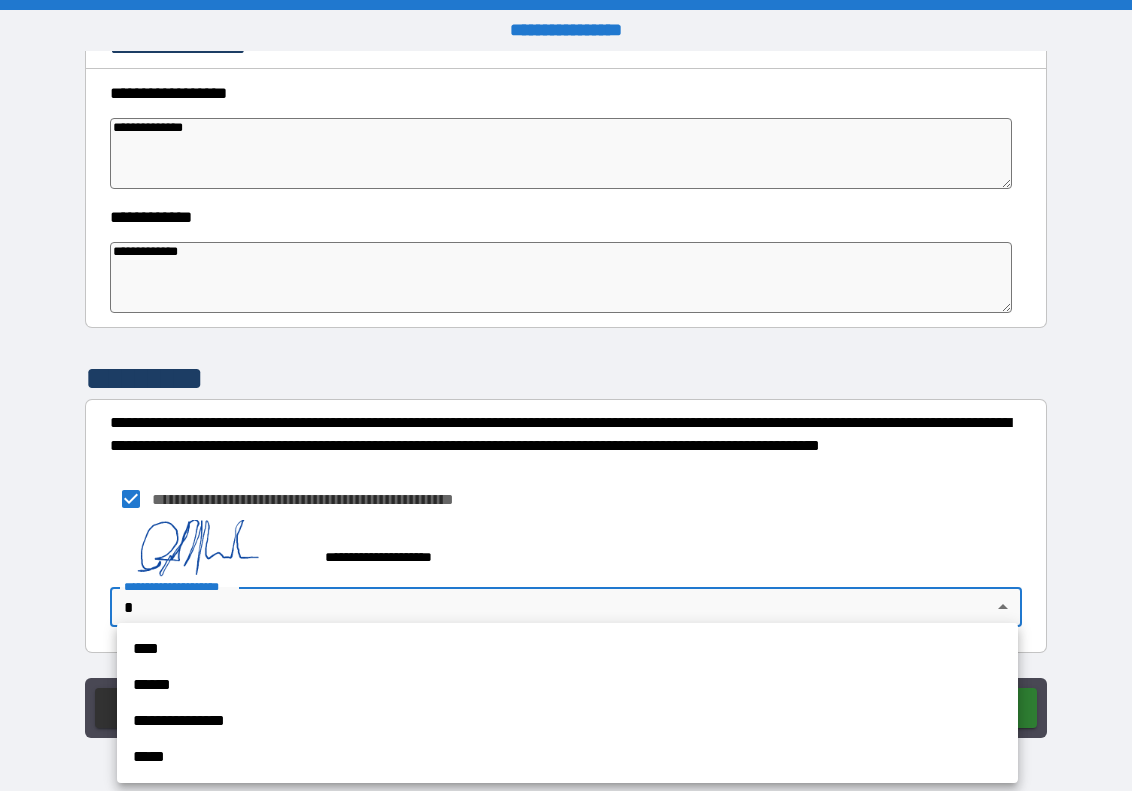 click on "**********" at bounding box center [566, 395] 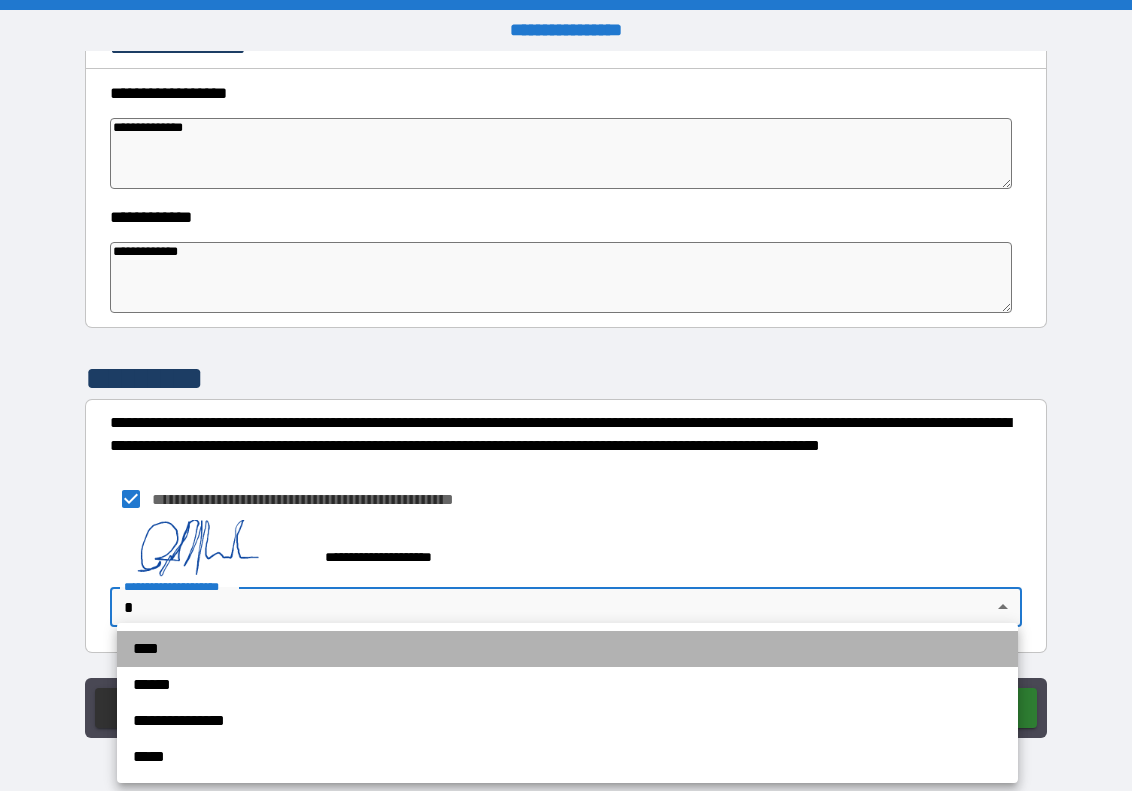 click on "****" at bounding box center (567, 649) 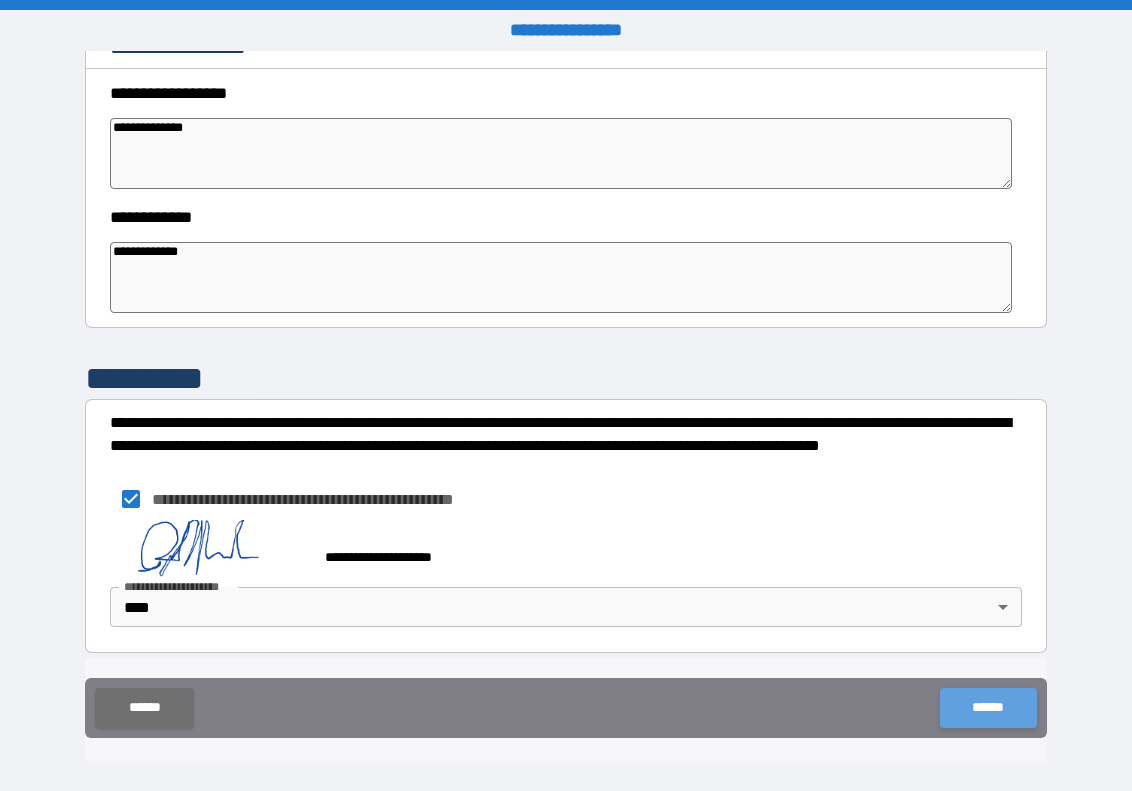 click on "******" at bounding box center (988, 708) 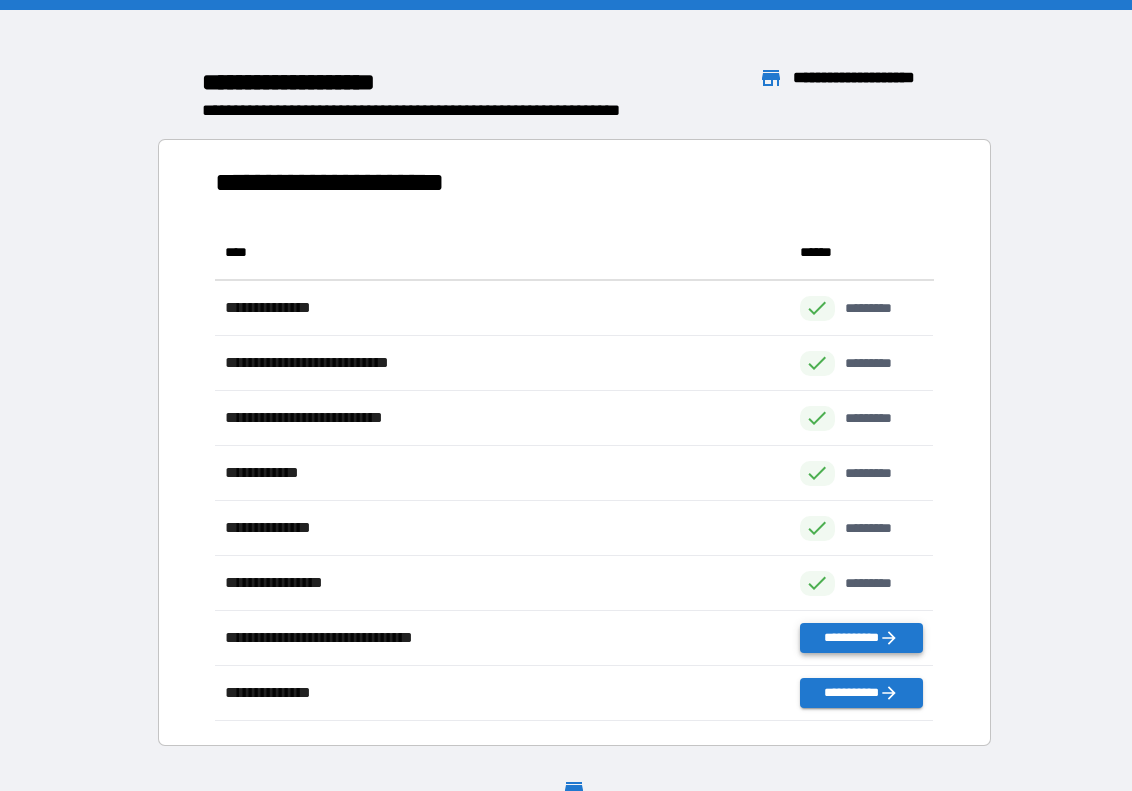 scroll, scrollTop: 1, scrollLeft: 1, axis: both 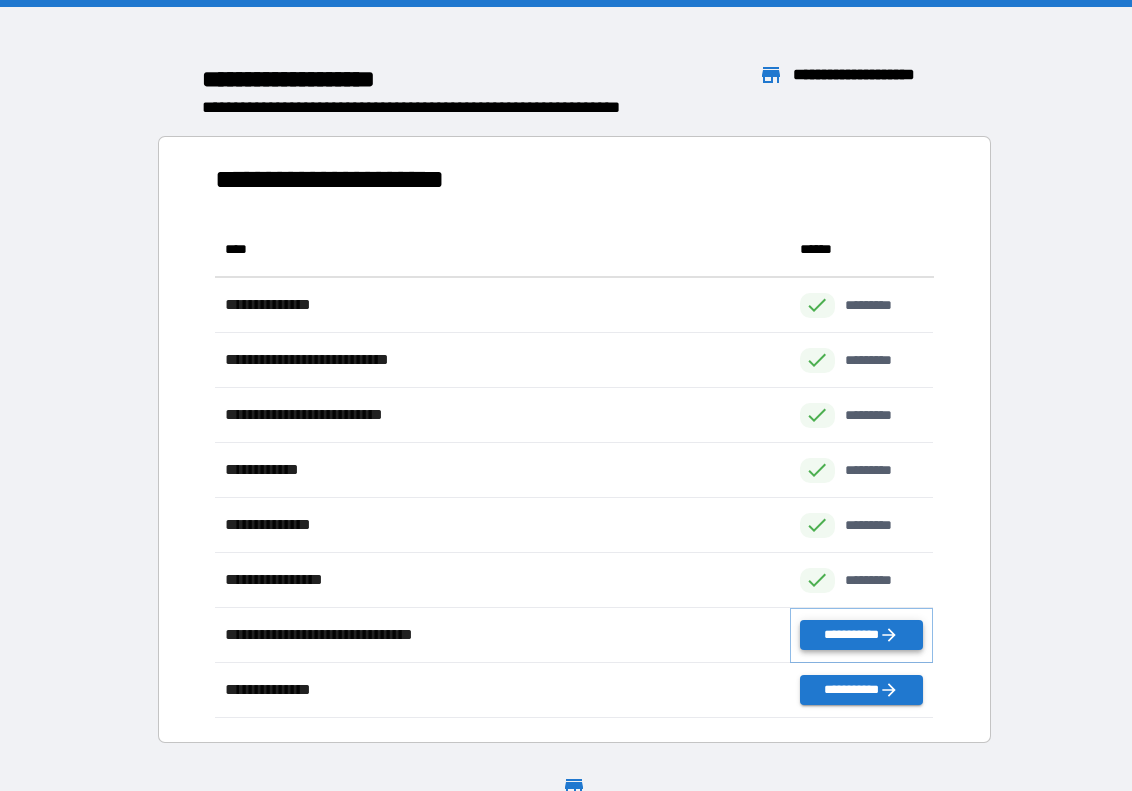click on "**********" at bounding box center (862, 635) 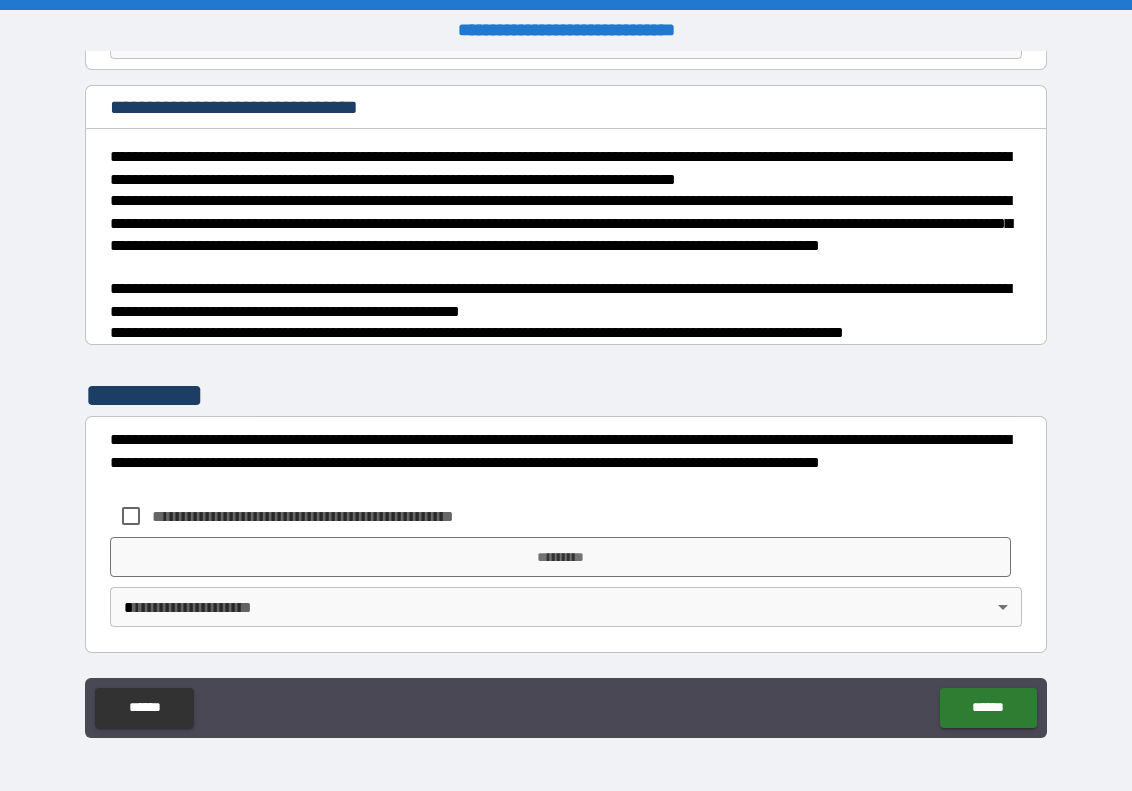 scroll, scrollTop: 225, scrollLeft: 0, axis: vertical 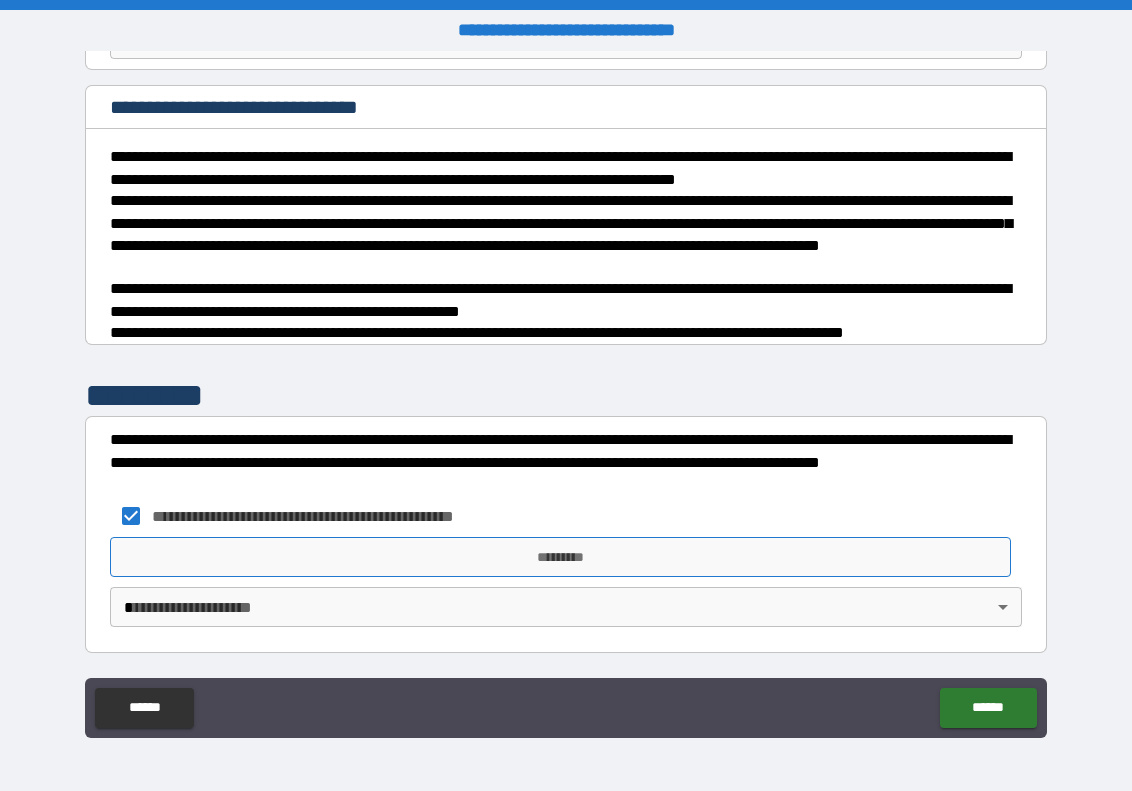 click on "*********" at bounding box center [560, 557] 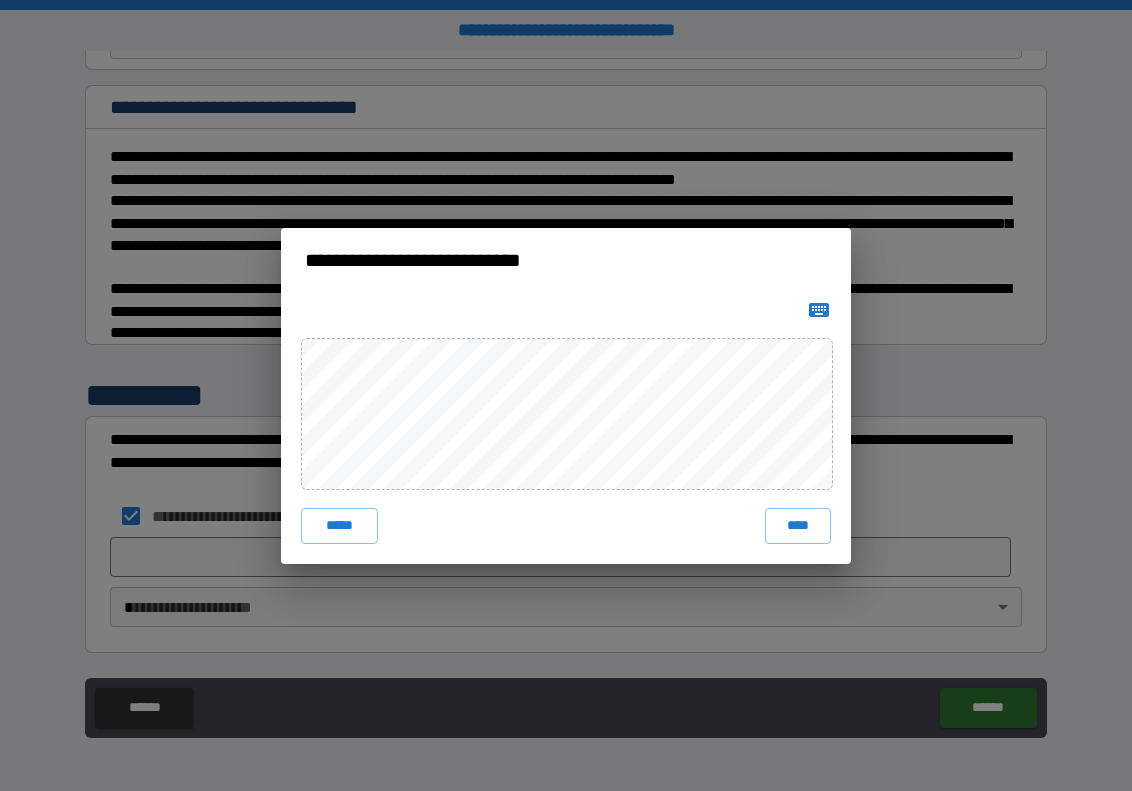 drag, startPoint x: 792, startPoint y: 522, endPoint x: 800, endPoint y: 530, distance: 11.313708 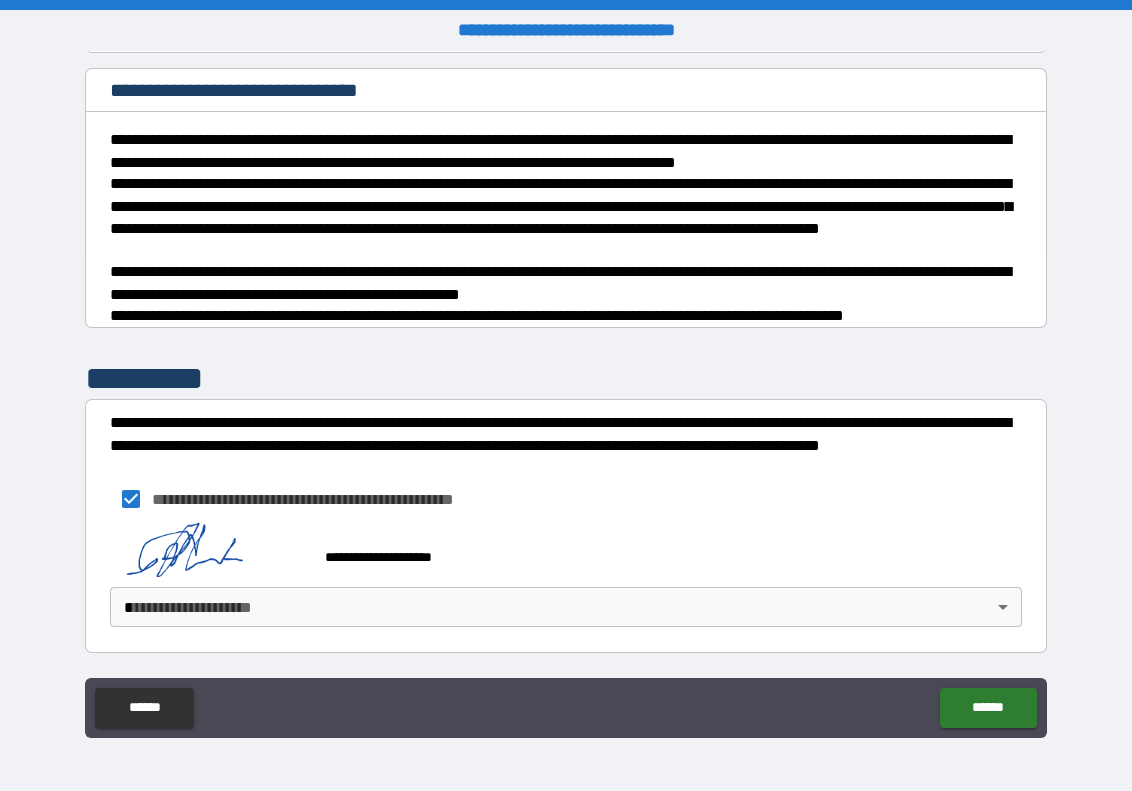scroll, scrollTop: 242, scrollLeft: 0, axis: vertical 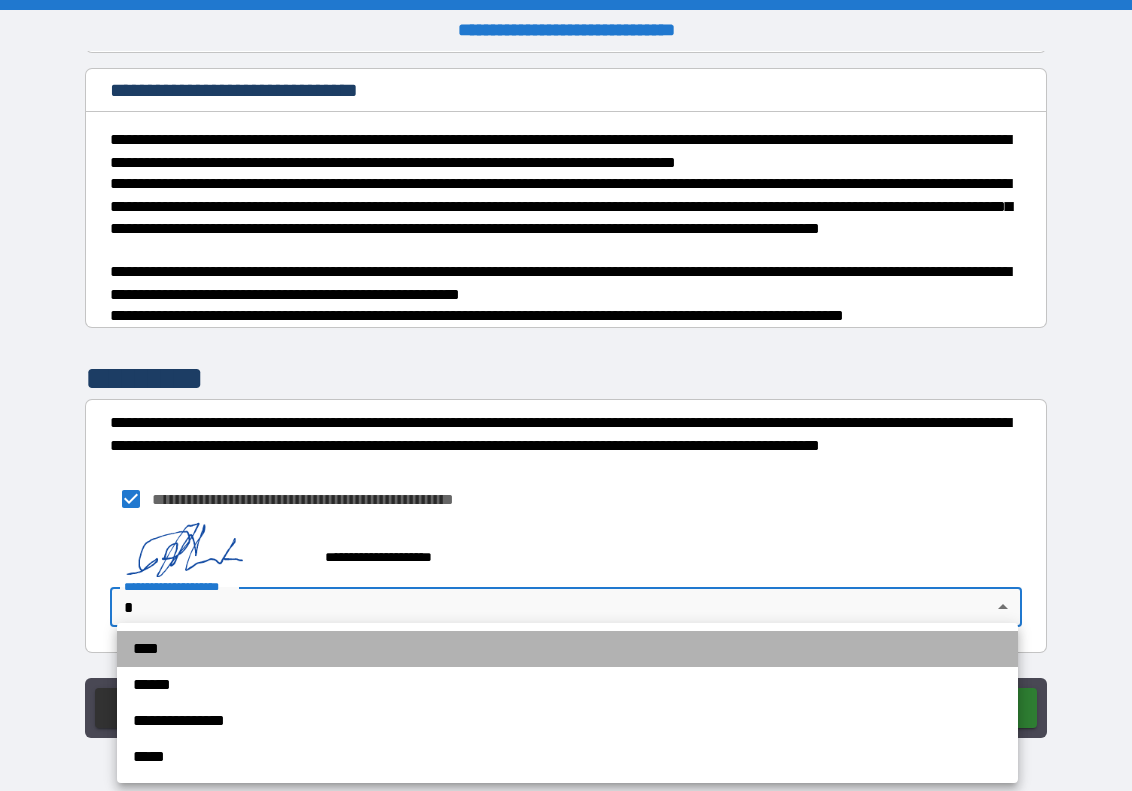 drag, startPoint x: 145, startPoint y: 650, endPoint x: 167, endPoint y: 649, distance: 22.022715 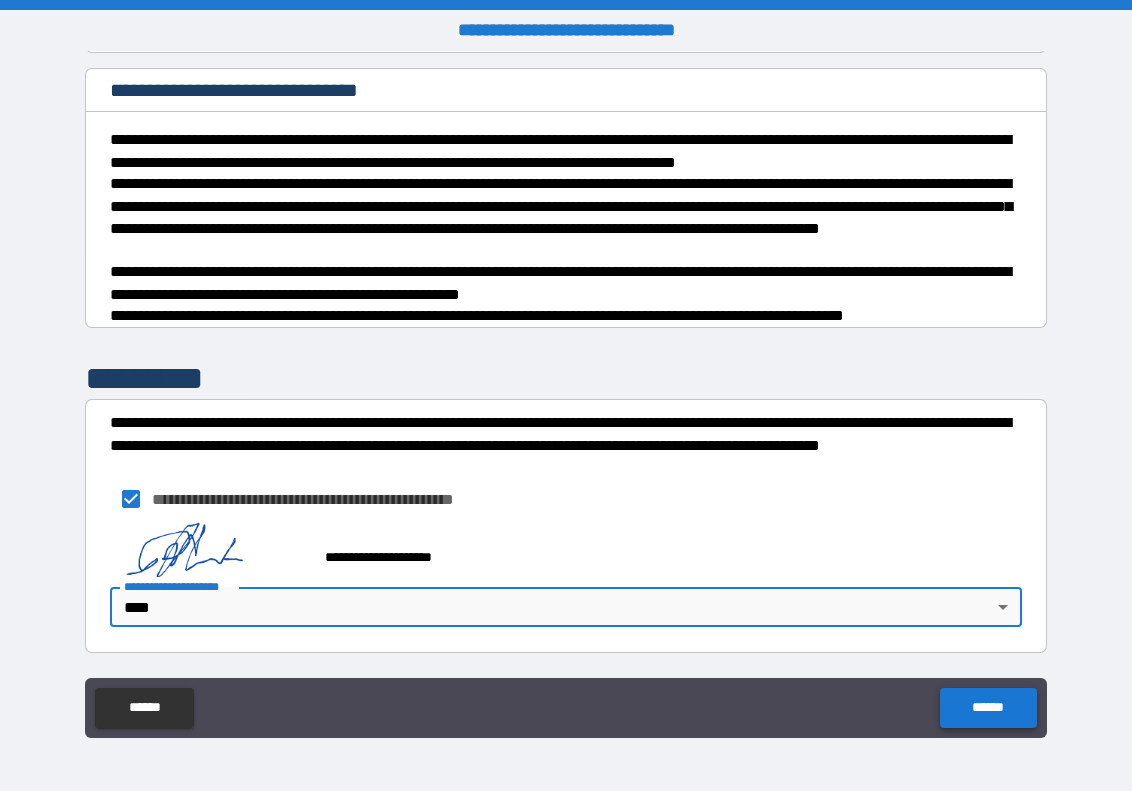click on "******" at bounding box center (988, 708) 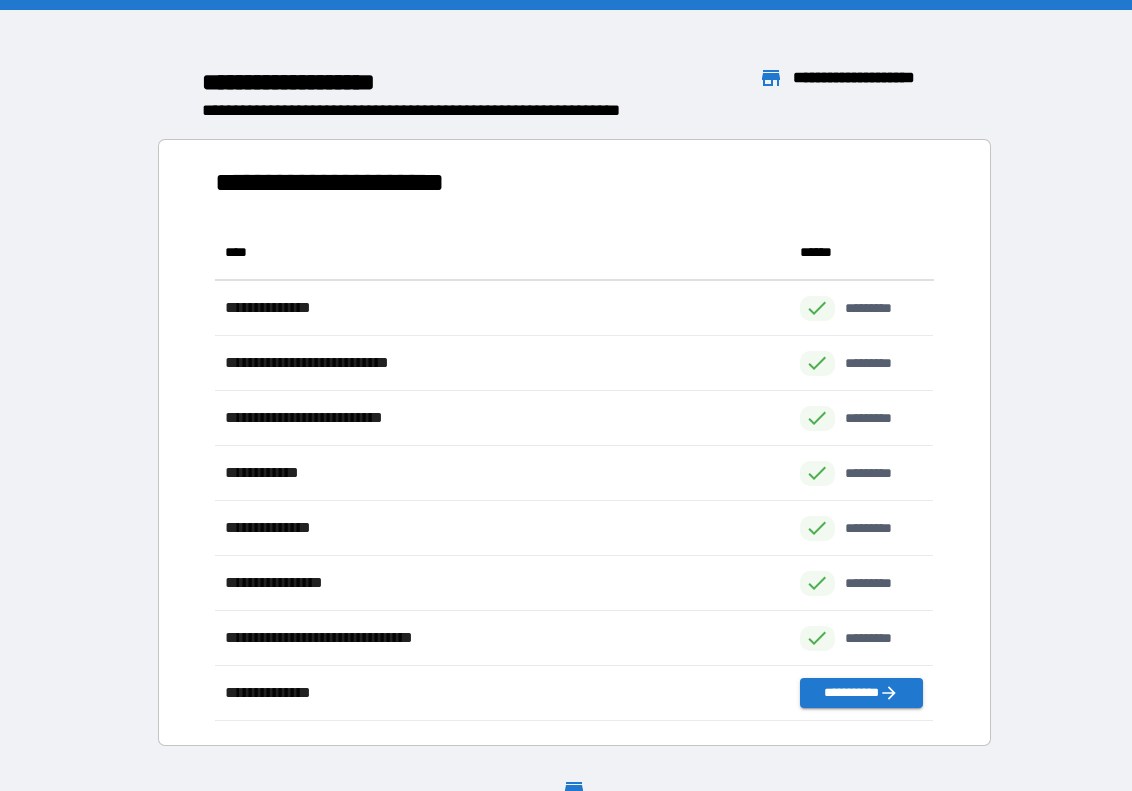 scroll, scrollTop: 1, scrollLeft: 1, axis: both 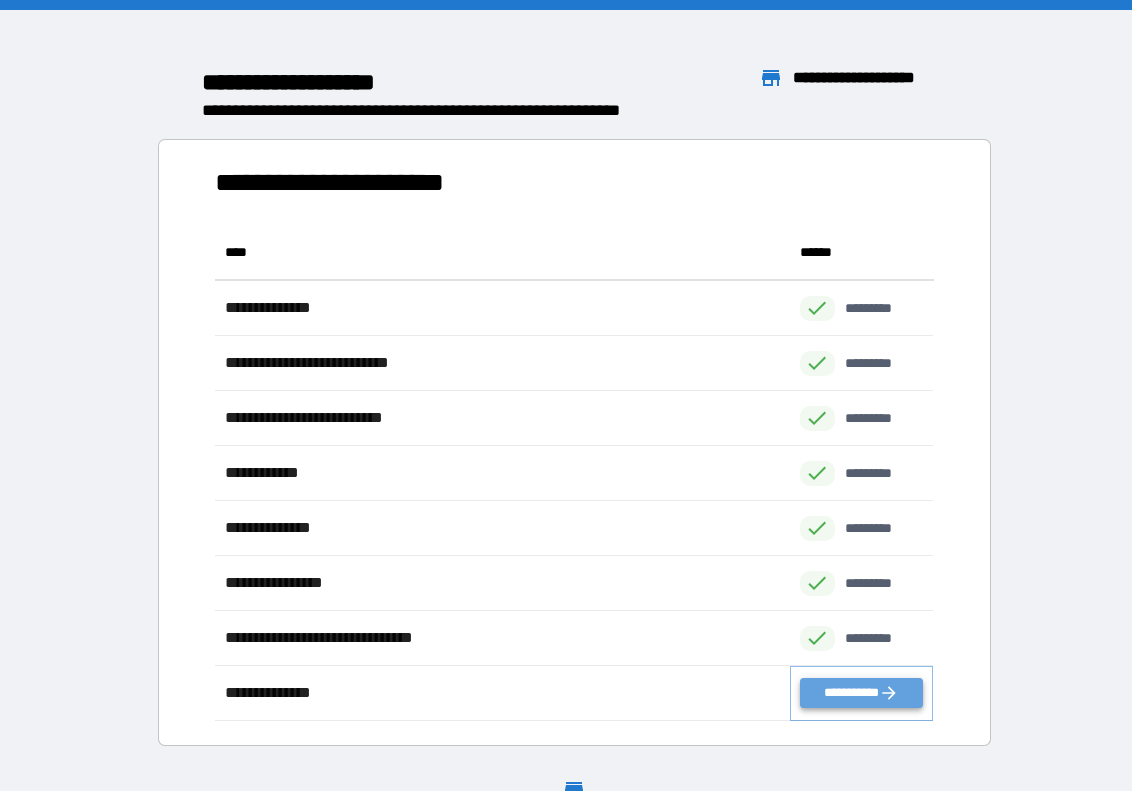 click on "**********" at bounding box center [862, 693] 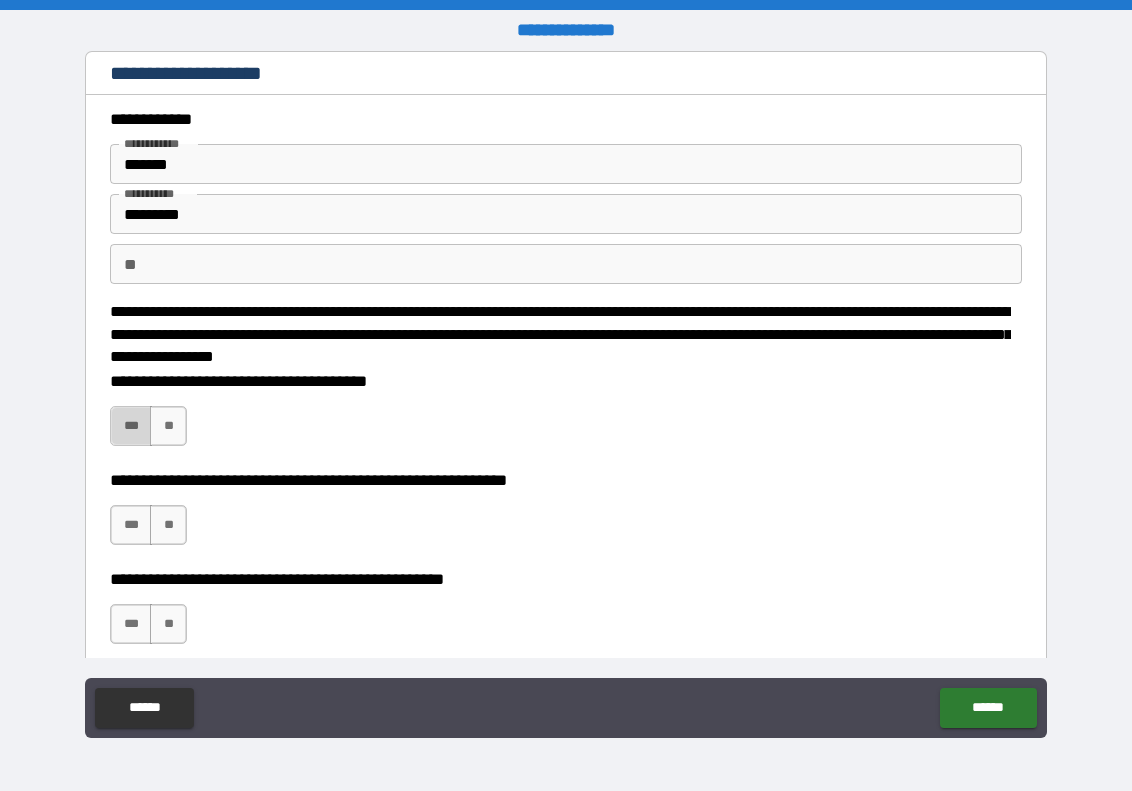 click on "***" at bounding box center [131, 426] 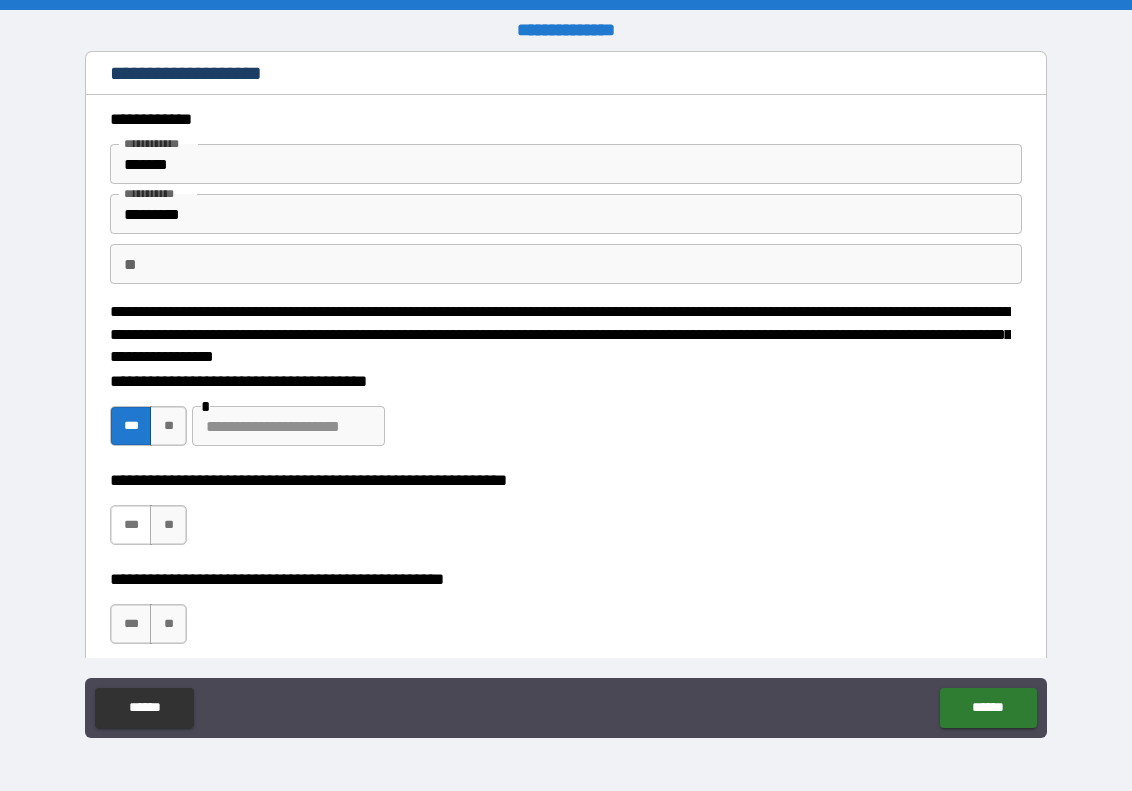 click on "***" at bounding box center (131, 525) 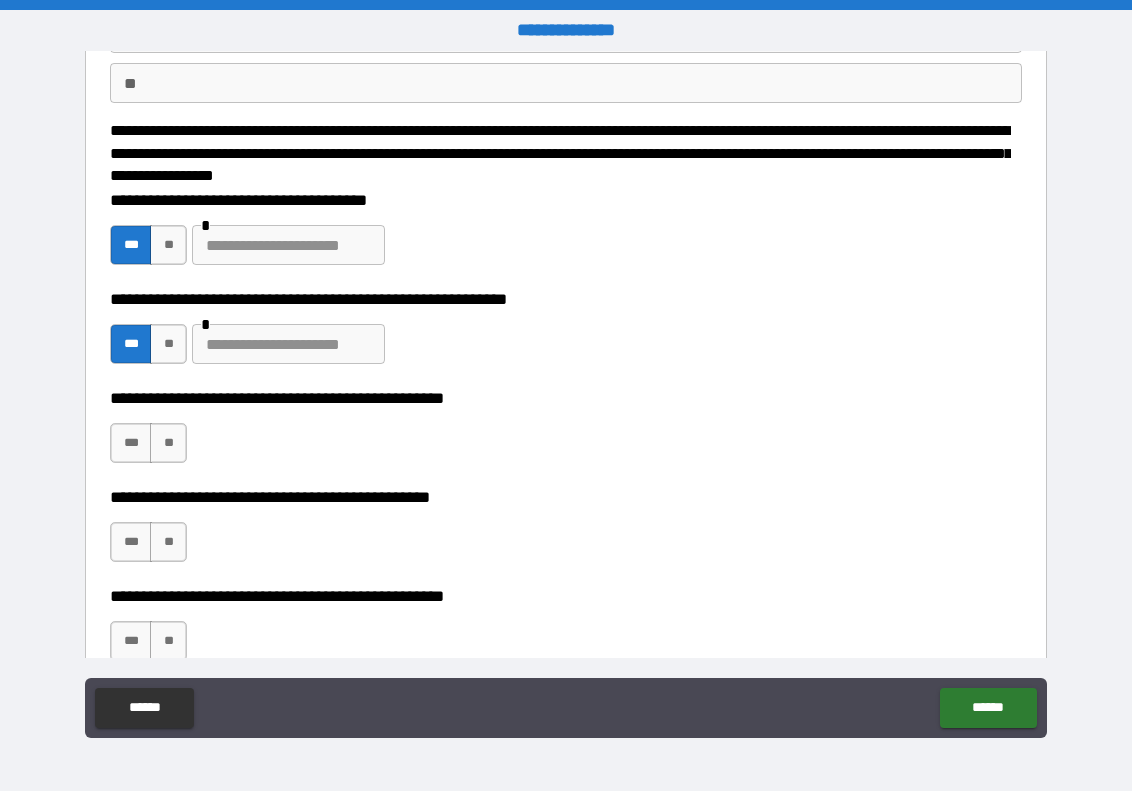 scroll, scrollTop: 184, scrollLeft: 0, axis: vertical 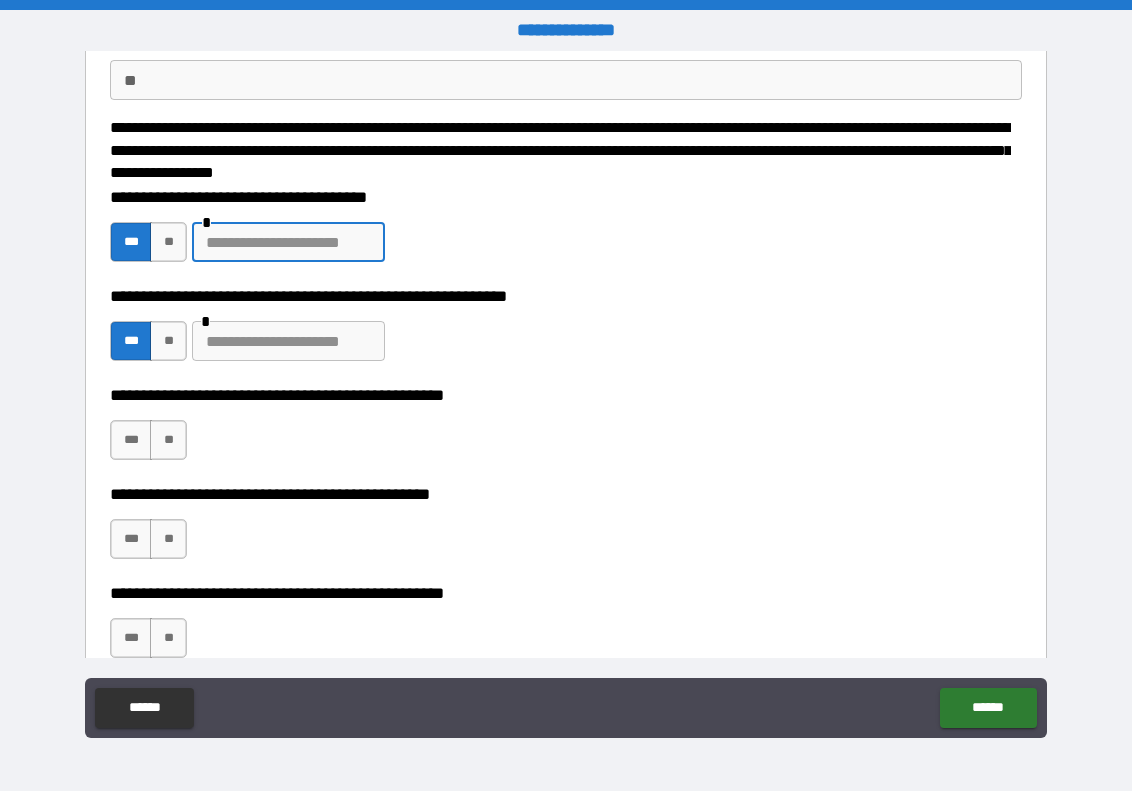 drag, startPoint x: 274, startPoint y: 245, endPoint x: 314, endPoint y: 260, distance: 42.72002 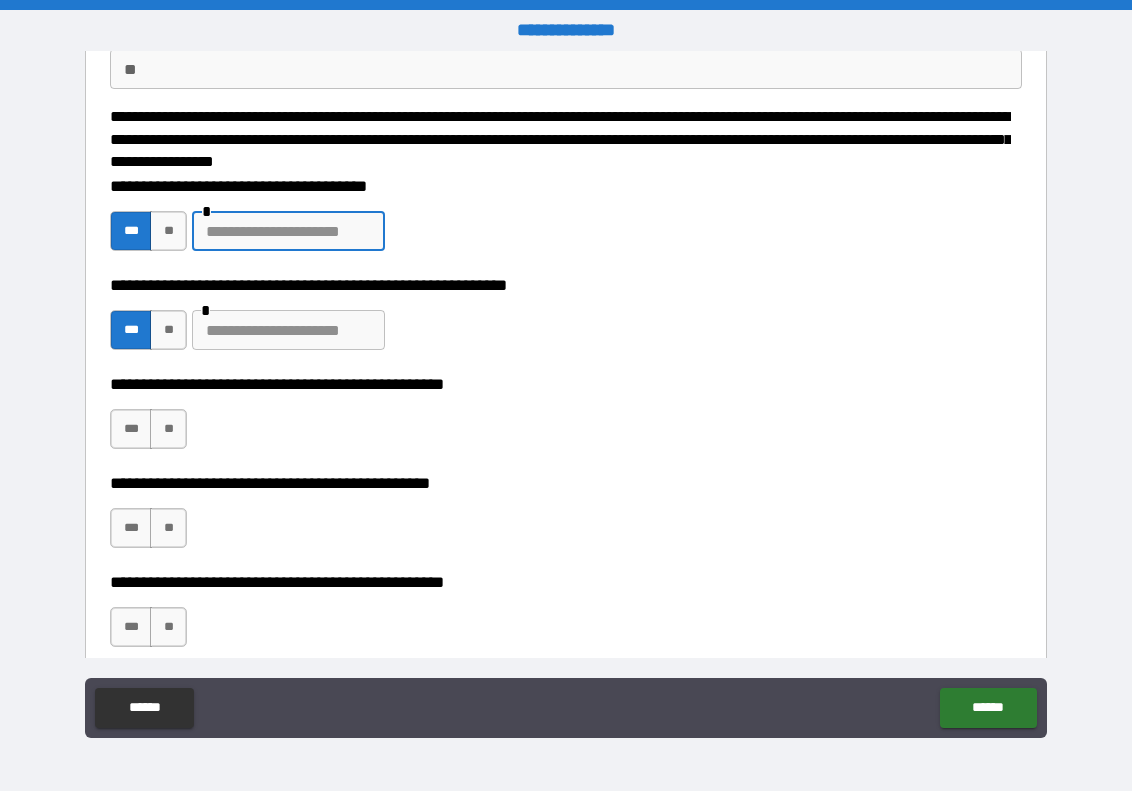 scroll, scrollTop: 198, scrollLeft: 0, axis: vertical 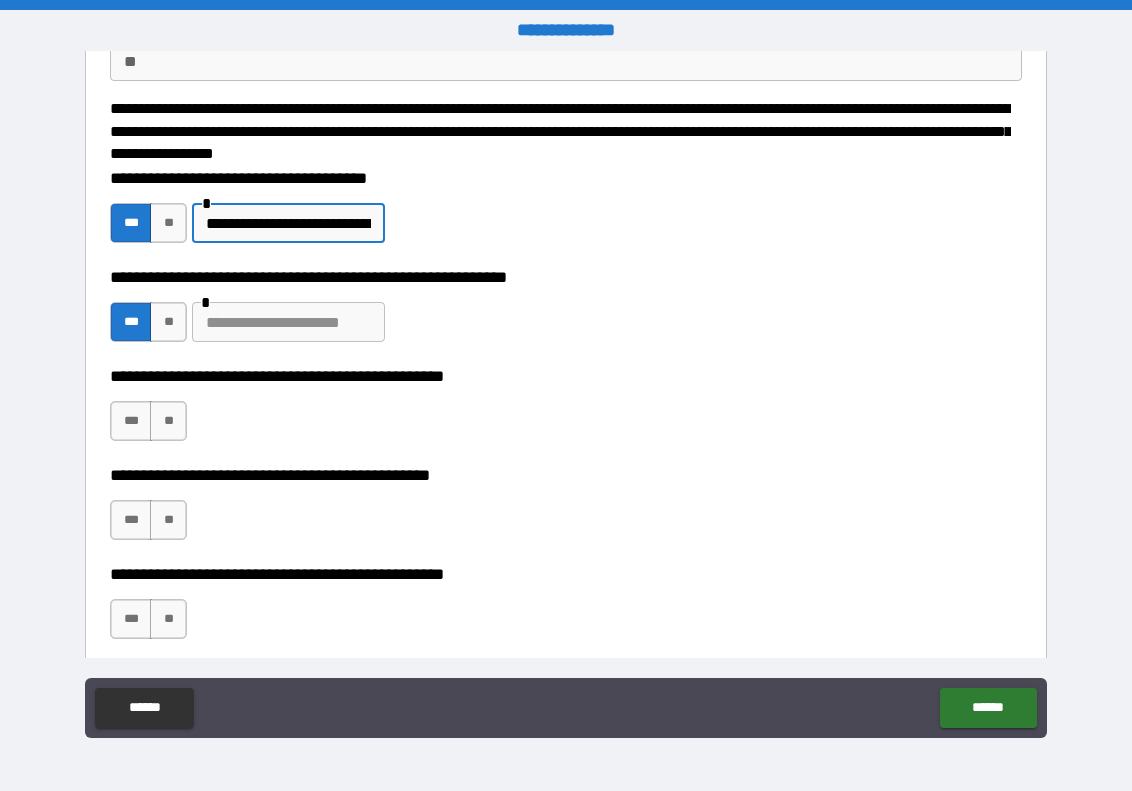 click at bounding box center (288, 322) 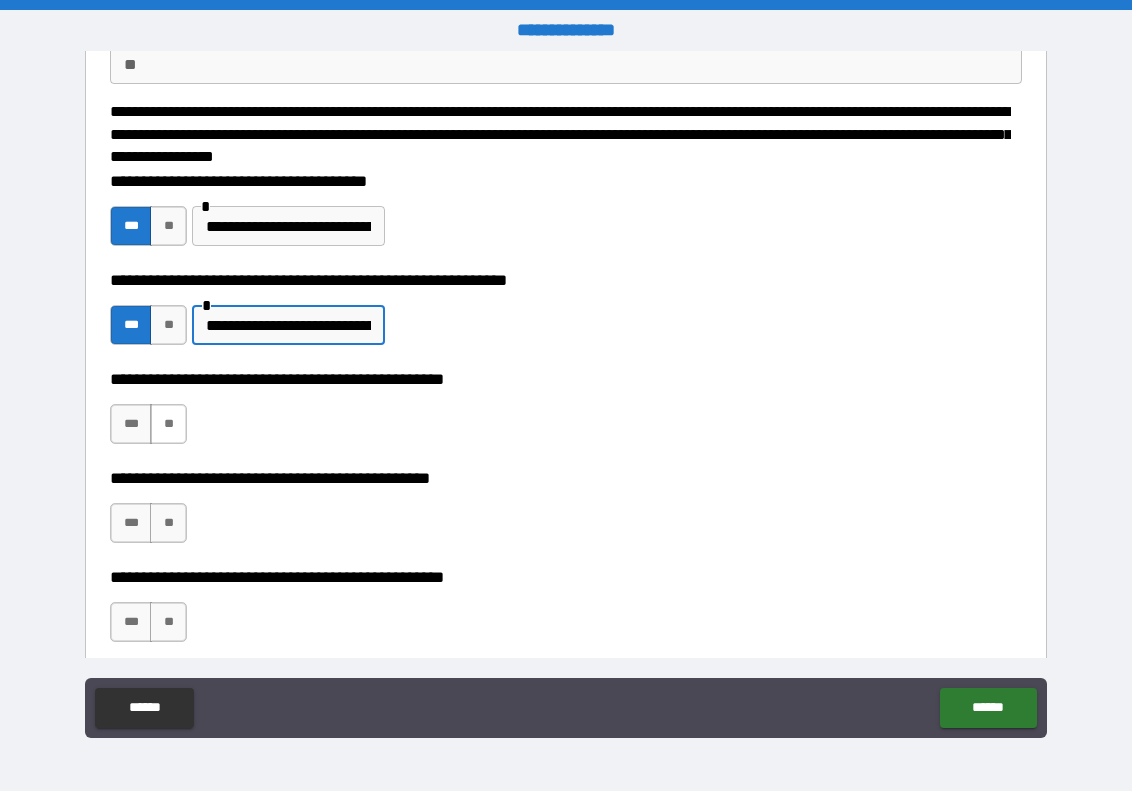 click on "**" at bounding box center [168, 424] 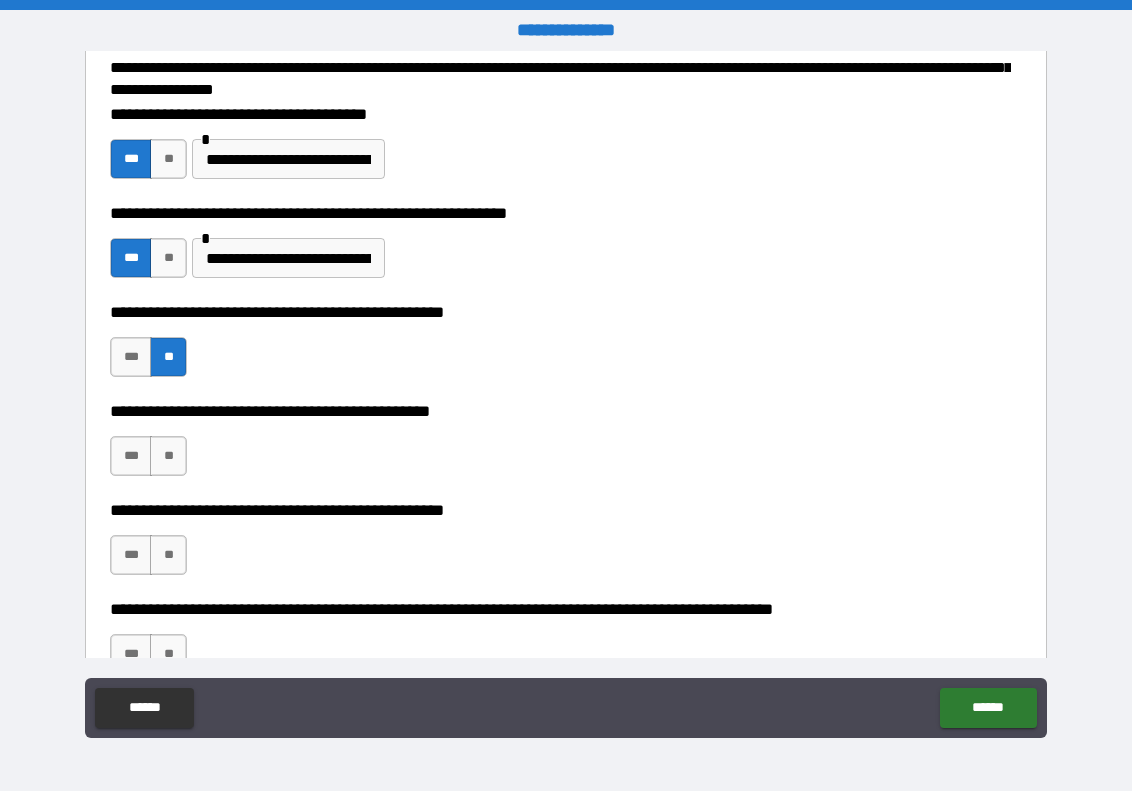 scroll, scrollTop: 268, scrollLeft: 0, axis: vertical 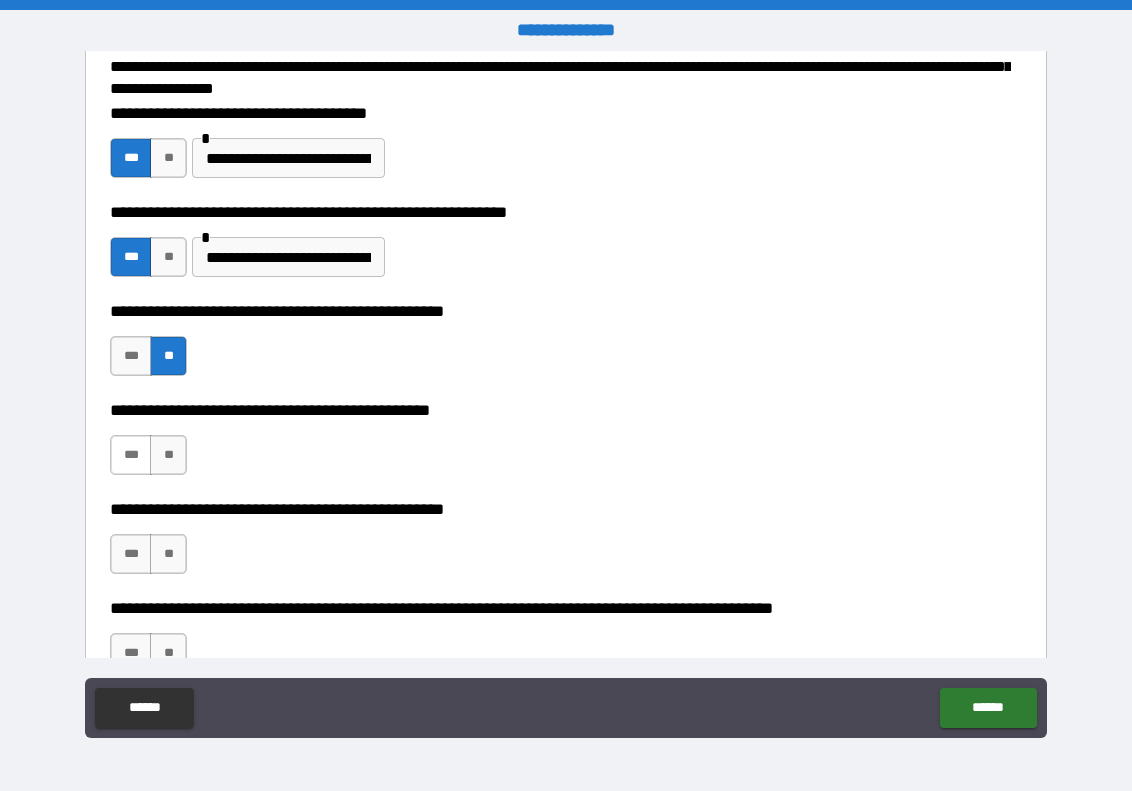 click on "***" at bounding box center (131, 455) 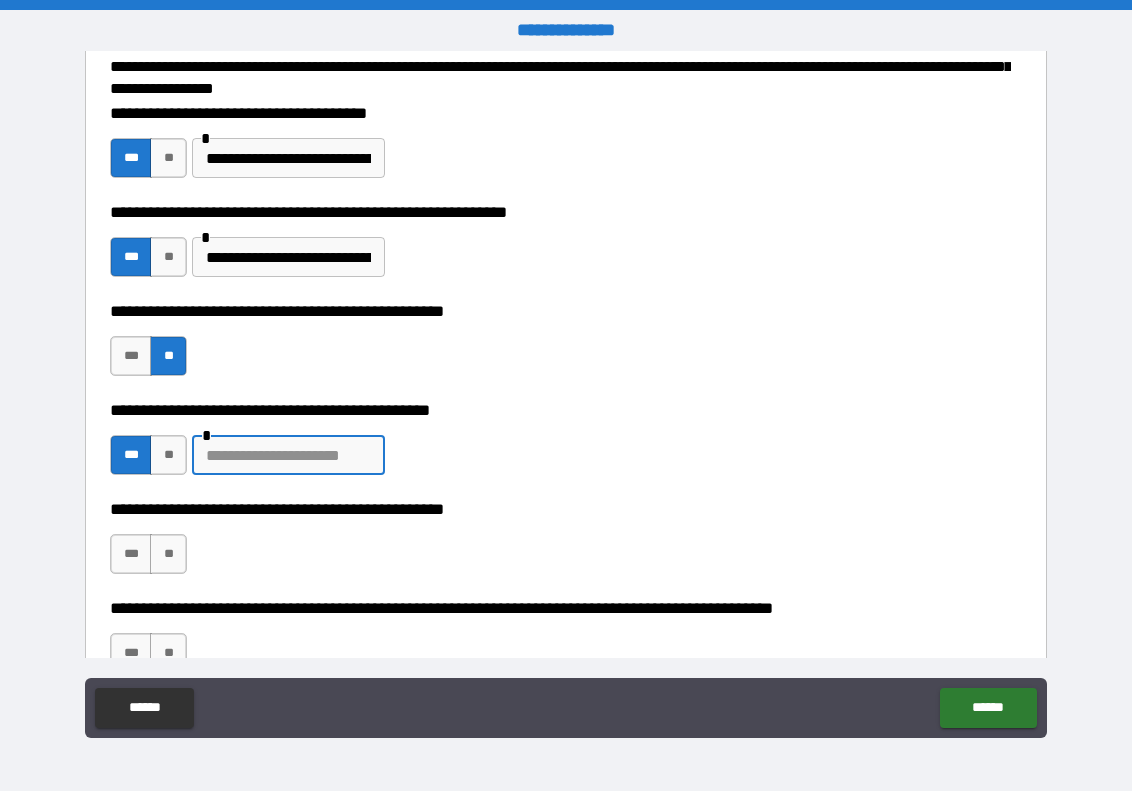 drag, startPoint x: 206, startPoint y: 459, endPoint x: 292, endPoint y: 486, distance: 90.13878 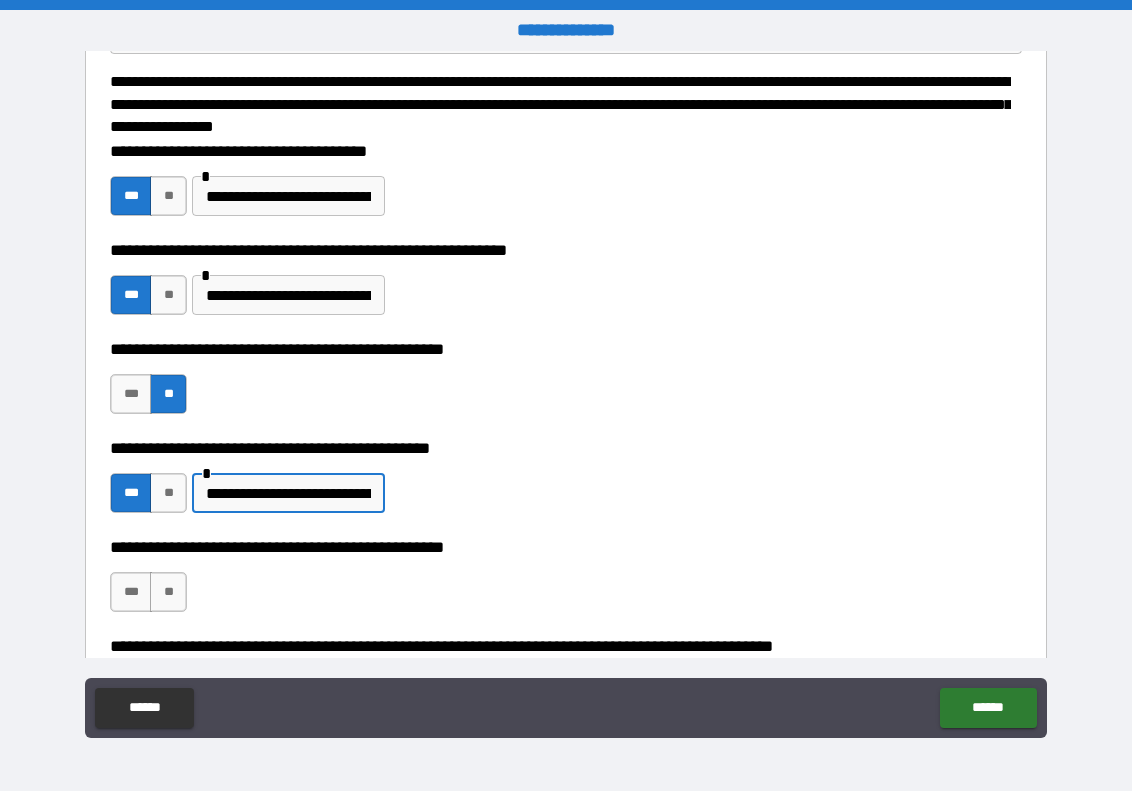 scroll, scrollTop: 247, scrollLeft: 0, axis: vertical 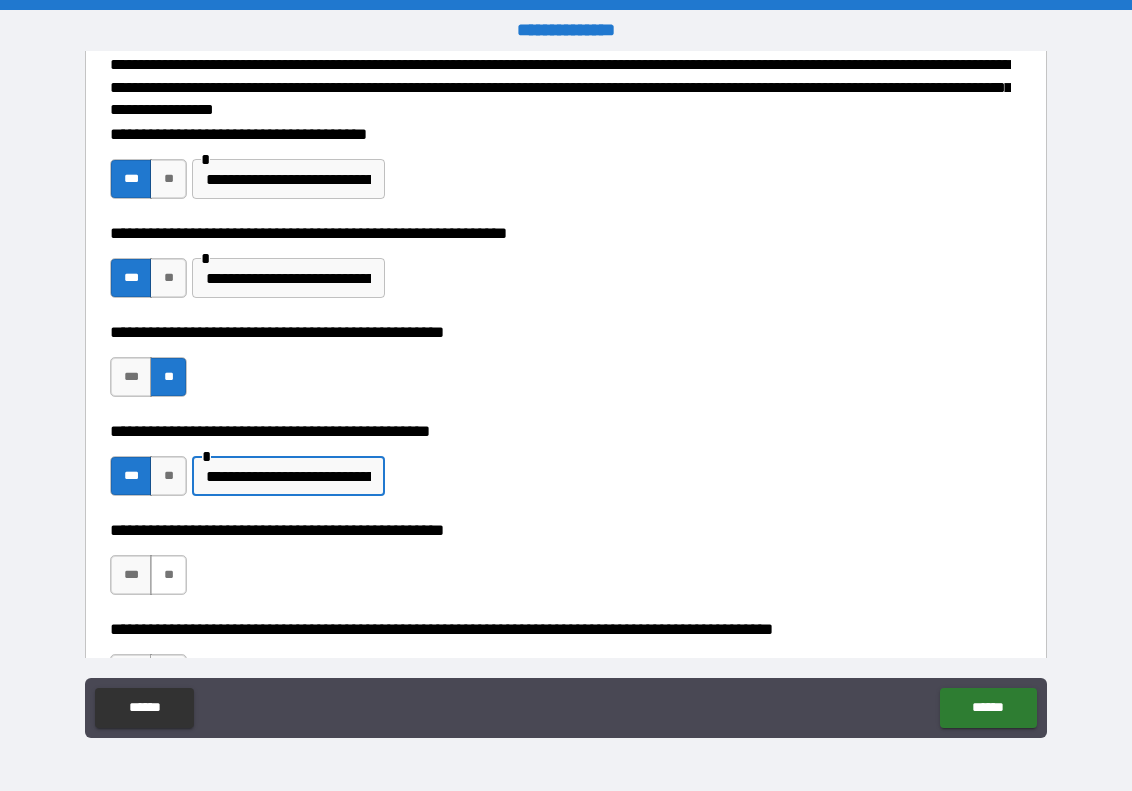 click on "**" at bounding box center [168, 575] 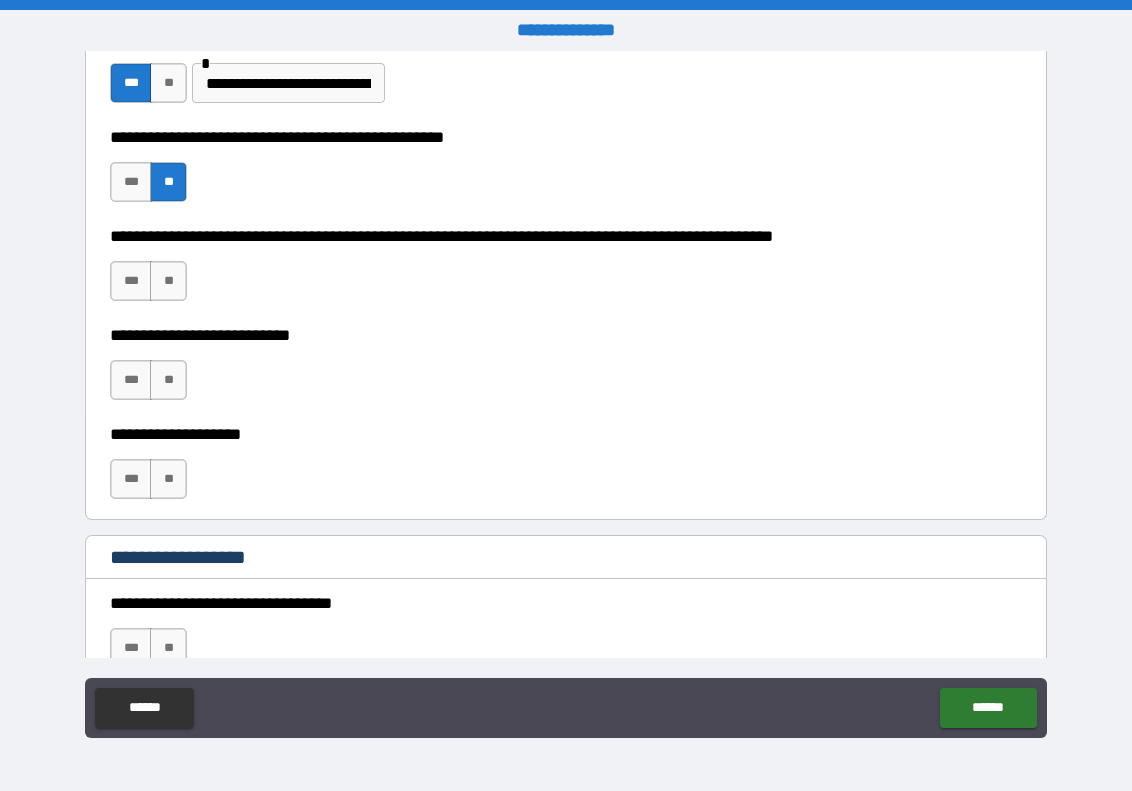 scroll, scrollTop: 641, scrollLeft: 0, axis: vertical 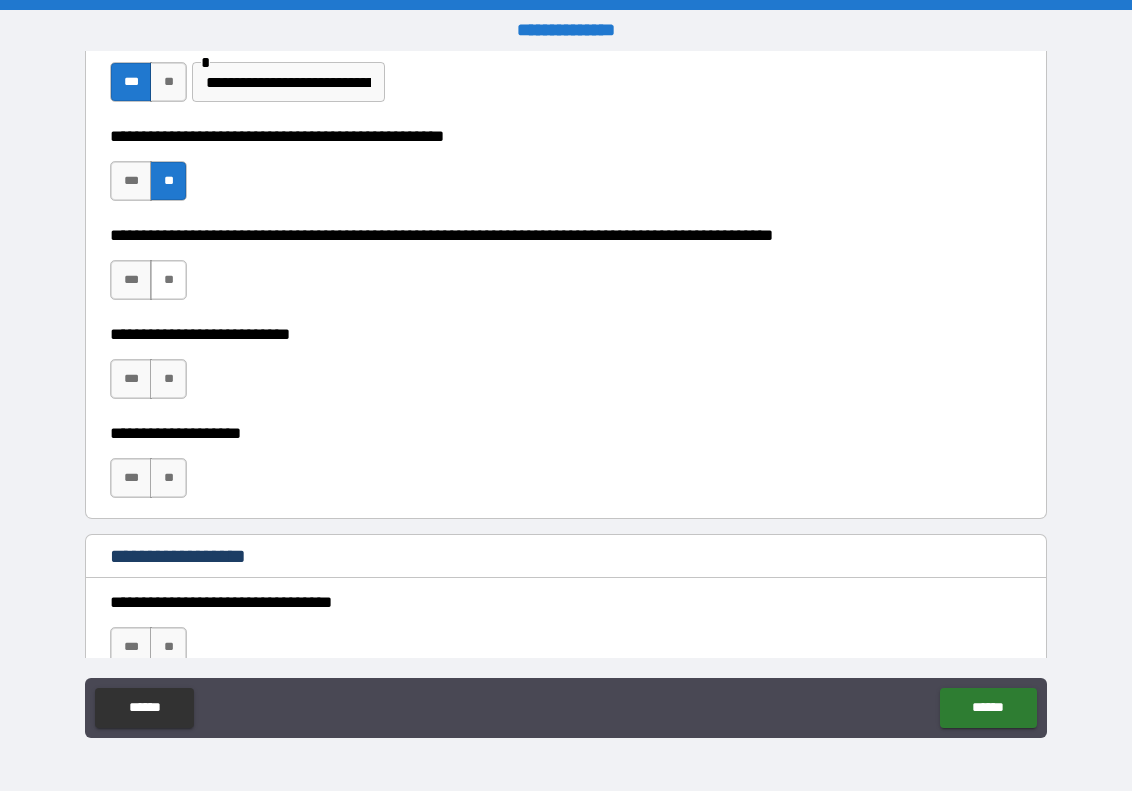 click on "**" at bounding box center (168, 280) 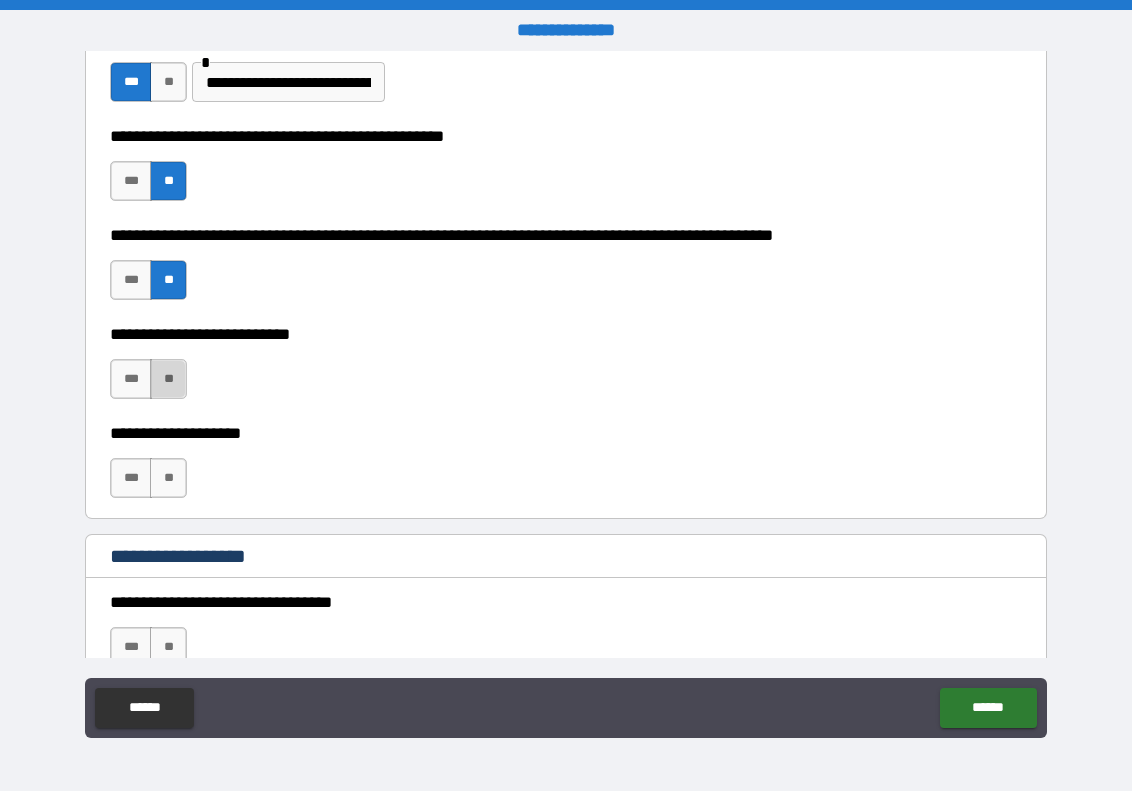 click on "**" at bounding box center (168, 379) 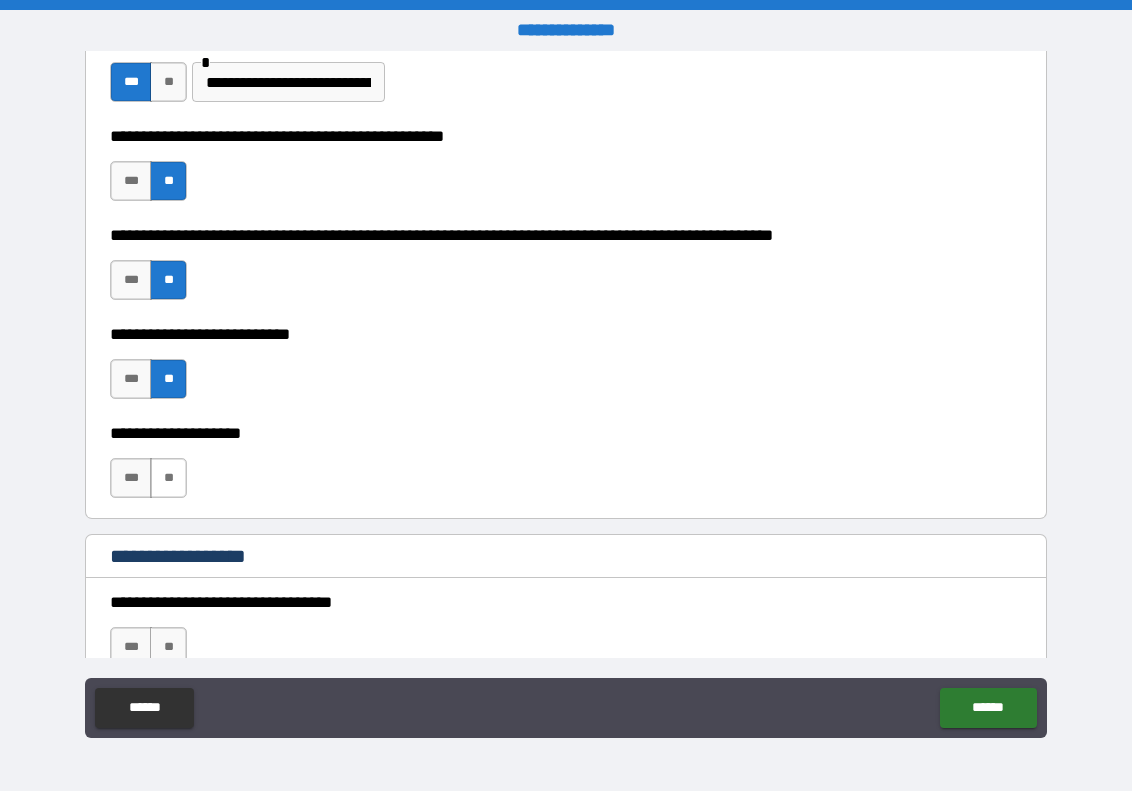 click on "**" at bounding box center (168, 478) 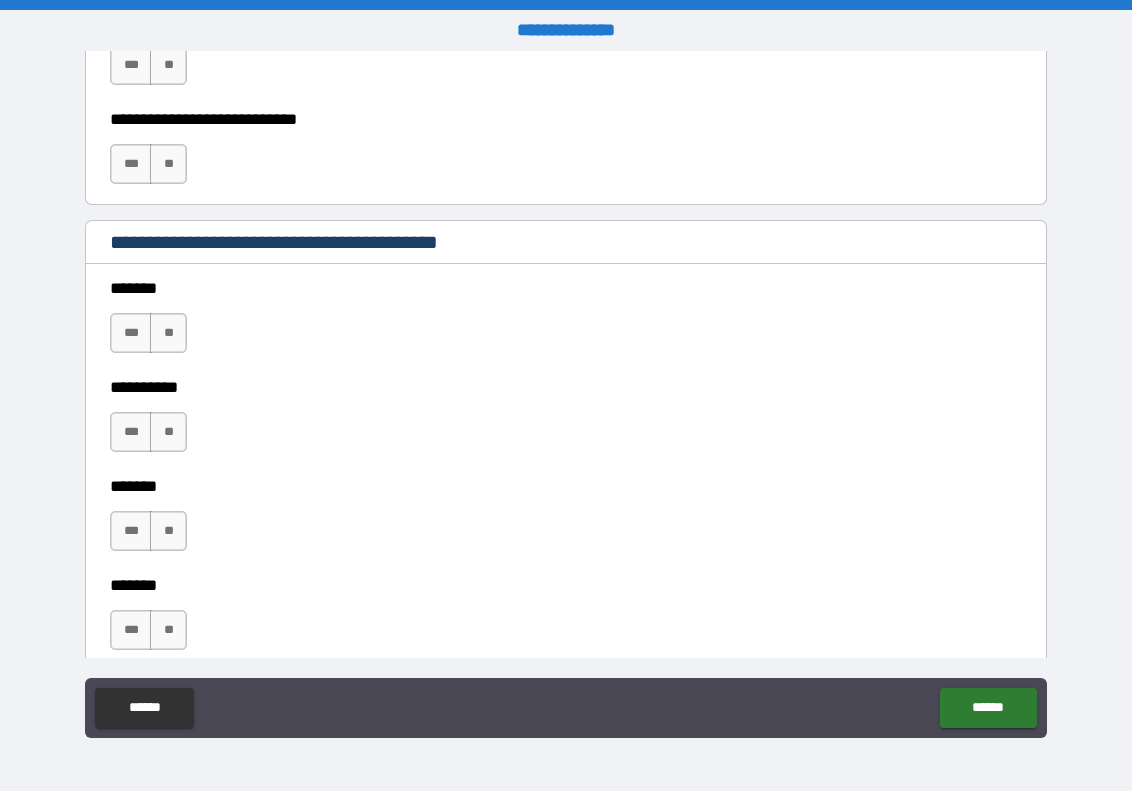 scroll, scrollTop: 1323, scrollLeft: 0, axis: vertical 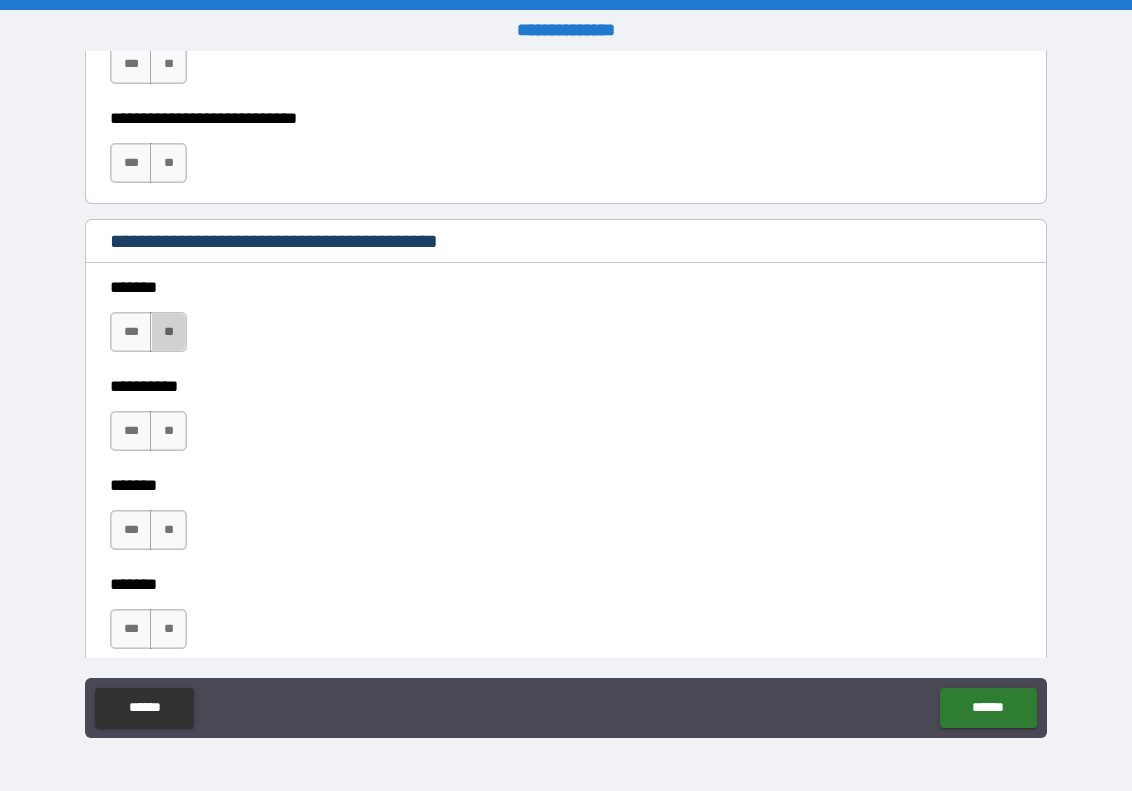 drag, startPoint x: 163, startPoint y: 325, endPoint x: 175, endPoint y: 387, distance: 63.15061 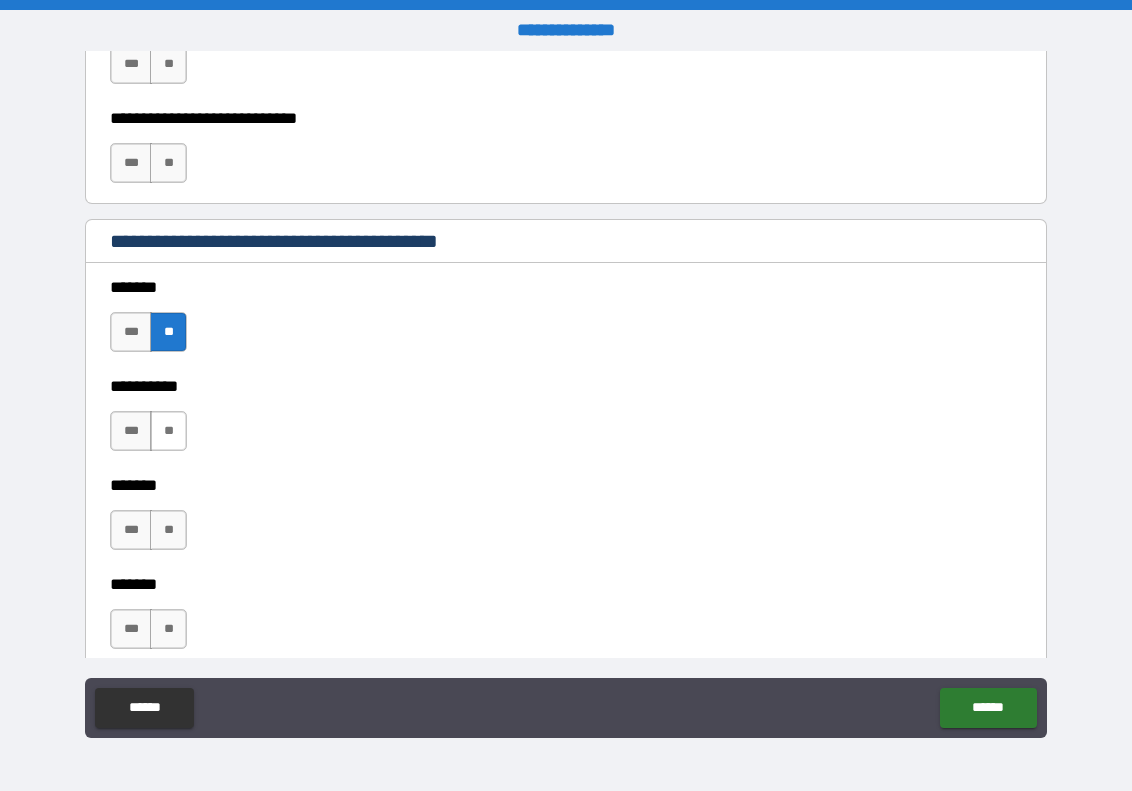 click on "**" at bounding box center [168, 431] 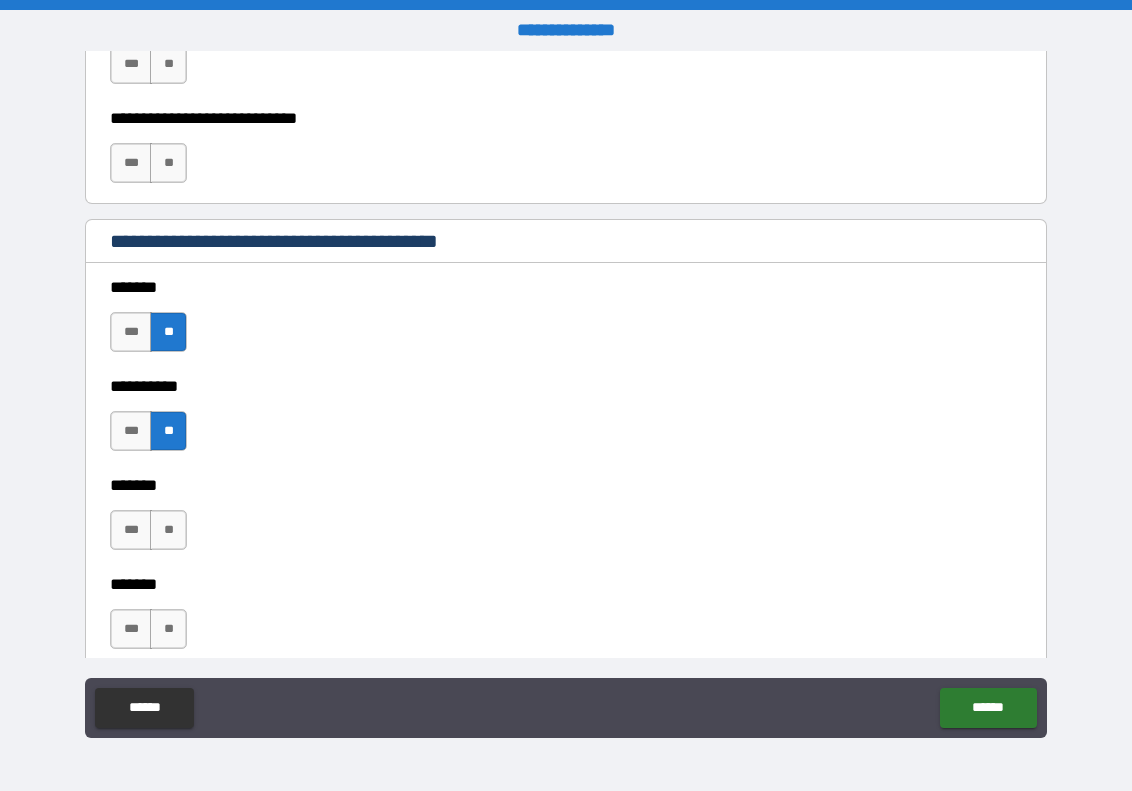 drag, startPoint x: 175, startPoint y: 525, endPoint x: 191, endPoint y: 526, distance: 16.03122 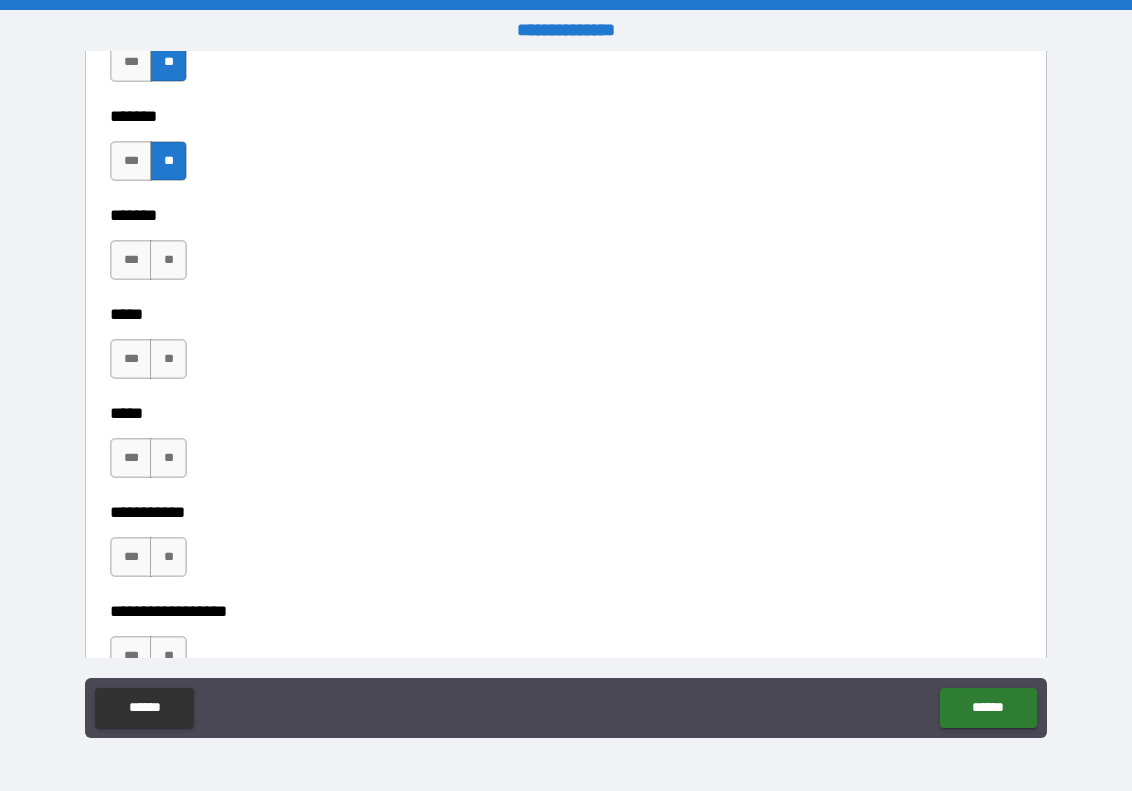 scroll, scrollTop: 1719, scrollLeft: 0, axis: vertical 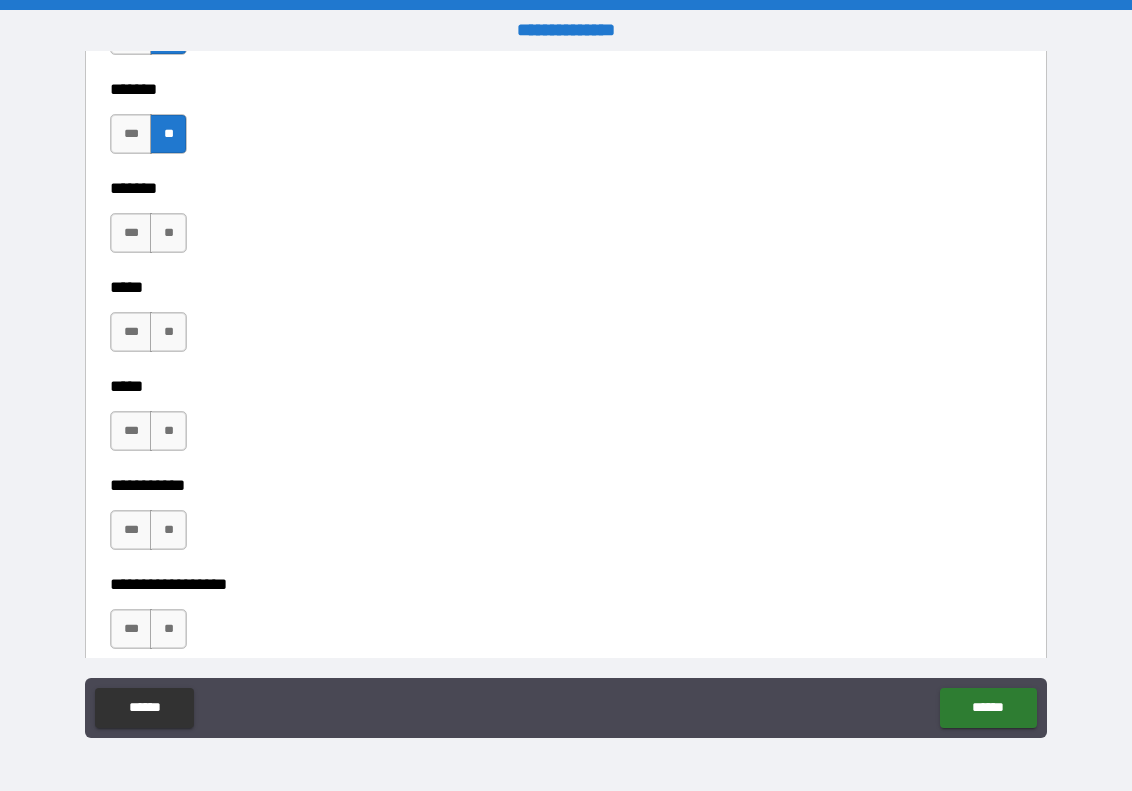 drag, startPoint x: 167, startPoint y: 228, endPoint x: 176, endPoint y: 262, distance: 35.17101 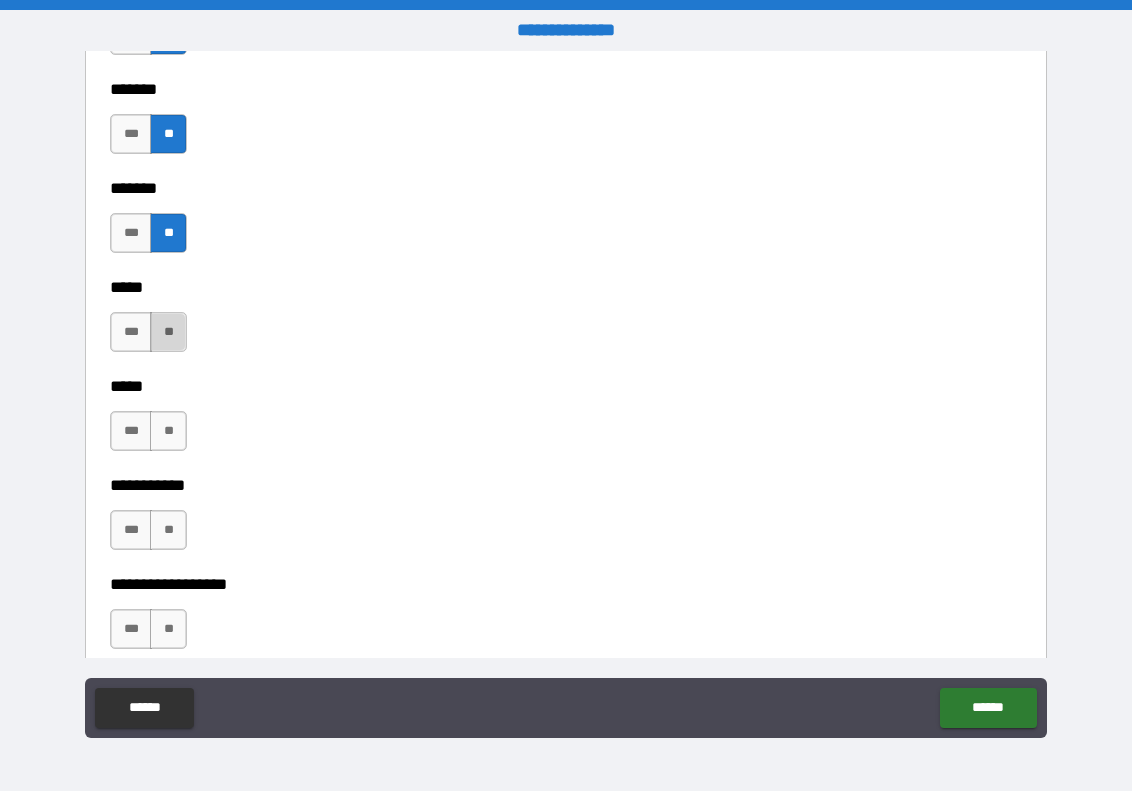 click on "**" at bounding box center (168, 332) 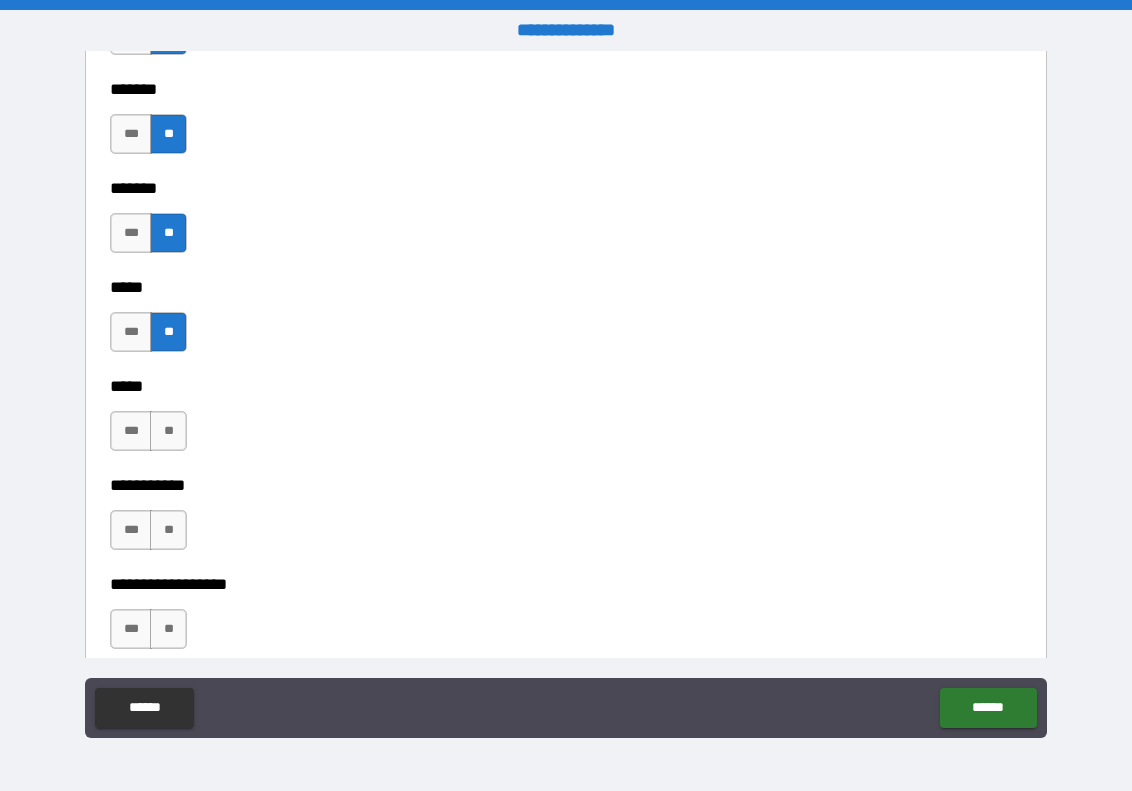drag, startPoint x: 170, startPoint y: 452, endPoint x: 172, endPoint y: 483, distance: 31.06445 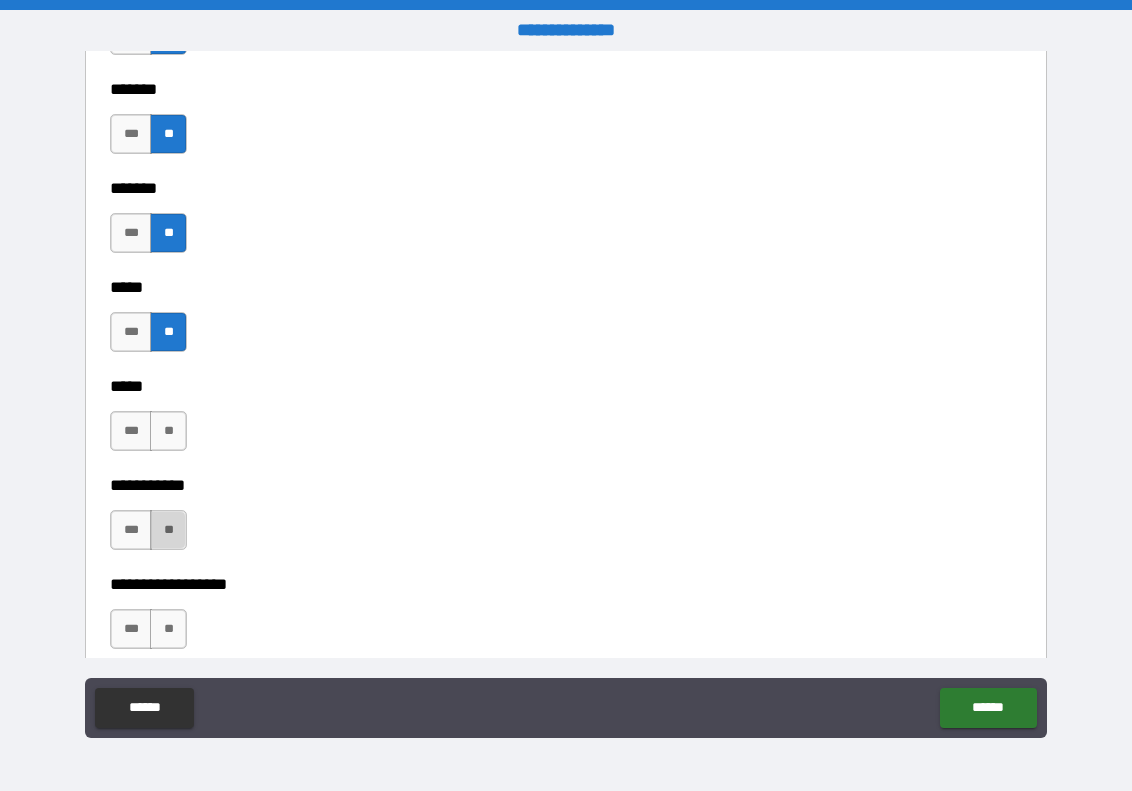 drag, startPoint x: 163, startPoint y: 534, endPoint x: 181, endPoint y: 541, distance: 19.313208 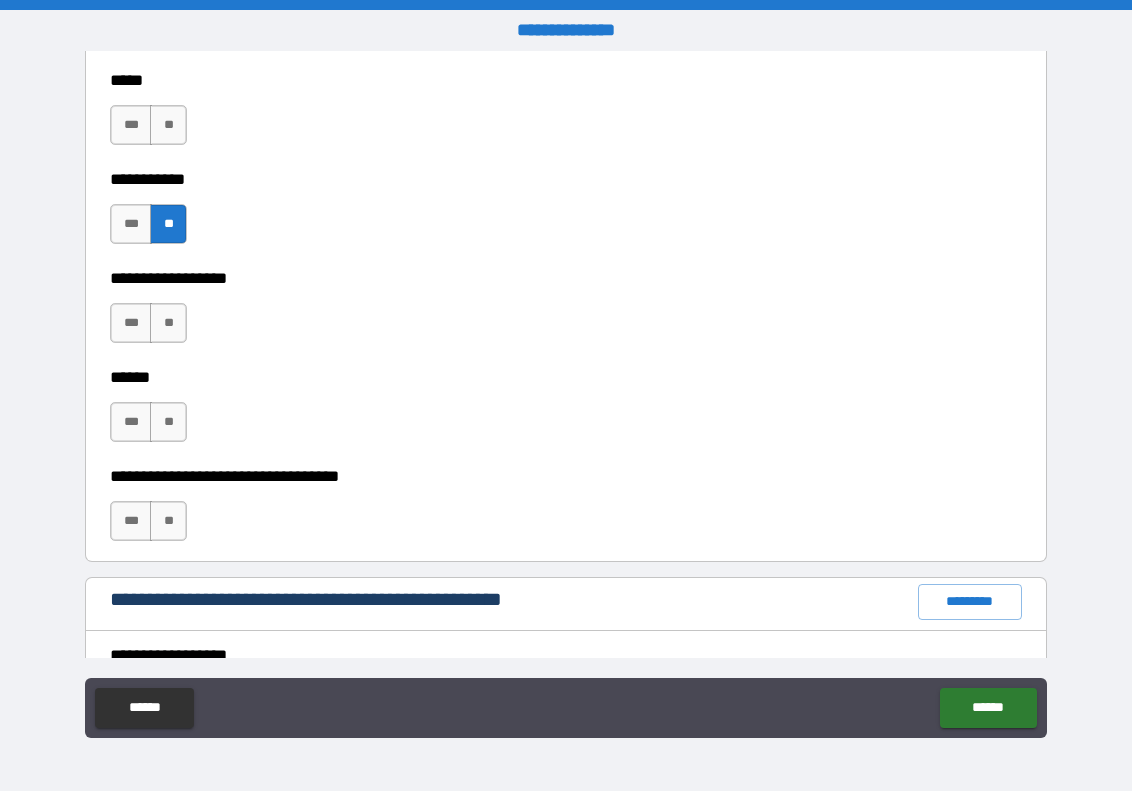 scroll, scrollTop: 2041, scrollLeft: 0, axis: vertical 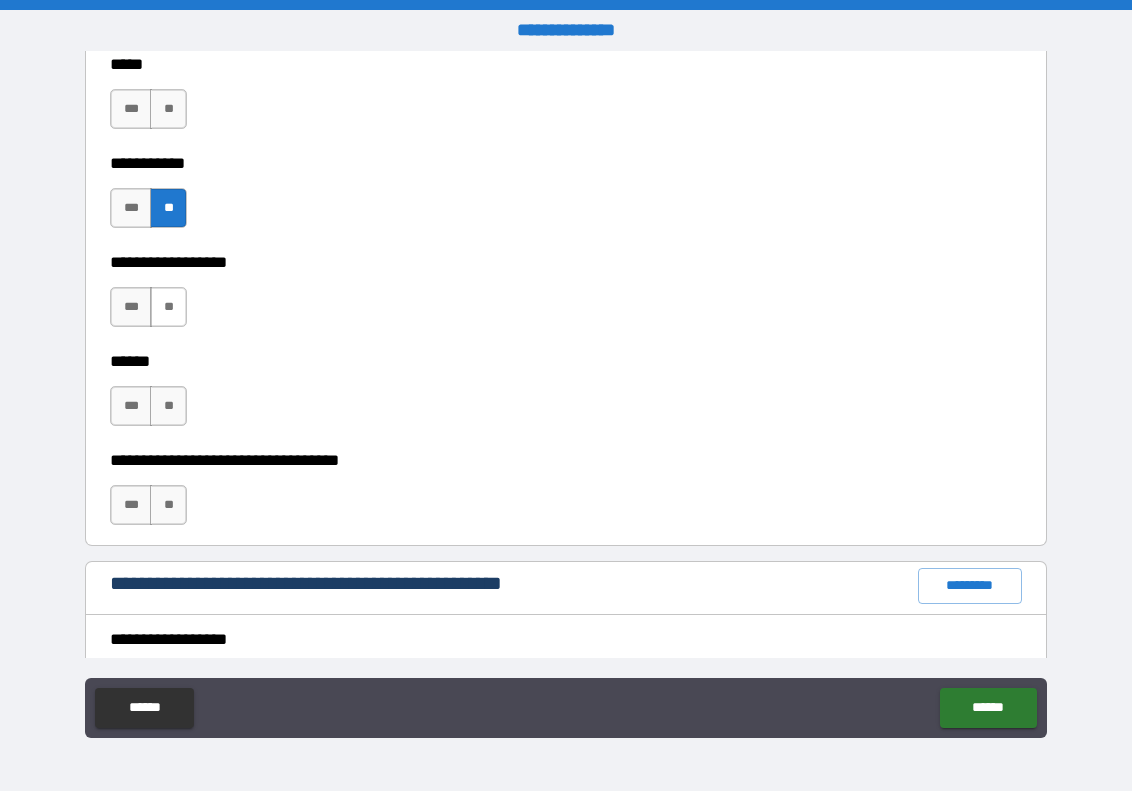 click on "**" at bounding box center (168, 307) 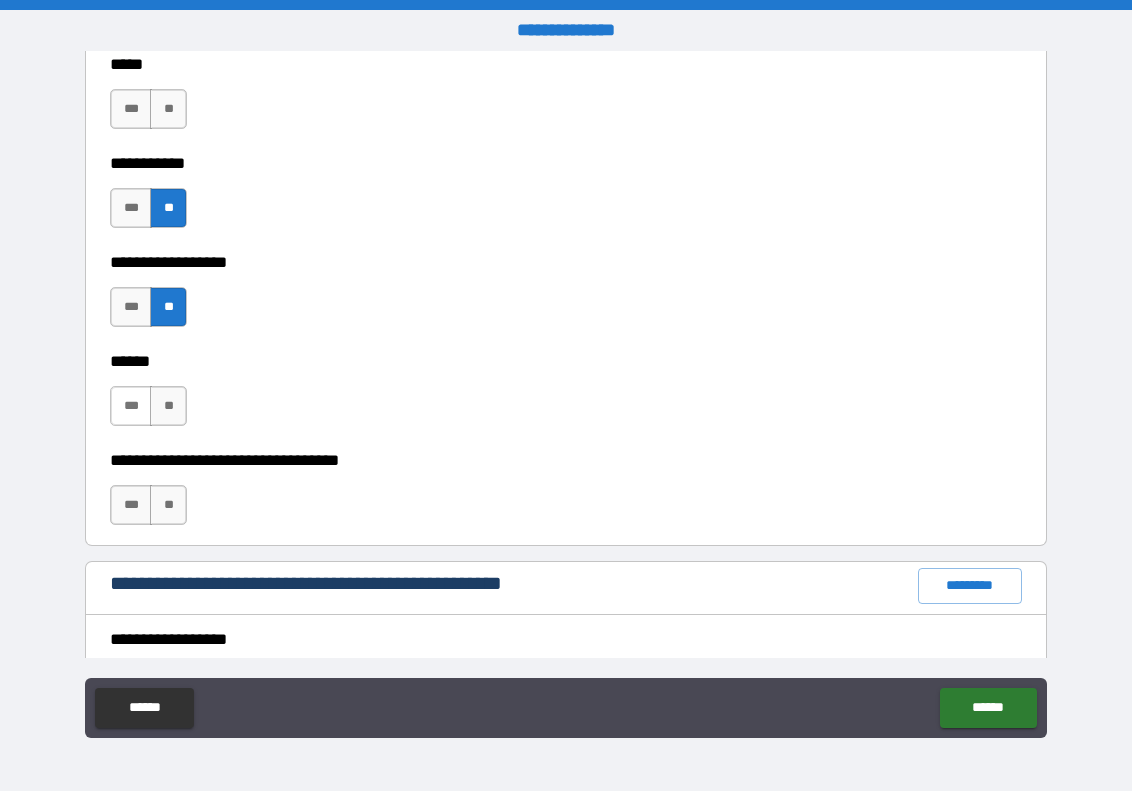 click on "***" at bounding box center [131, 406] 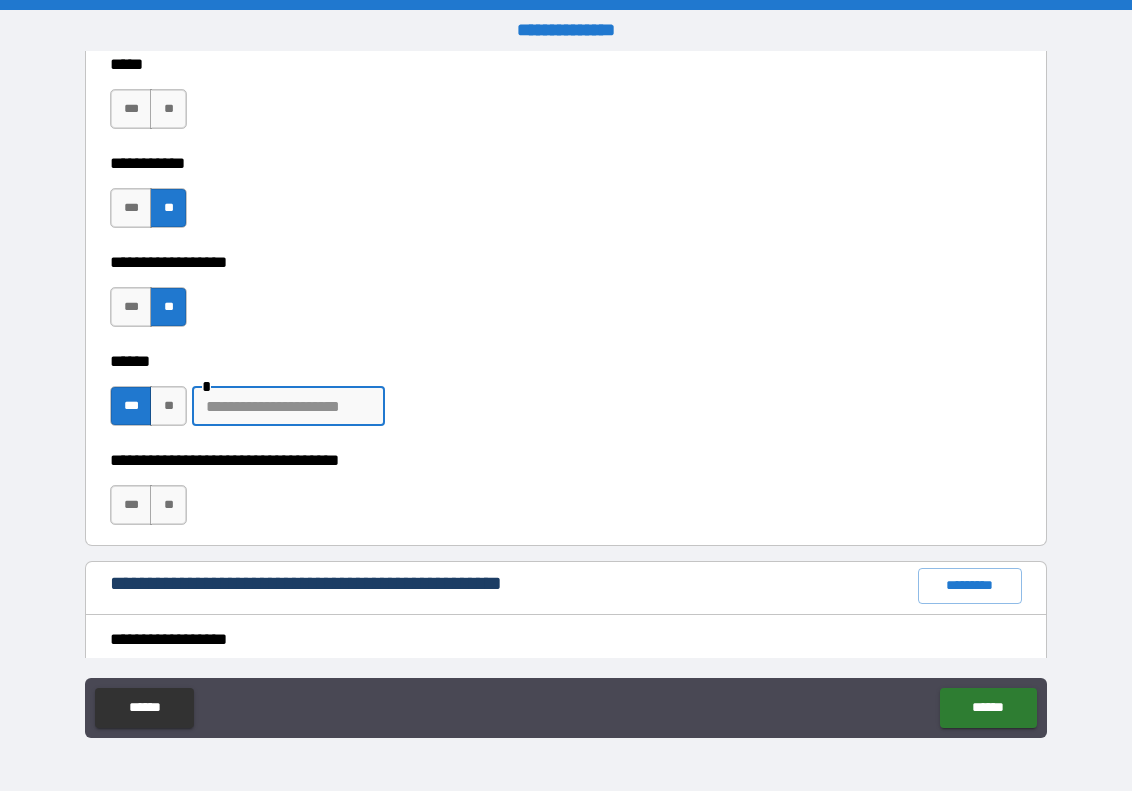click at bounding box center [288, 406] 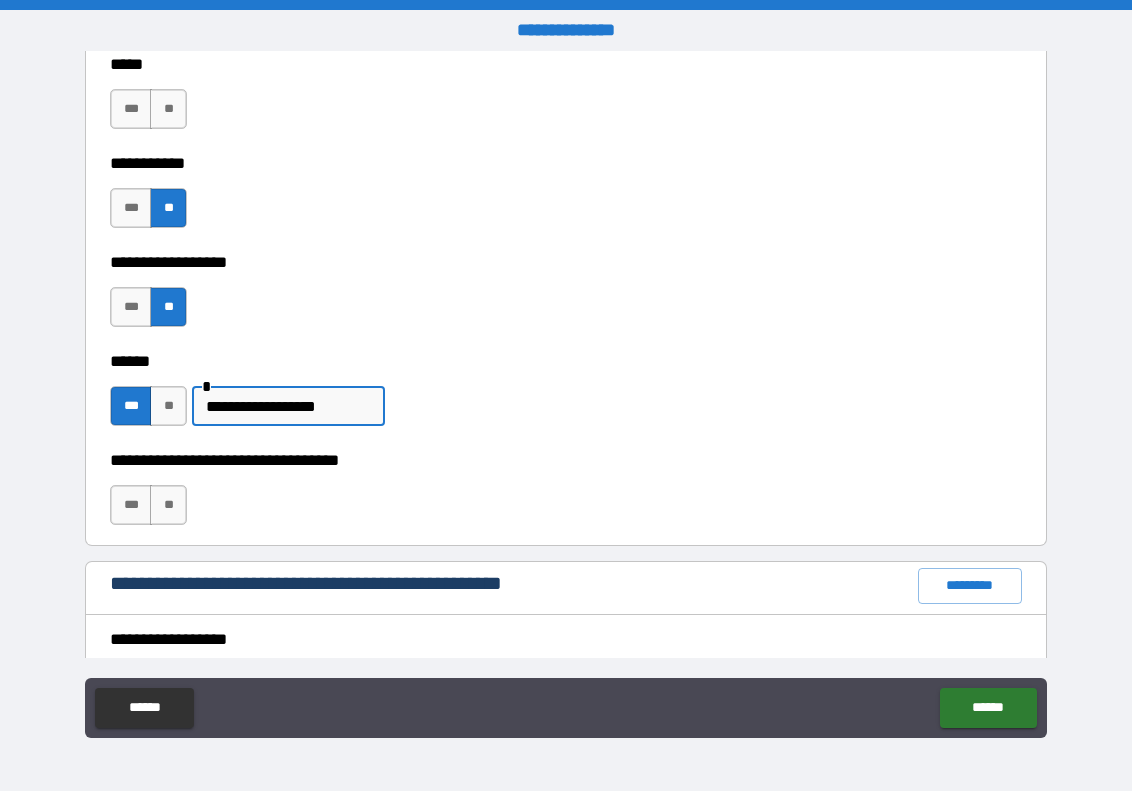 scroll, scrollTop: 2042, scrollLeft: 0, axis: vertical 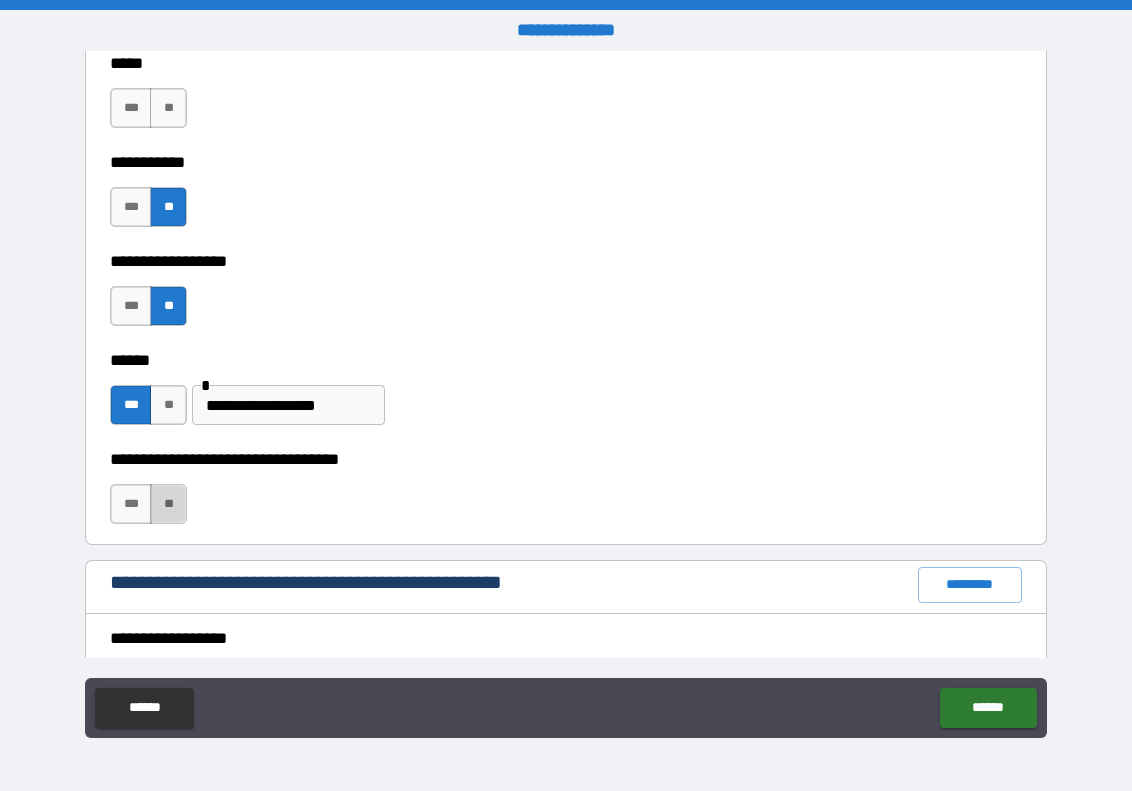click on "**" at bounding box center [168, 504] 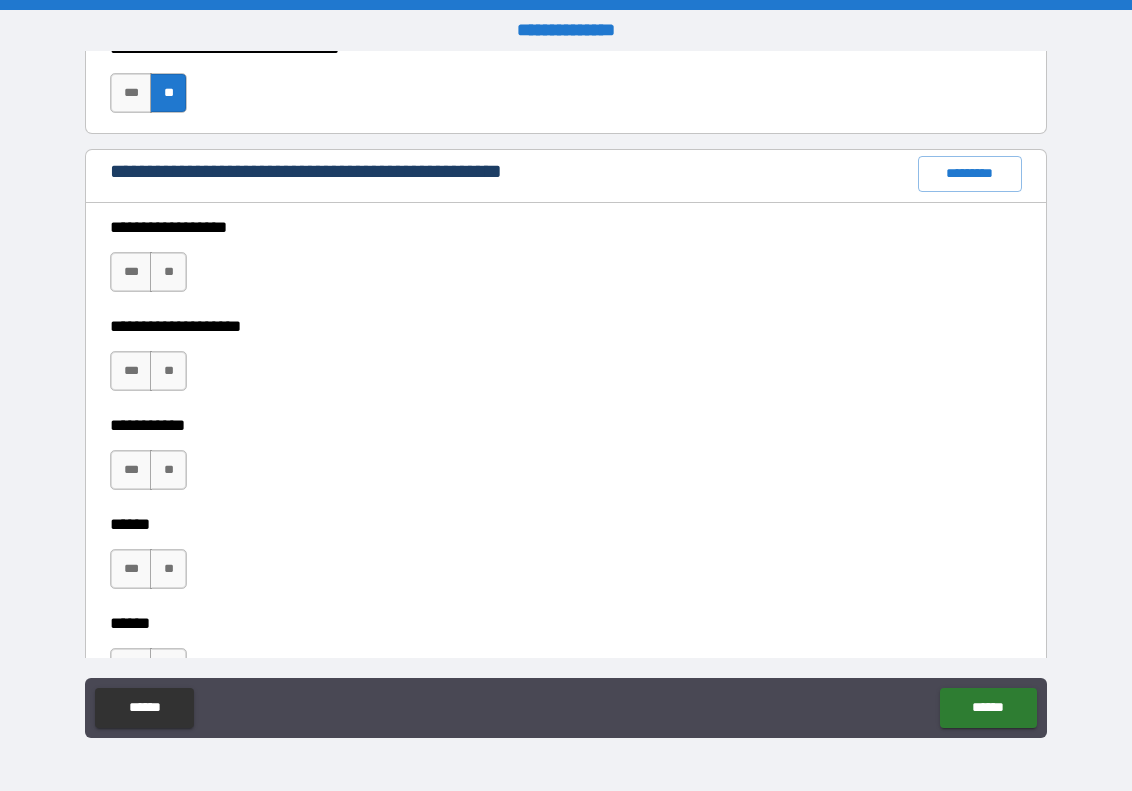 scroll, scrollTop: 2448, scrollLeft: 0, axis: vertical 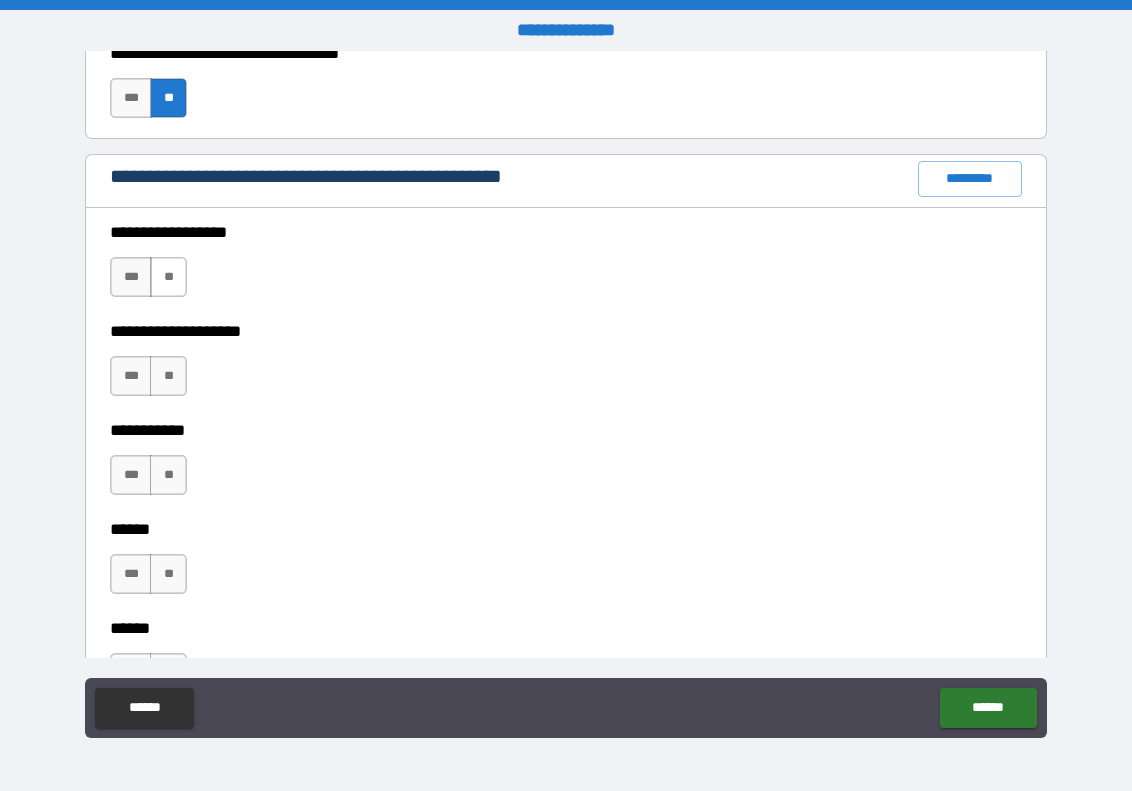 click on "**" at bounding box center (168, 277) 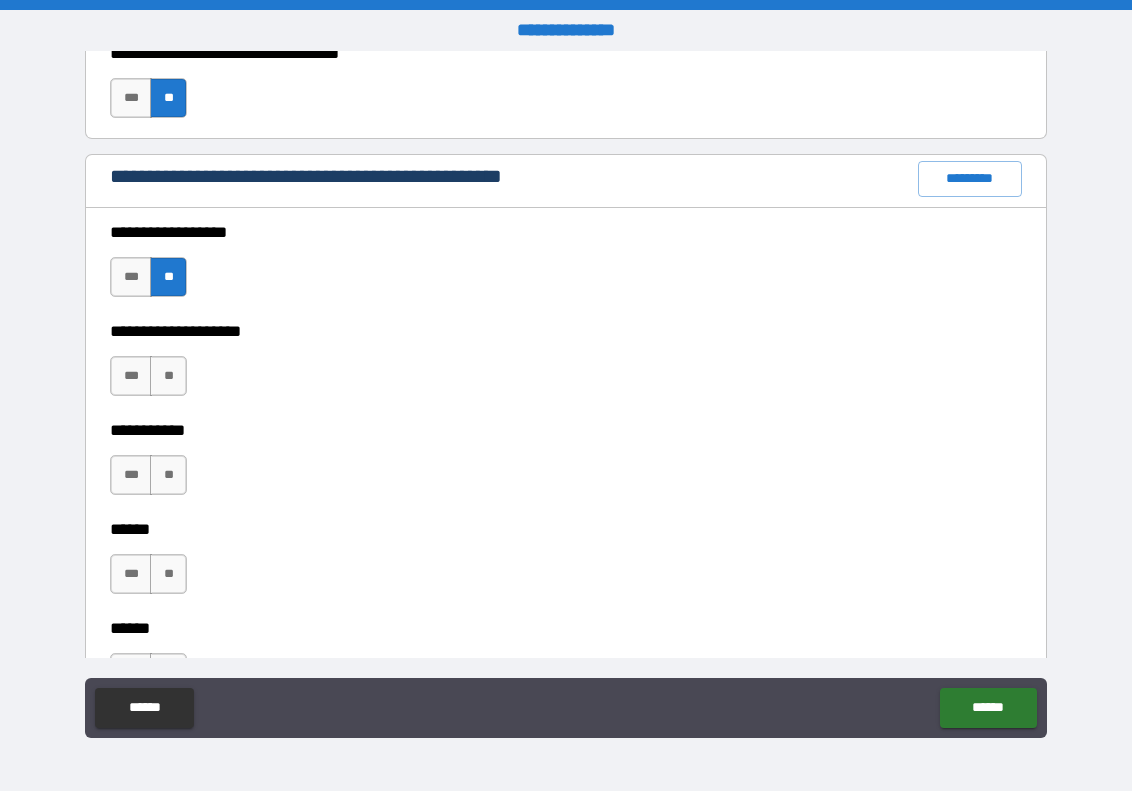 drag, startPoint x: 174, startPoint y: 381, endPoint x: 177, endPoint y: 415, distance: 34.132095 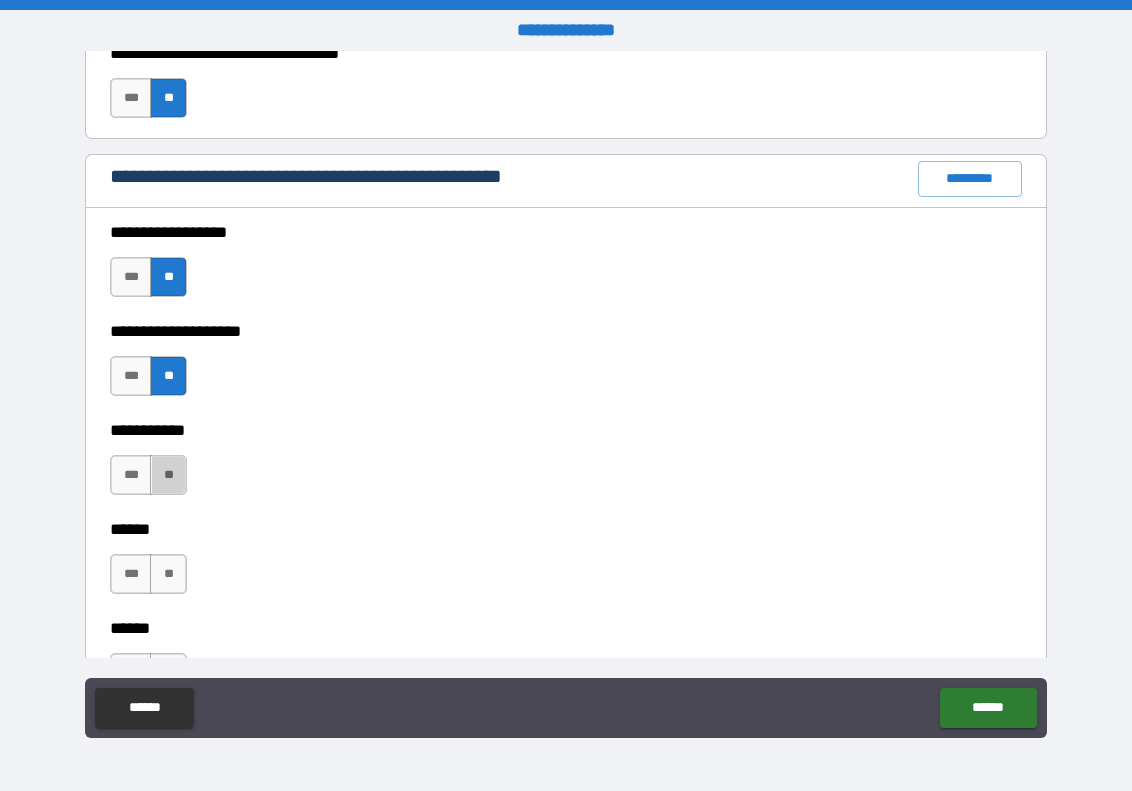 drag, startPoint x: 169, startPoint y: 473, endPoint x: 195, endPoint y: 476, distance: 26.172504 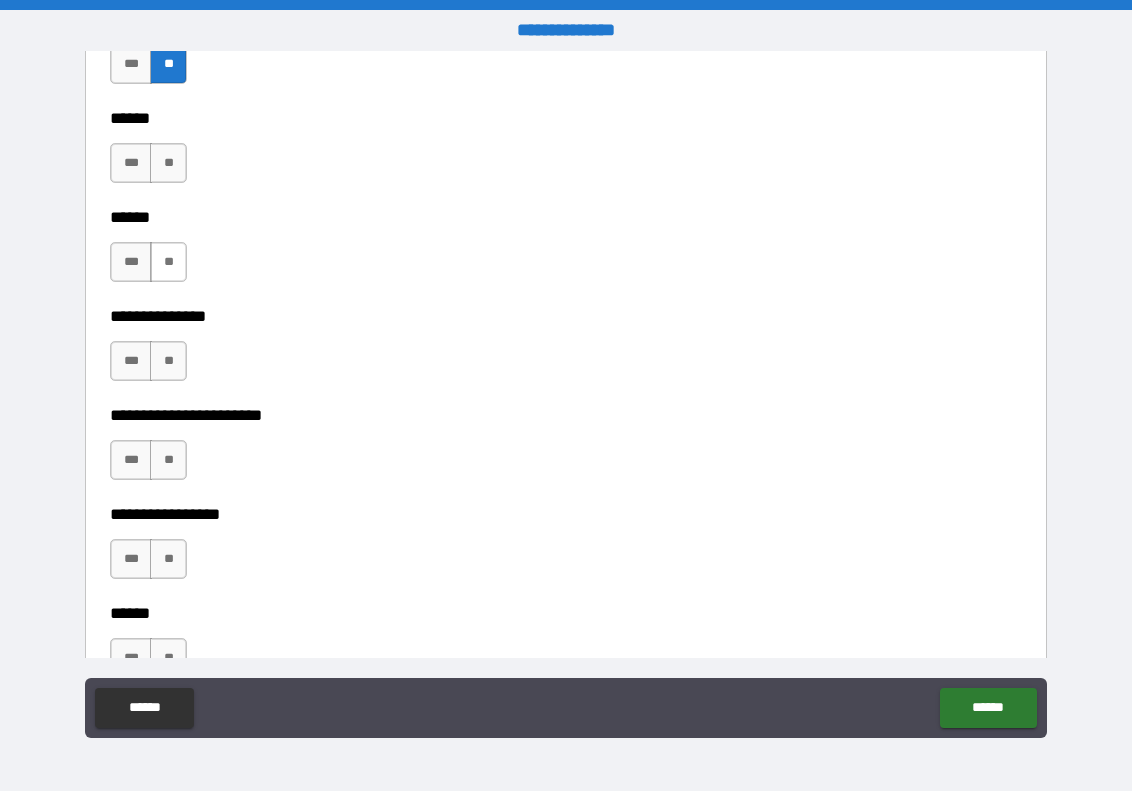 scroll, scrollTop: 2848, scrollLeft: 0, axis: vertical 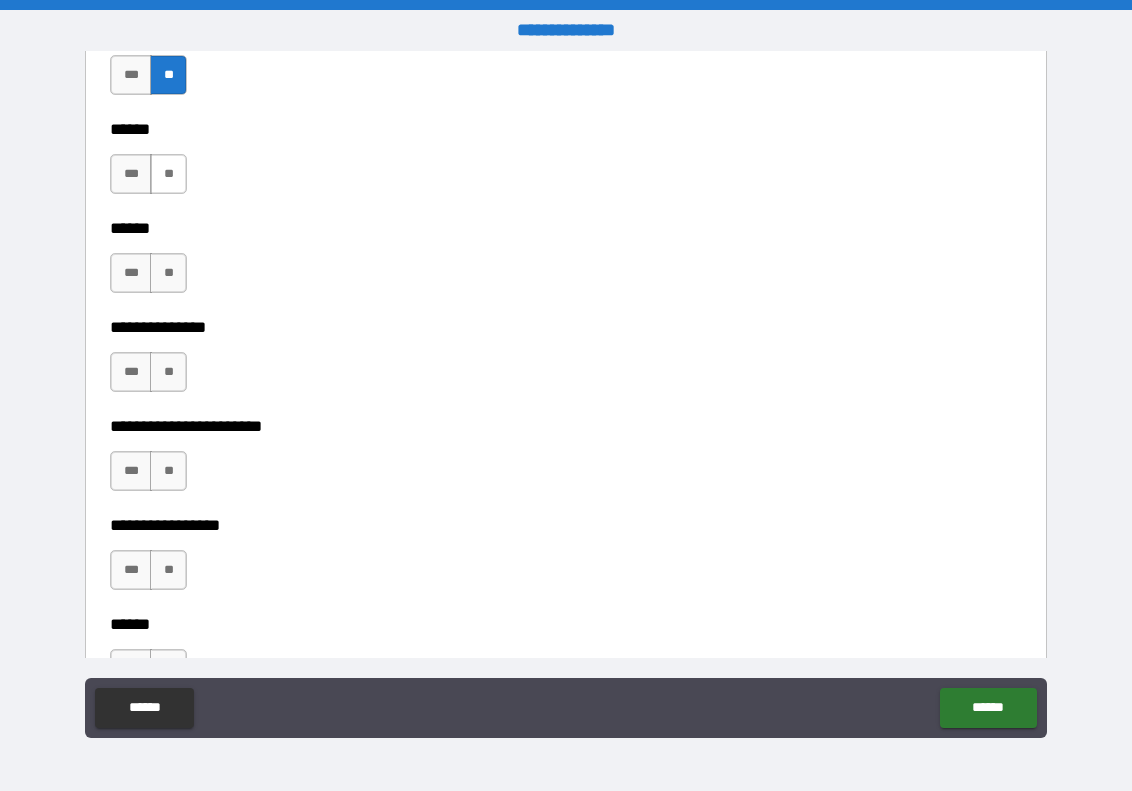 click on "**" at bounding box center (168, 174) 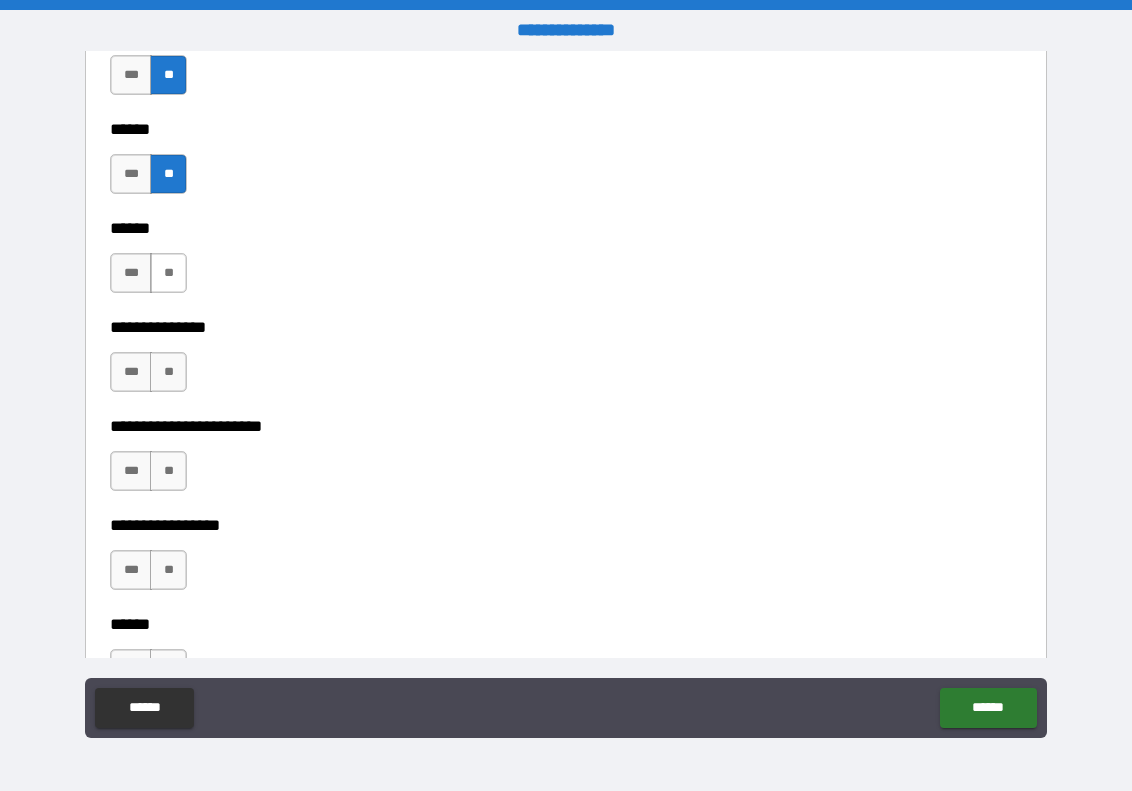 click on "**" at bounding box center [168, 273] 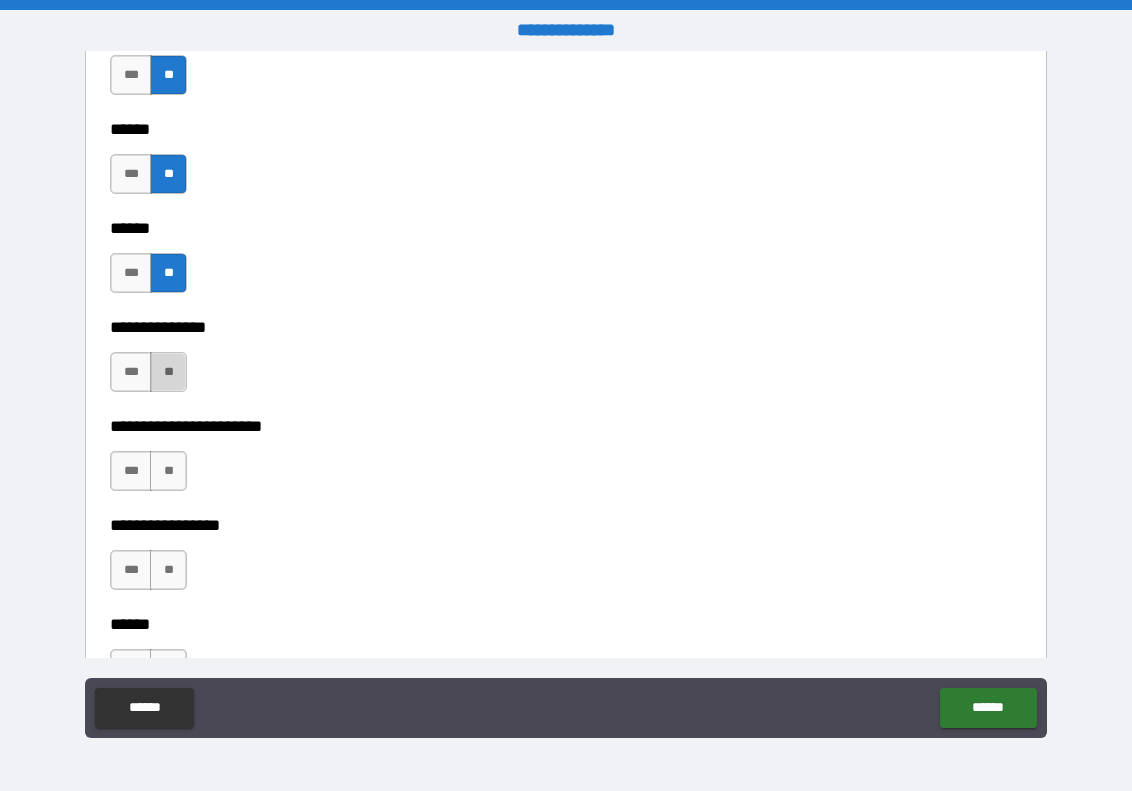 click on "**" at bounding box center [168, 372] 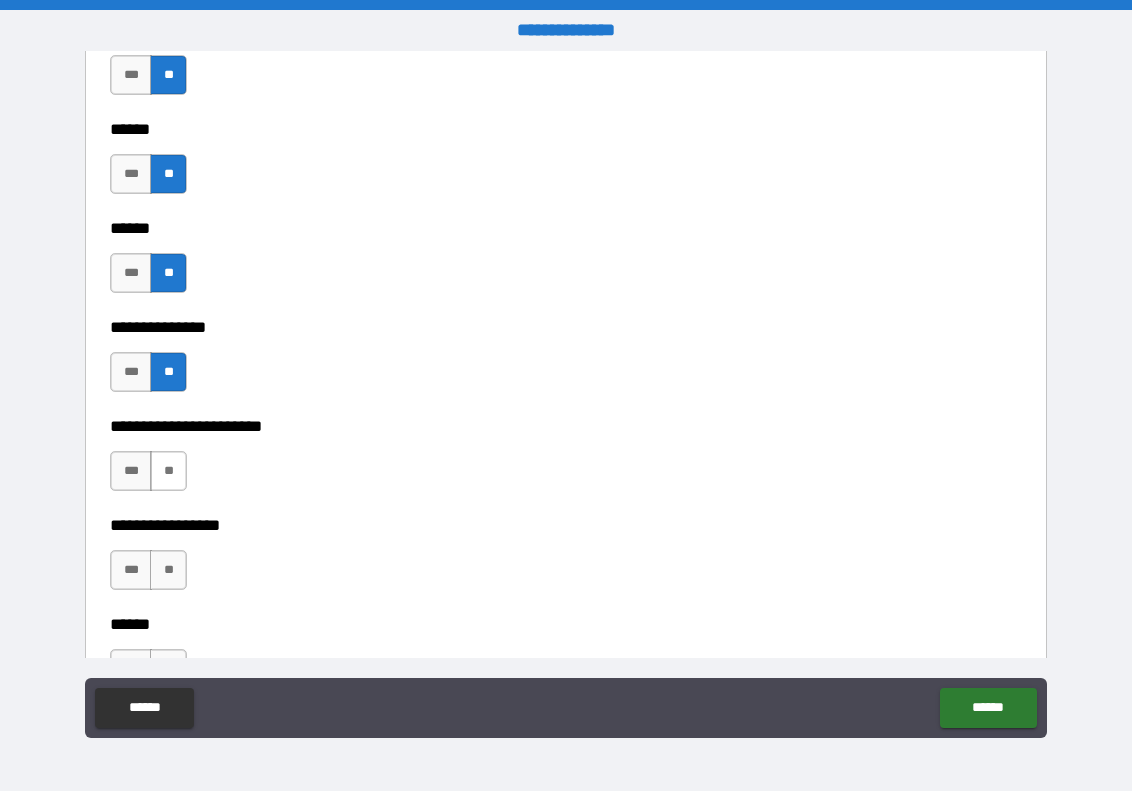 click on "**" at bounding box center [168, 471] 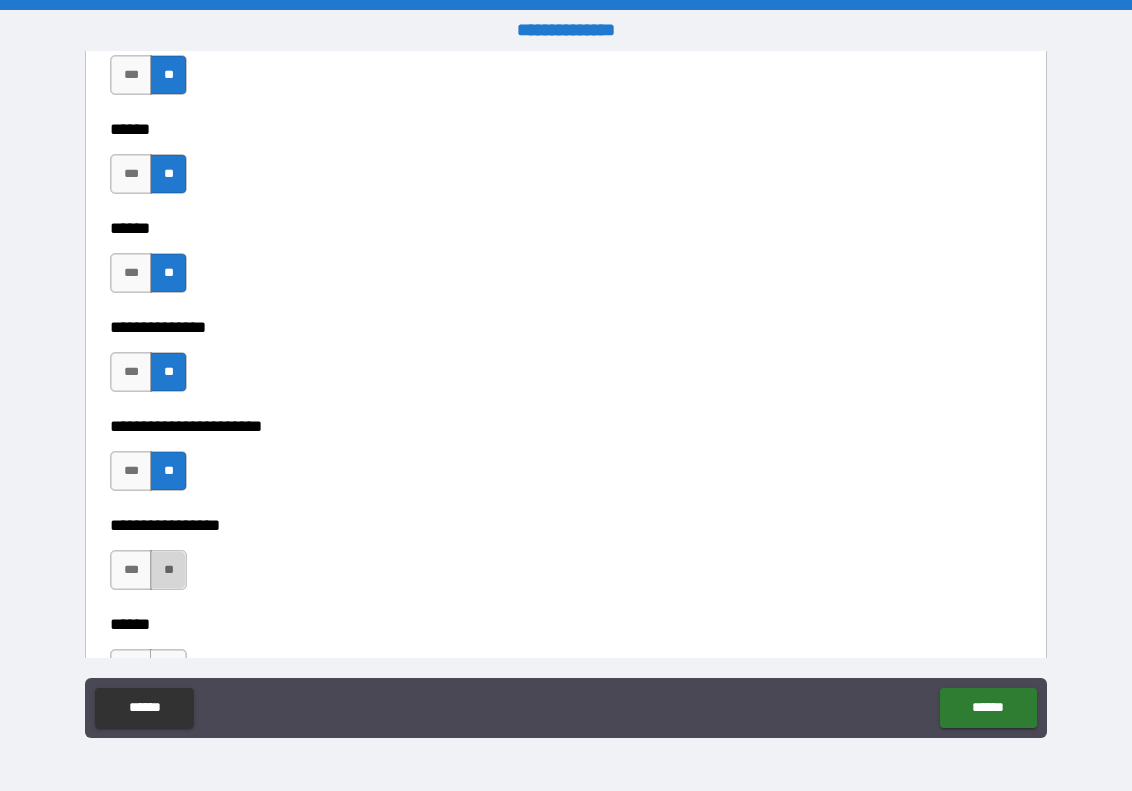 drag, startPoint x: 166, startPoint y: 566, endPoint x: 175, endPoint y: 560, distance: 10.816654 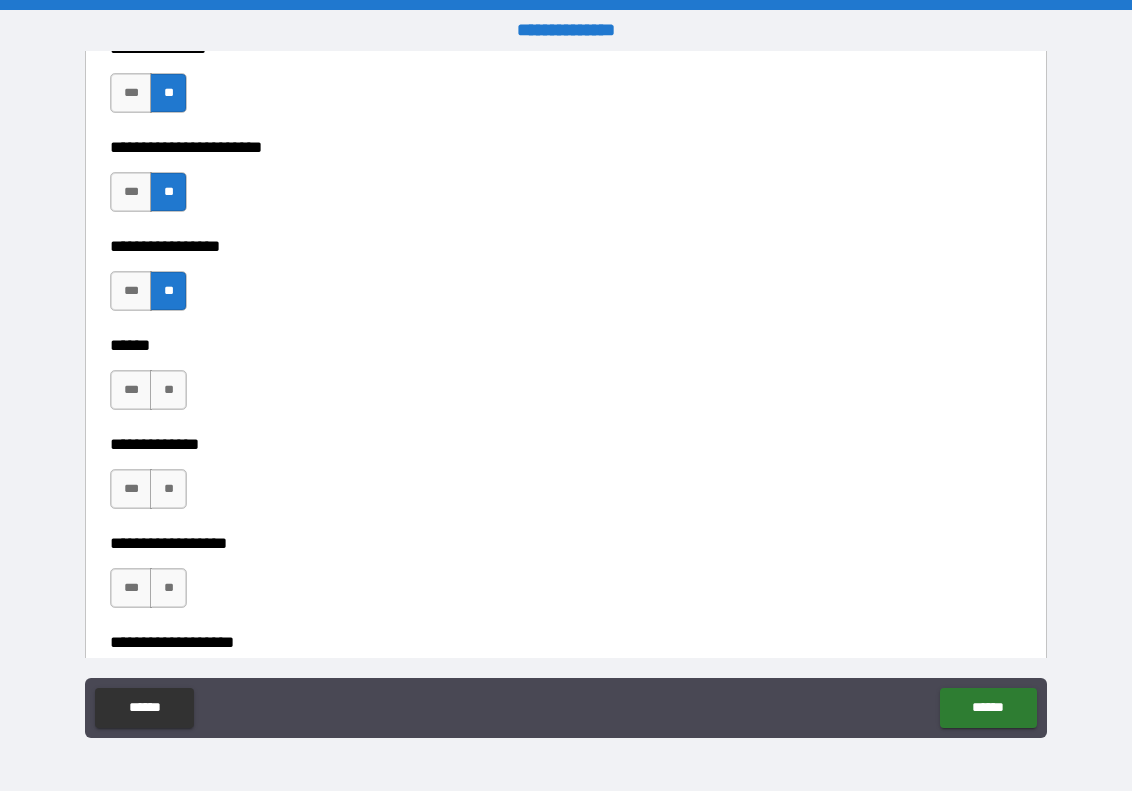 scroll, scrollTop: 3137, scrollLeft: 0, axis: vertical 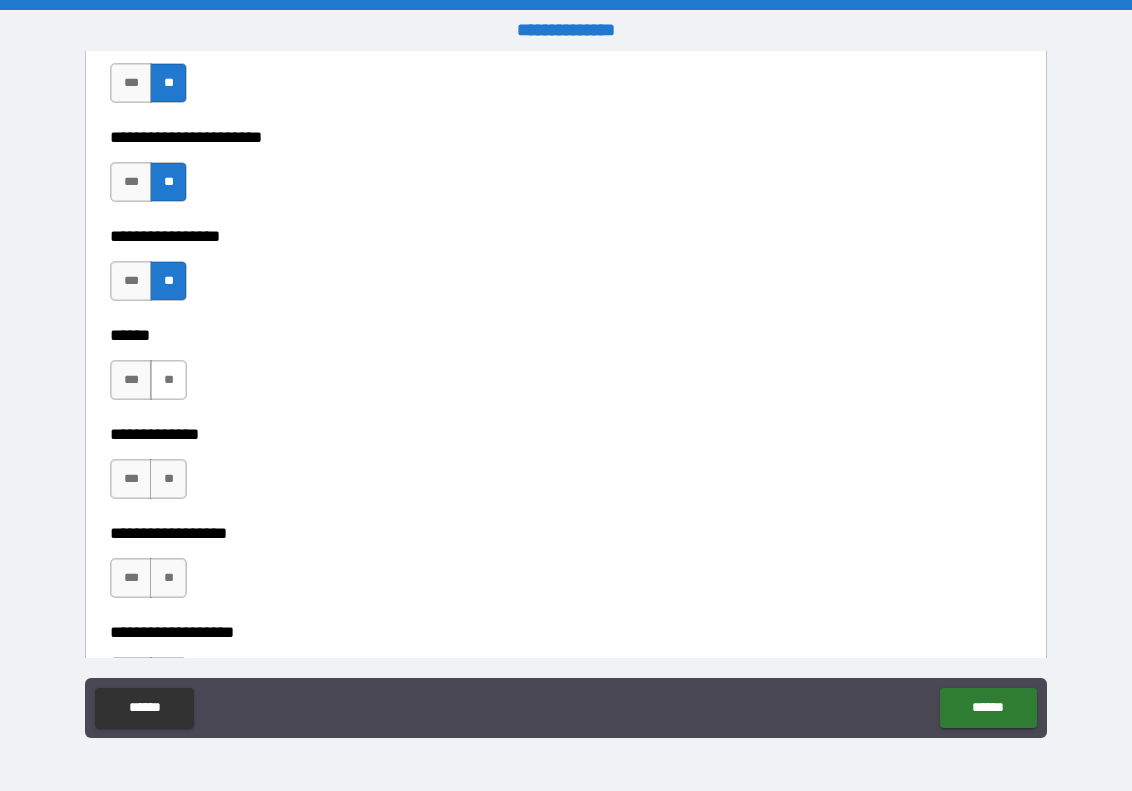 click on "**" at bounding box center [168, 380] 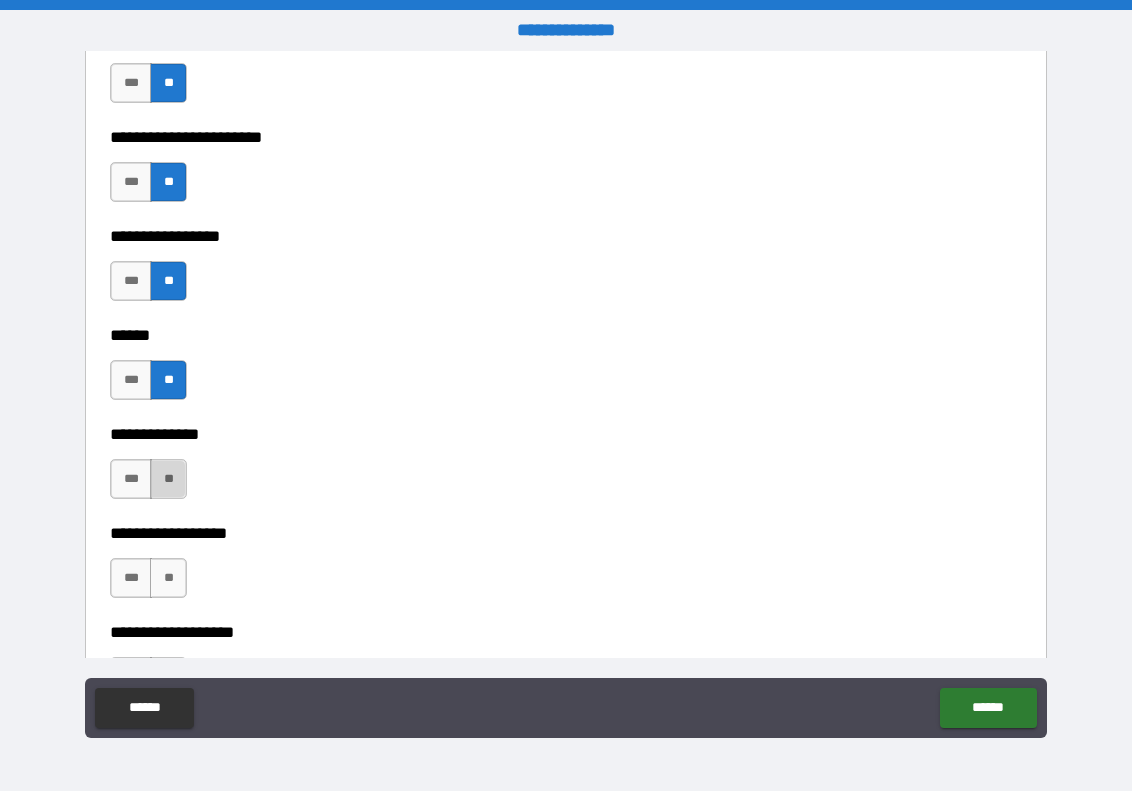click on "**" at bounding box center (168, 479) 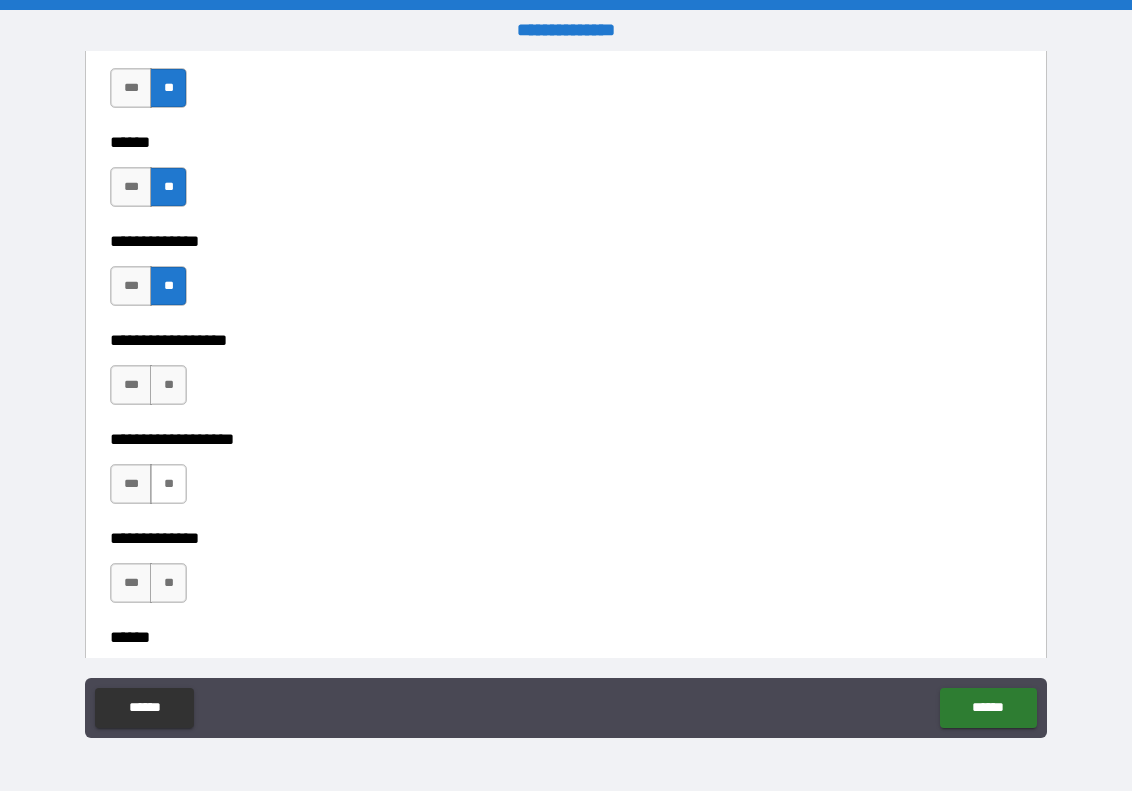 scroll, scrollTop: 3357, scrollLeft: 0, axis: vertical 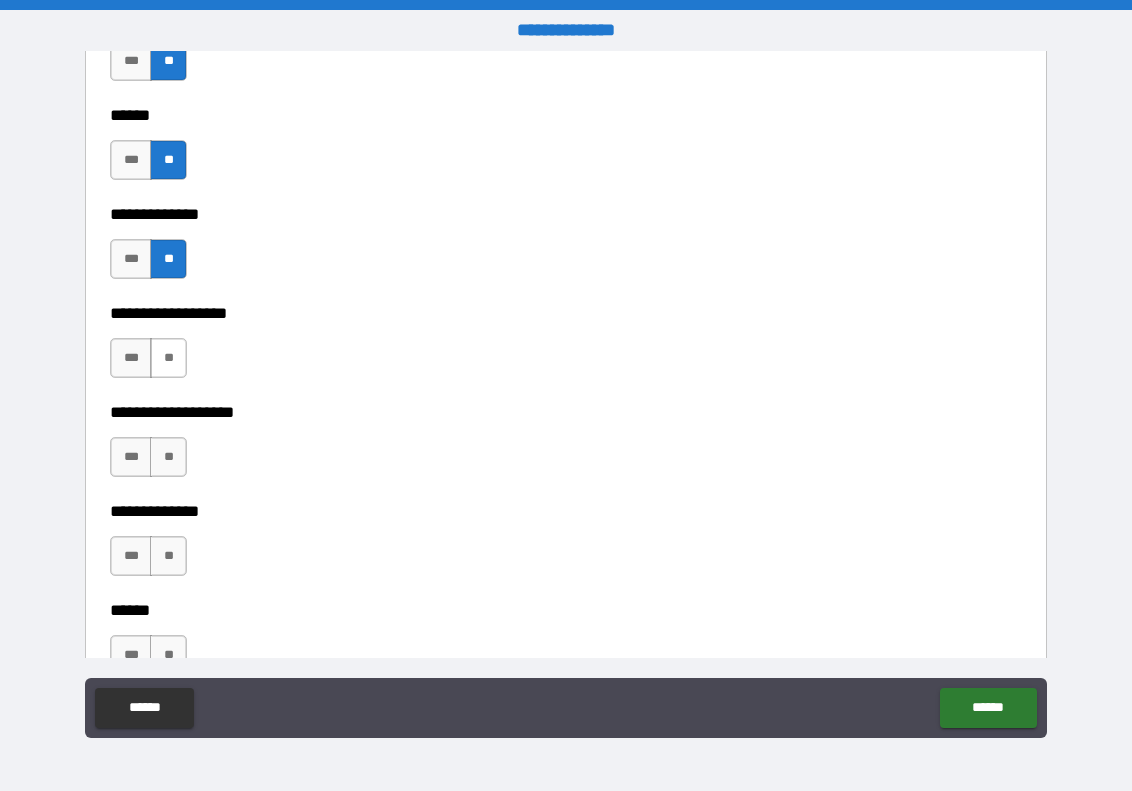 click on "**" at bounding box center (168, 358) 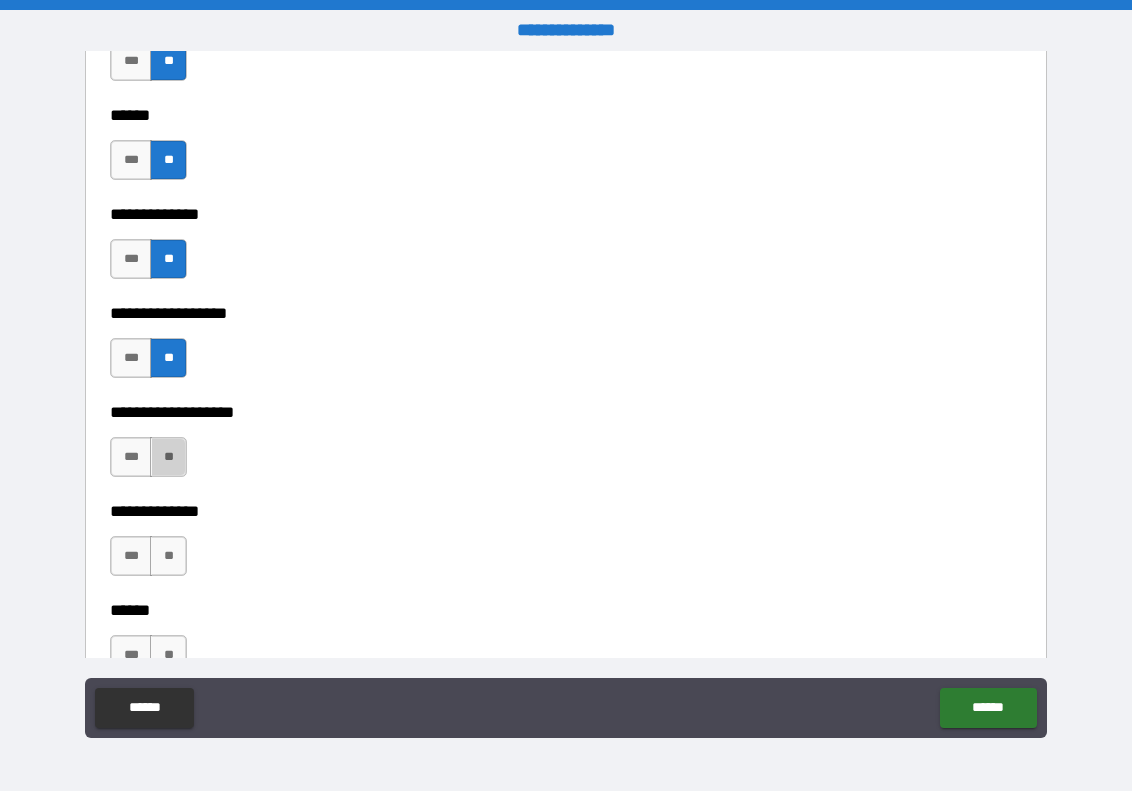 drag, startPoint x: 165, startPoint y: 458, endPoint x: 173, endPoint y: 495, distance: 37.85499 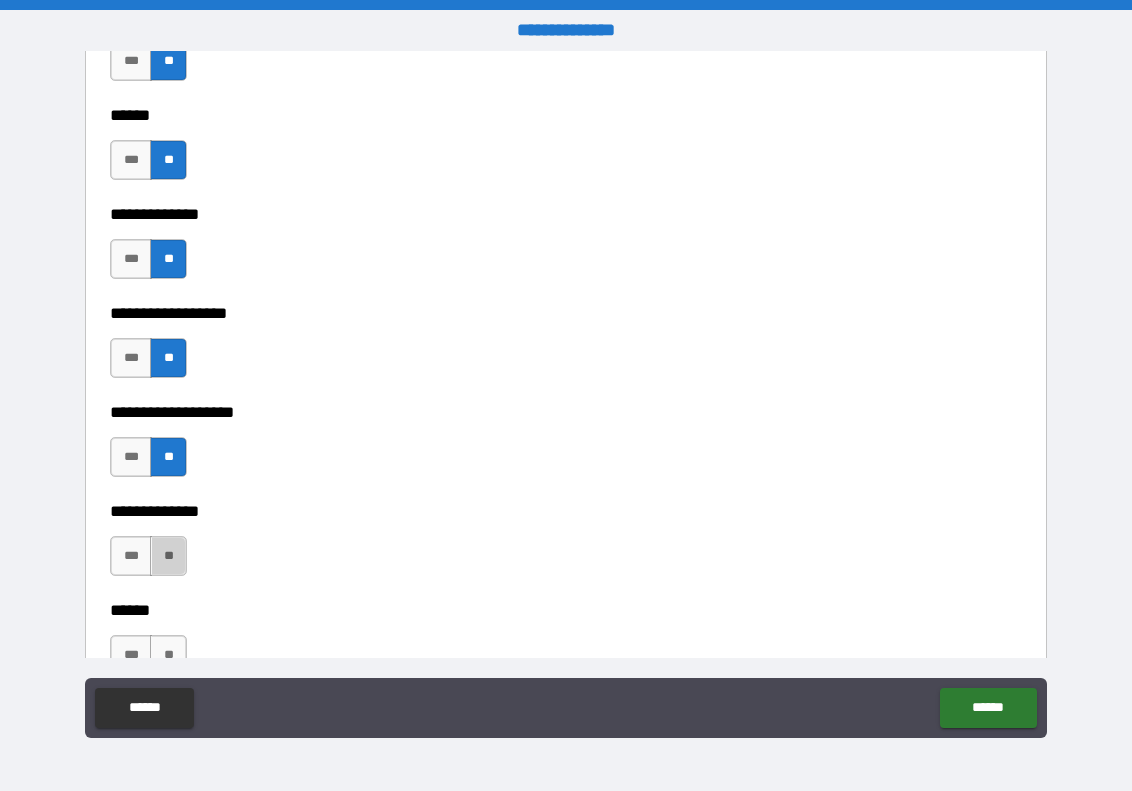 drag, startPoint x: 175, startPoint y: 547, endPoint x: 210, endPoint y: 531, distance: 38.483765 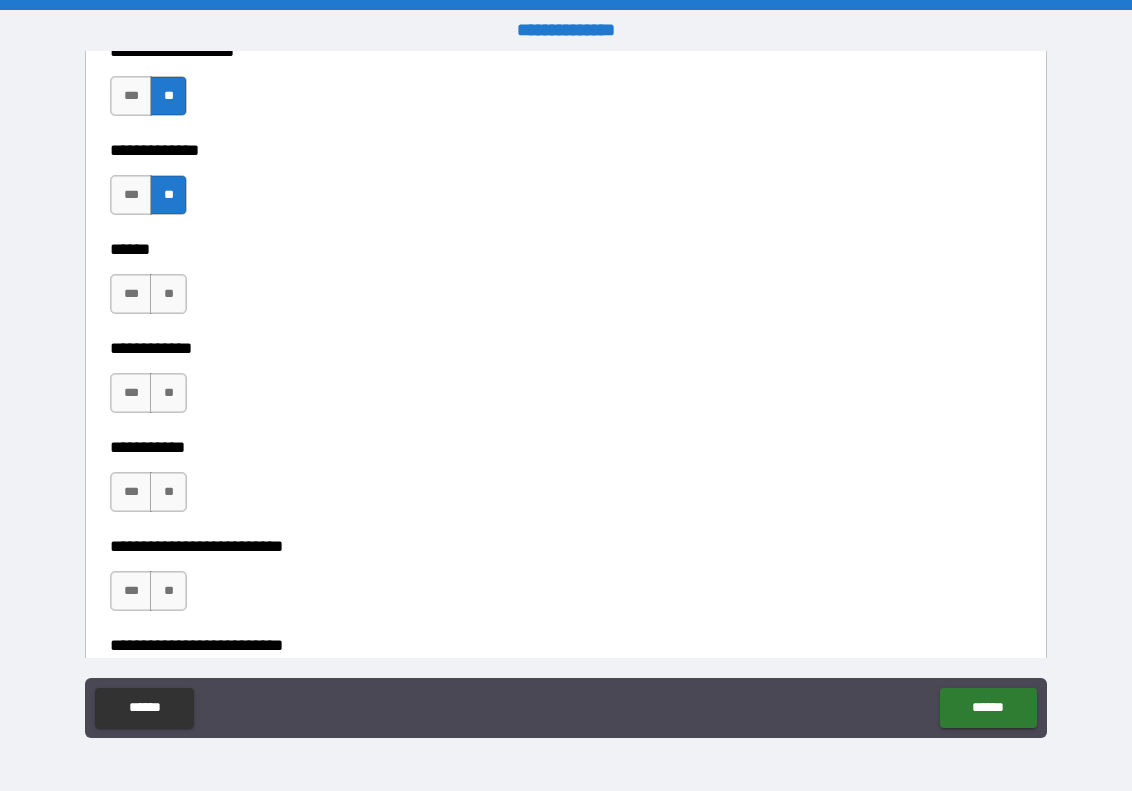 scroll, scrollTop: 3720, scrollLeft: 0, axis: vertical 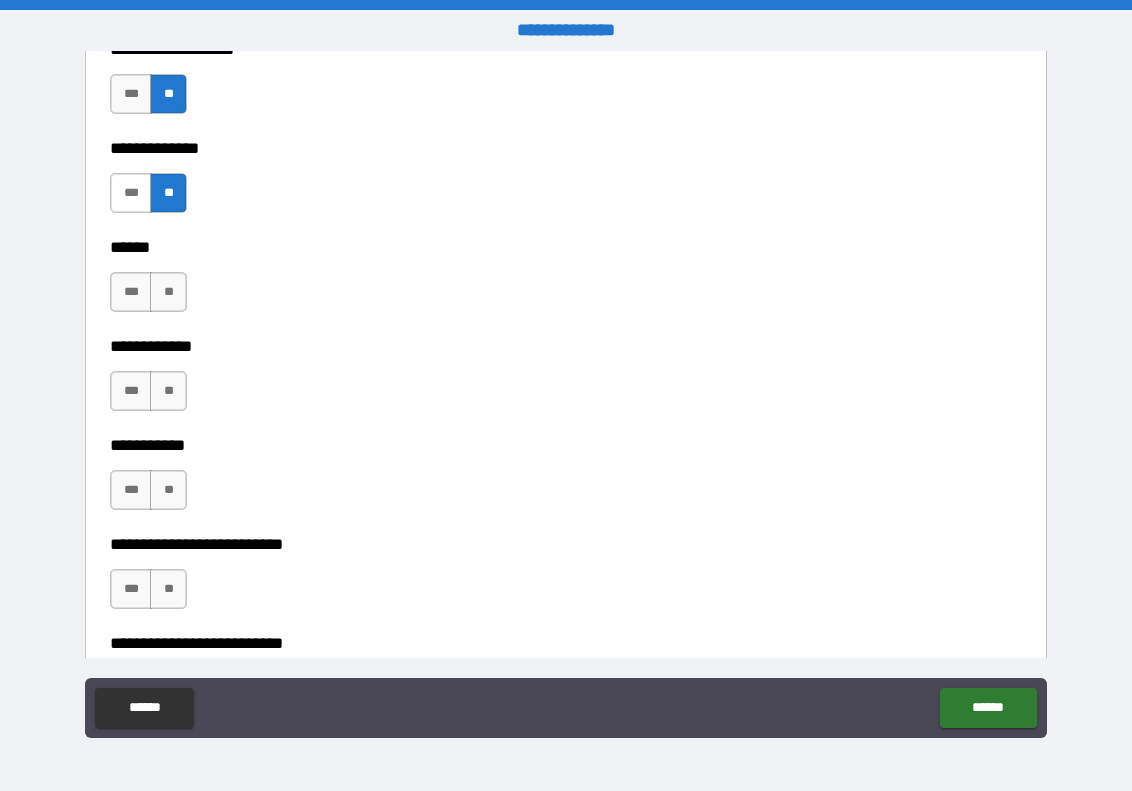 click on "***" at bounding box center (131, 193) 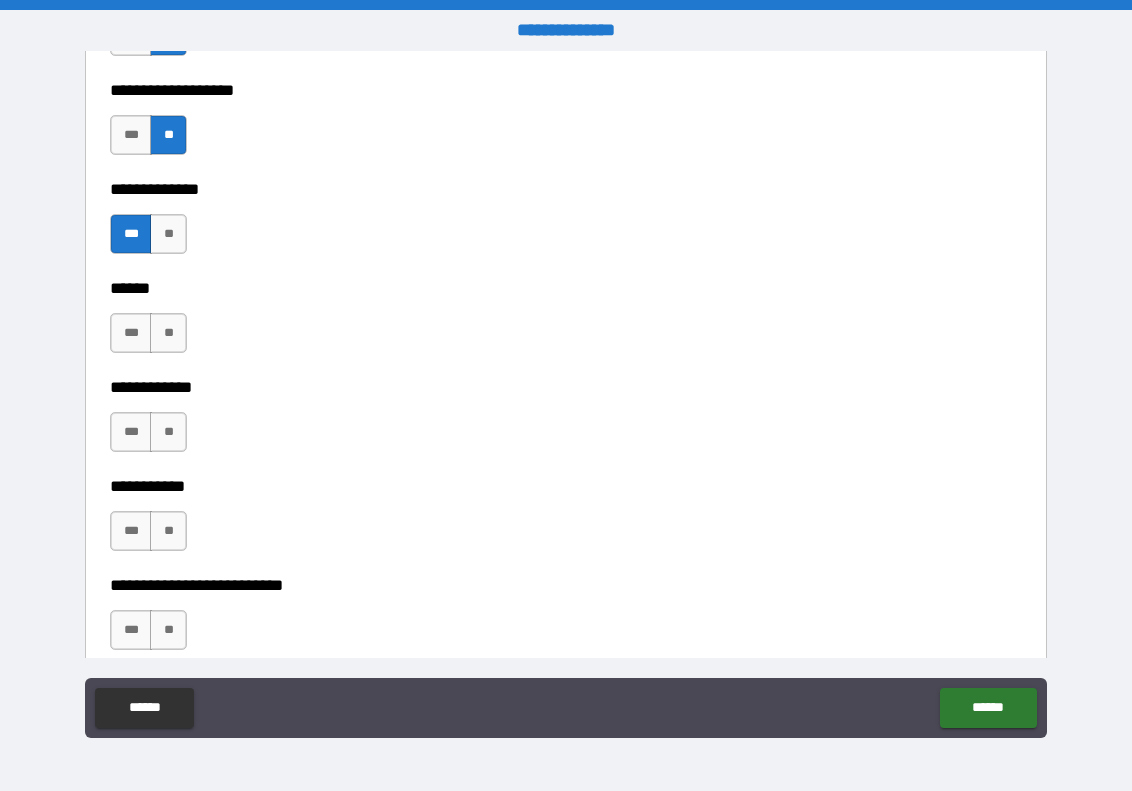 scroll, scrollTop: 3718, scrollLeft: 0, axis: vertical 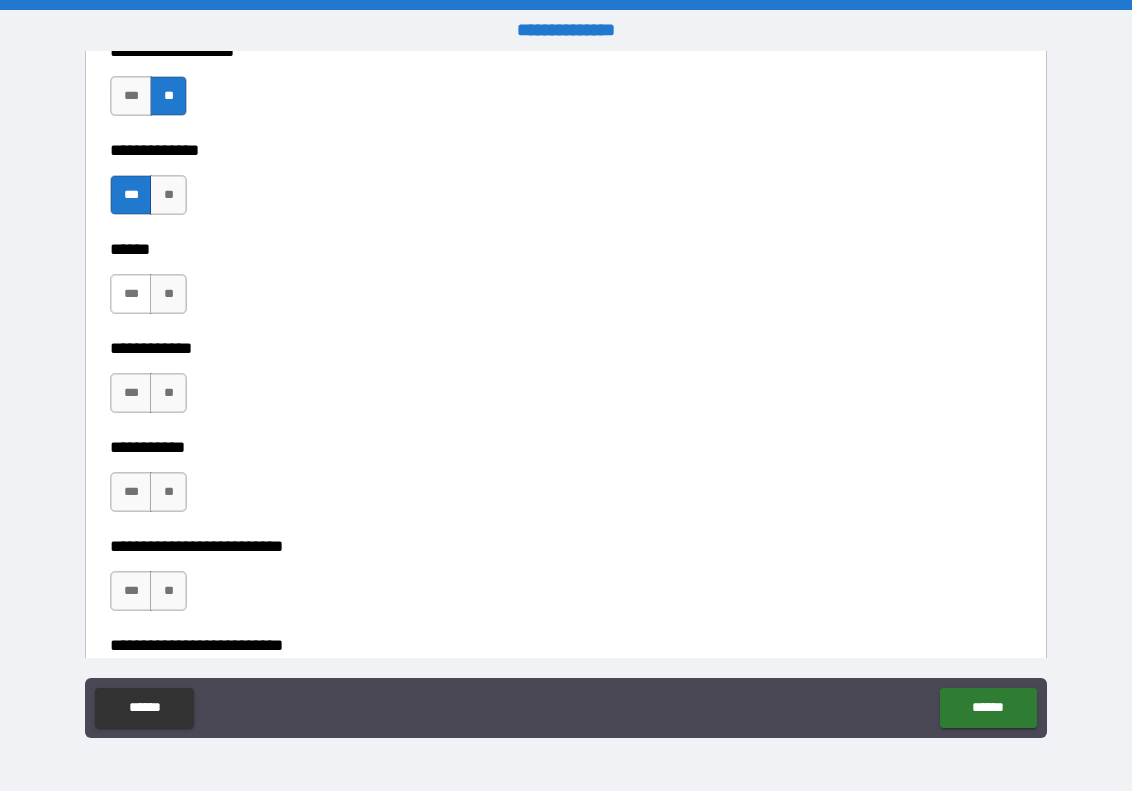 click on "***" at bounding box center [131, 294] 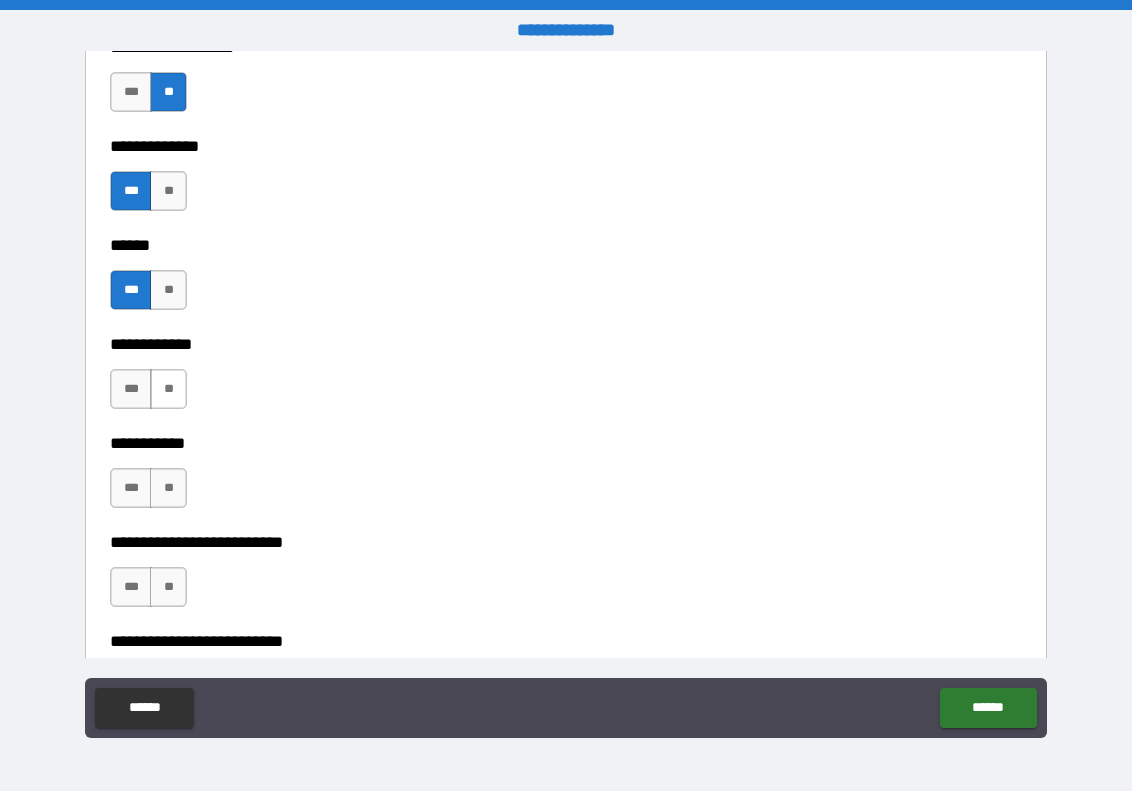scroll, scrollTop: 3724, scrollLeft: 0, axis: vertical 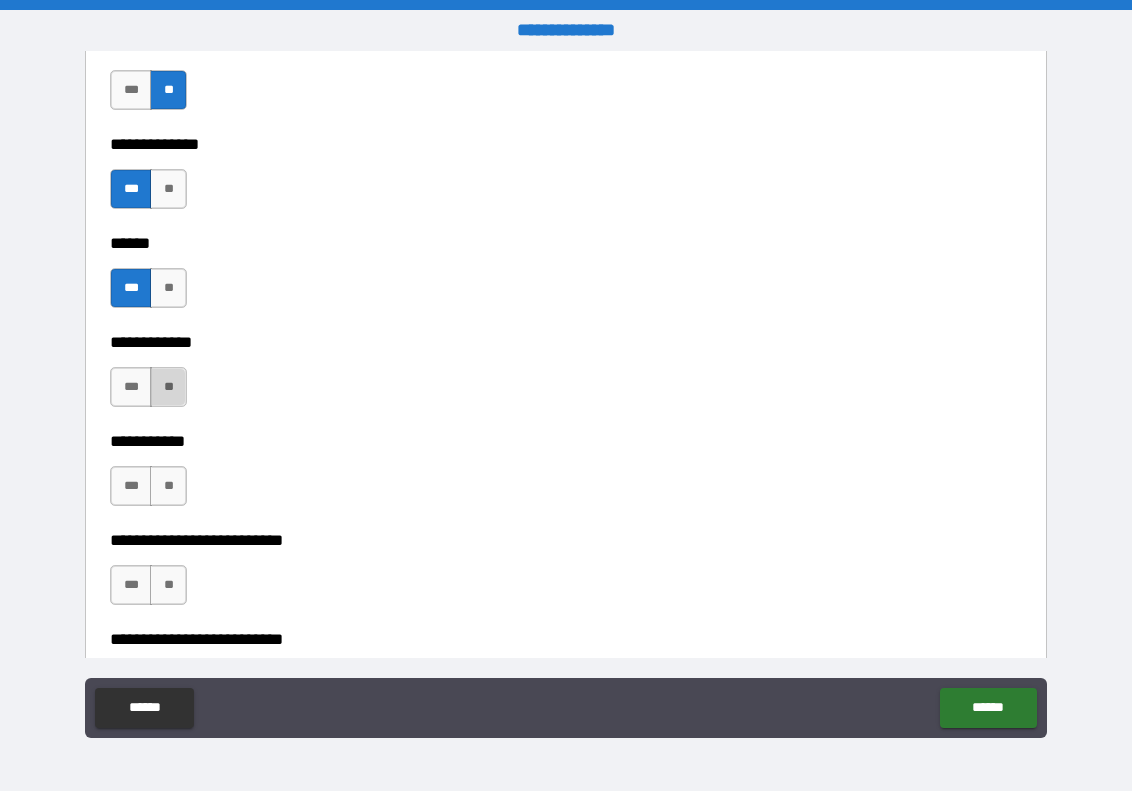 click on "**" at bounding box center [168, 387] 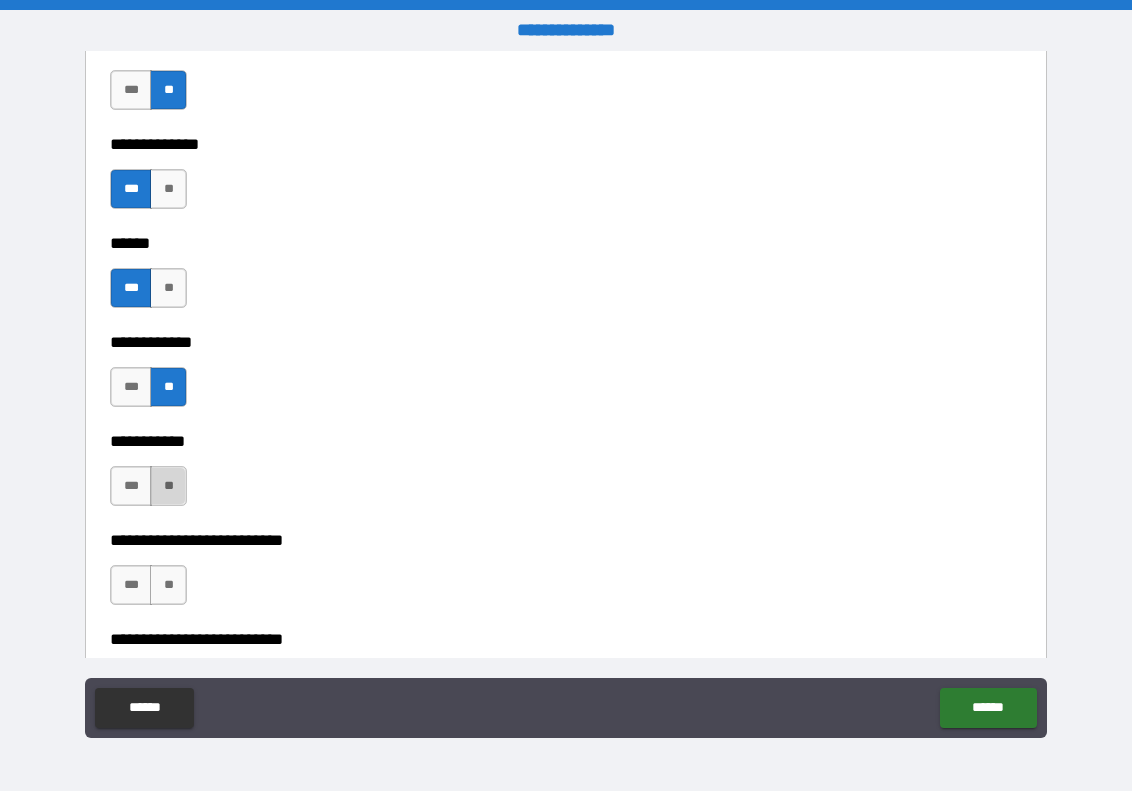 click on "**" at bounding box center [168, 486] 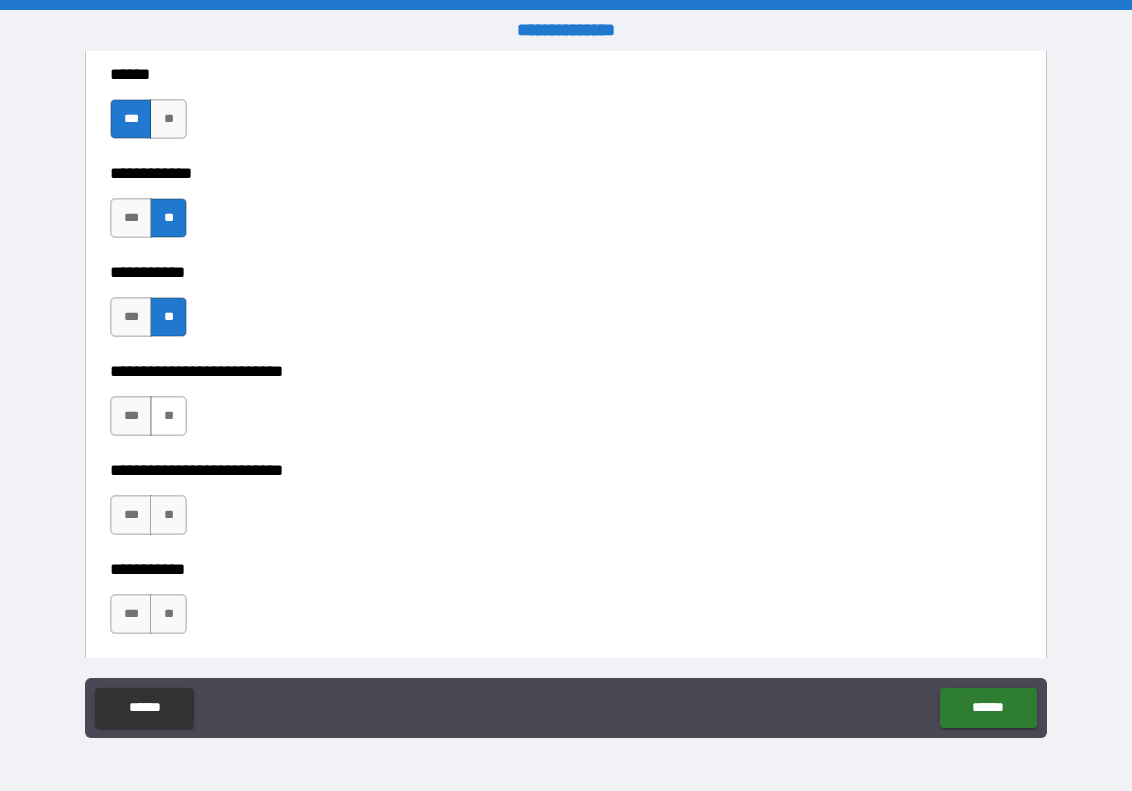 scroll, scrollTop: 3915, scrollLeft: 0, axis: vertical 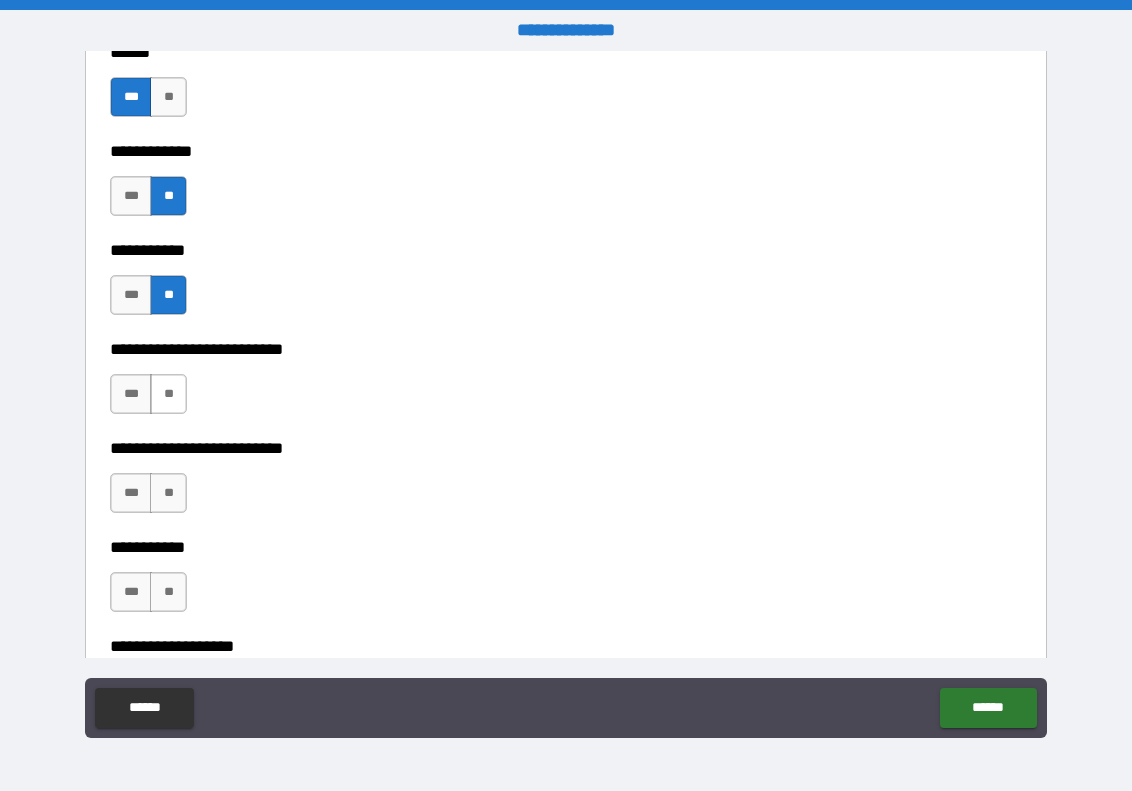 click on "**" at bounding box center (168, 394) 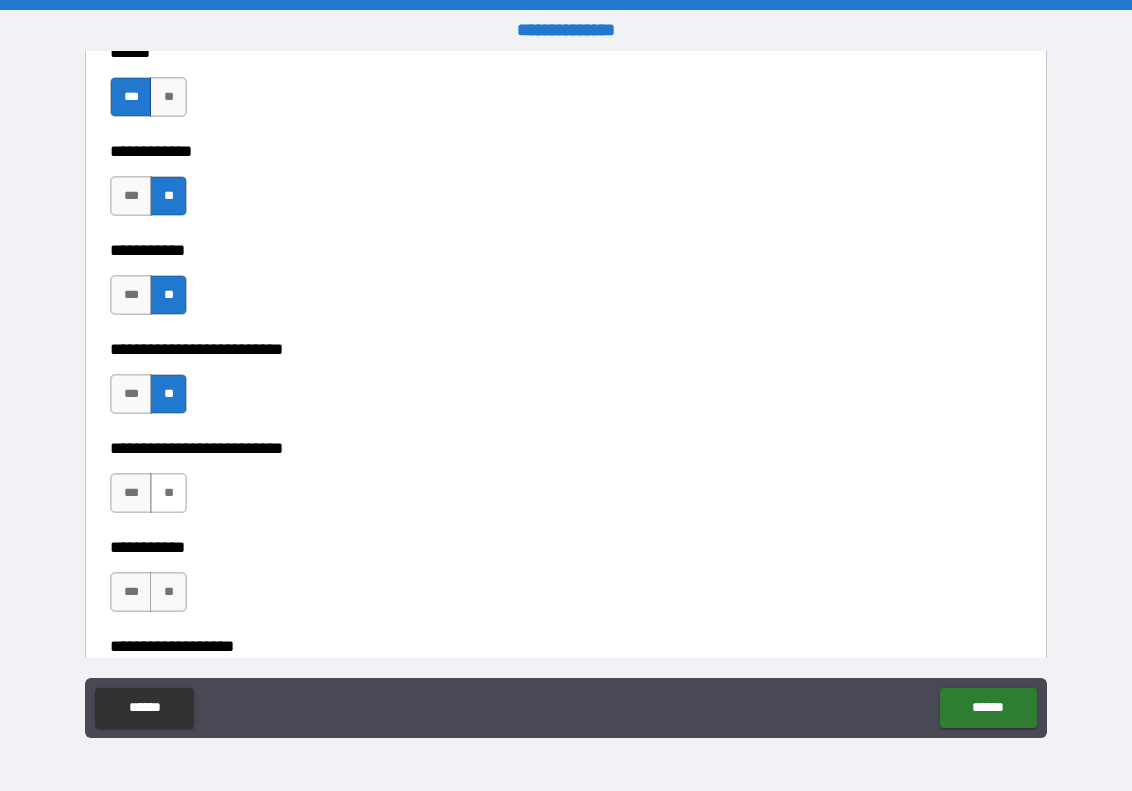 click on "**" at bounding box center (168, 493) 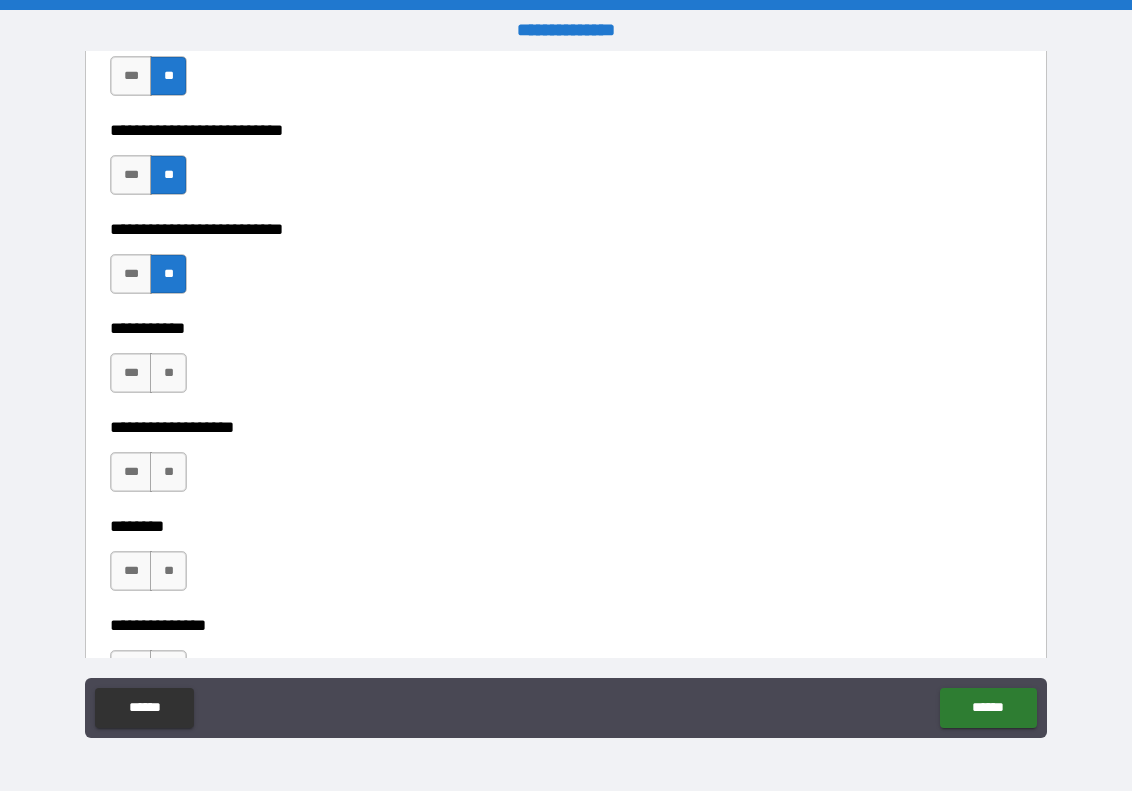 scroll, scrollTop: 4136, scrollLeft: 0, axis: vertical 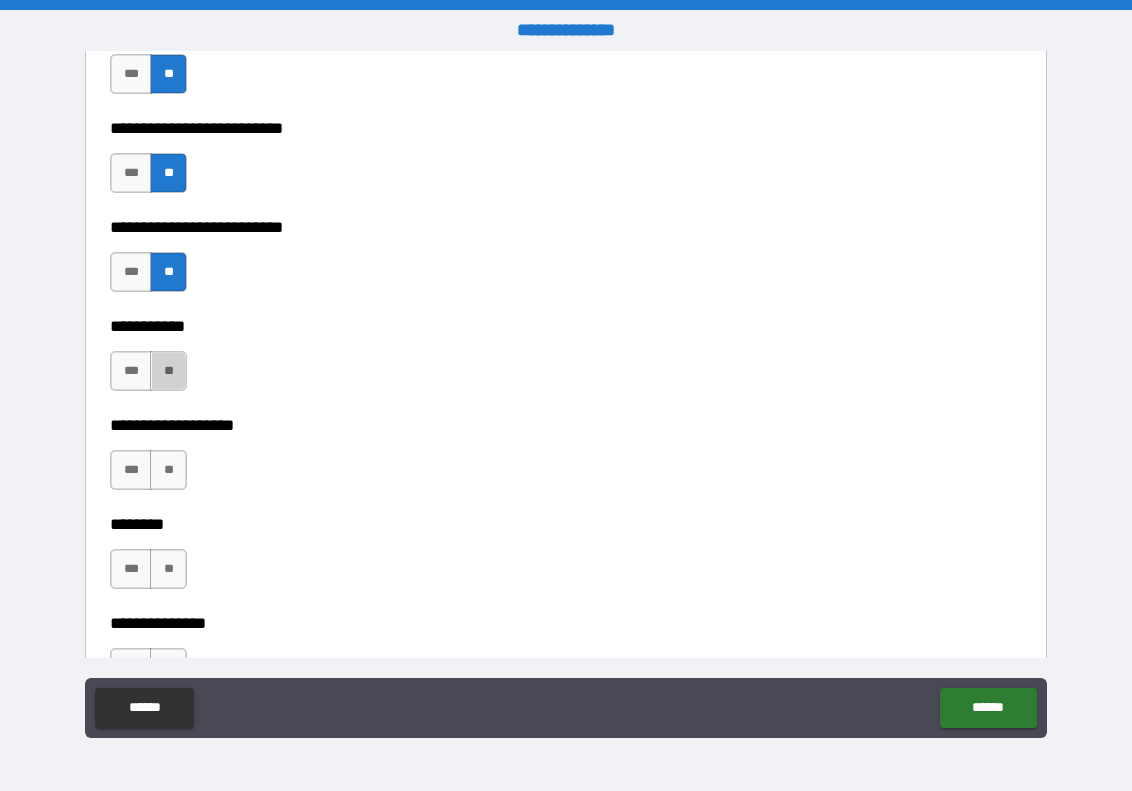 drag, startPoint x: 156, startPoint y: 382, endPoint x: 160, endPoint y: 400, distance: 18.439089 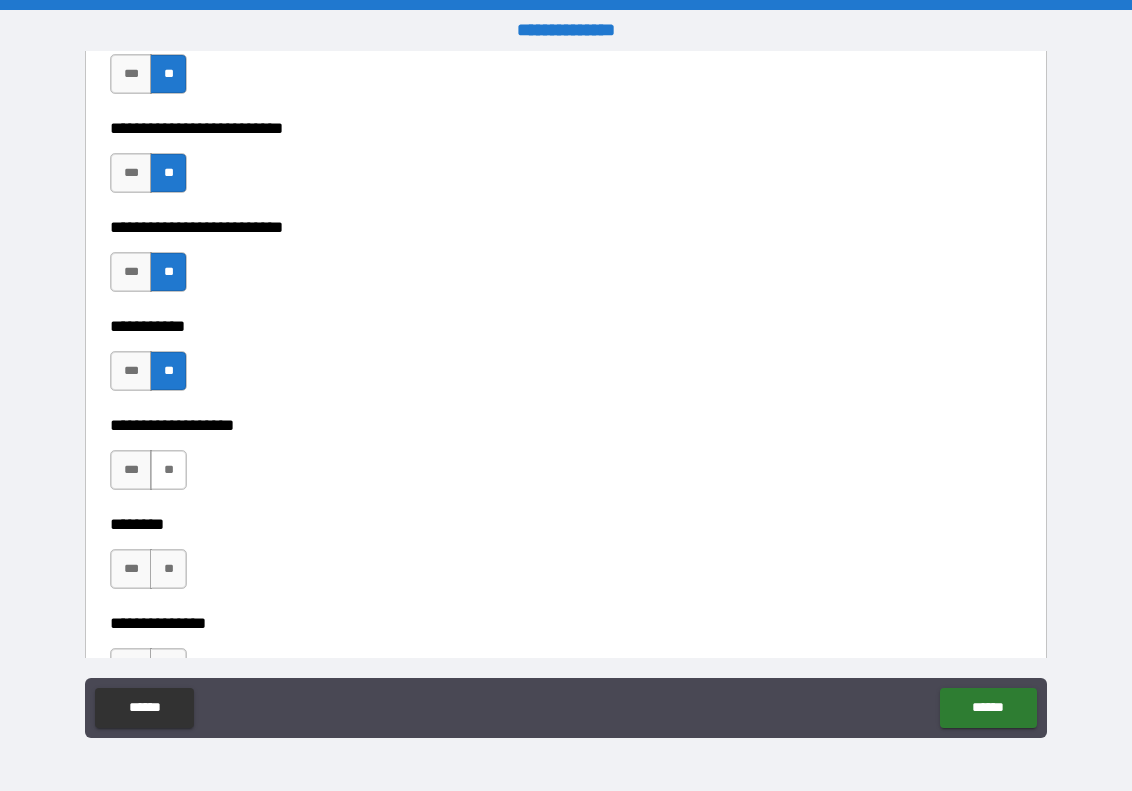 click on "**" at bounding box center [168, 470] 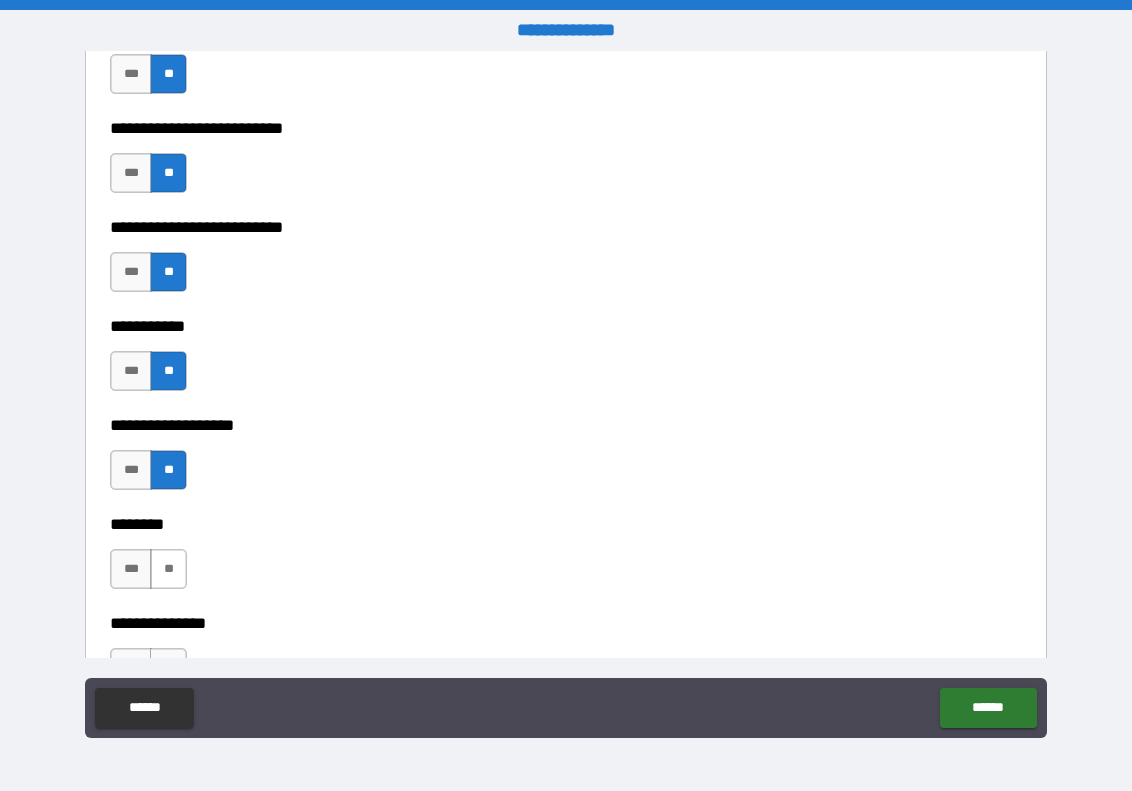 drag, startPoint x: 157, startPoint y: 572, endPoint x: 171, endPoint y: 560, distance: 18.439089 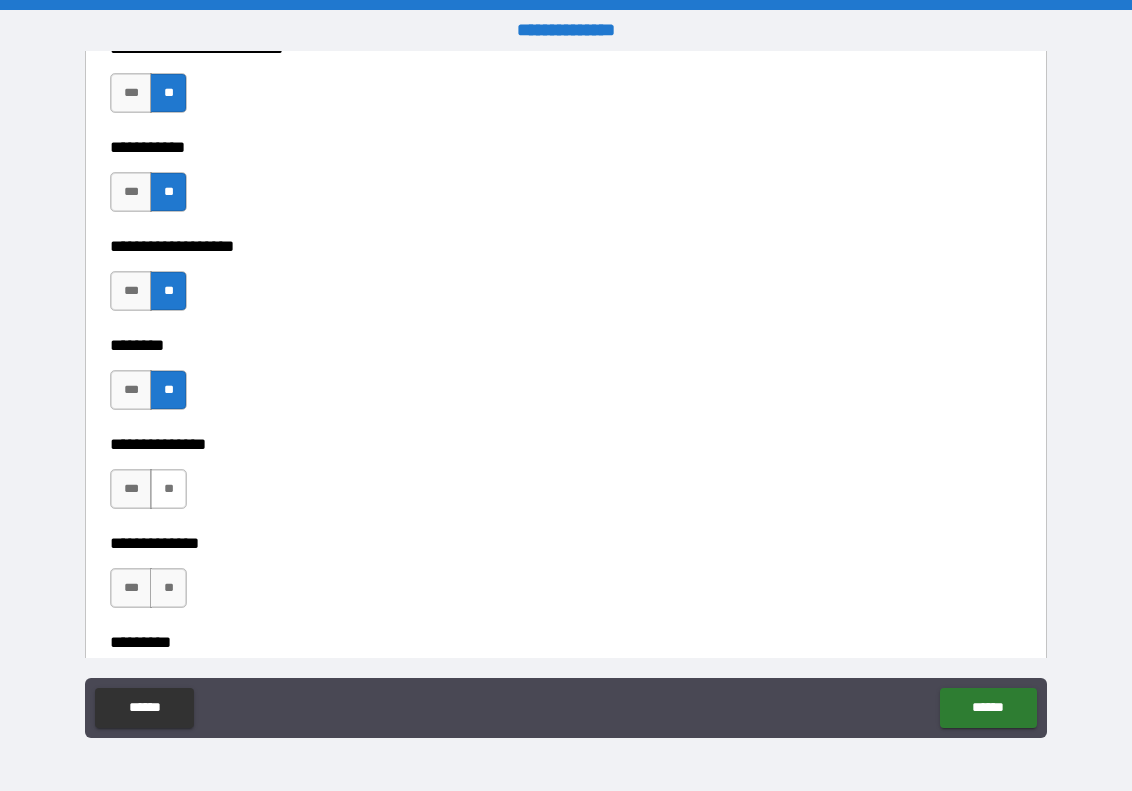 scroll, scrollTop: 4325, scrollLeft: 0, axis: vertical 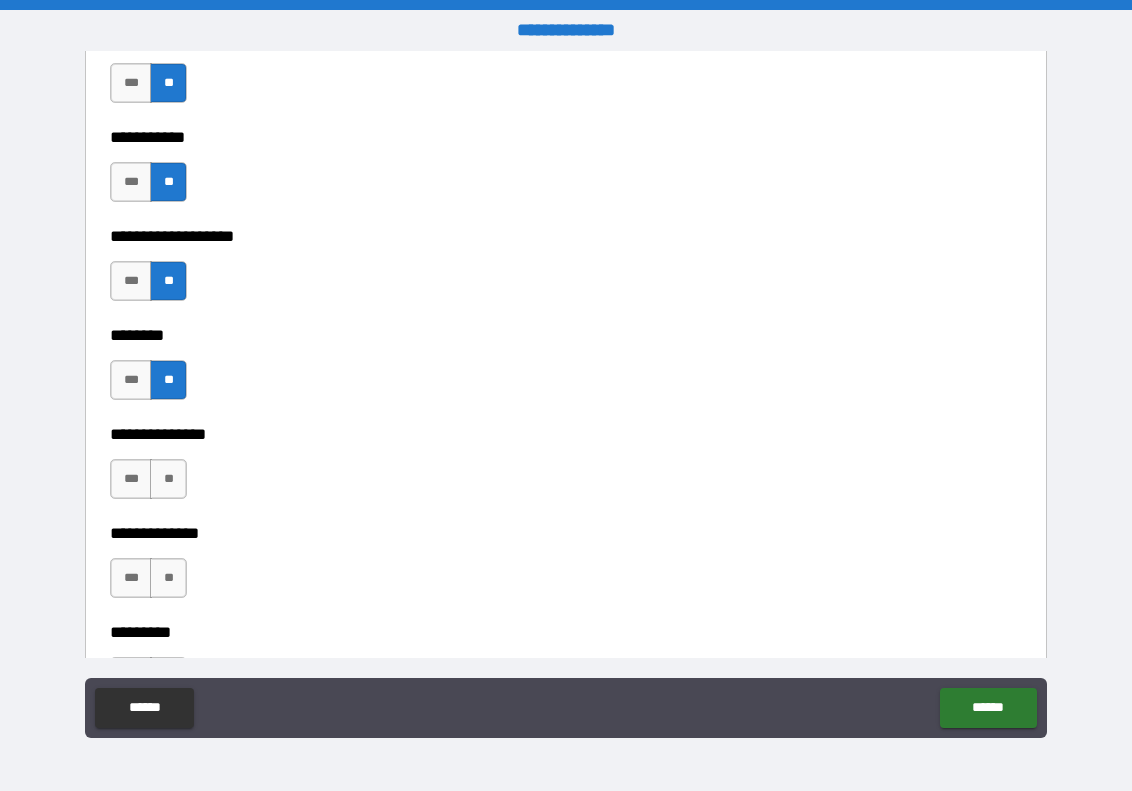 click on "*** **" at bounding box center [151, 484] 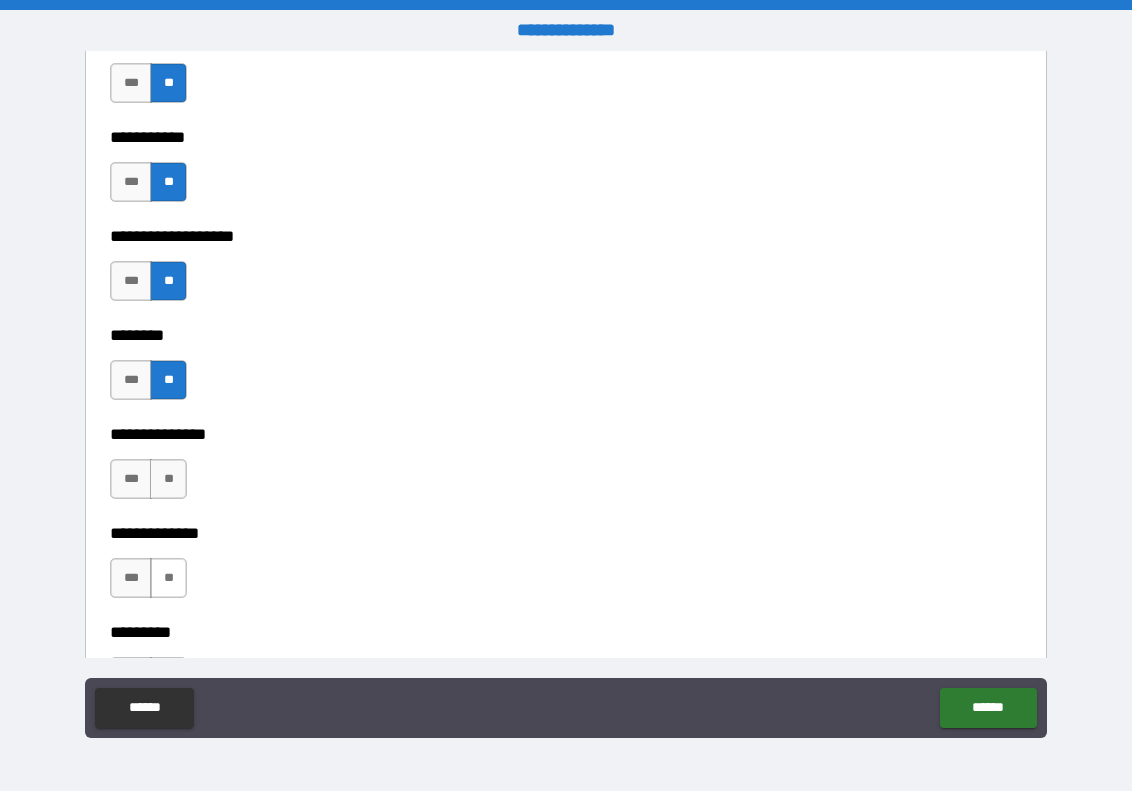 drag, startPoint x: 161, startPoint y: 583, endPoint x: 167, endPoint y: 549, distance: 34.525352 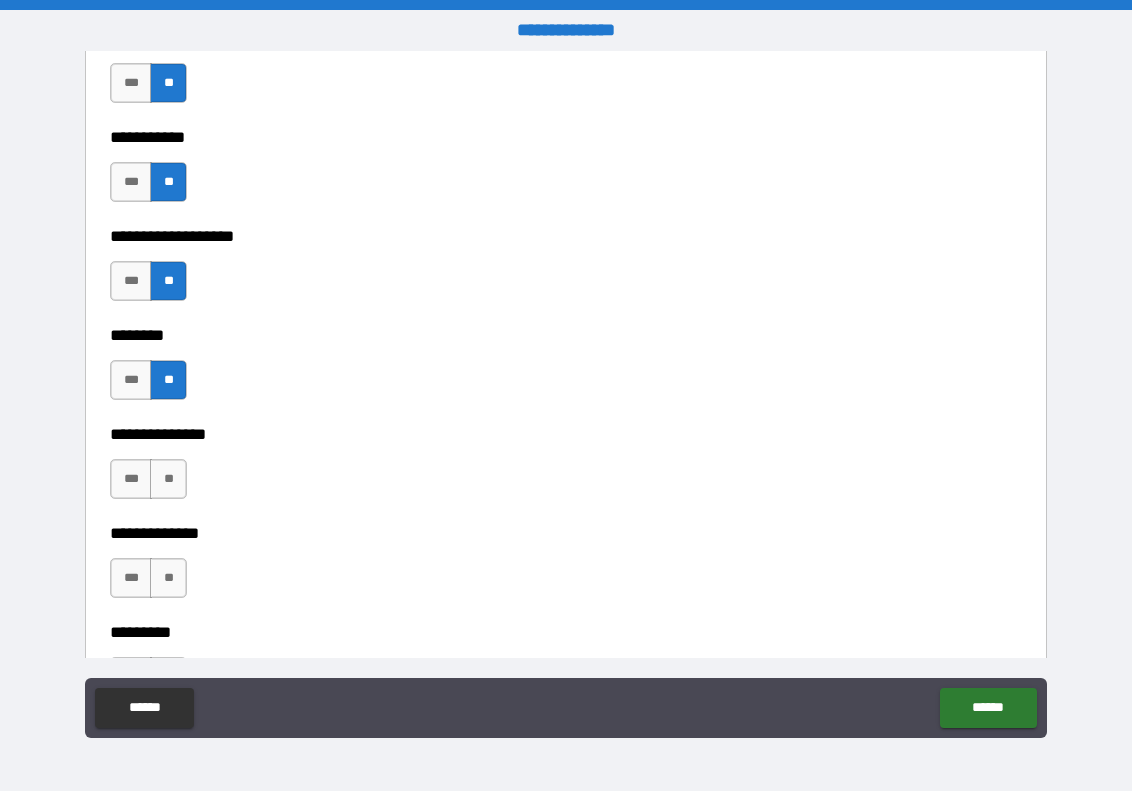 click on "**" at bounding box center [168, 578] 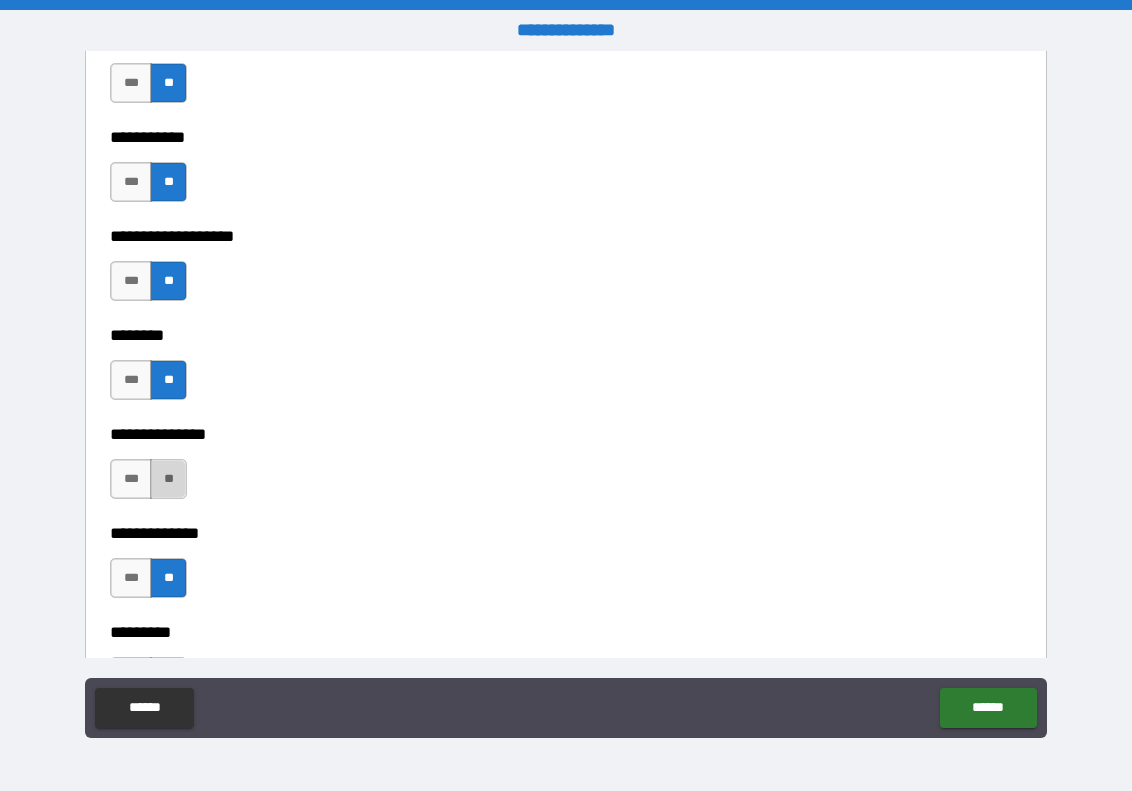 click on "**" at bounding box center [168, 479] 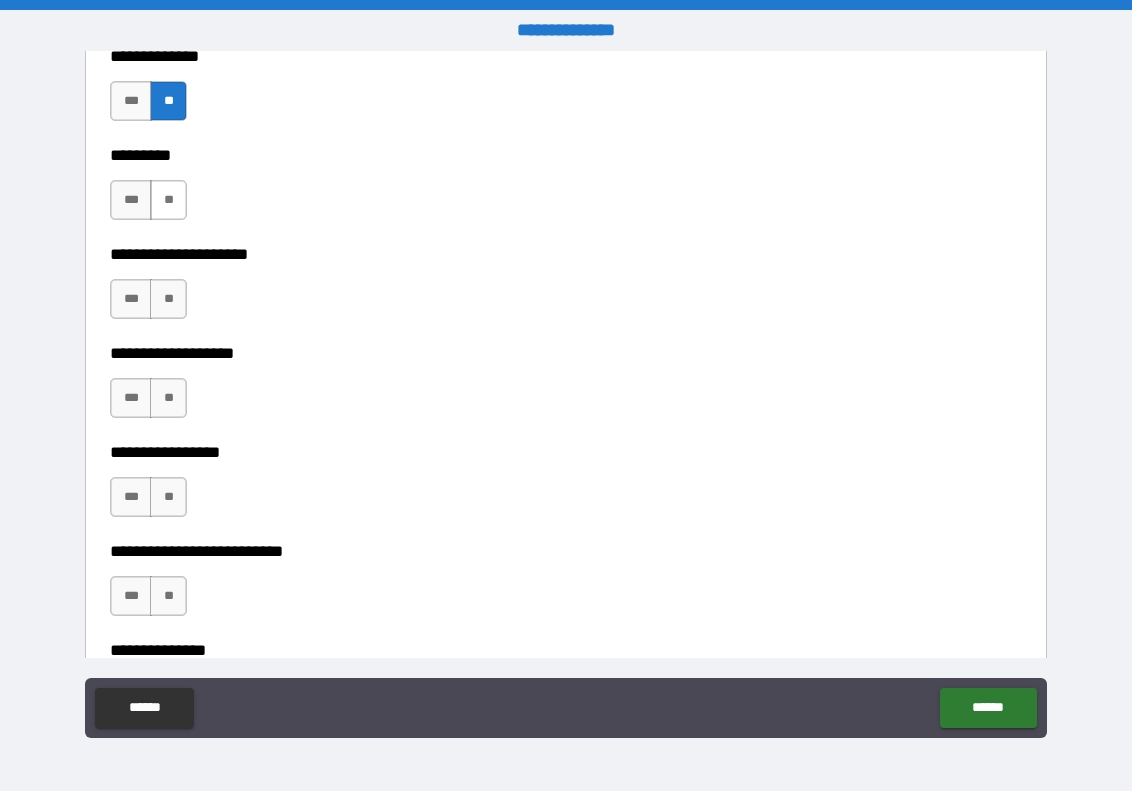 scroll, scrollTop: 4801, scrollLeft: 0, axis: vertical 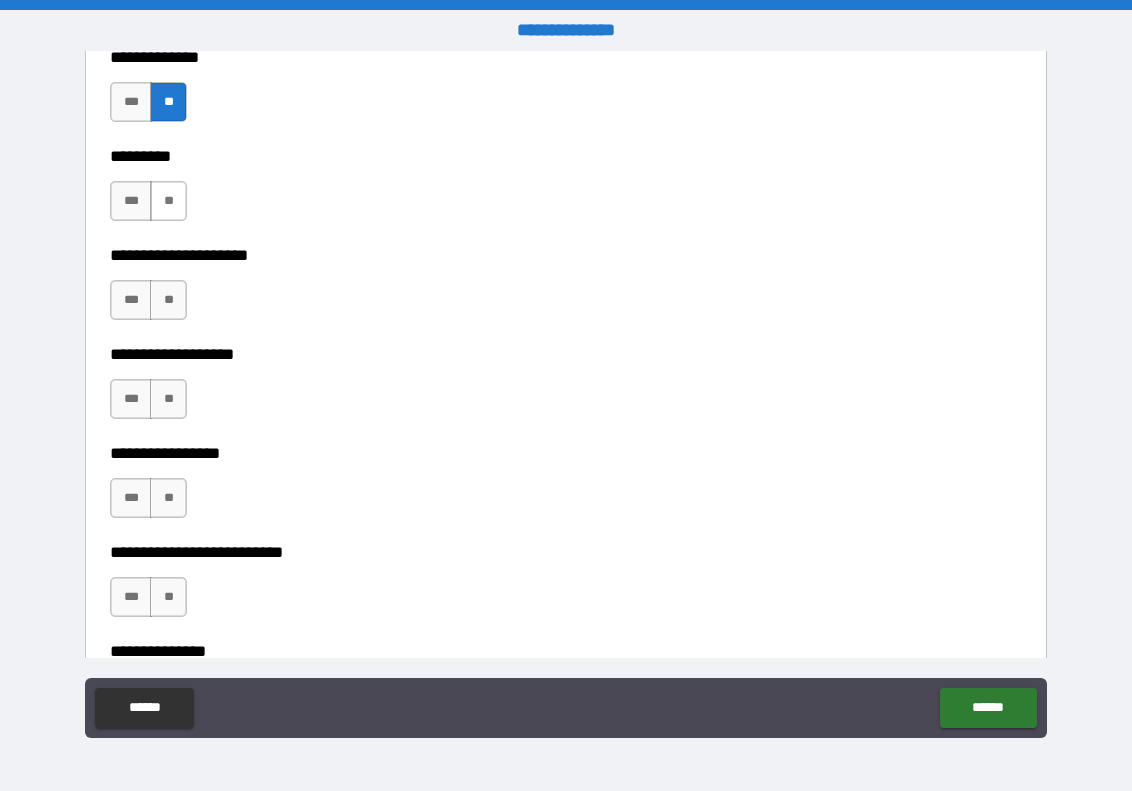 click on "**" at bounding box center [168, 201] 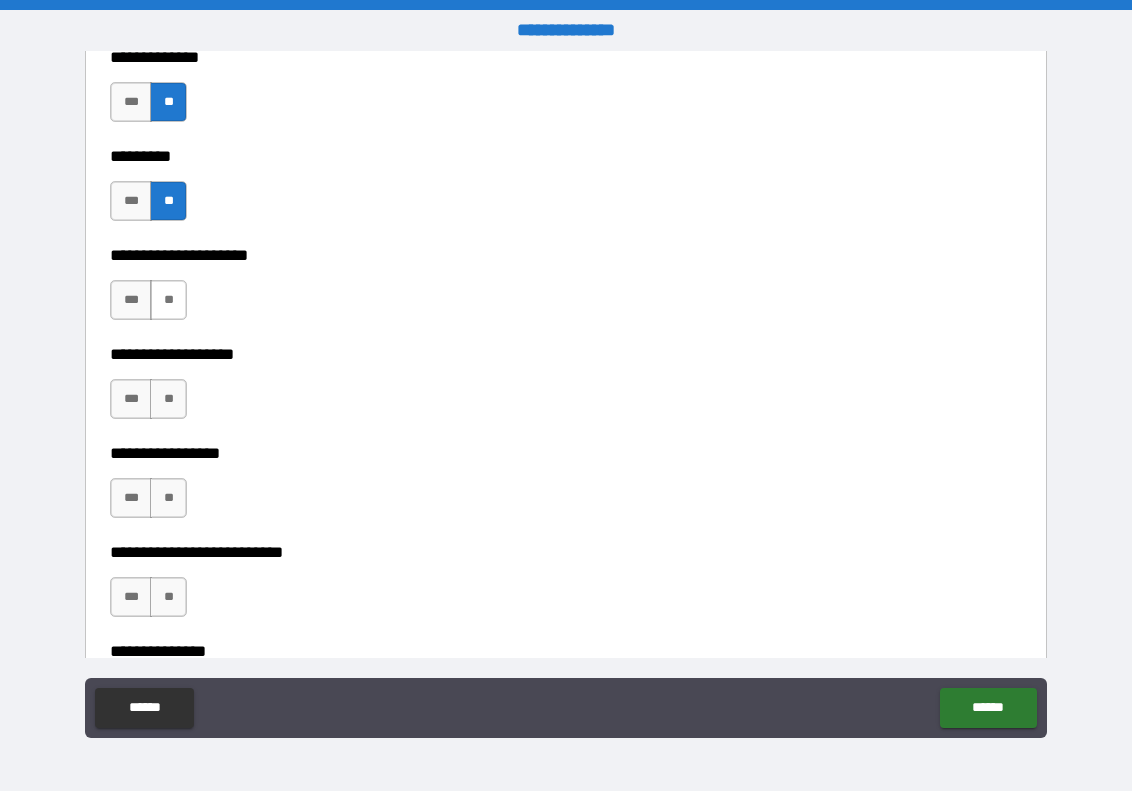 drag, startPoint x: 169, startPoint y: 290, endPoint x: 169, endPoint y: 310, distance: 20 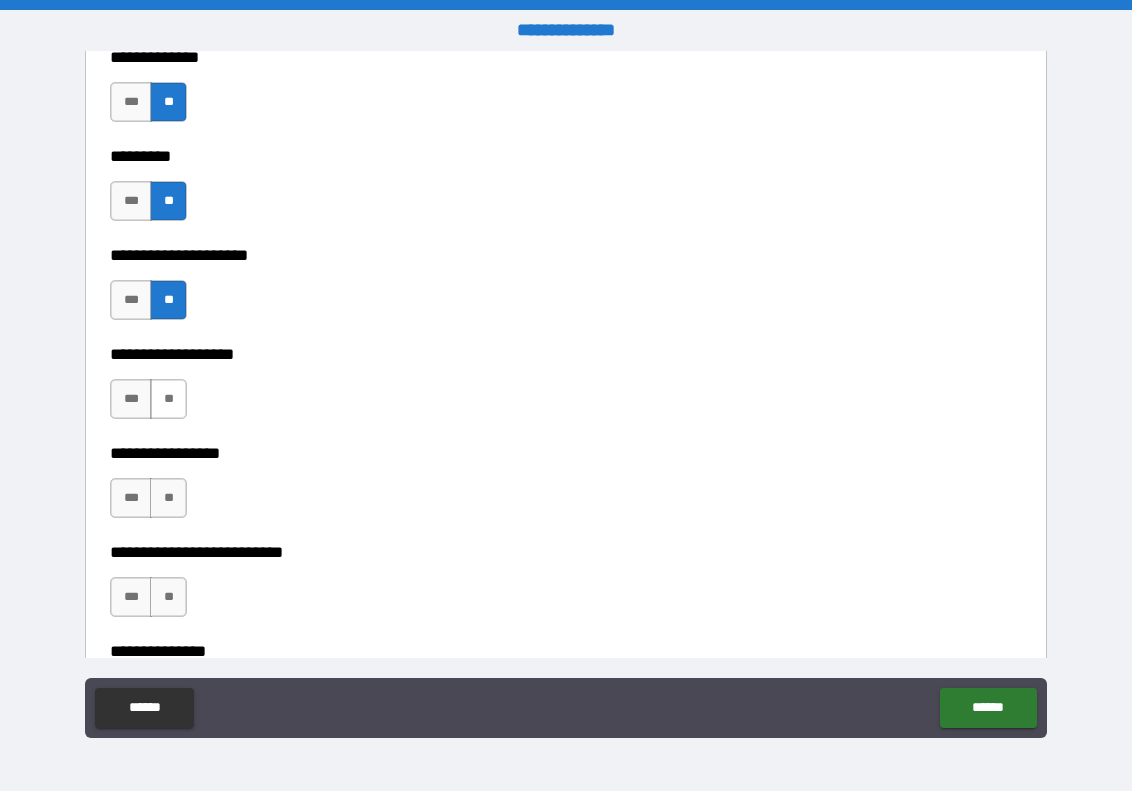 drag, startPoint x: 156, startPoint y: 389, endPoint x: 161, endPoint y: 398, distance: 10.29563 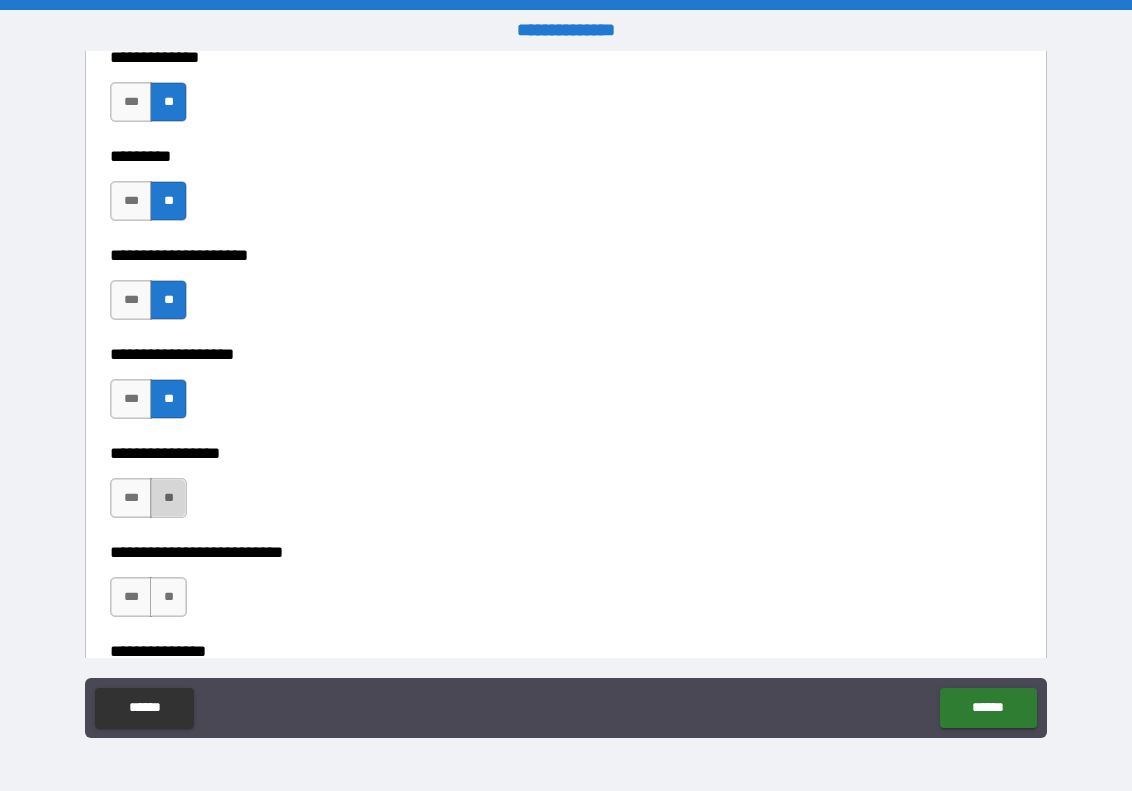click on "**" at bounding box center (168, 498) 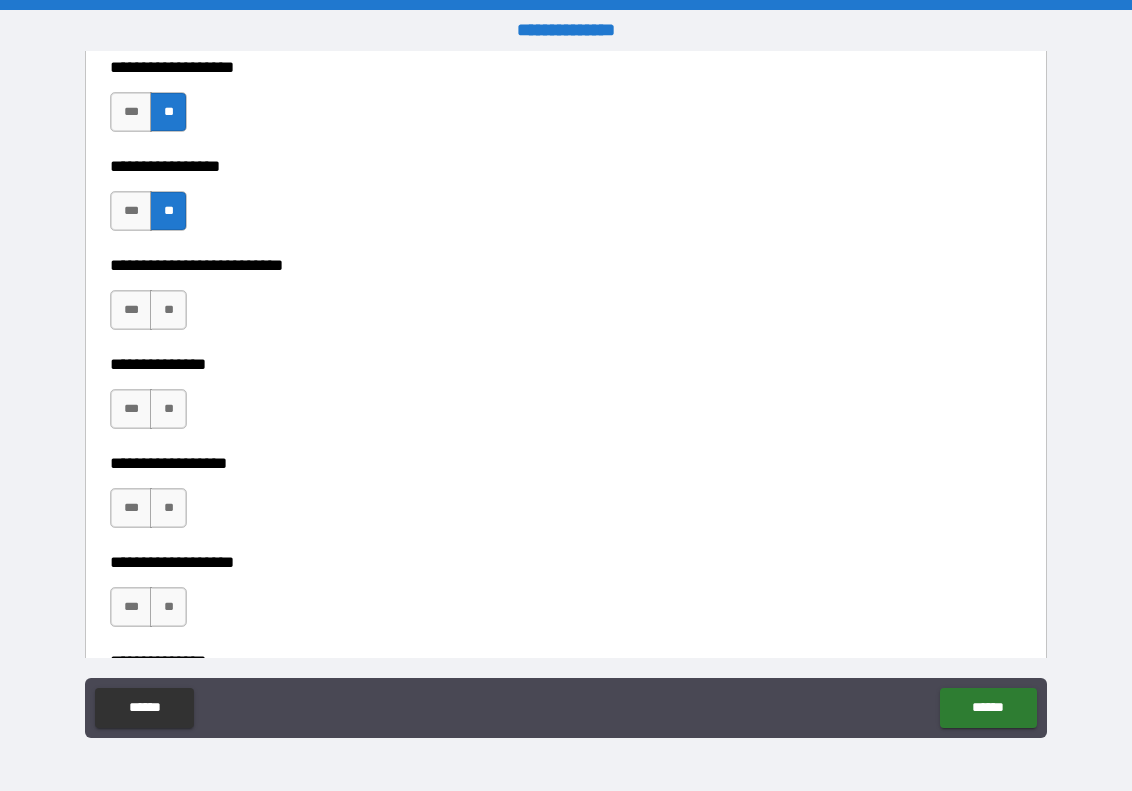 scroll, scrollTop: 5115, scrollLeft: 0, axis: vertical 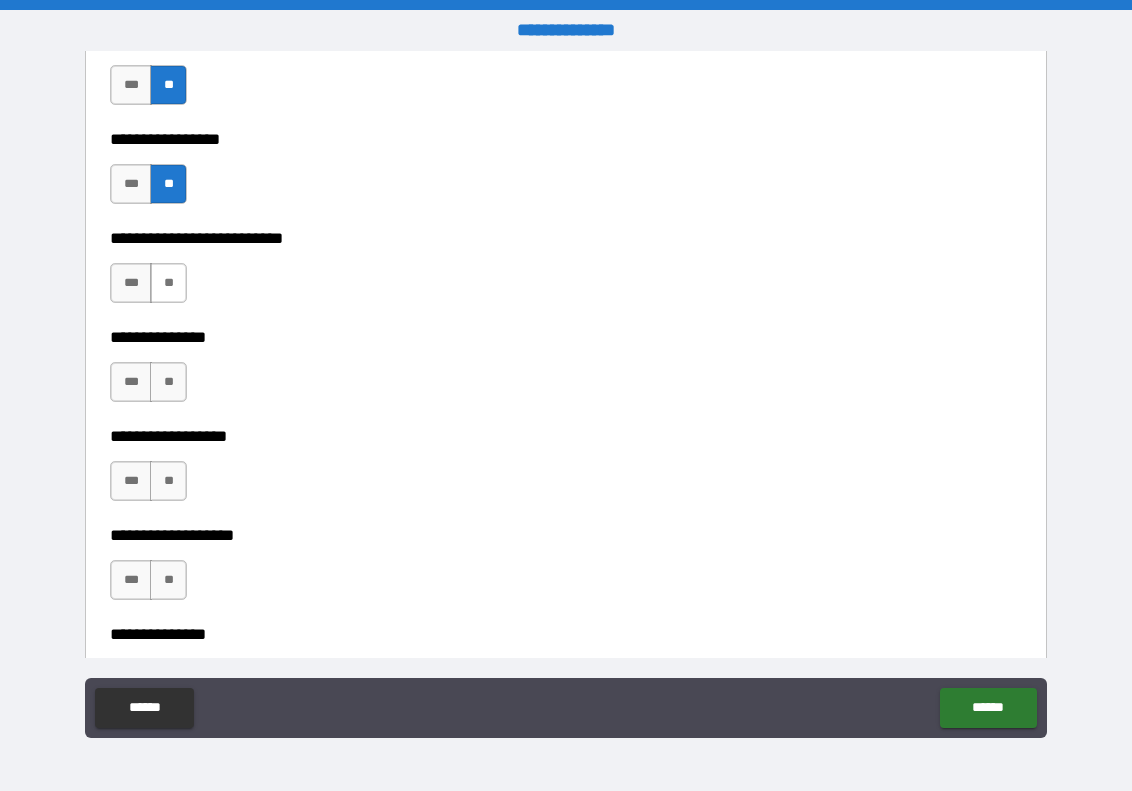 click on "**" at bounding box center [168, 283] 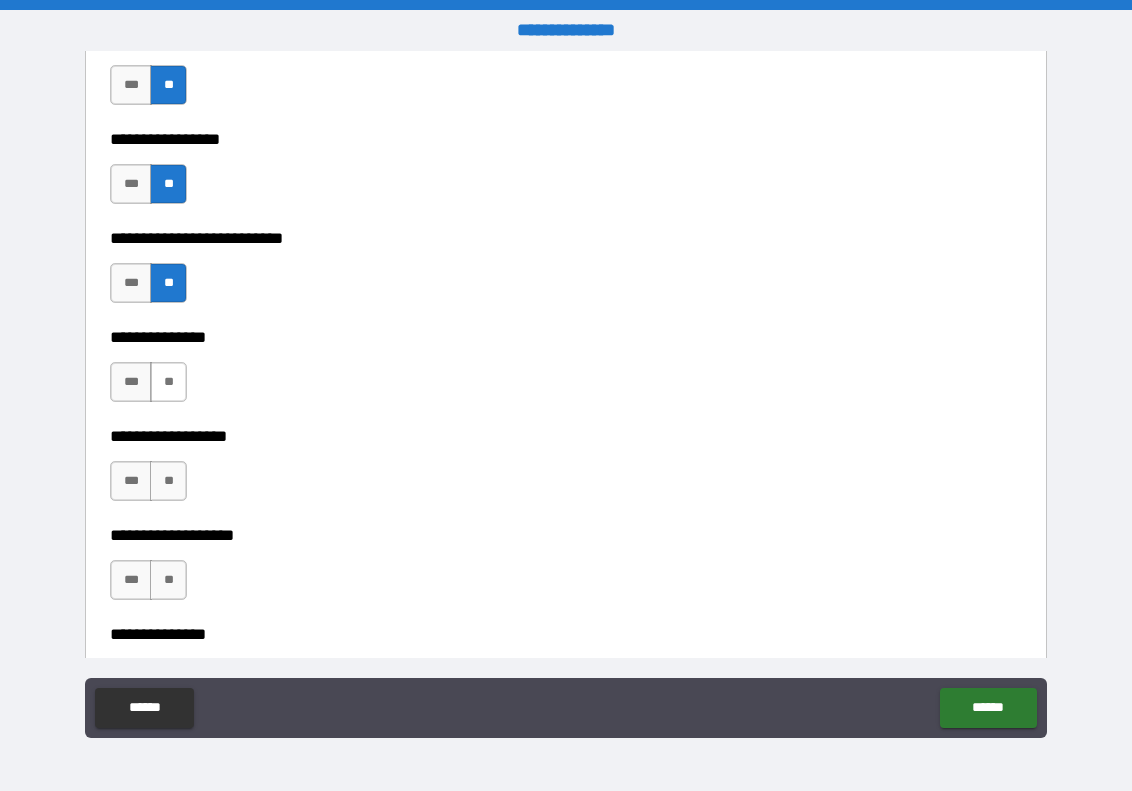 drag, startPoint x: 165, startPoint y: 382, endPoint x: 169, endPoint y: 393, distance: 11.7046995 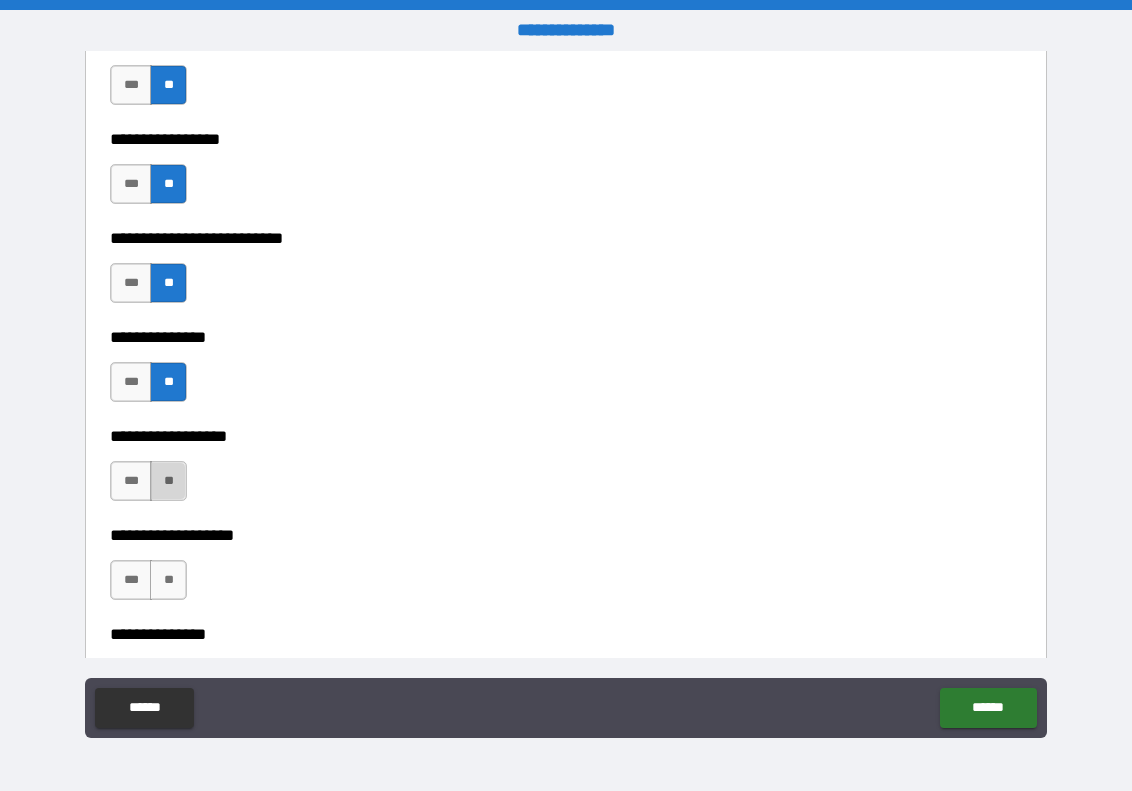 click on "**" at bounding box center (168, 481) 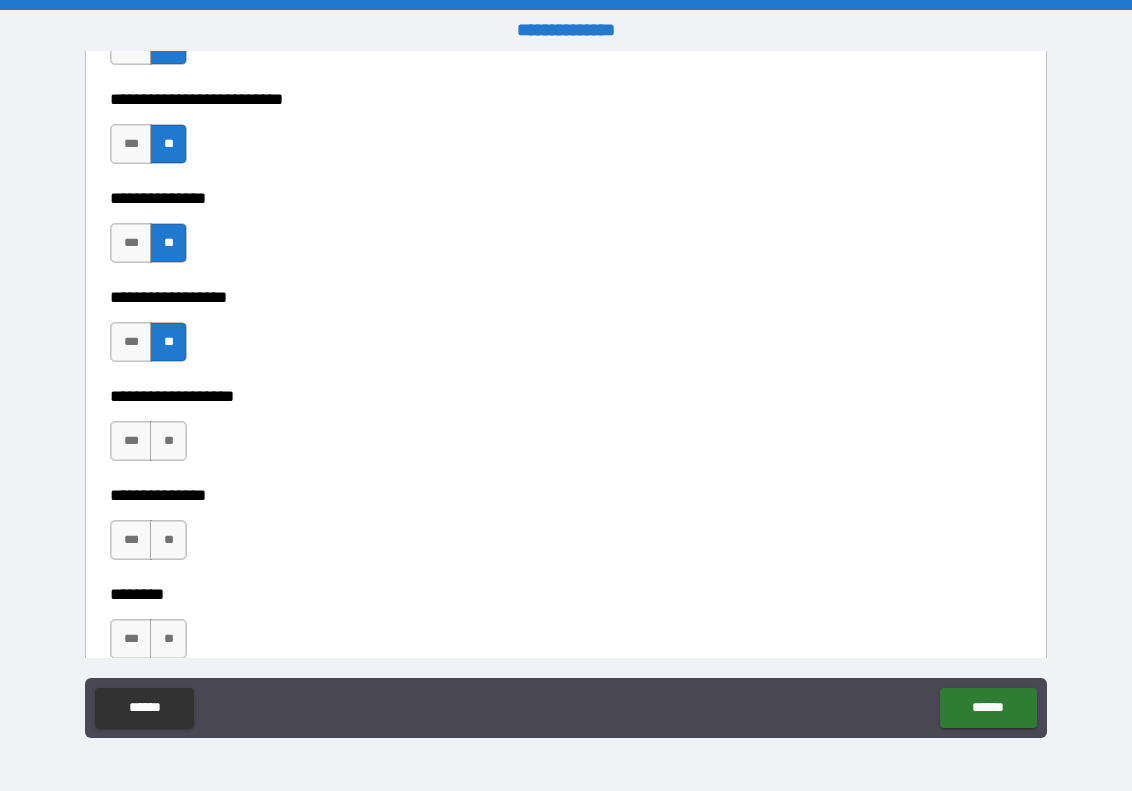 scroll, scrollTop: 5252, scrollLeft: 0, axis: vertical 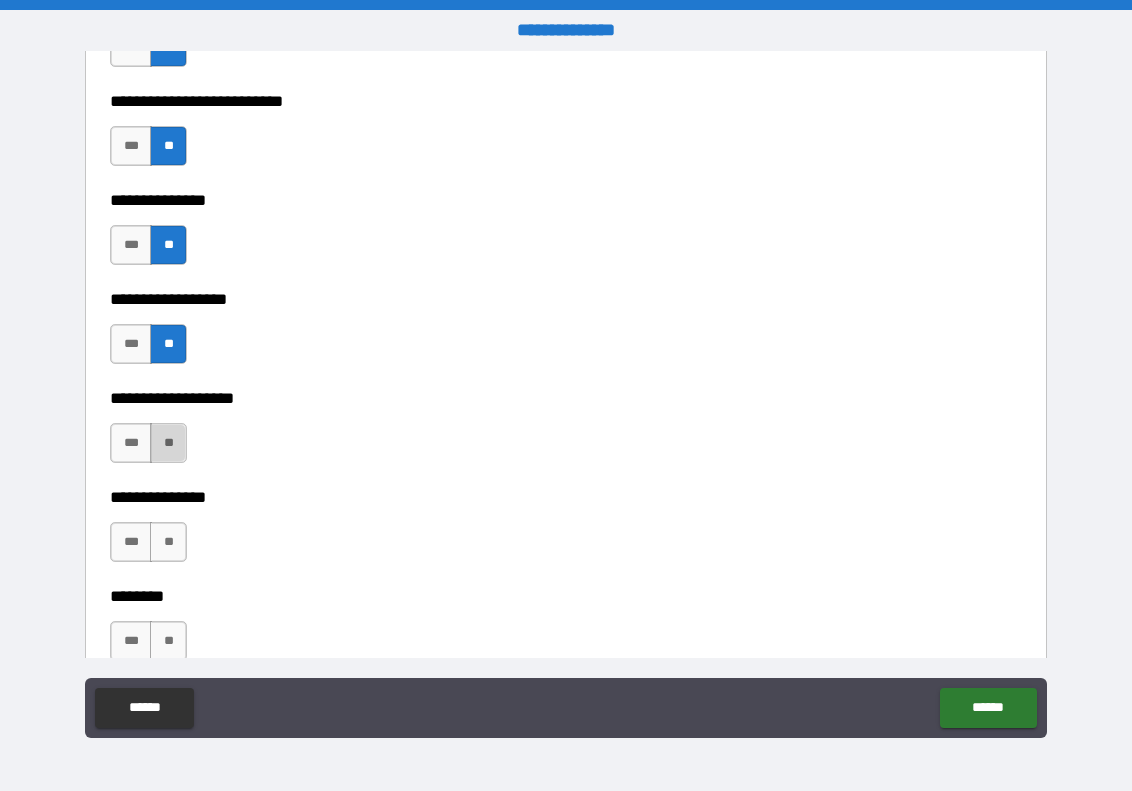 click on "**" at bounding box center [168, 443] 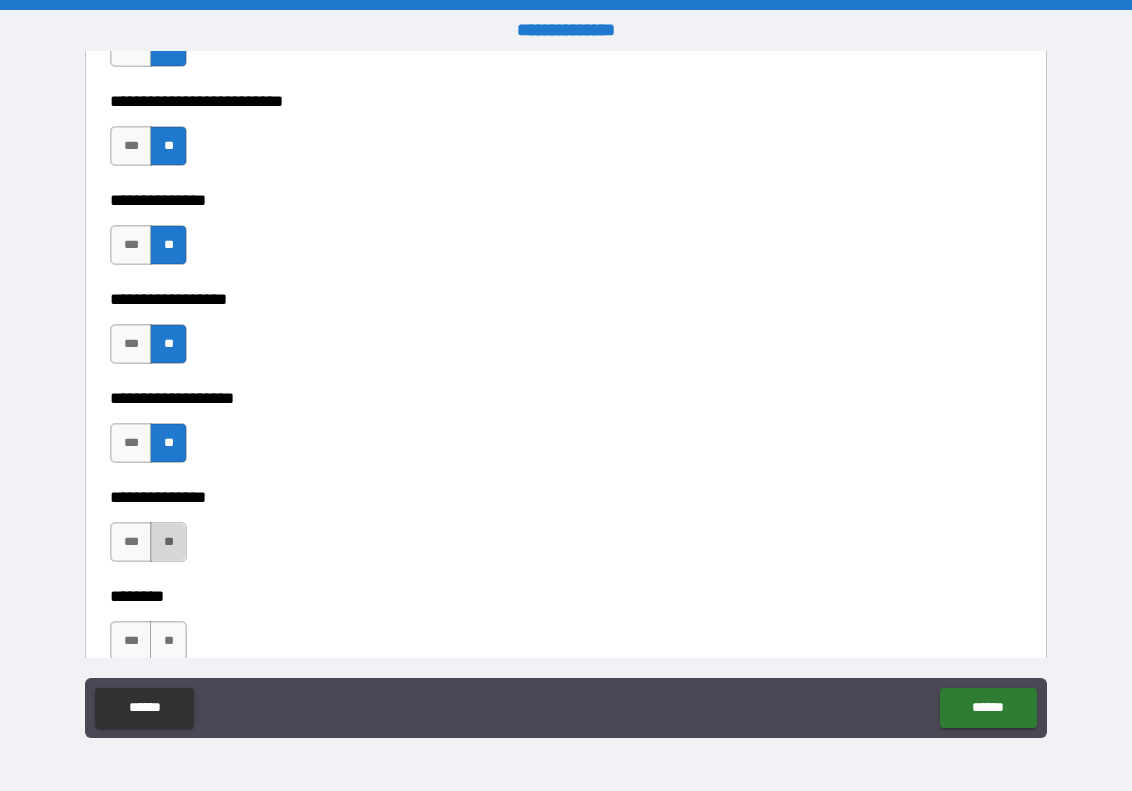 drag, startPoint x: 169, startPoint y: 542, endPoint x: 182, endPoint y: 532, distance: 16.40122 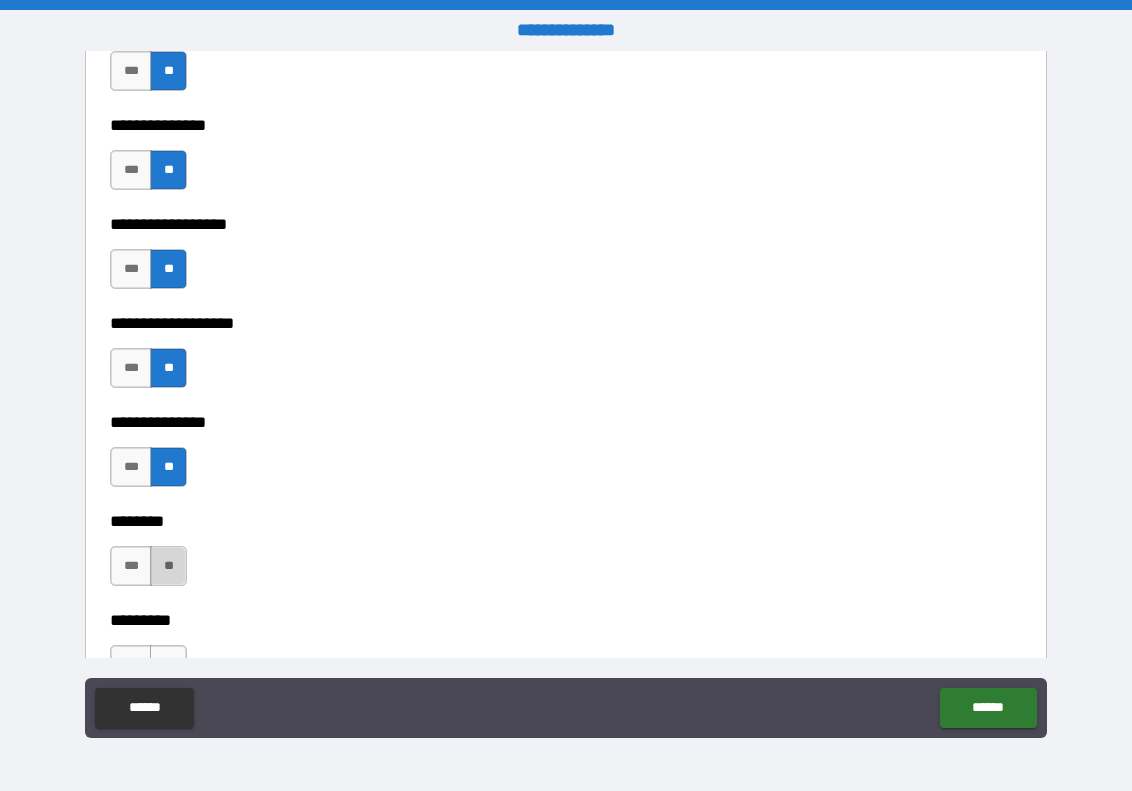 click on "**" at bounding box center [168, 566] 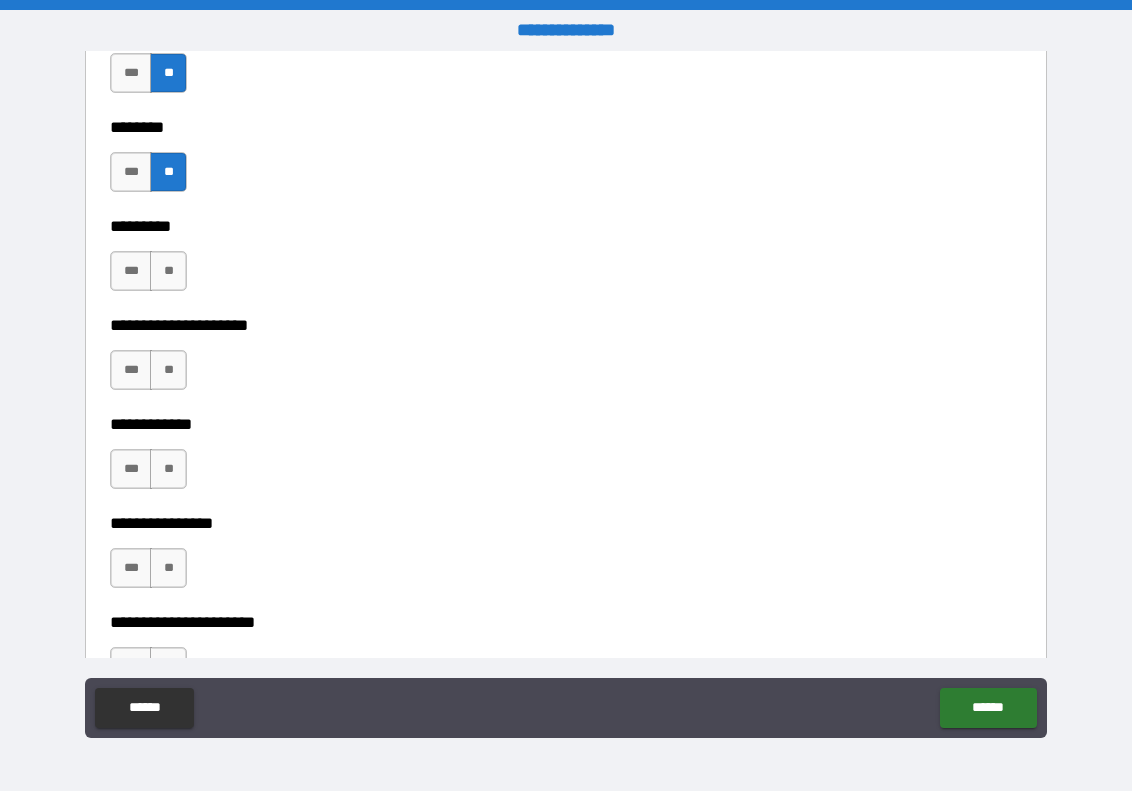 scroll, scrollTop: 5795, scrollLeft: 0, axis: vertical 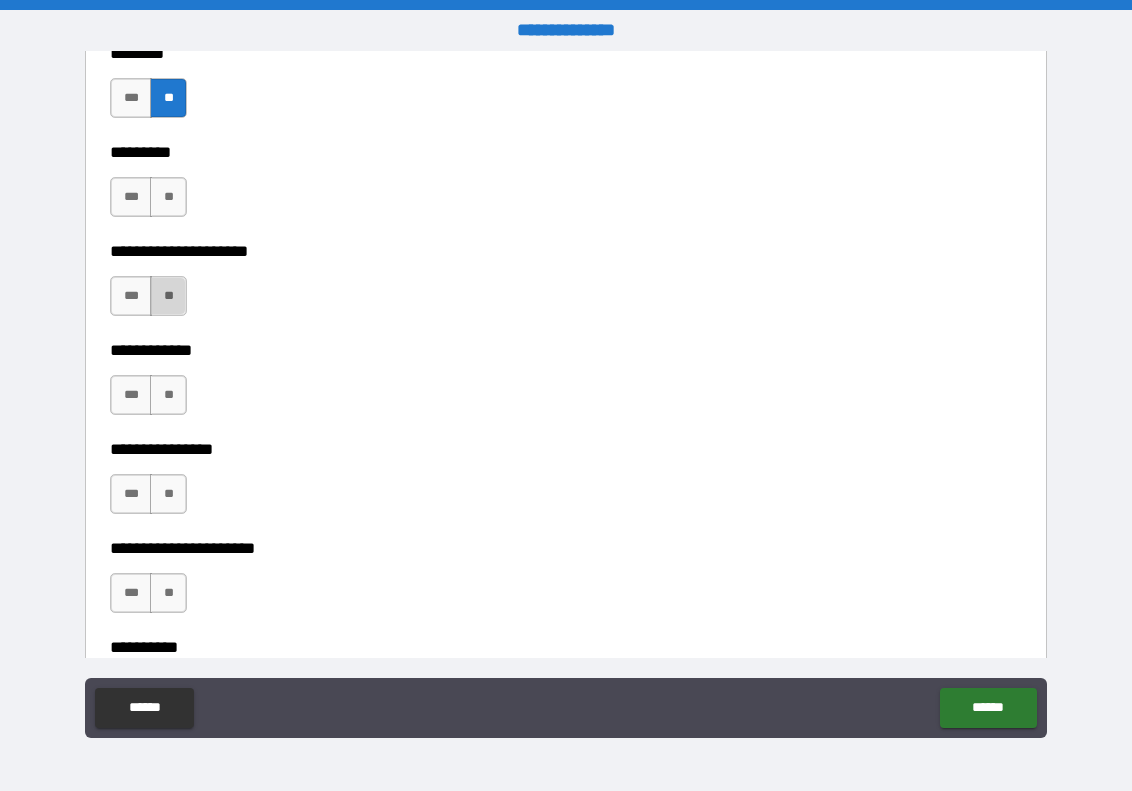 click on "**" at bounding box center [168, 296] 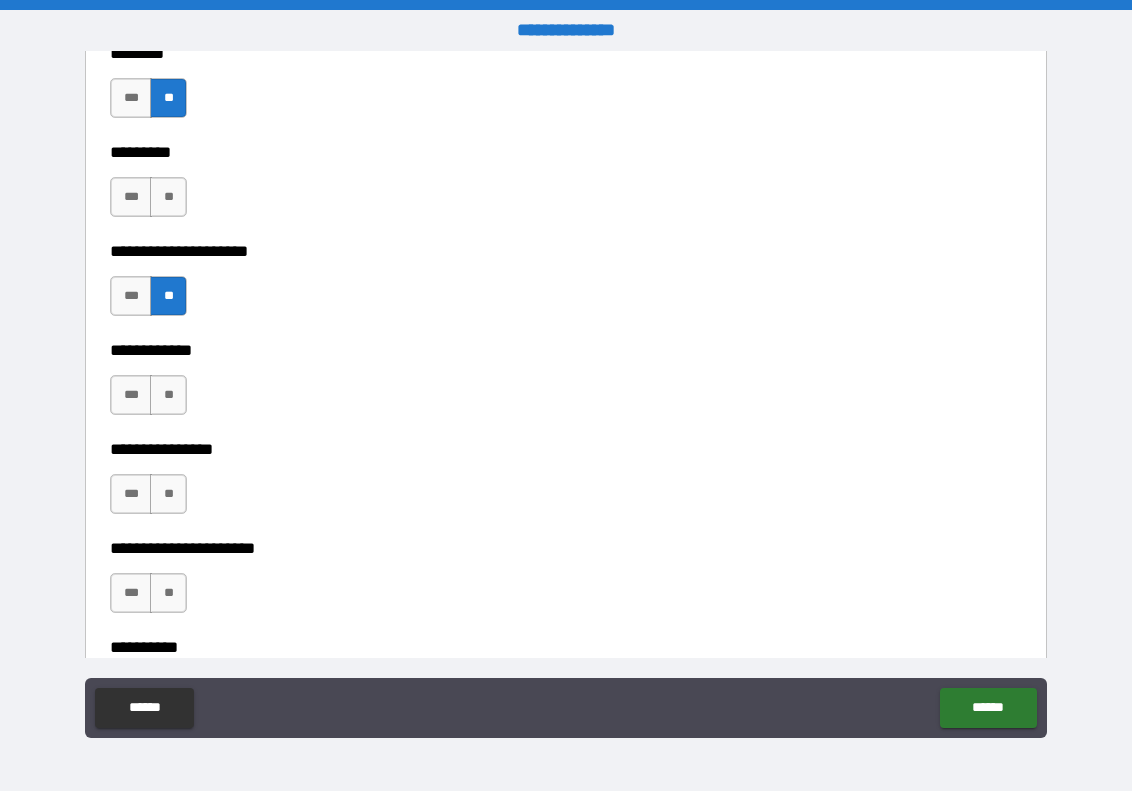 click on "**" at bounding box center [168, 197] 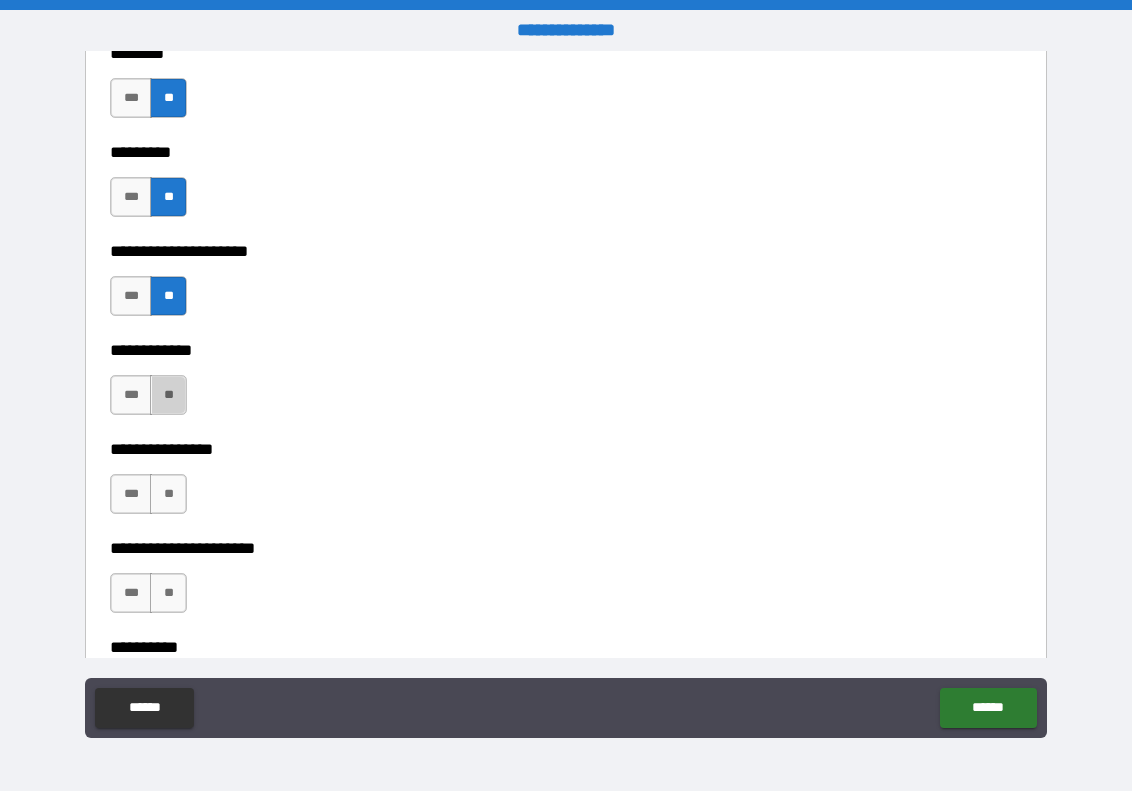 drag, startPoint x: 169, startPoint y: 392, endPoint x: 168, endPoint y: 420, distance: 28.01785 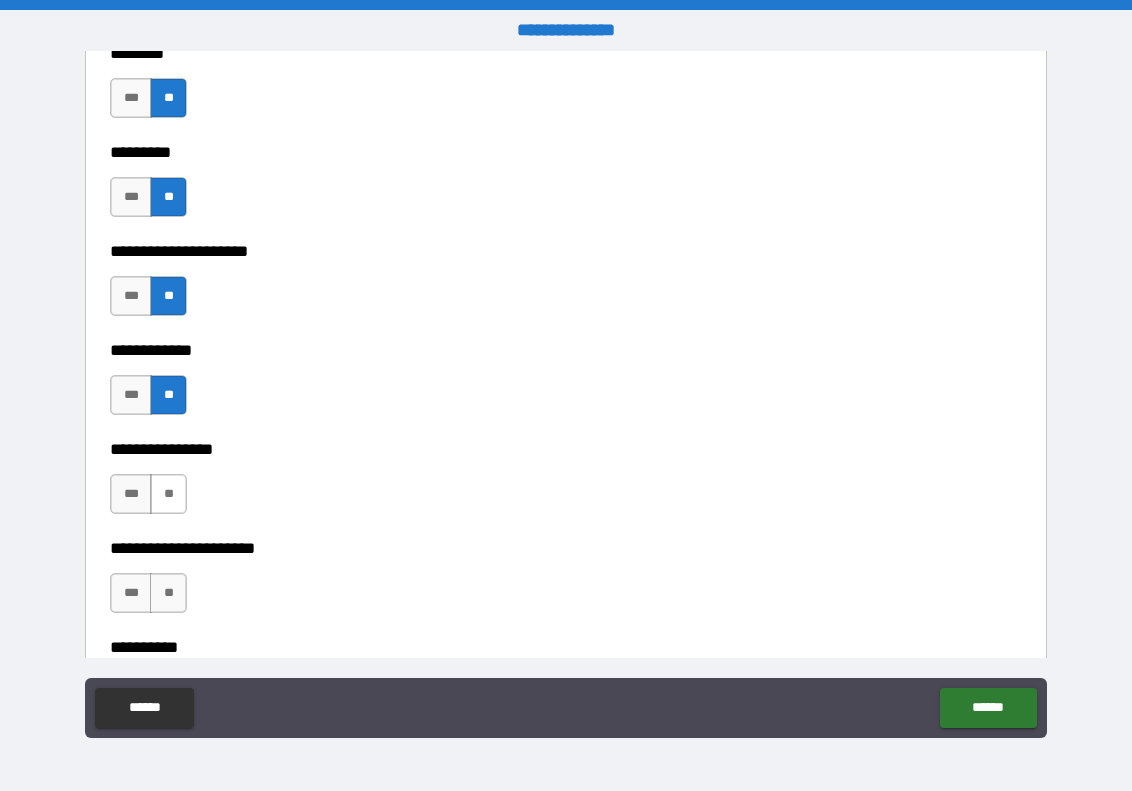 click on "**" at bounding box center (168, 494) 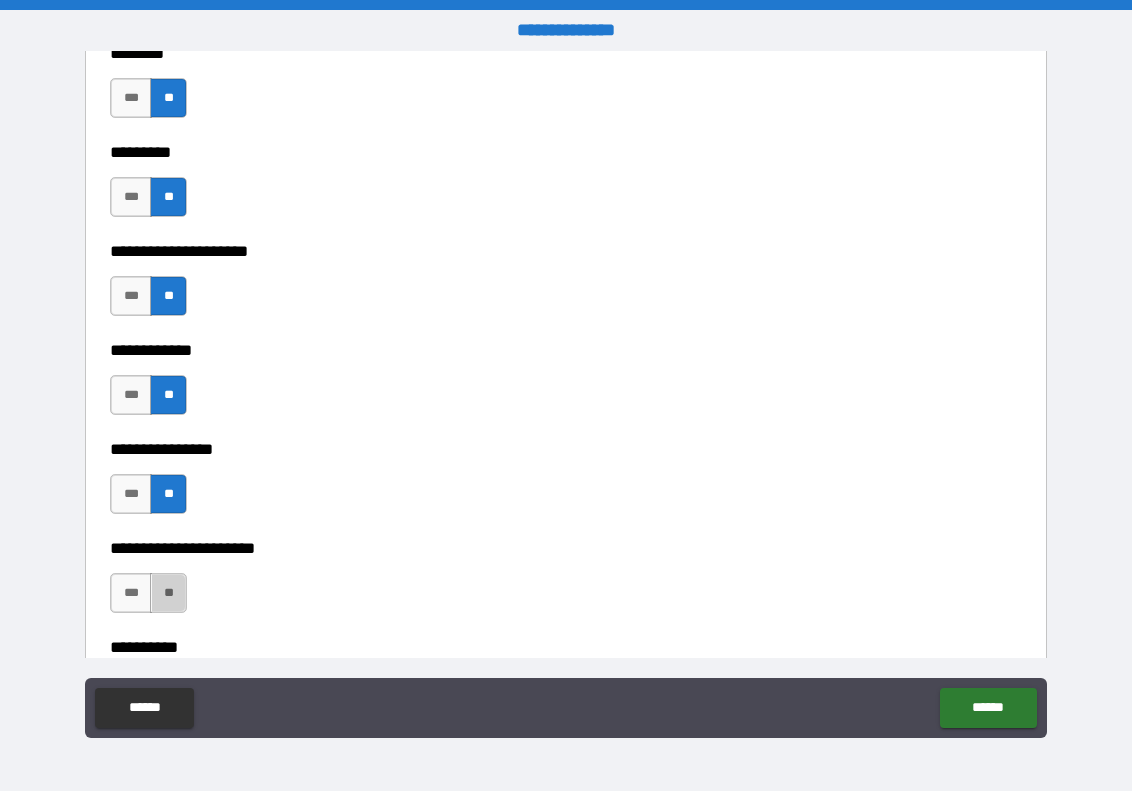 drag, startPoint x: 169, startPoint y: 588, endPoint x: 199, endPoint y: 568, distance: 36.05551 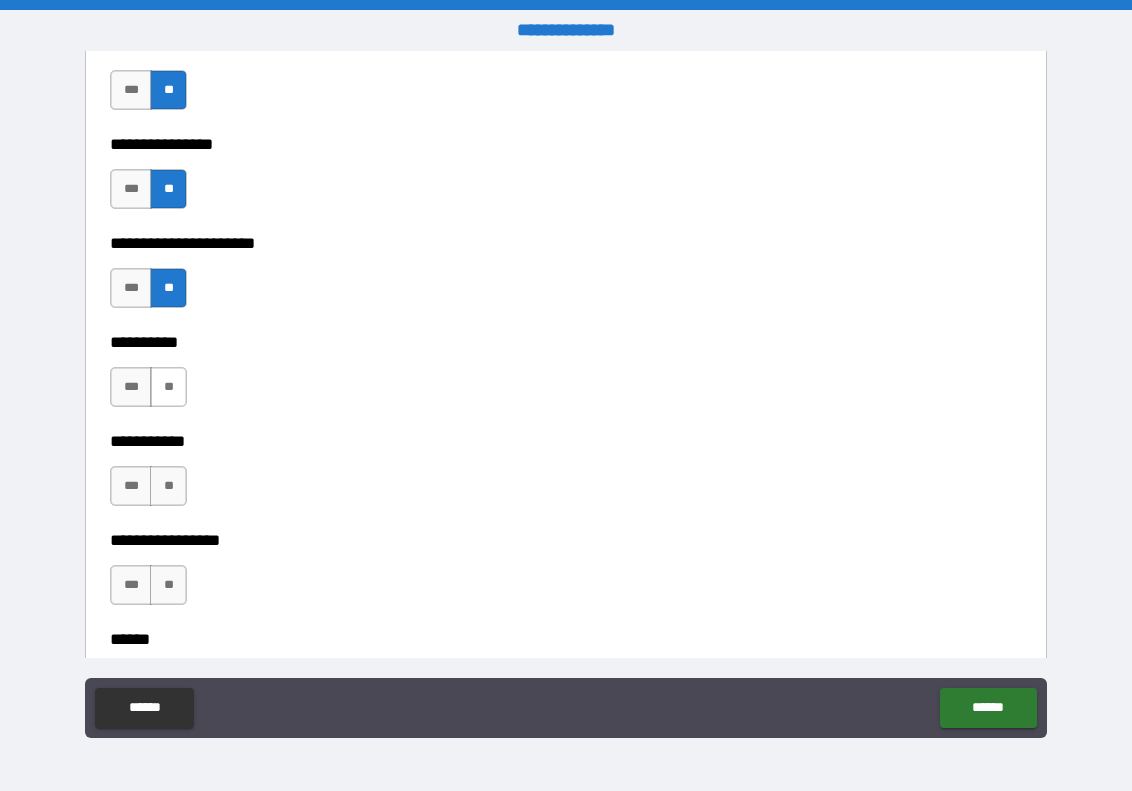 scroll, scrollTop: 6105, scrollLeft: 0, axis: vertical 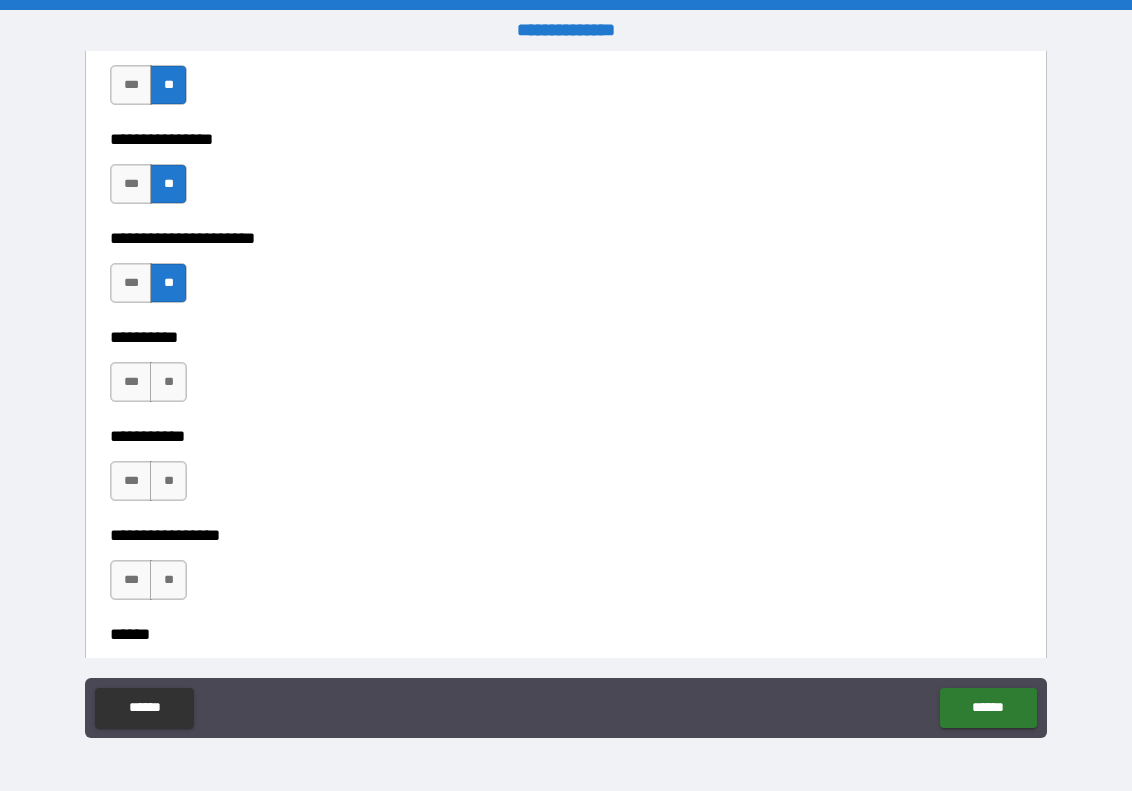 drag, startPoint x: 162, startPoint y: 361, endPoint x: 183, endPoint y: 431, distance: 73.082146 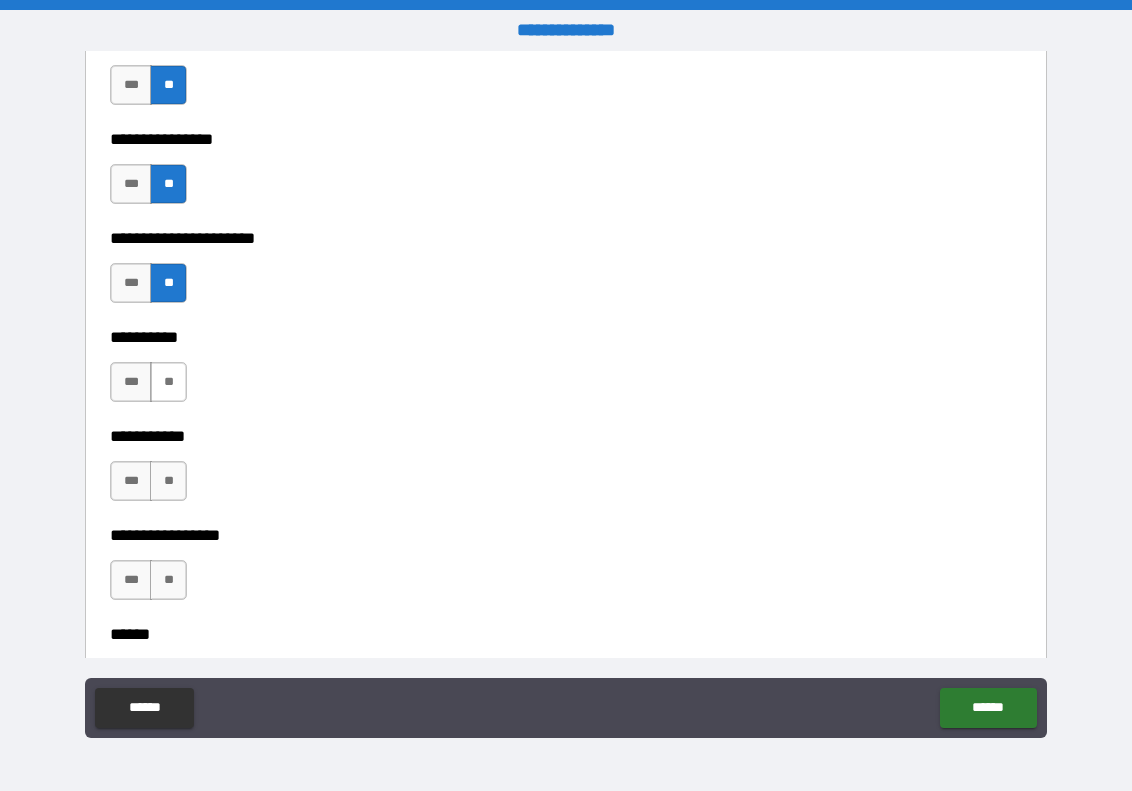 click on "**" at bounding box center (168, 382) 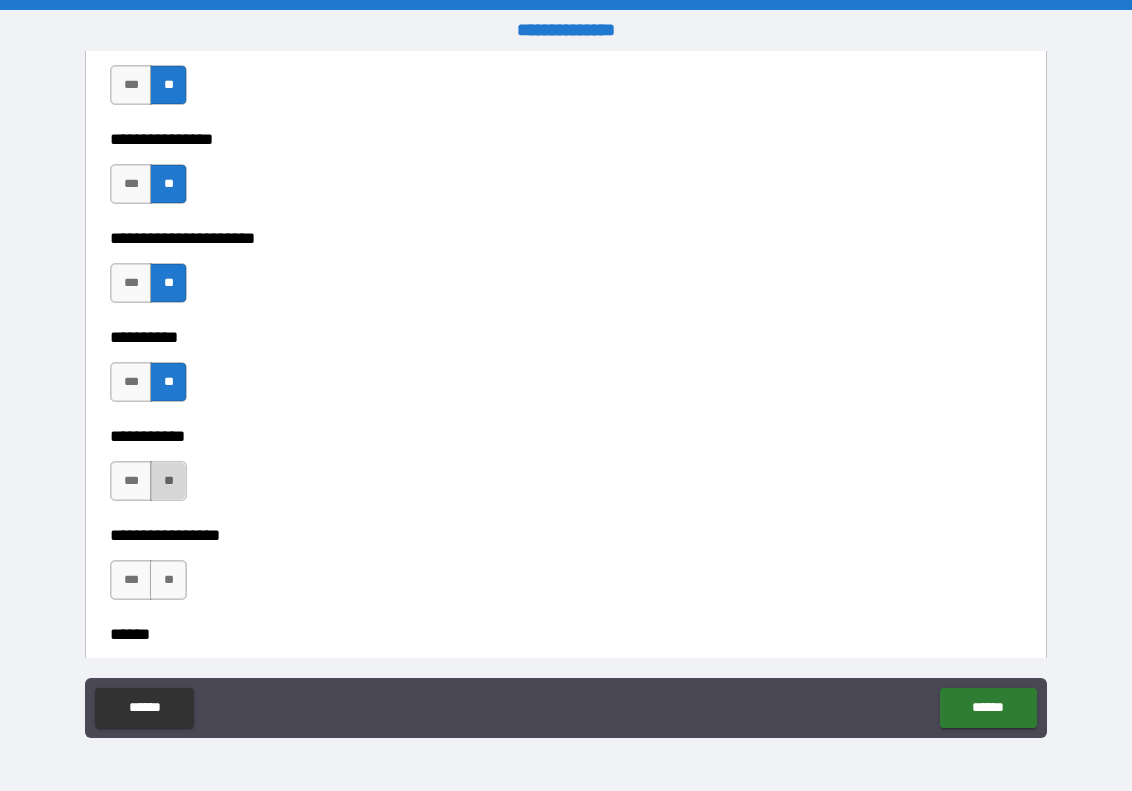 drag, startPoint x: 161, startPoint y: 474, endPoint x: 166, endPoint y: 489, distance: 15.811388 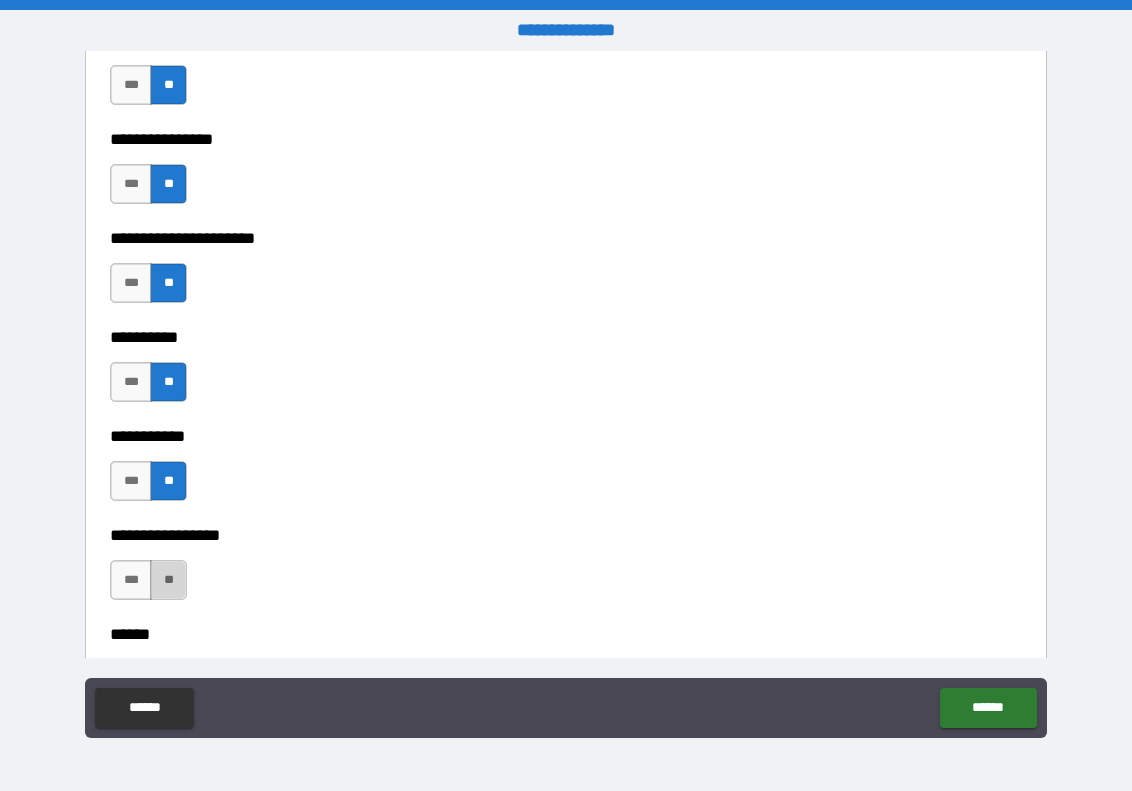 drag, startPoint x: 161, startPoint y: 589, endPoint x: 175, endPoint y: 580, distance: 16.643316 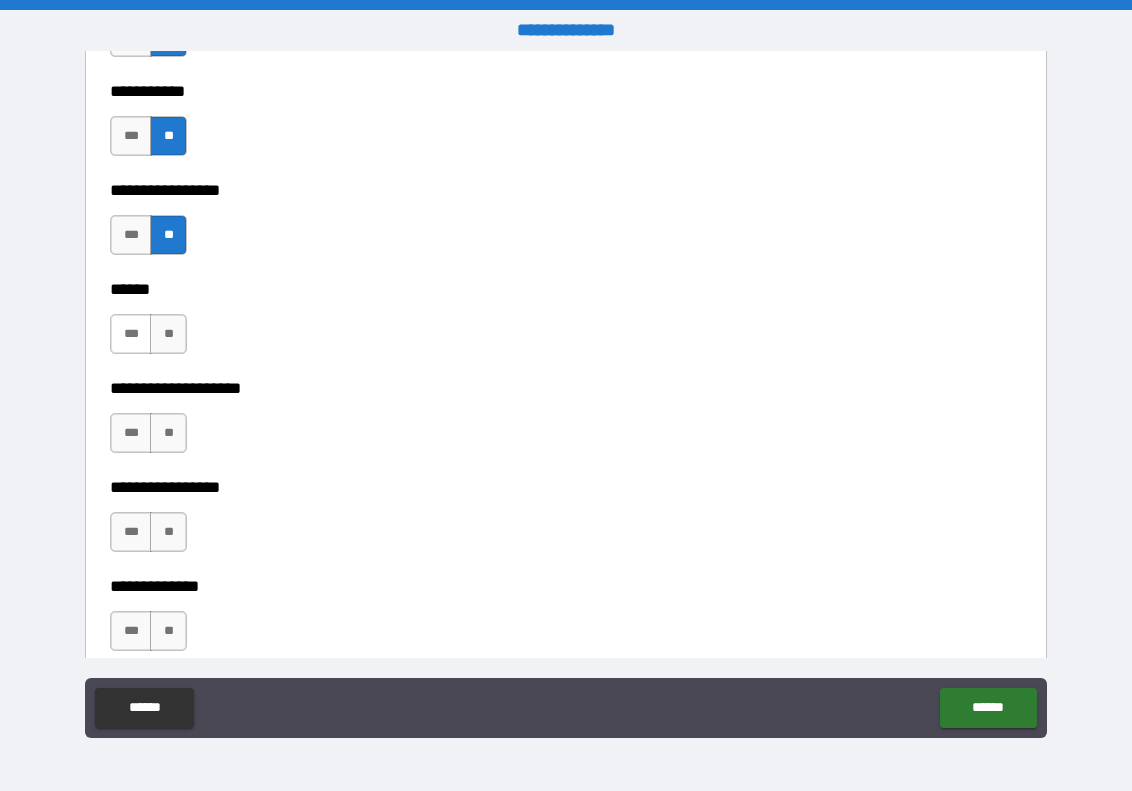 scroll, scrollTop: 6456, scrollLeft: 0, axis: vertical 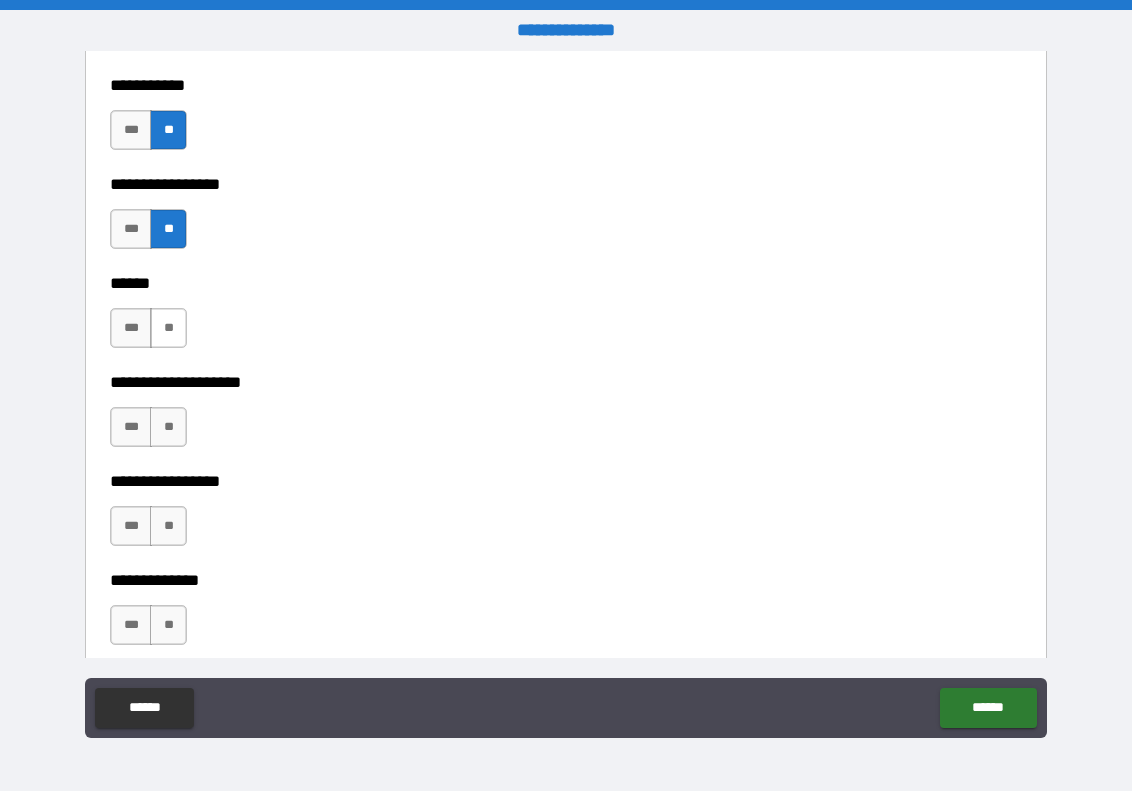 click on "**" at bounding box center [168, 328] 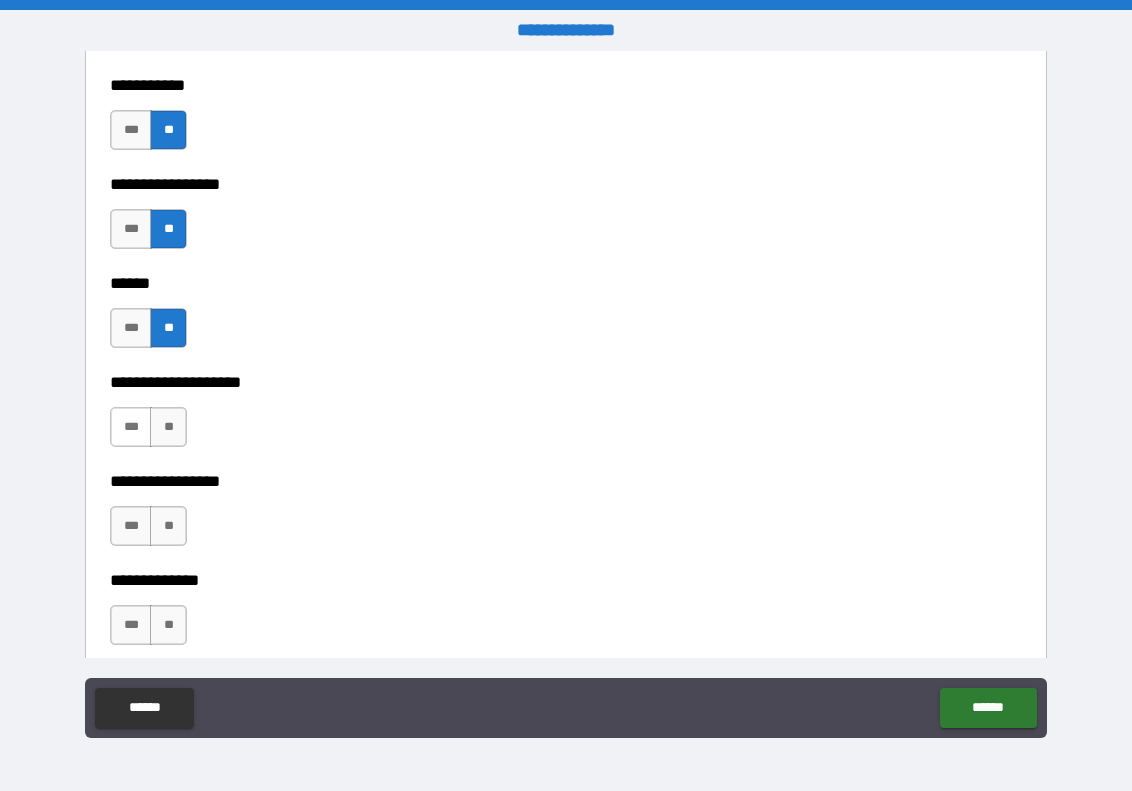 click on "***" at bounding box center [131, 427] 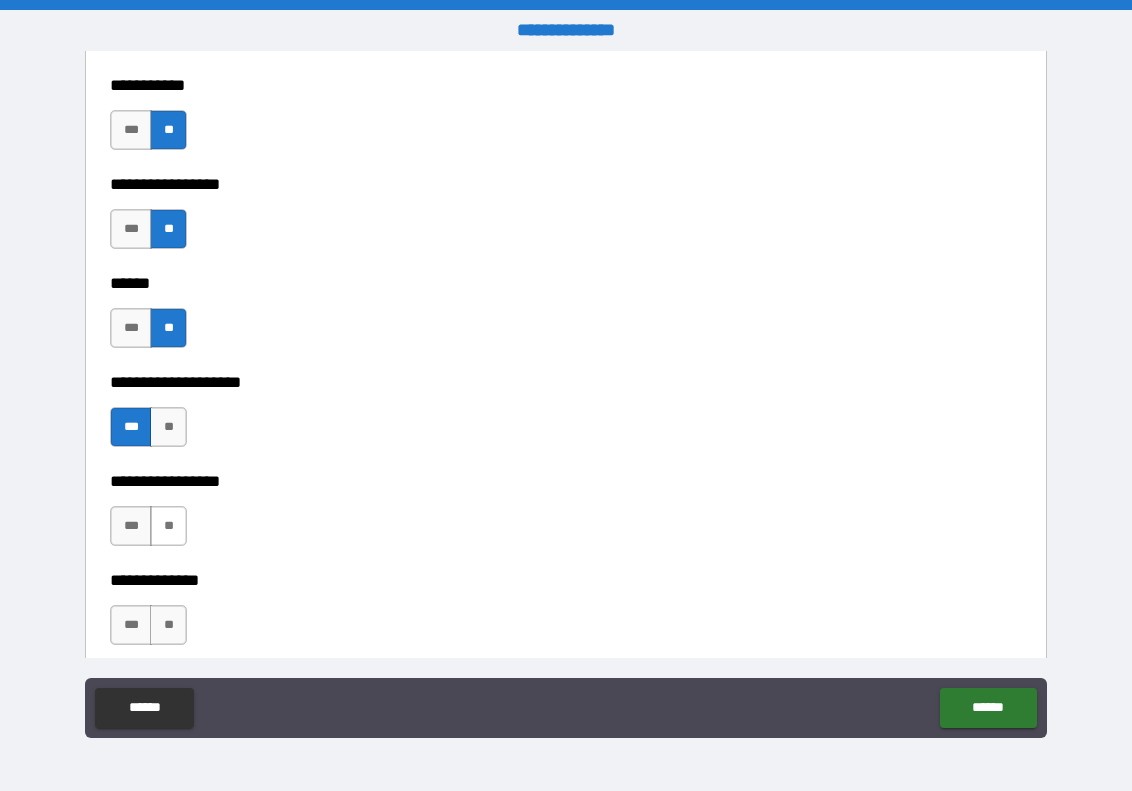 click on "**" at bounding box center (168, 526) 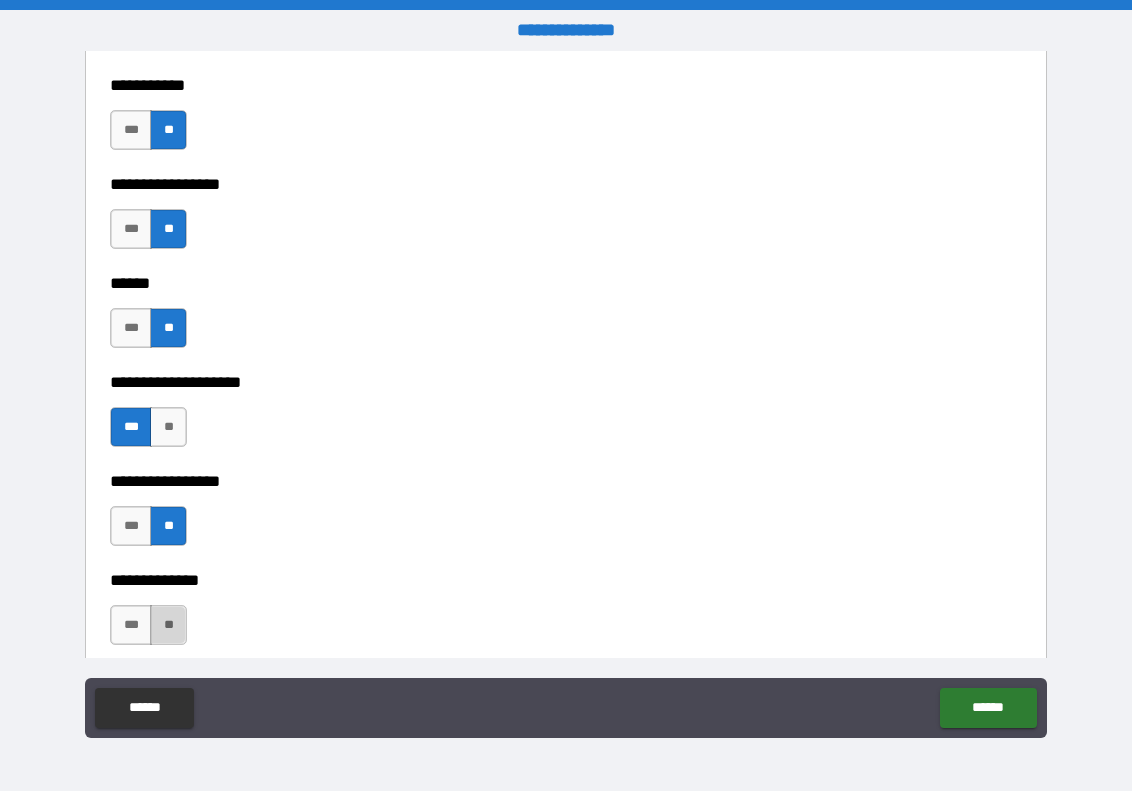drag, startPoint x: 166, startPoint y: 625, endPoint x: 185, endPoint y: 615, distance: 21.470911 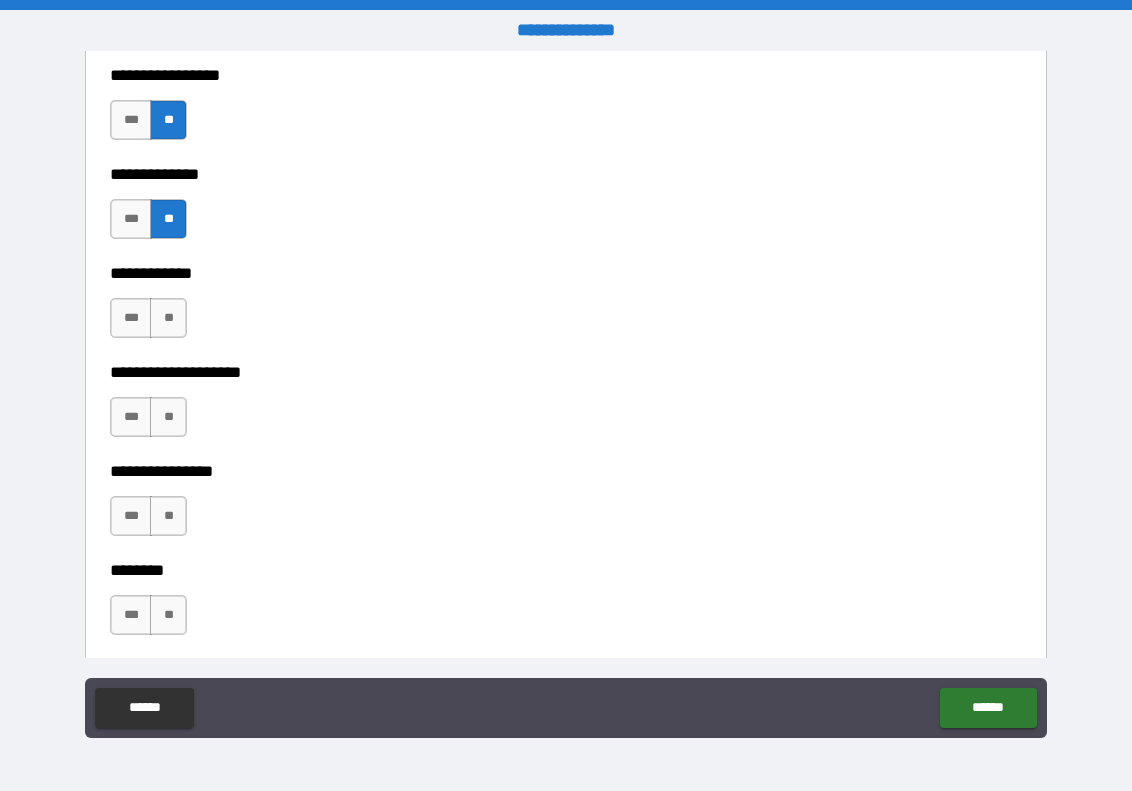 scroll, scrollTop: 6882, scrollLeft: 0, axis: vertical 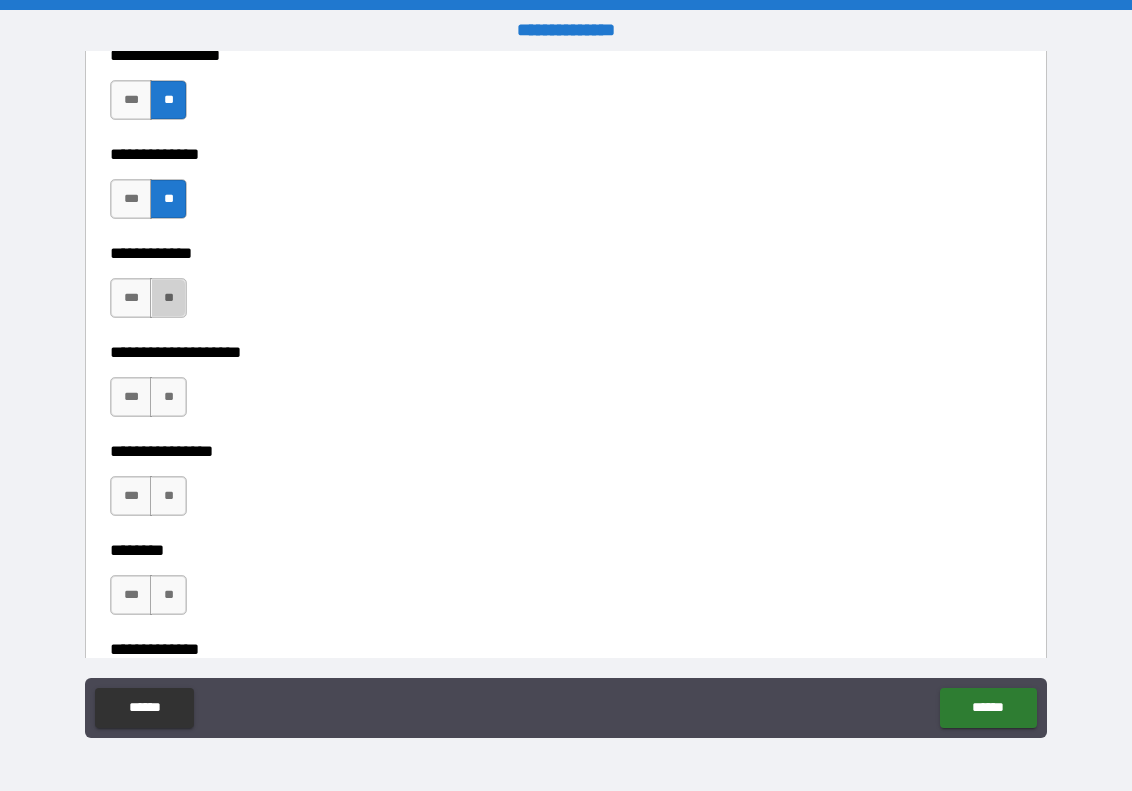 drag, startPoint x: 166, startPoint y: 304, endPoint x: 171, endPoint y: 327, distance: 23.537205 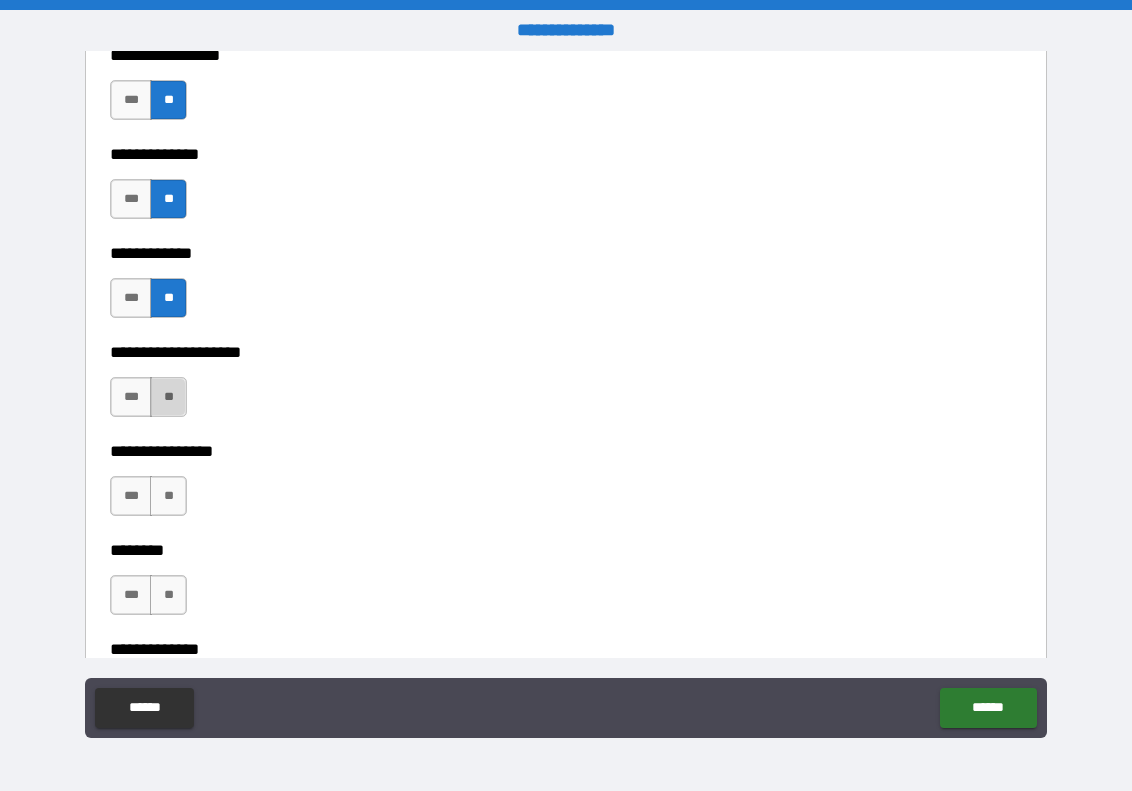 click on "**" at bounding box center [168, 397] 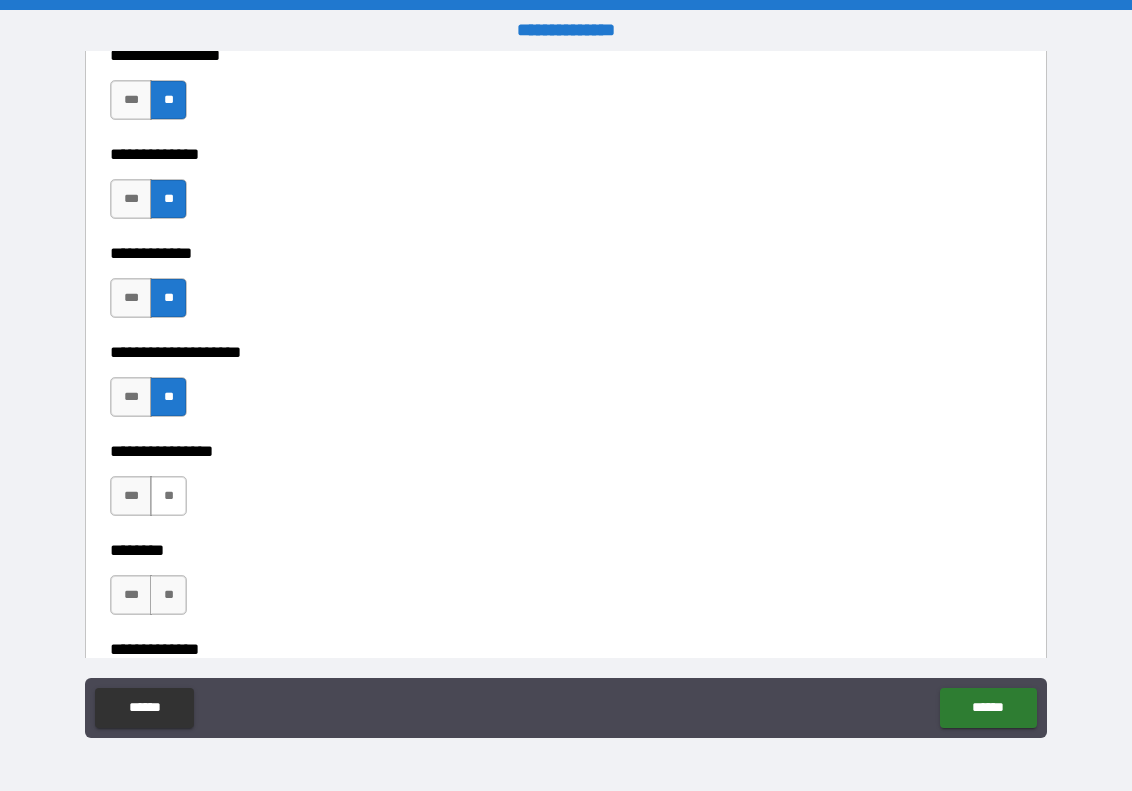 click on "**" at bounding box center [168, 496] 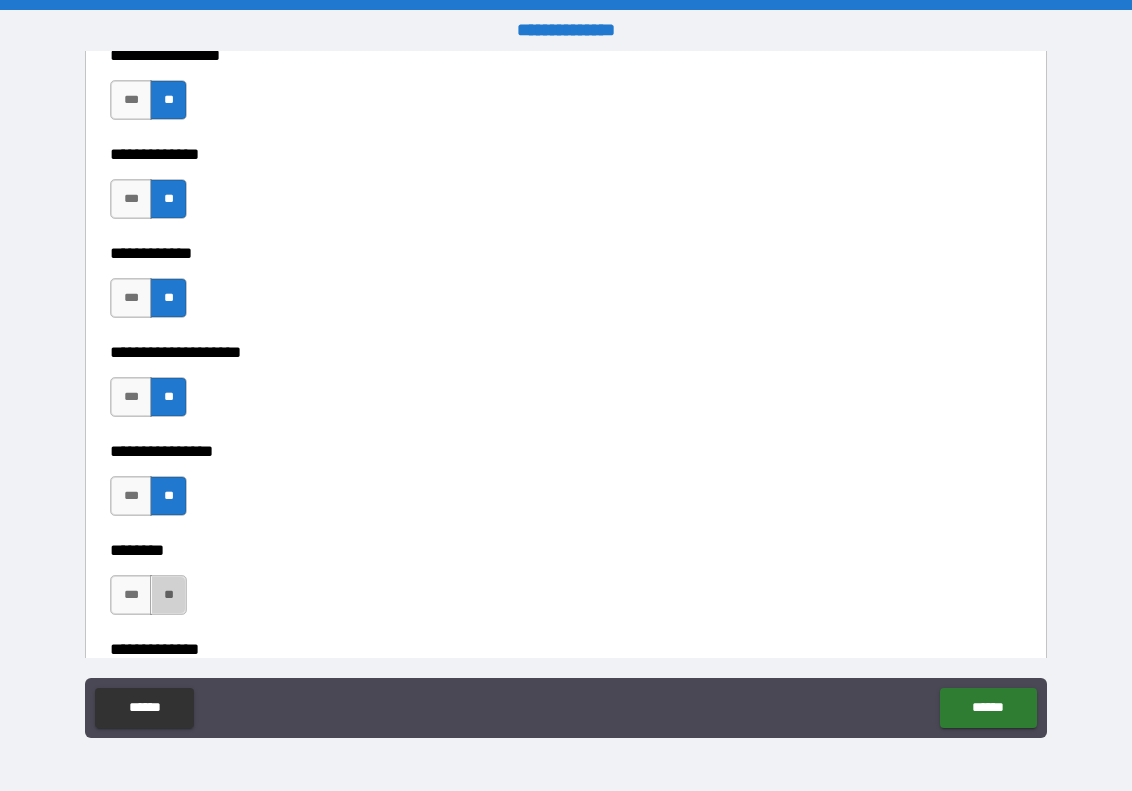 drag, startPoint x: 177, startPoint y: 585, endPoint x: 206, endPoint y: 573, distance: 31.38471 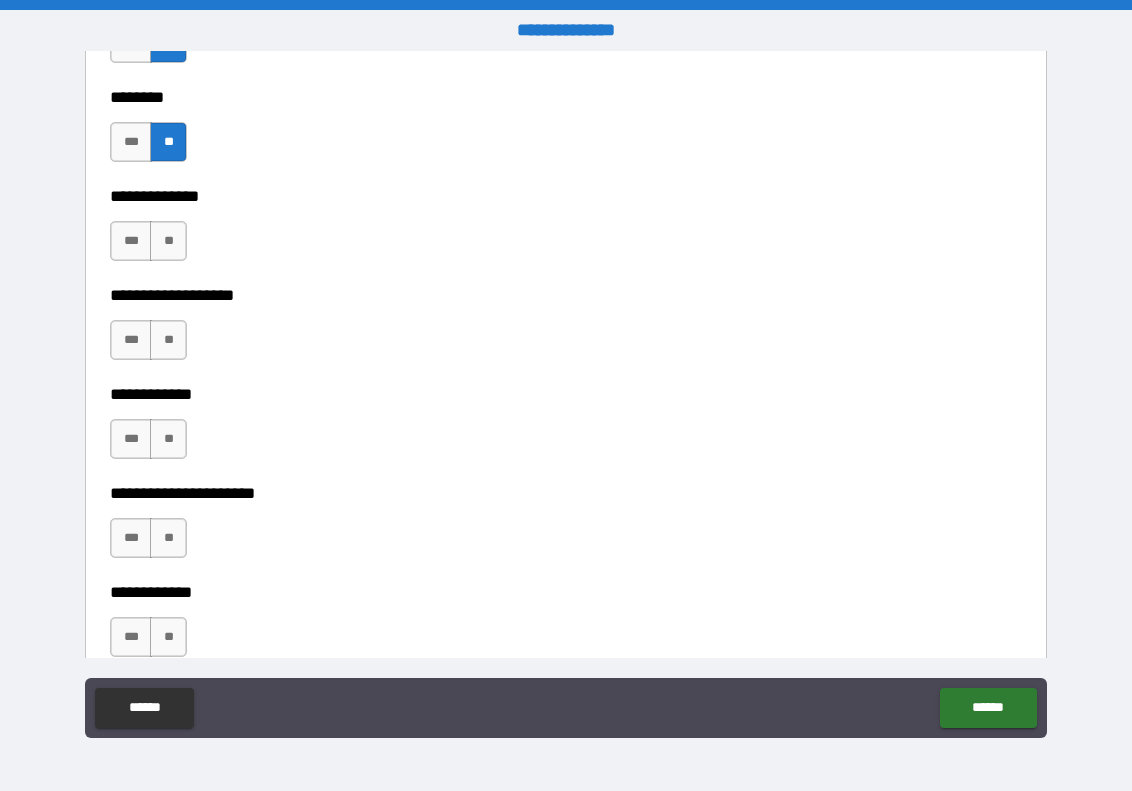 scroll, scrollTop: 7323, scrollLeft: 0, axis: vertical 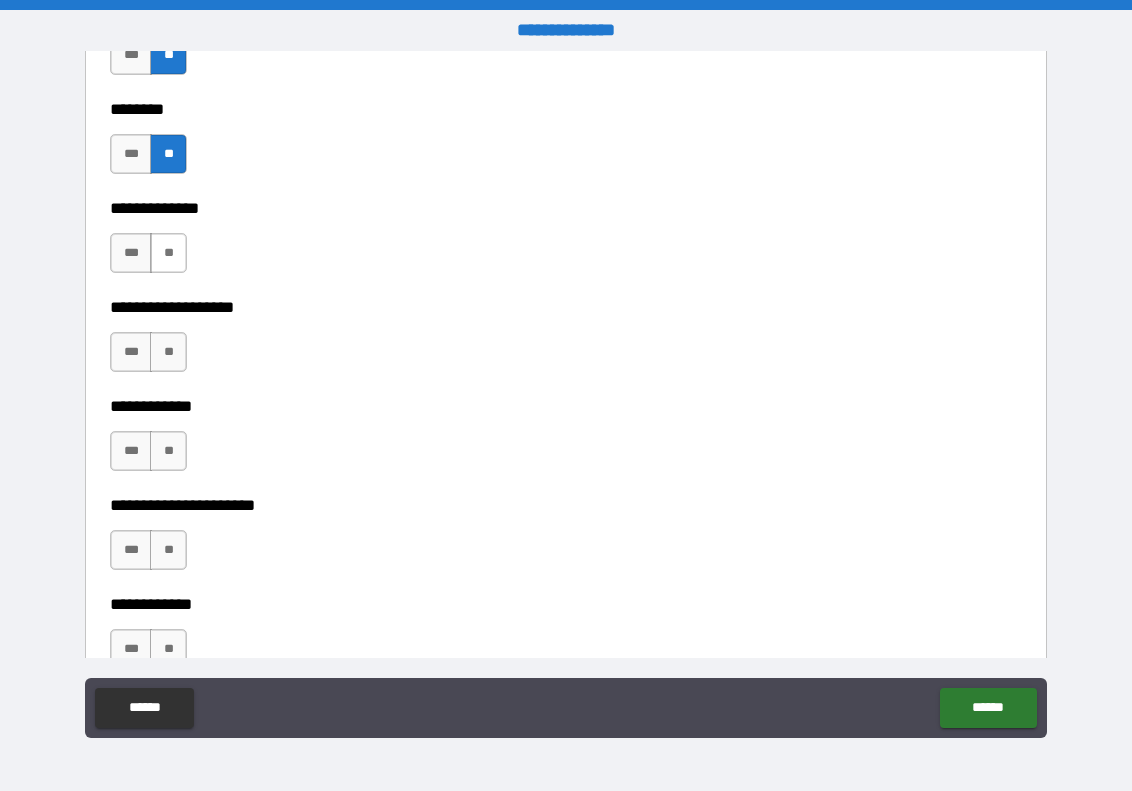 click on "**" at bounding box center (168, 253) 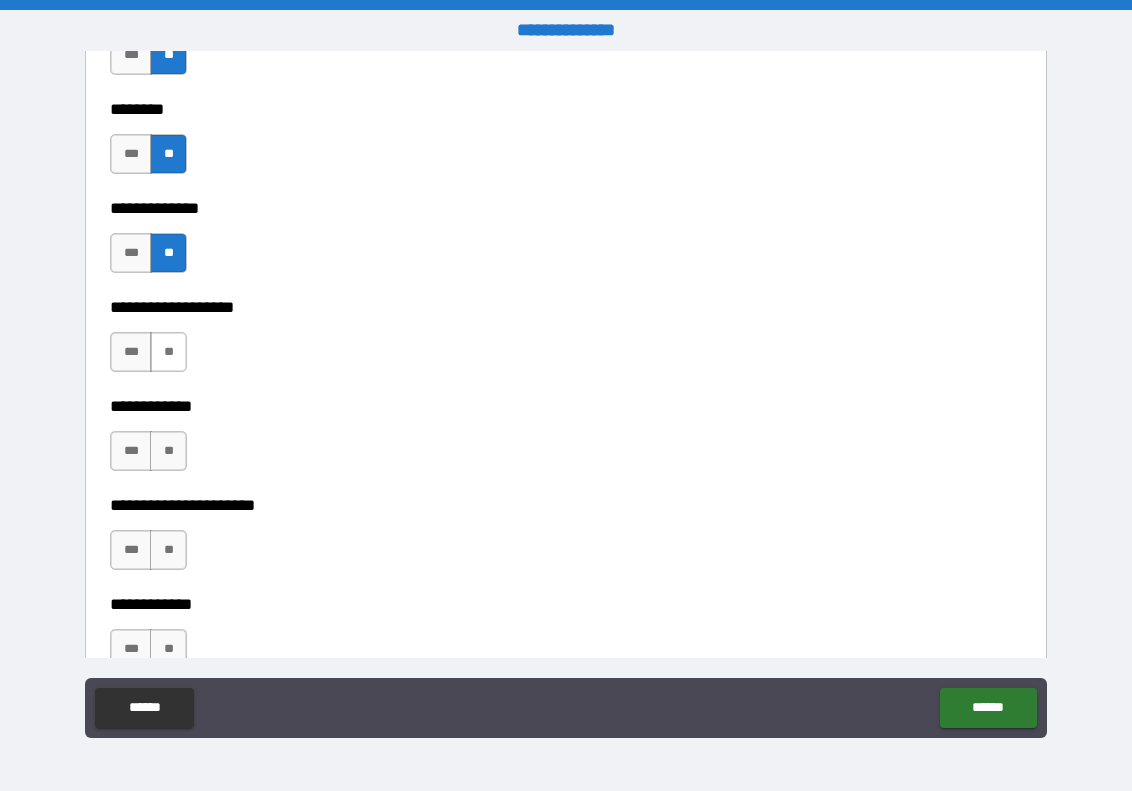 click on "**" at bounding box center (168, 352) 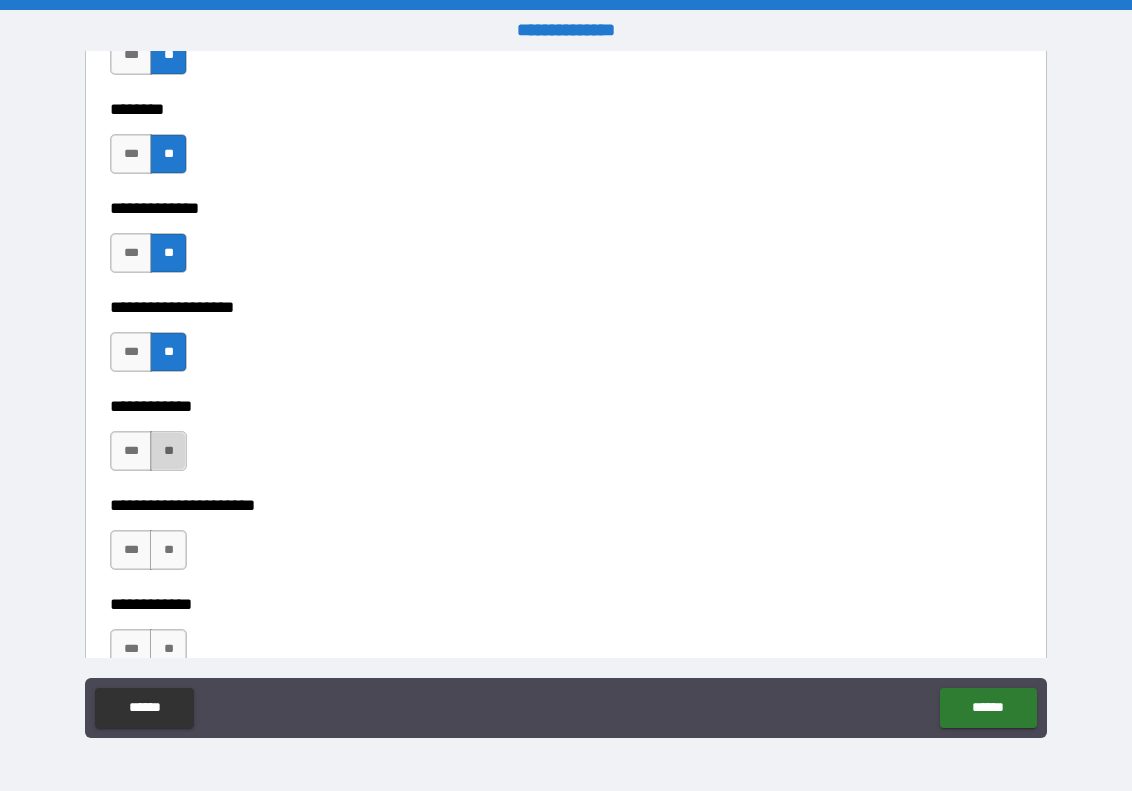 click on "**" at bounding box center [168, 451] 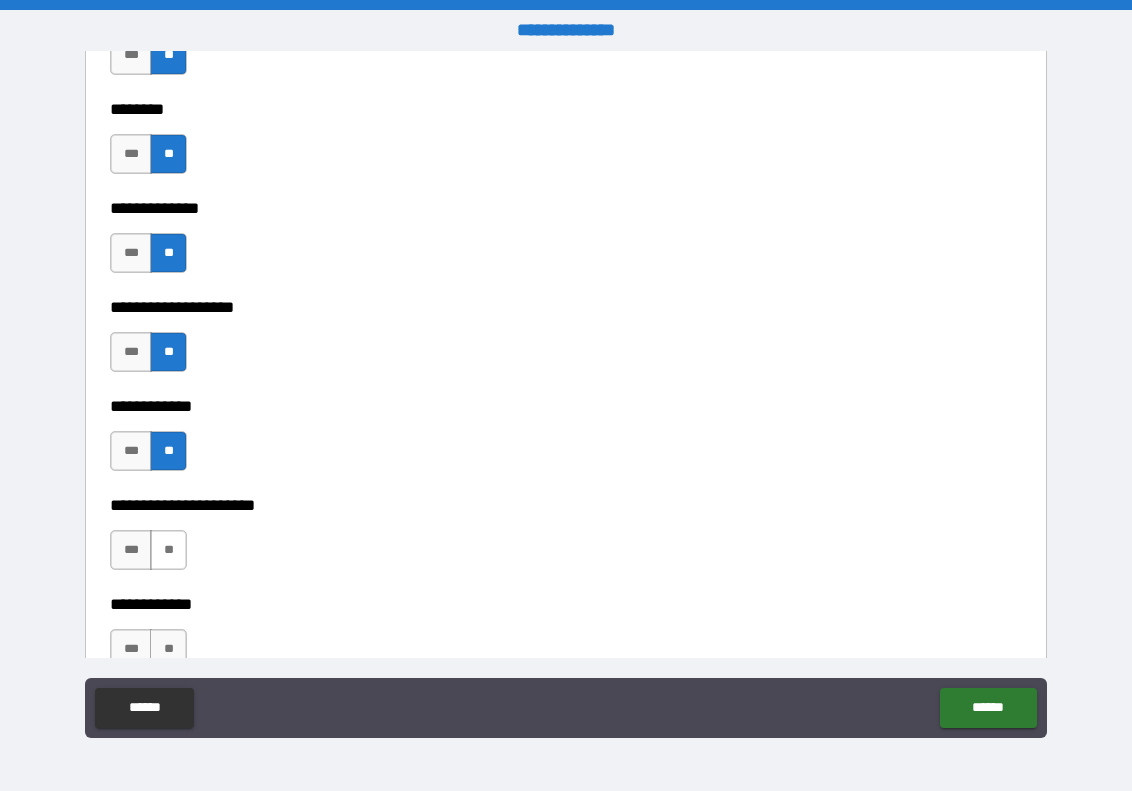 click on "**" at bounding box center (168, 550) 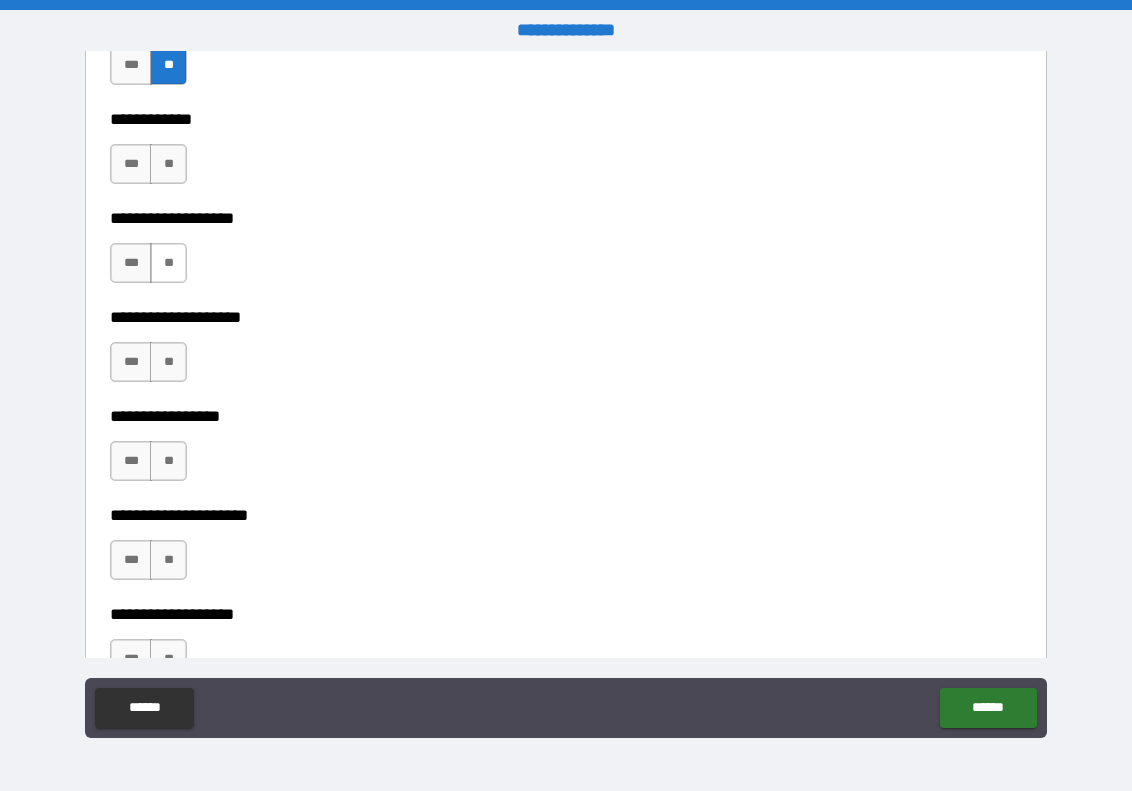 scroll, scrollTop: 7833, scrollLeft: 0, axis: vertical 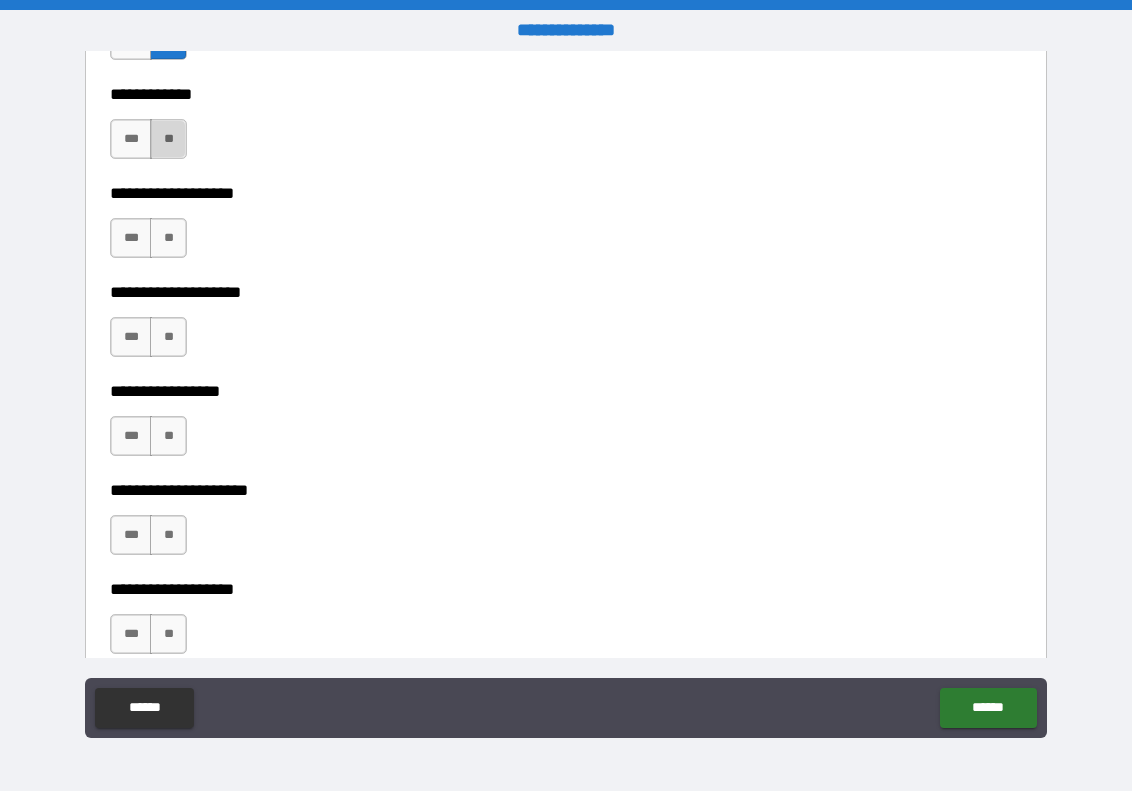 click on "**" at bounding box center [168, 139] 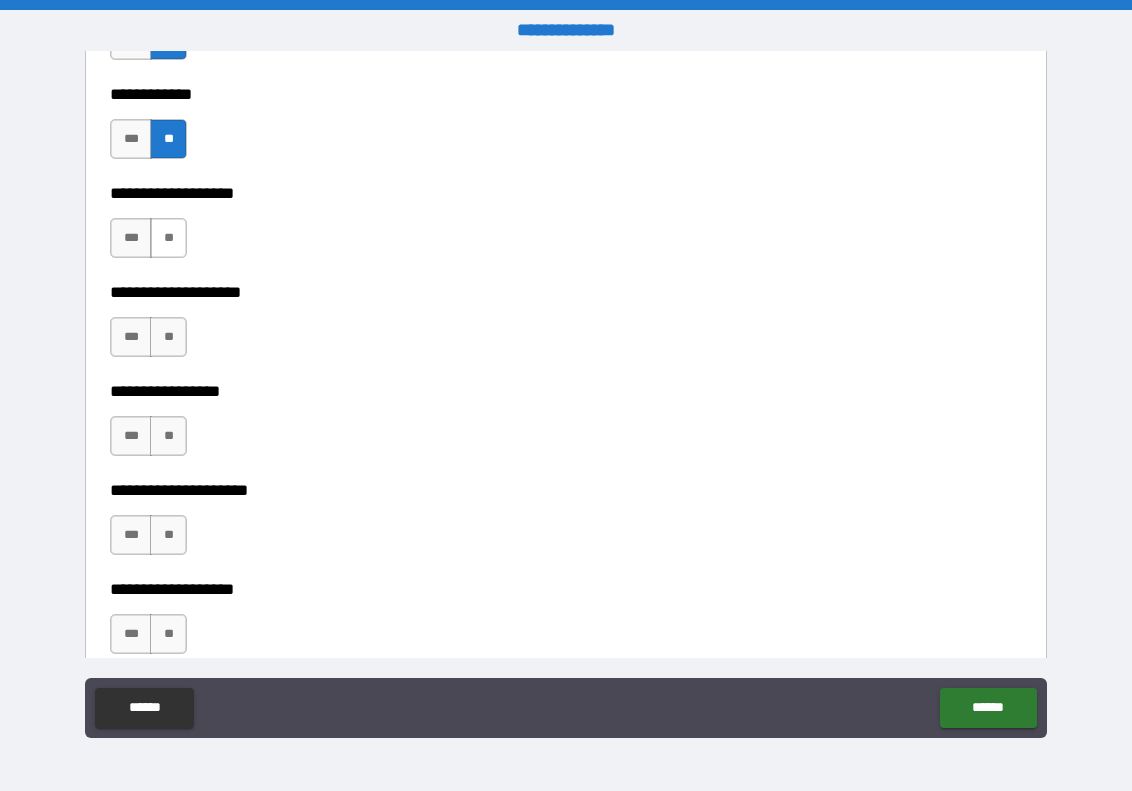 click on "**" at bounding box center [168, 238] 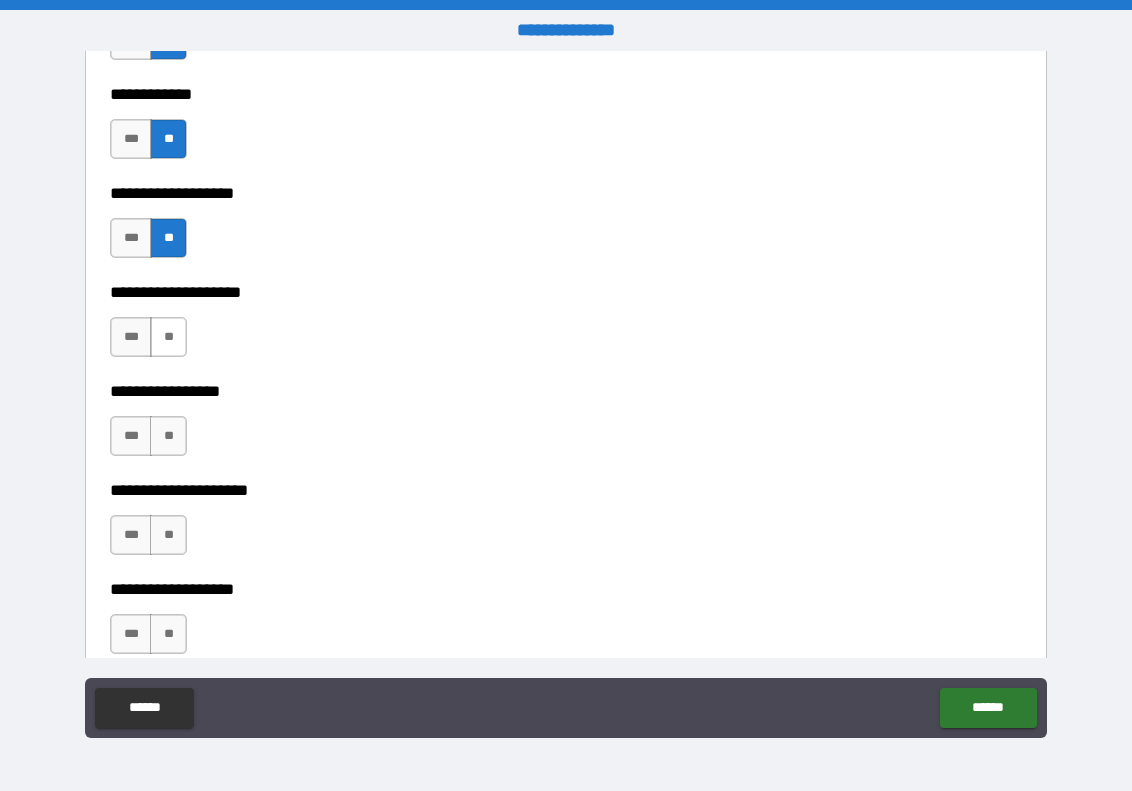 click on "**" at bounding box center [168, 337] 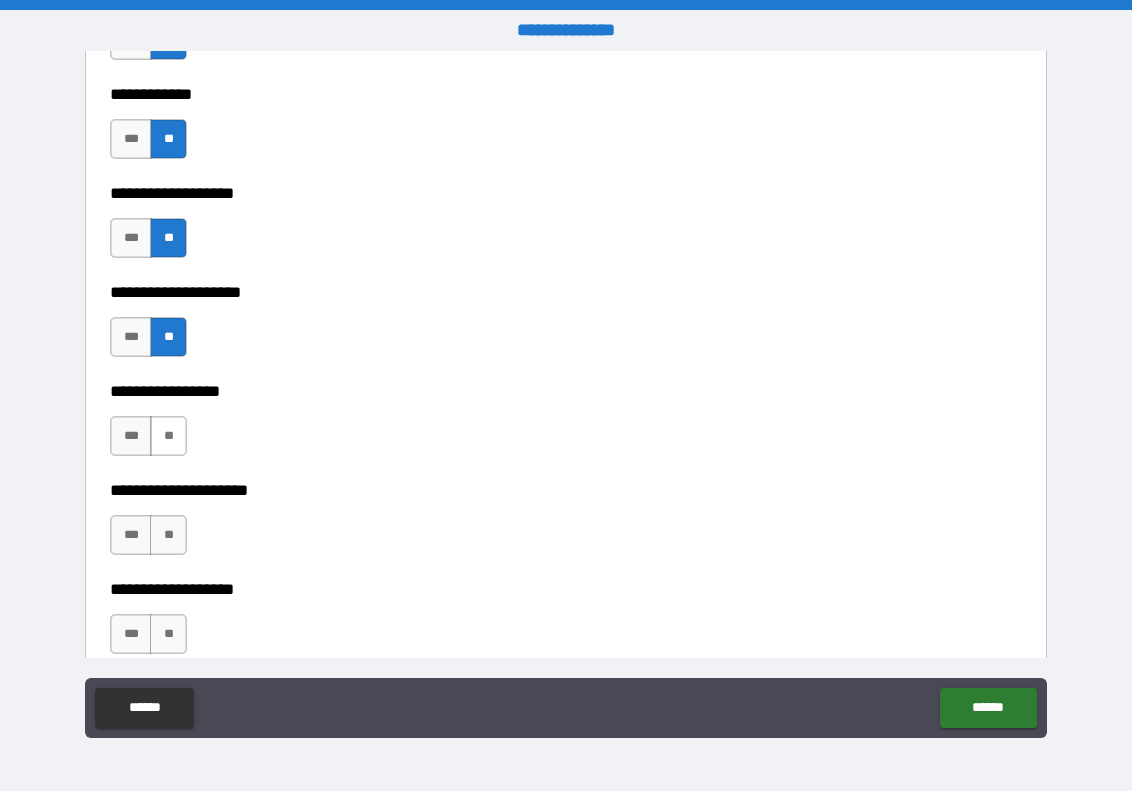 click on "**" at bounding box center (168, 436) 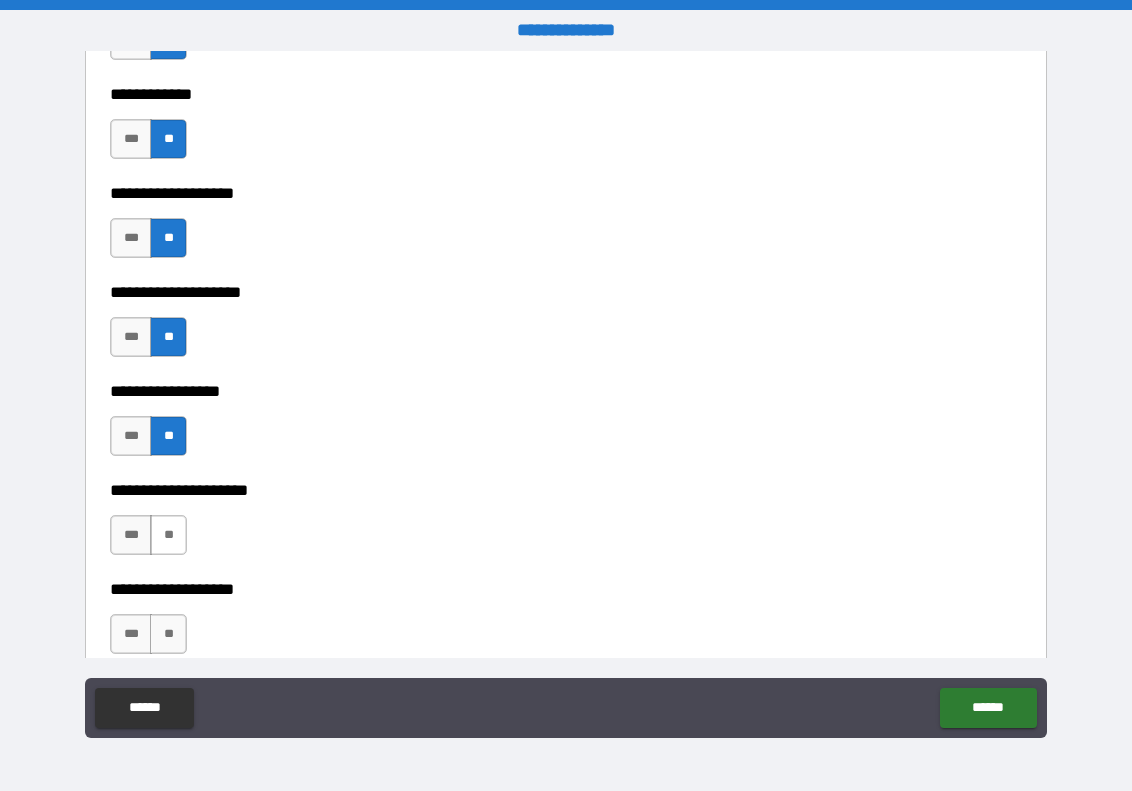 drag, startPoint x: 162, startPoint y: 530, endPoint x: 179, endPoint y: 529, distance: 17.029387 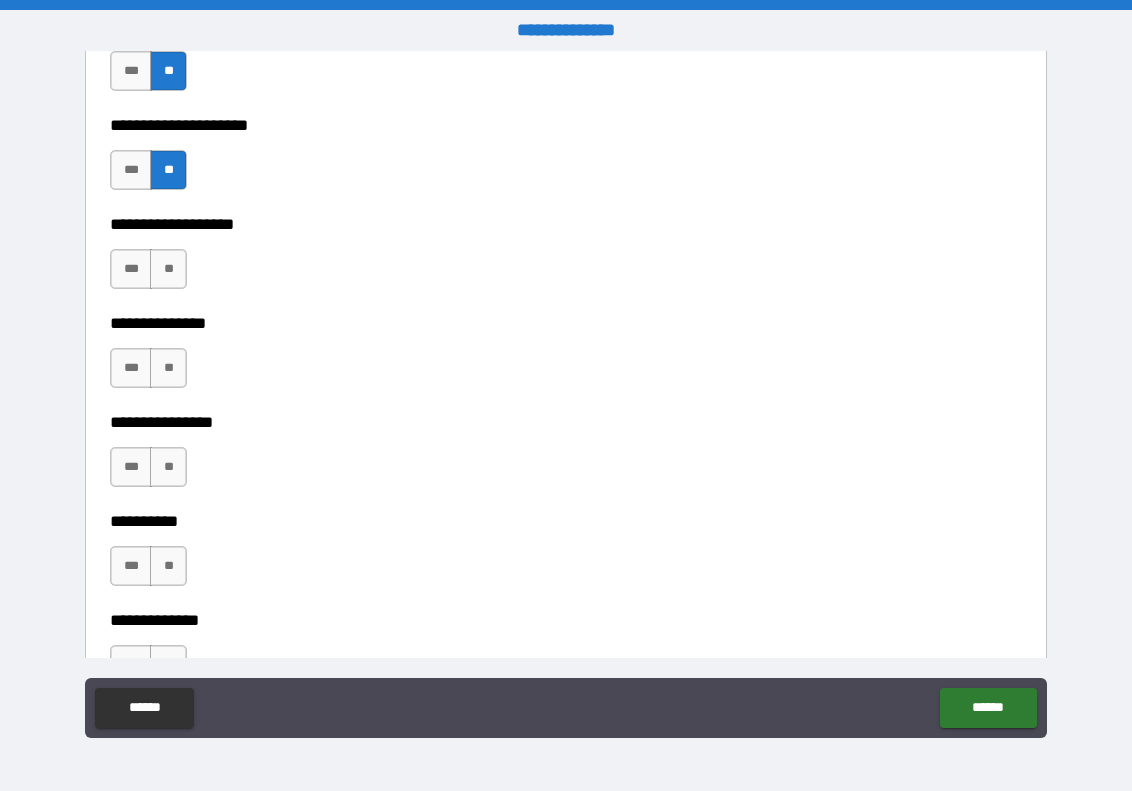 scroll, scrollTop: 8211, scrollLeft: 0, axis: vertical 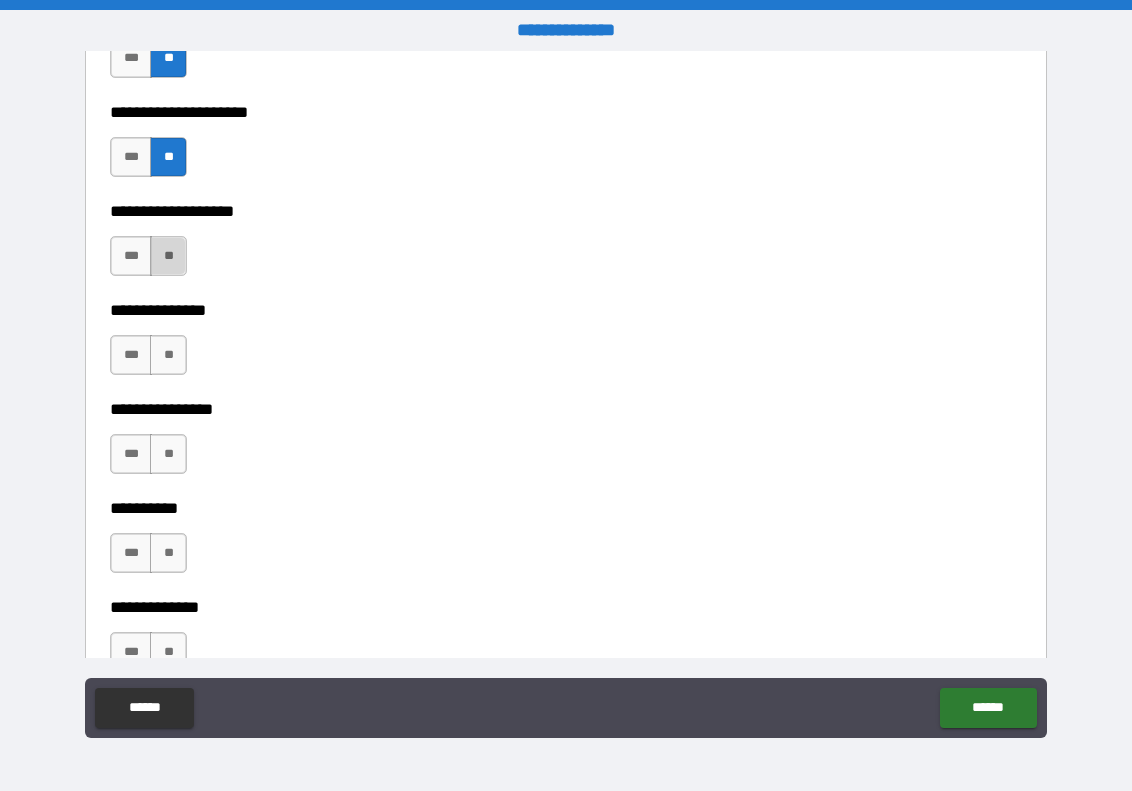 click on "**" at bounding box center (168, 256) 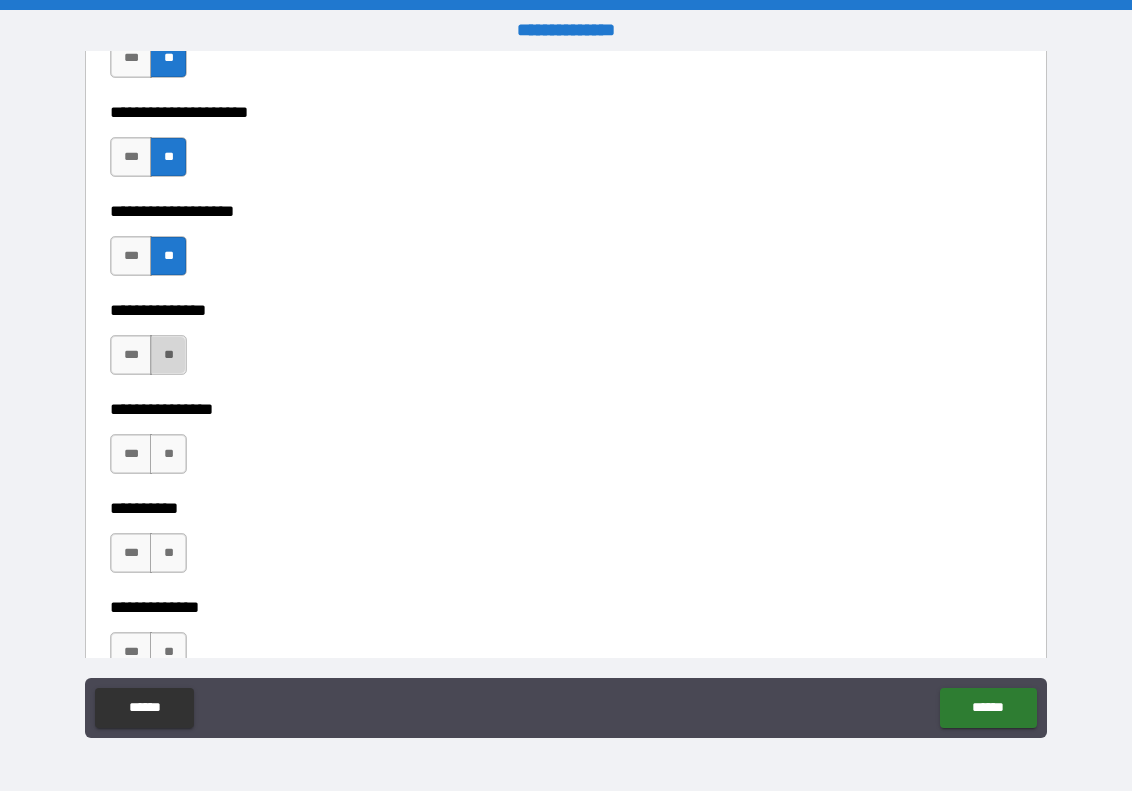 click on "**" at bounding box center [168, 355] 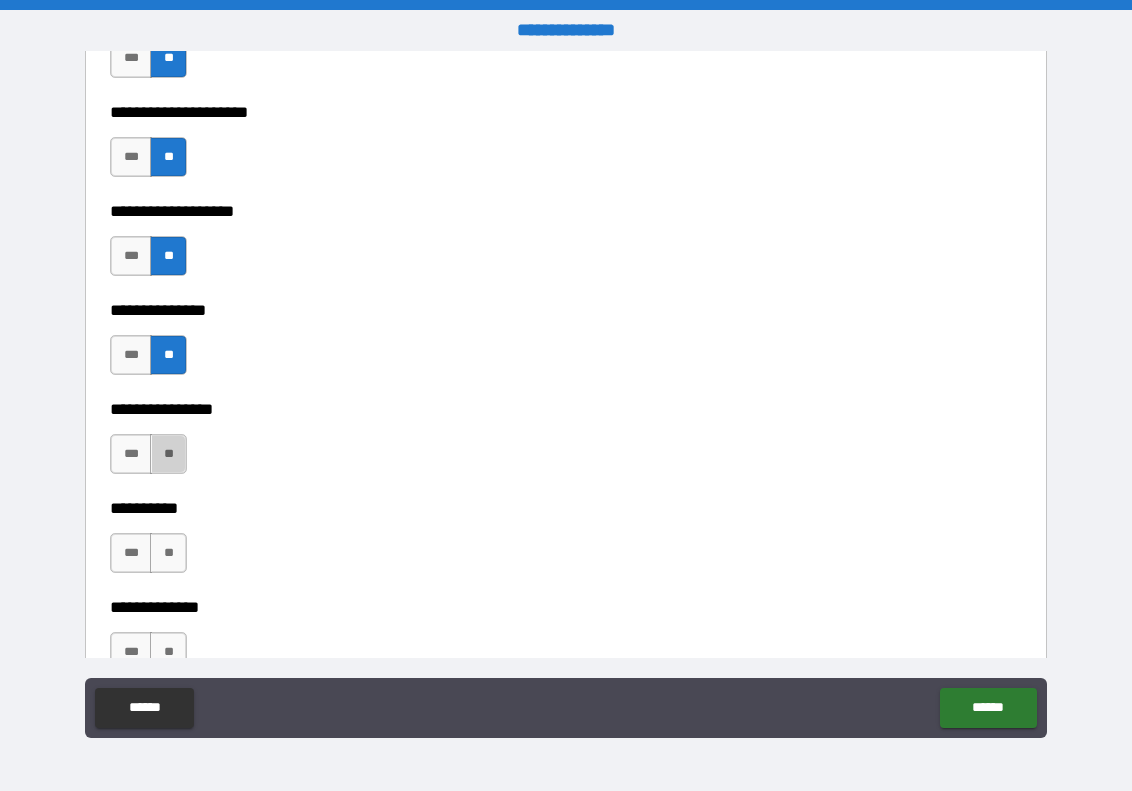 drag, startPoint x: 164, startPoint y: 453, endPoint x: 224, endPoint y: 429, distance: 64.62198 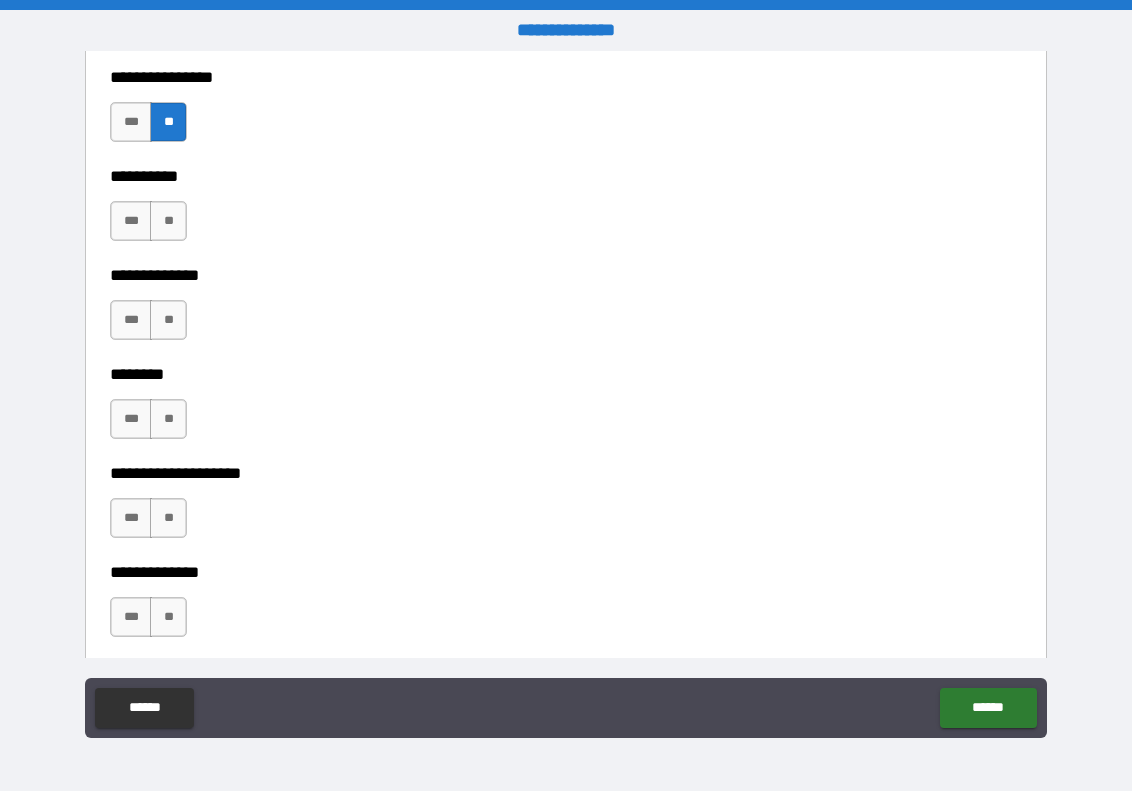 scroll, scrollTop: 8559, scrollLeft: 0, axis: vertical 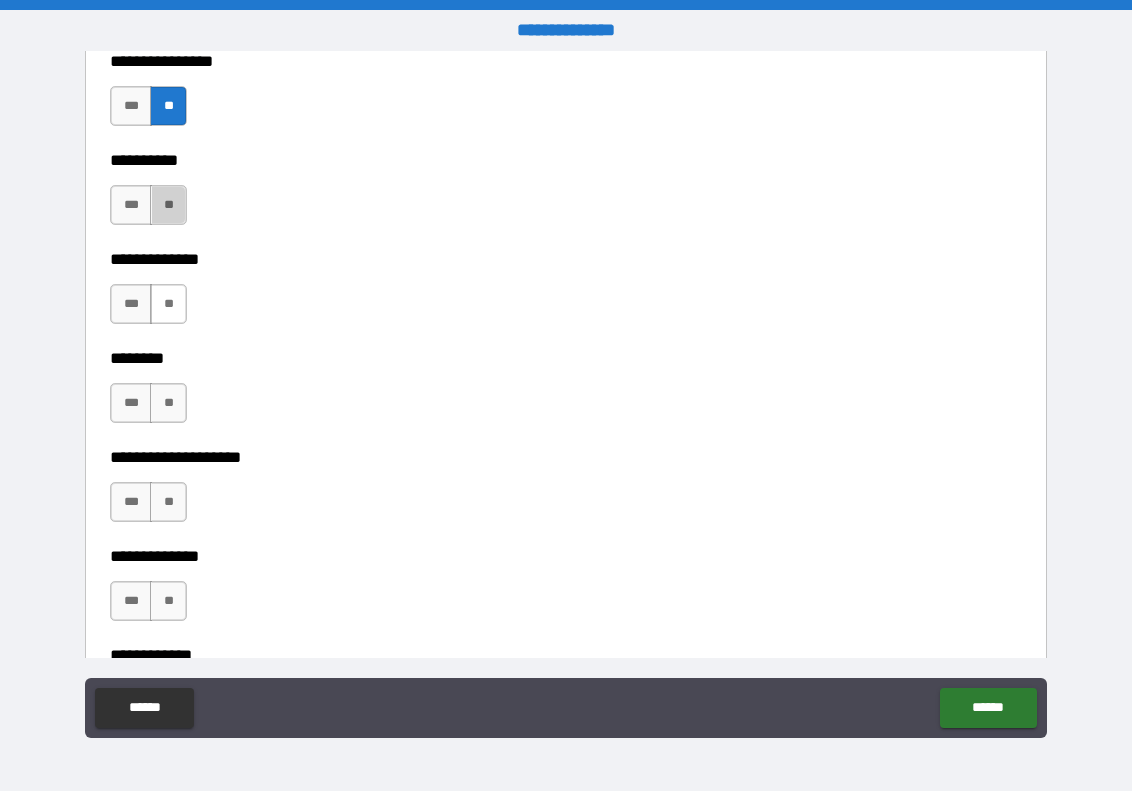 drag, startPoint x: 163, startPoint y: 212, endPoint x: 153, endPoint y: 312, distance: 100.49876 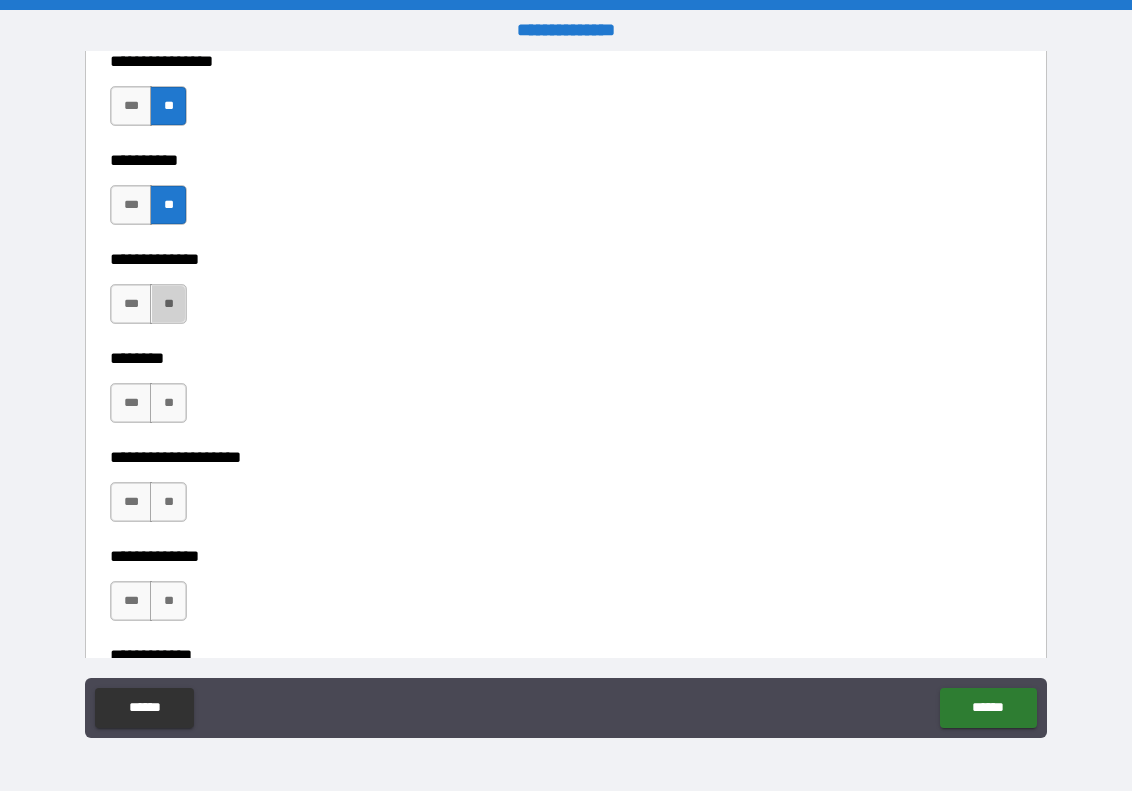 drag, startPoint x: 161, startPoint y: 310, endPoint x: 162, endPoint y: 326, distance: 16.03122 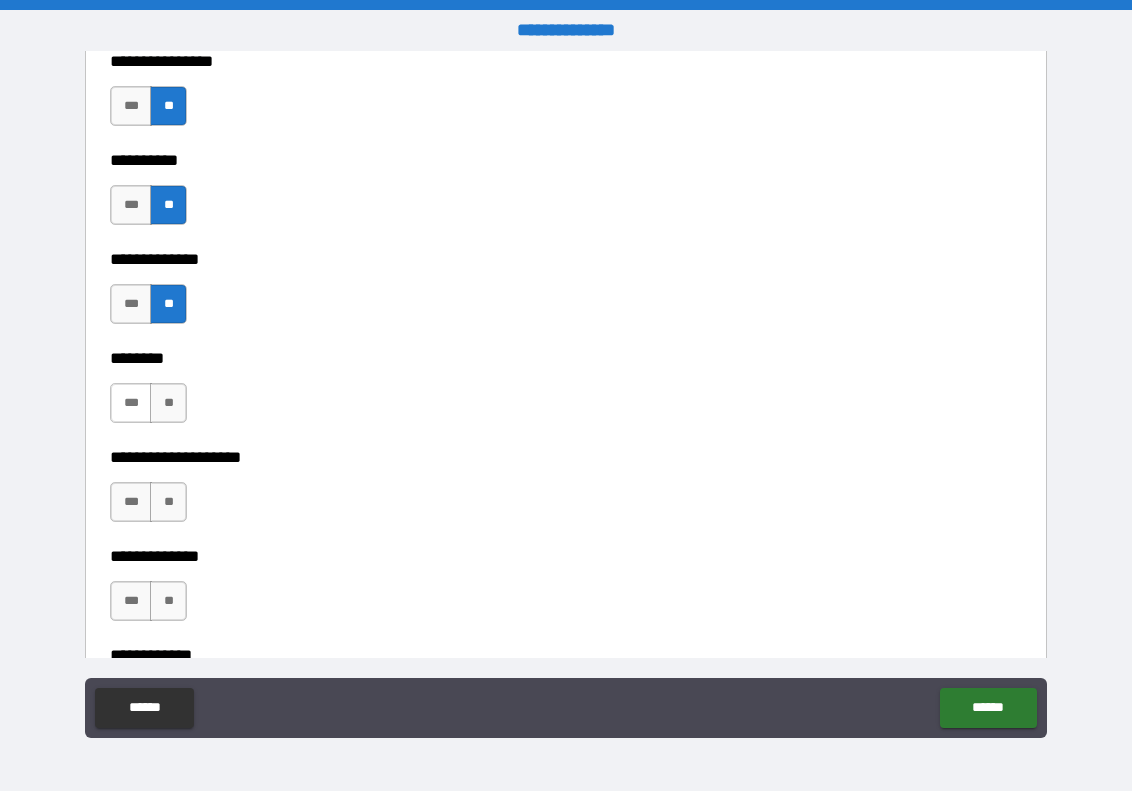 click on "***" at bounding box center (131, 403) 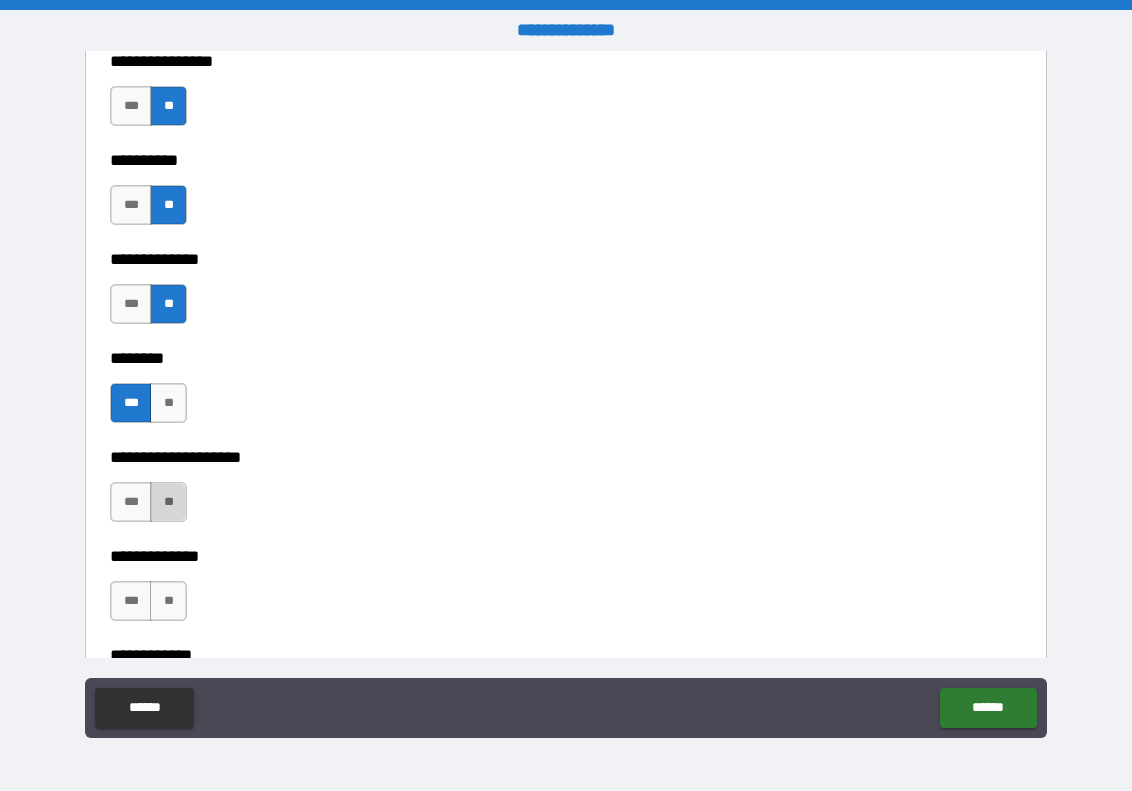 click on "**" at bounding box center (168, 502) 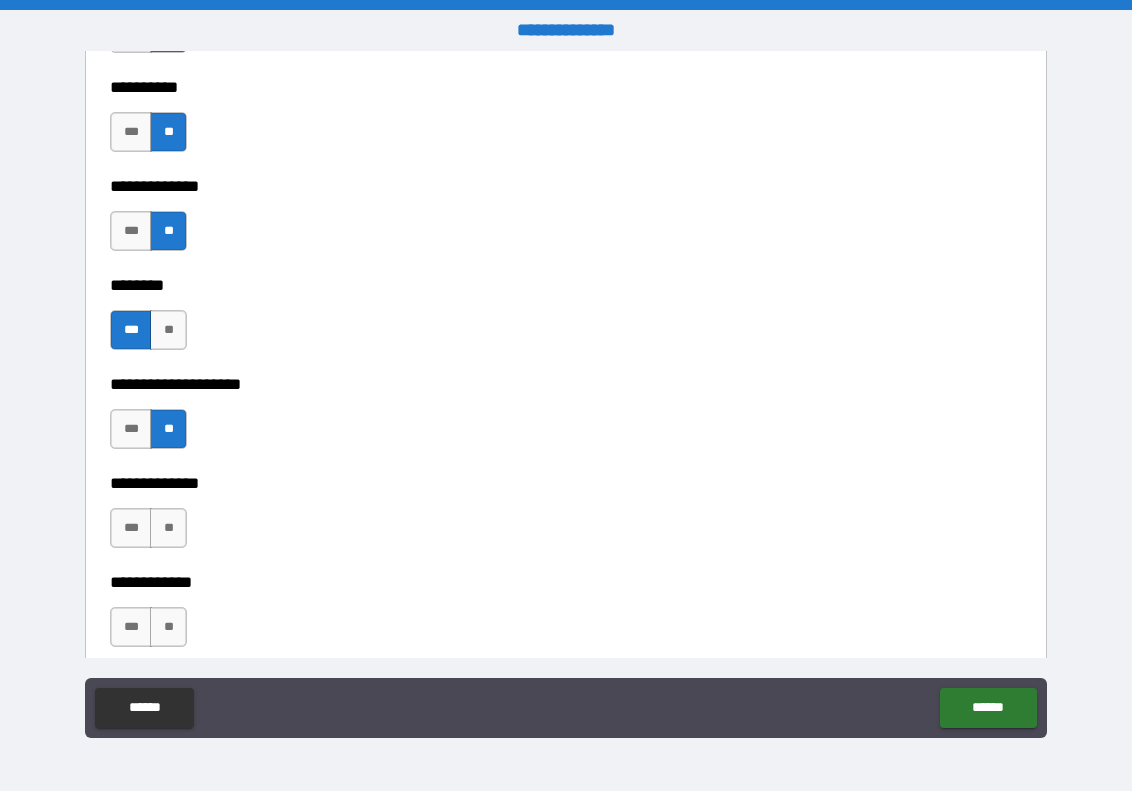 scroll, scrollTop: 8638, scrollLeft: 0, axis: vertical 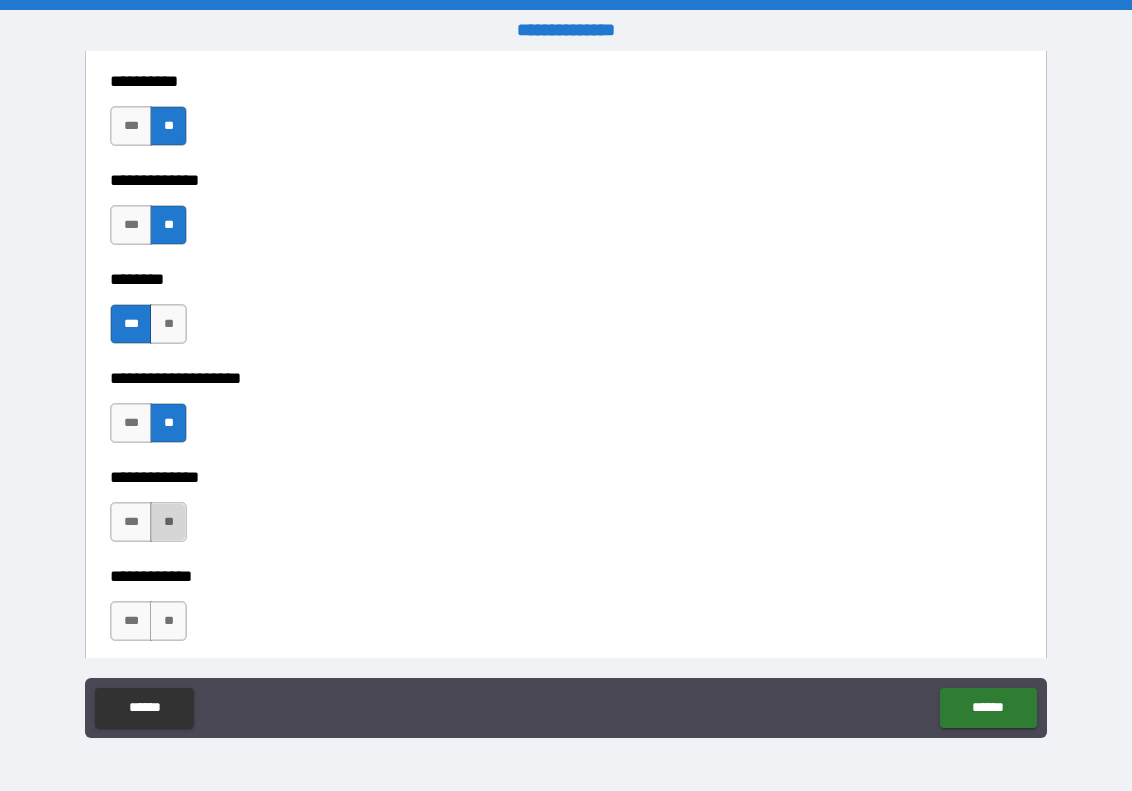 click on "**" at bounding box center [168, 522] 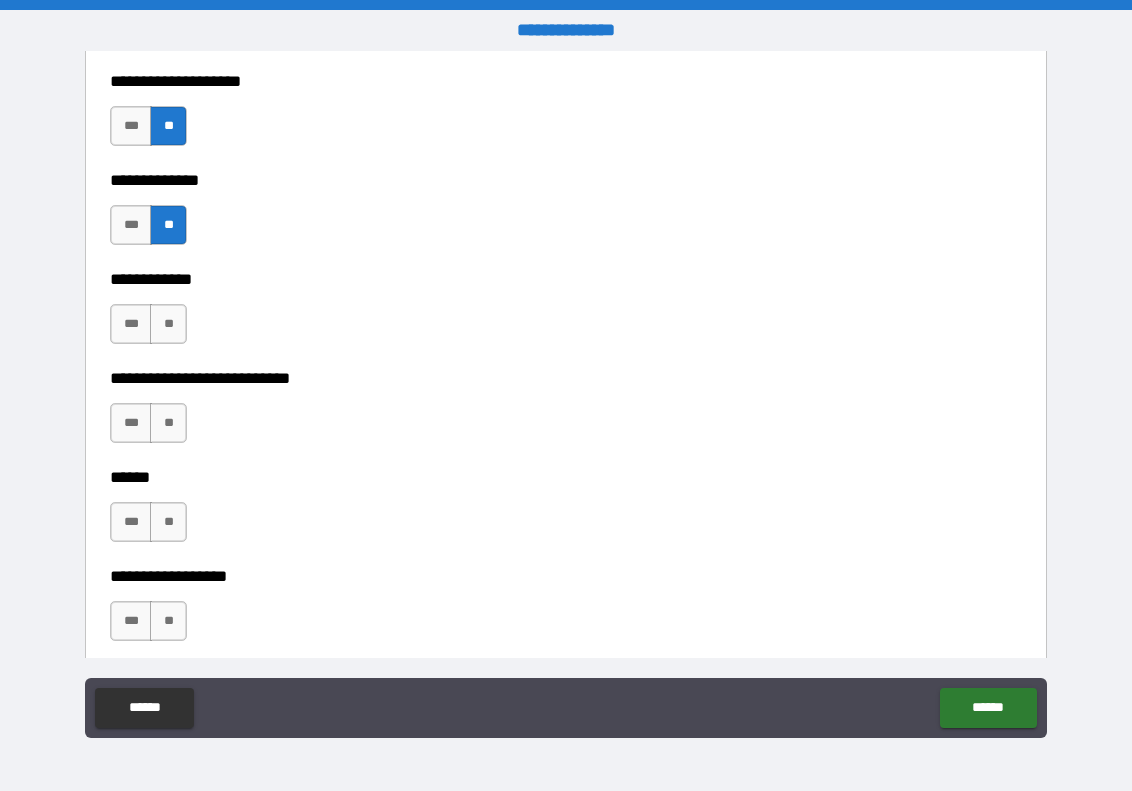 scroll, scrollTop: 8971, scrollLeft: 0, axis: vertical 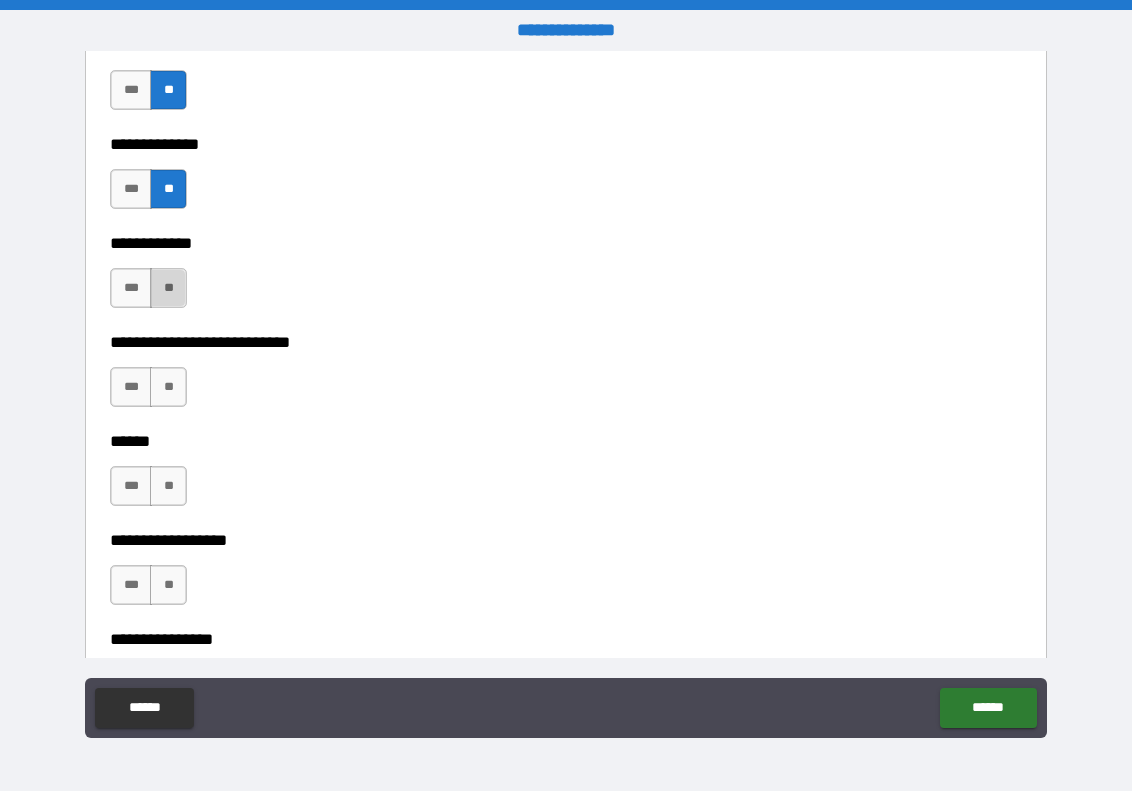 click on "**" at bounding box center (168, 288) 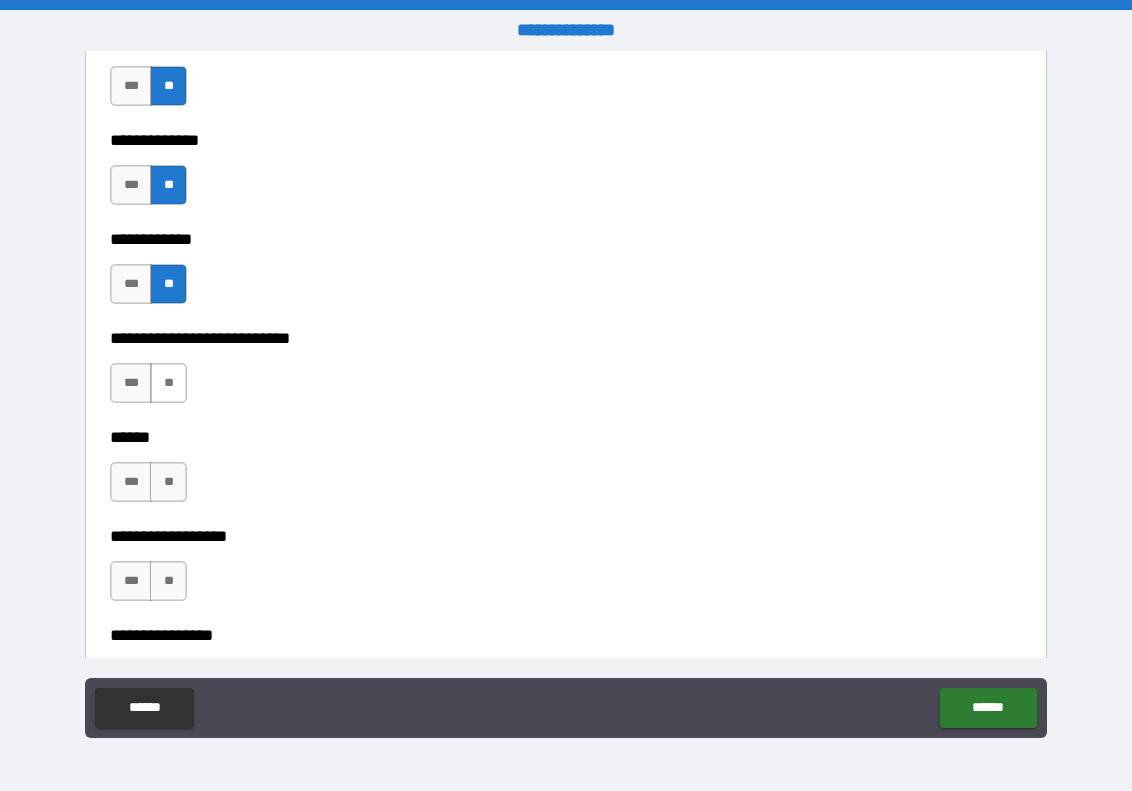 scroll, scrollTop: 8977, scrollLeft: 0, axis: vertical 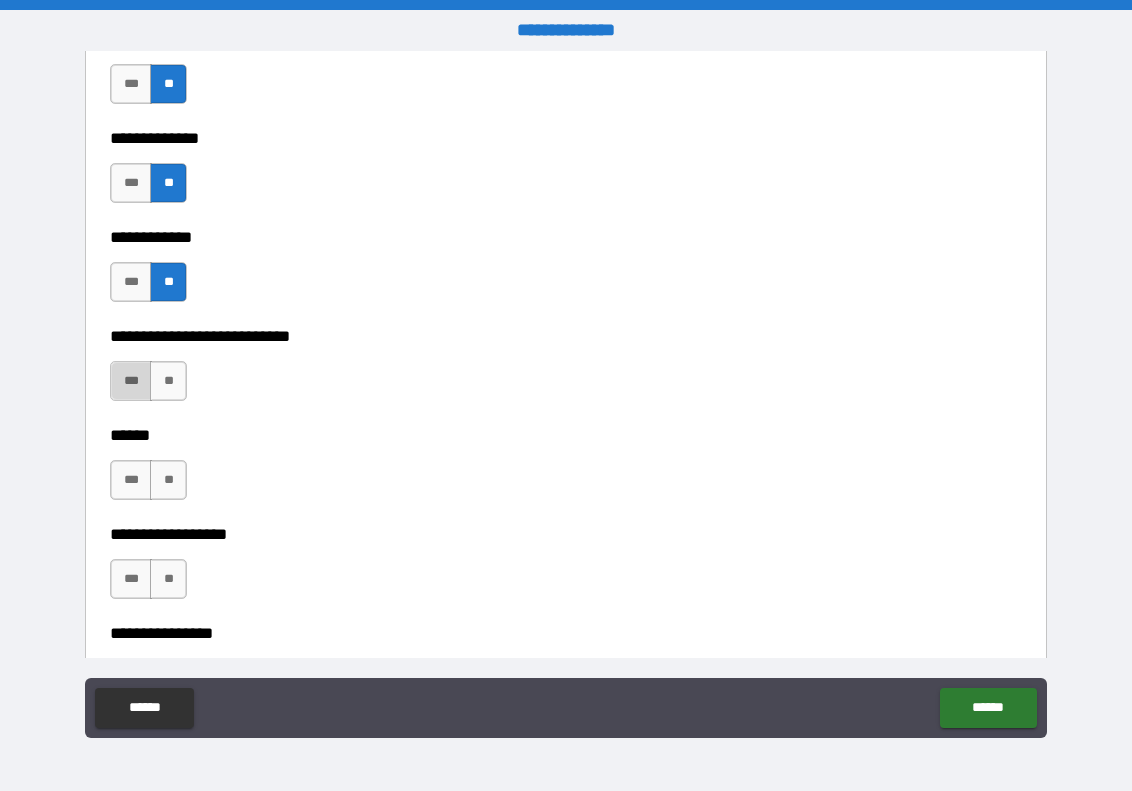 click on "***" at bounding box center [131, 381] 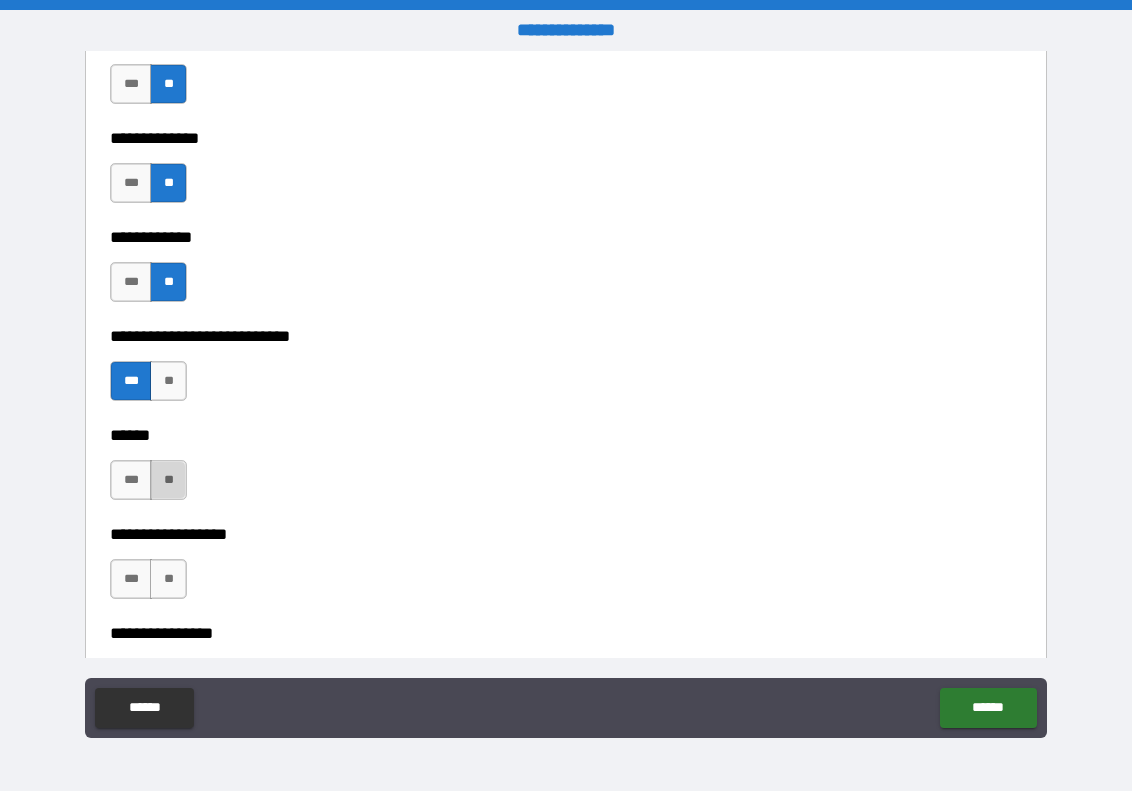 click on "**" at bounding box center (168, 480) 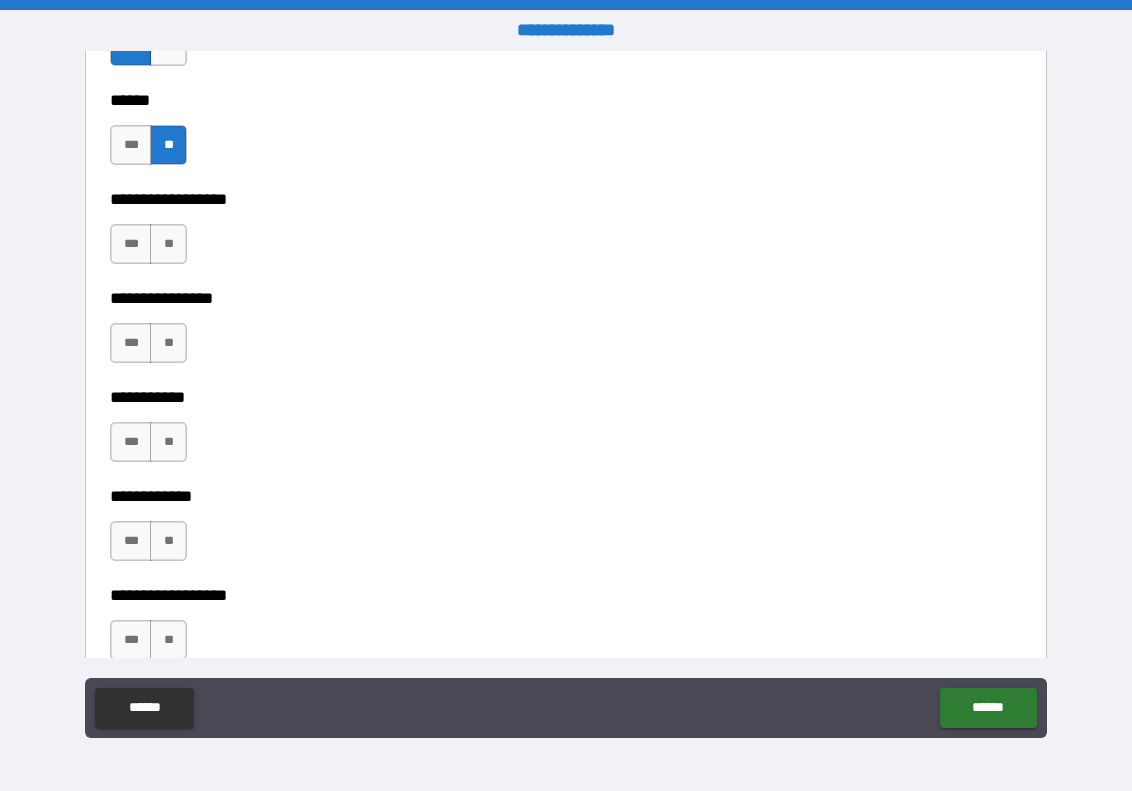 scroll, scrollTop: 9319, scrollLeft: 0, axis: vertical 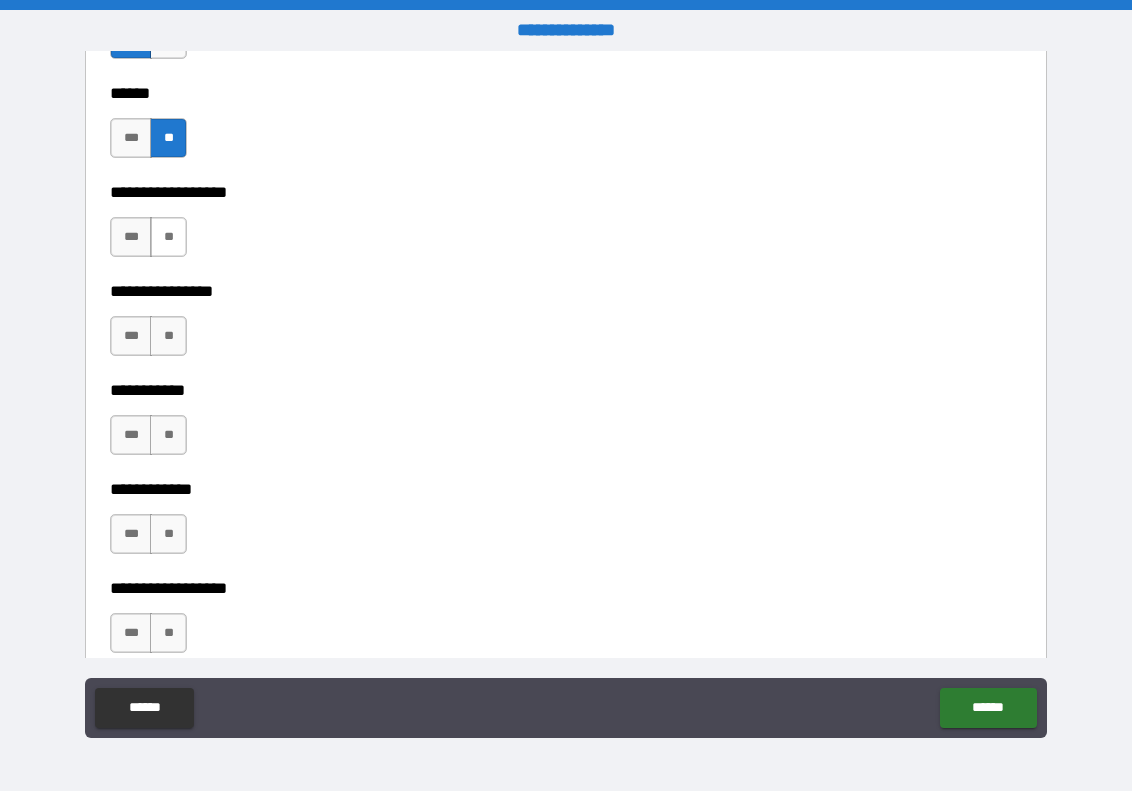 click on "**" at bounding box center [168, 237] 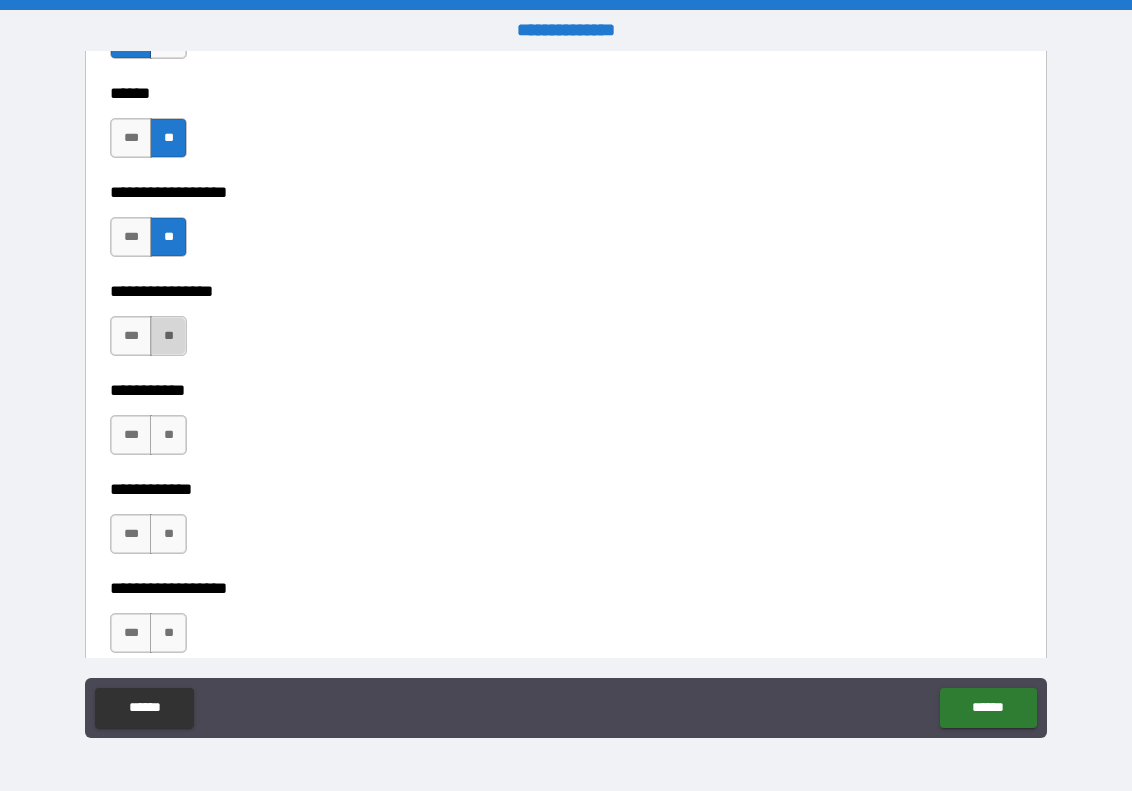 click on "**" at bounding box center [168, 336] 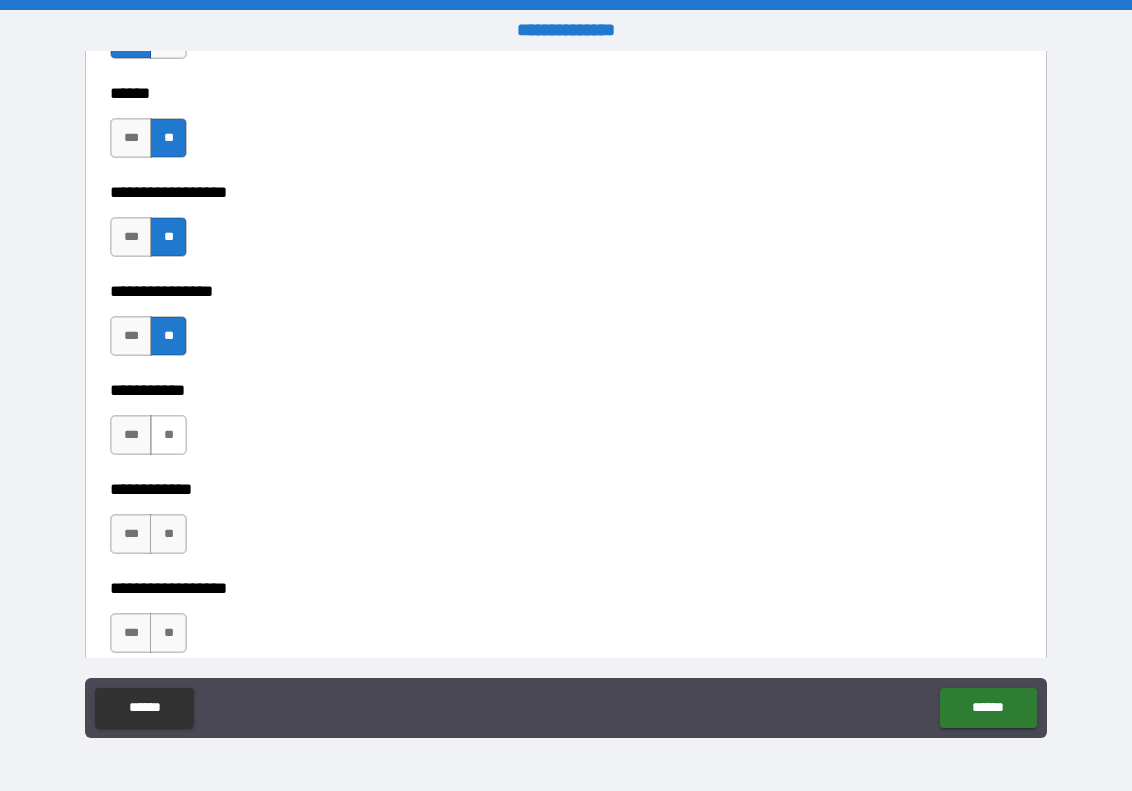 click on "**" at bounding box center (168, 435) 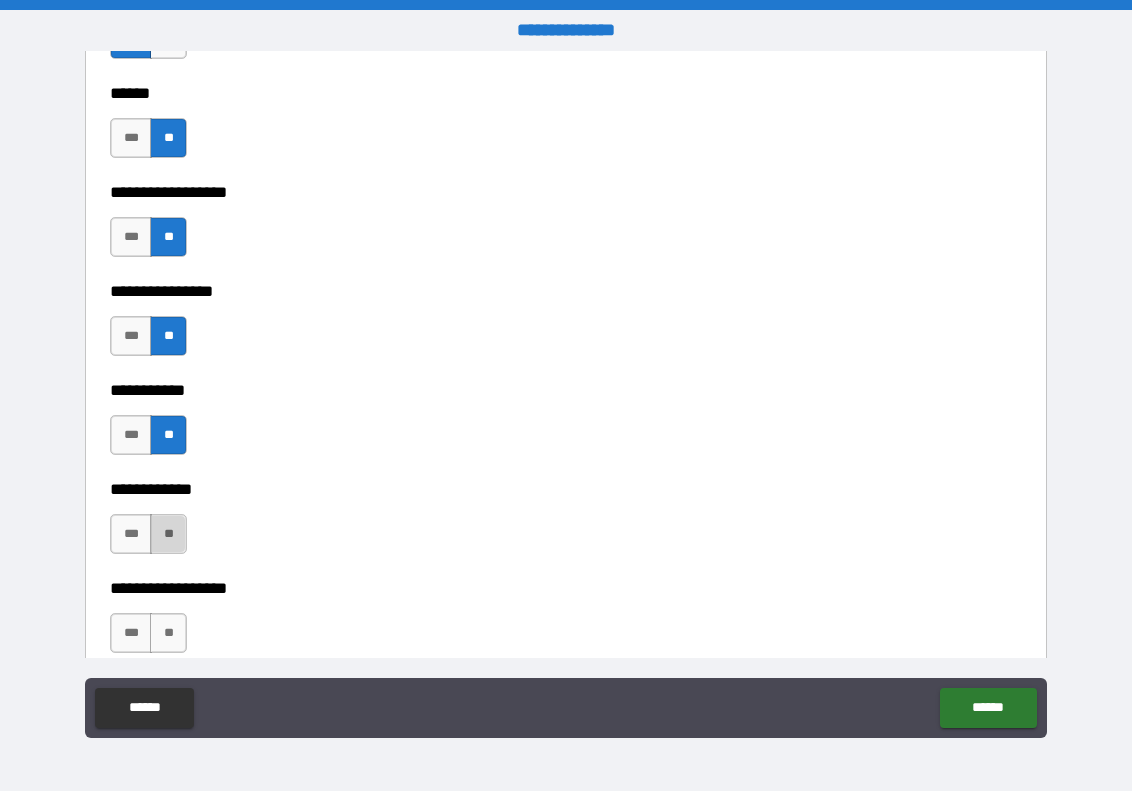 drag, startPoint x: 165, startPoint y: 531, endPoint x: 184, endPoint y: 523, distance: 20.615528 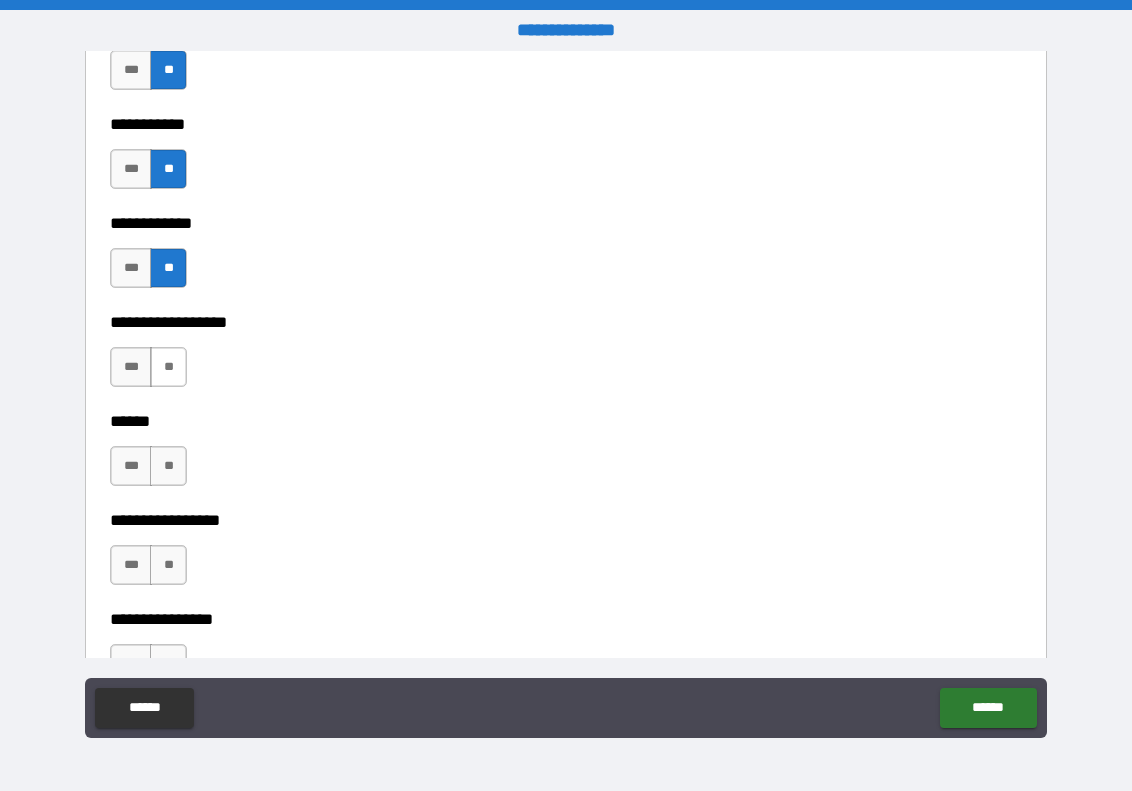 scroll, scrollTop: 9589, scrollLeft: 0, axis: vertical 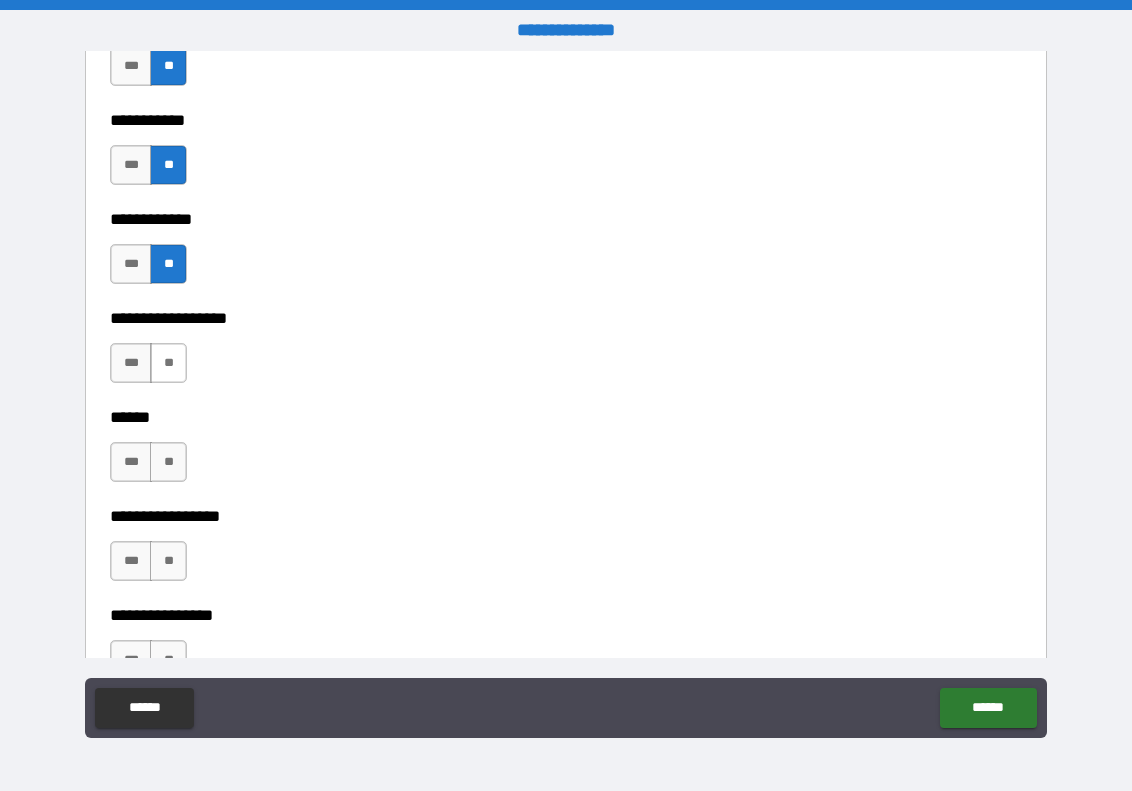 click on "**" at bounding box center [168, 363] 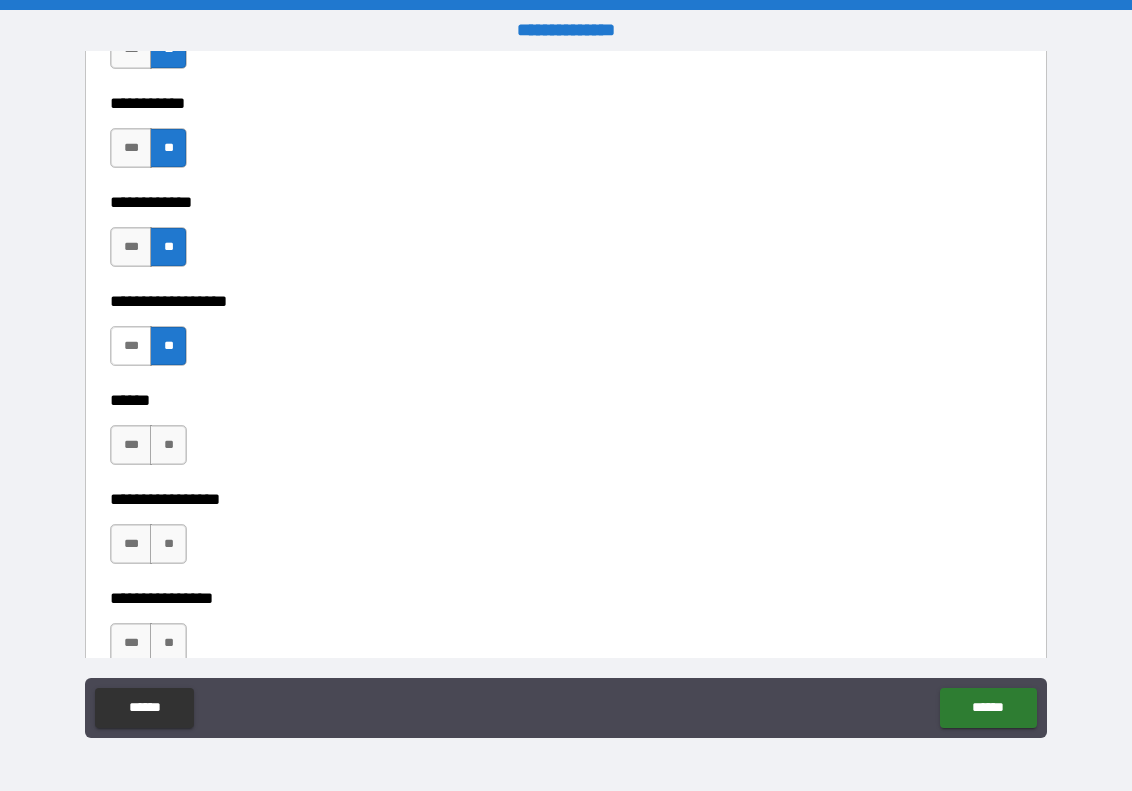 click on "***" at bounding box center (131, 346) 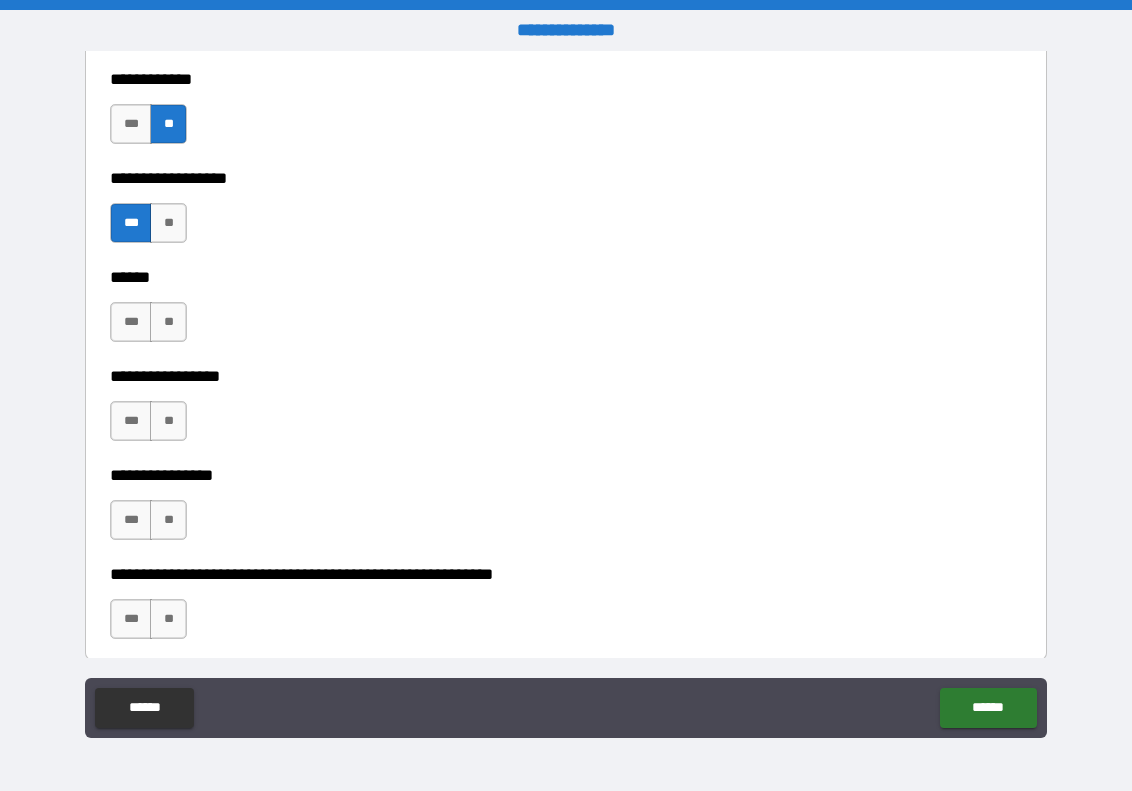 scroll, scrollTop: 9735, scrollLeft: 0, axis: vertical 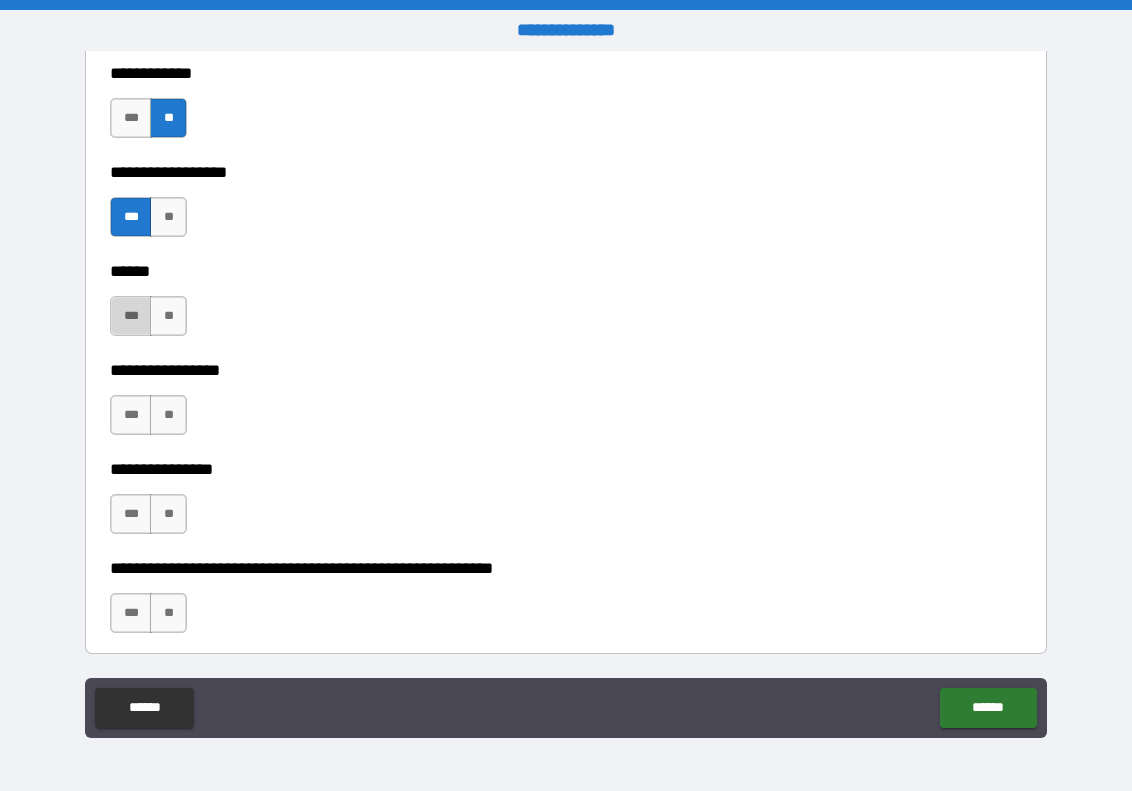 click on "***" at bounding box center (131, 316) 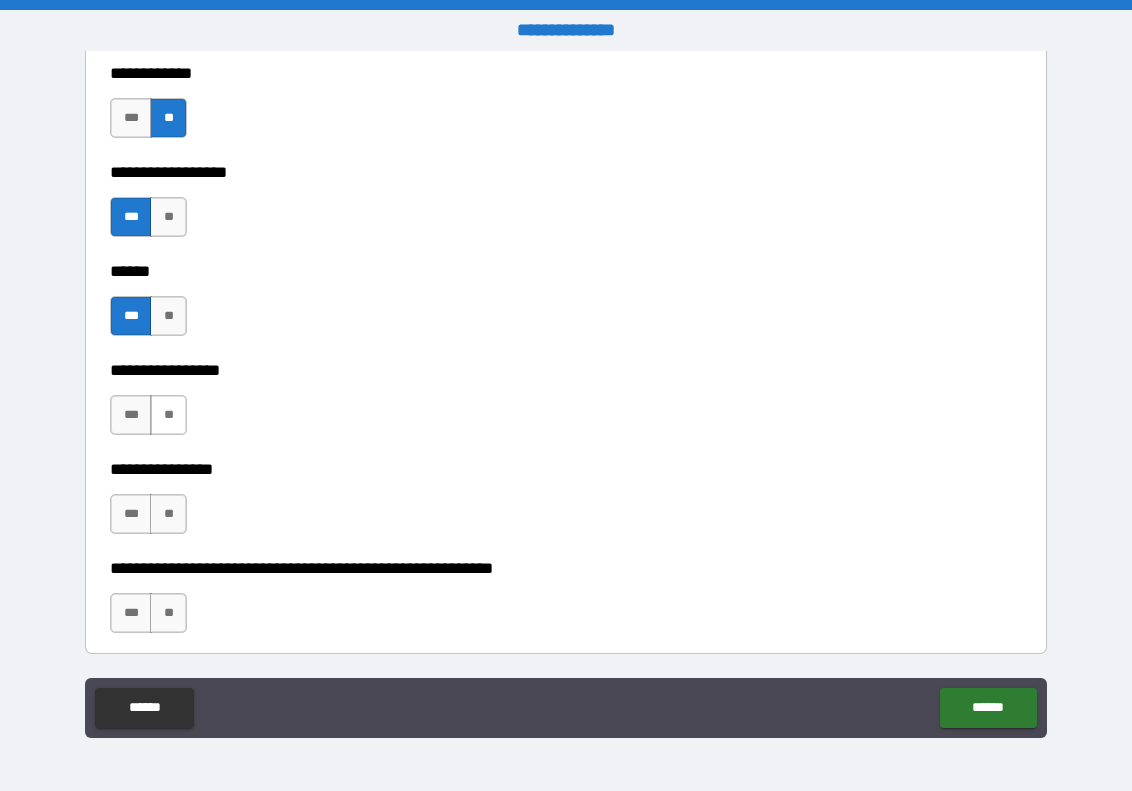 click on "**" at bounding box center (168, 415) 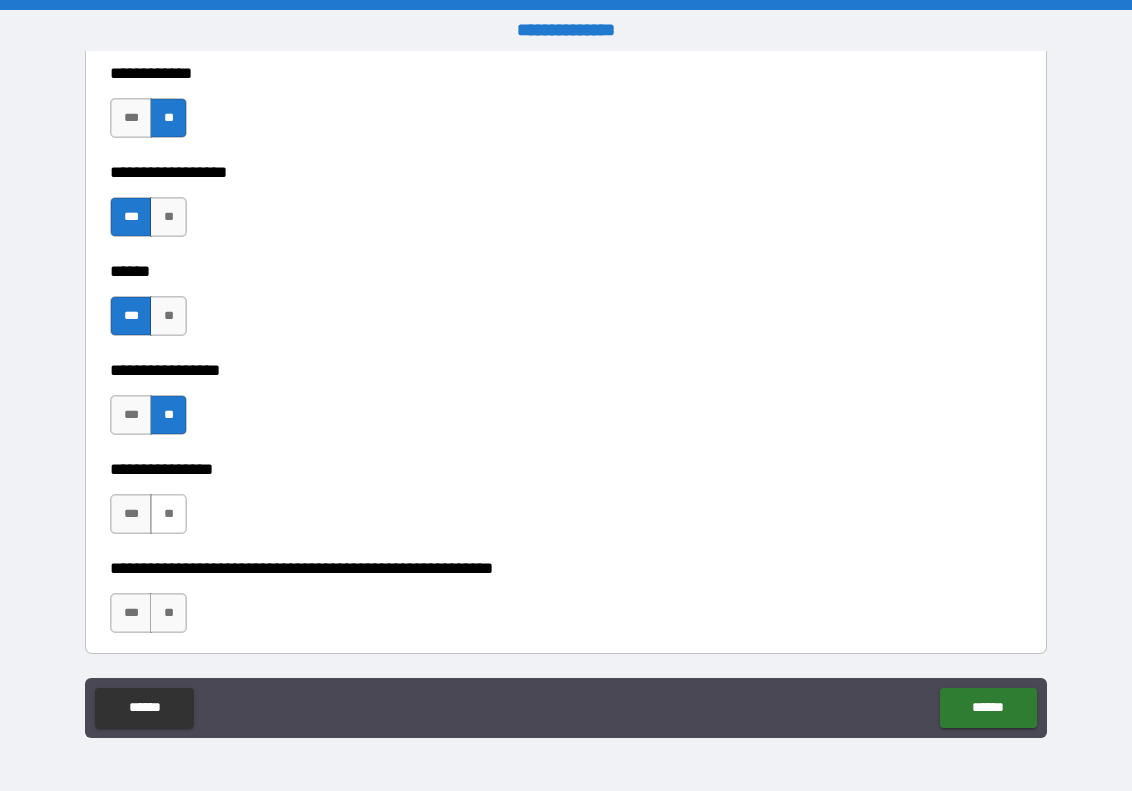 click on "**" at bounding box center [168, 514] 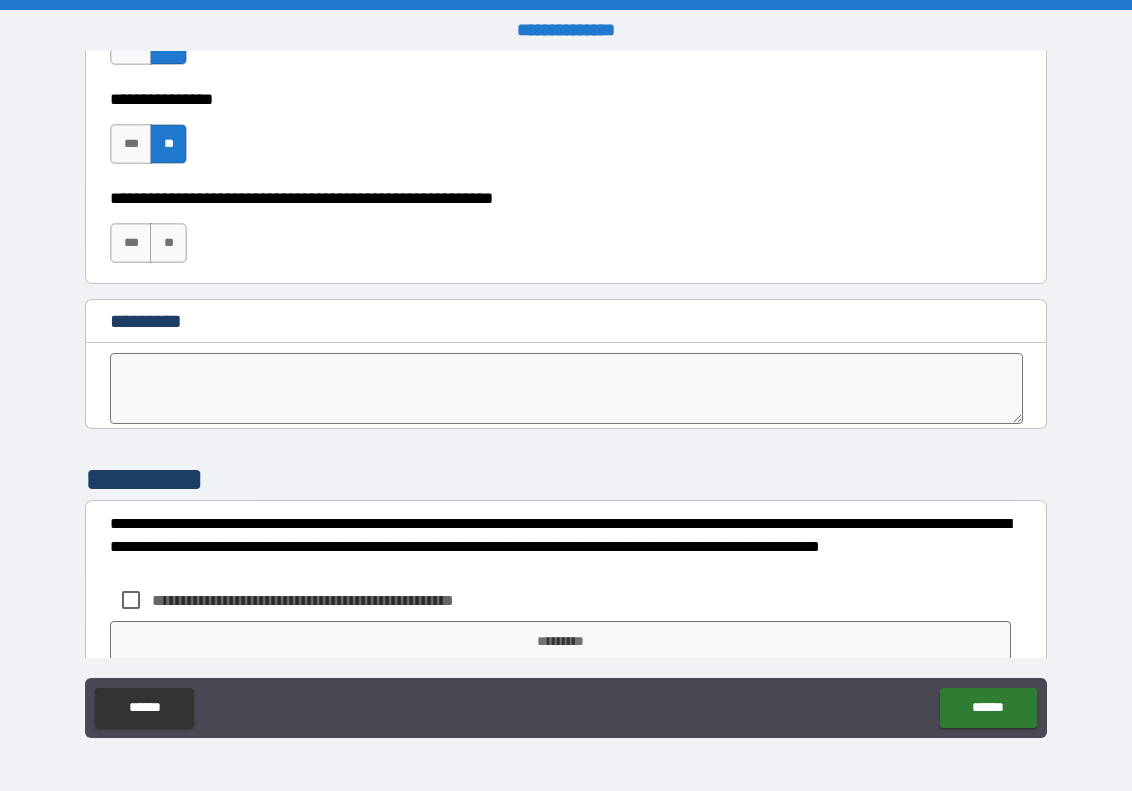 scroll, scrollTop: 10107, scrollLeft: 0, axis: vertical 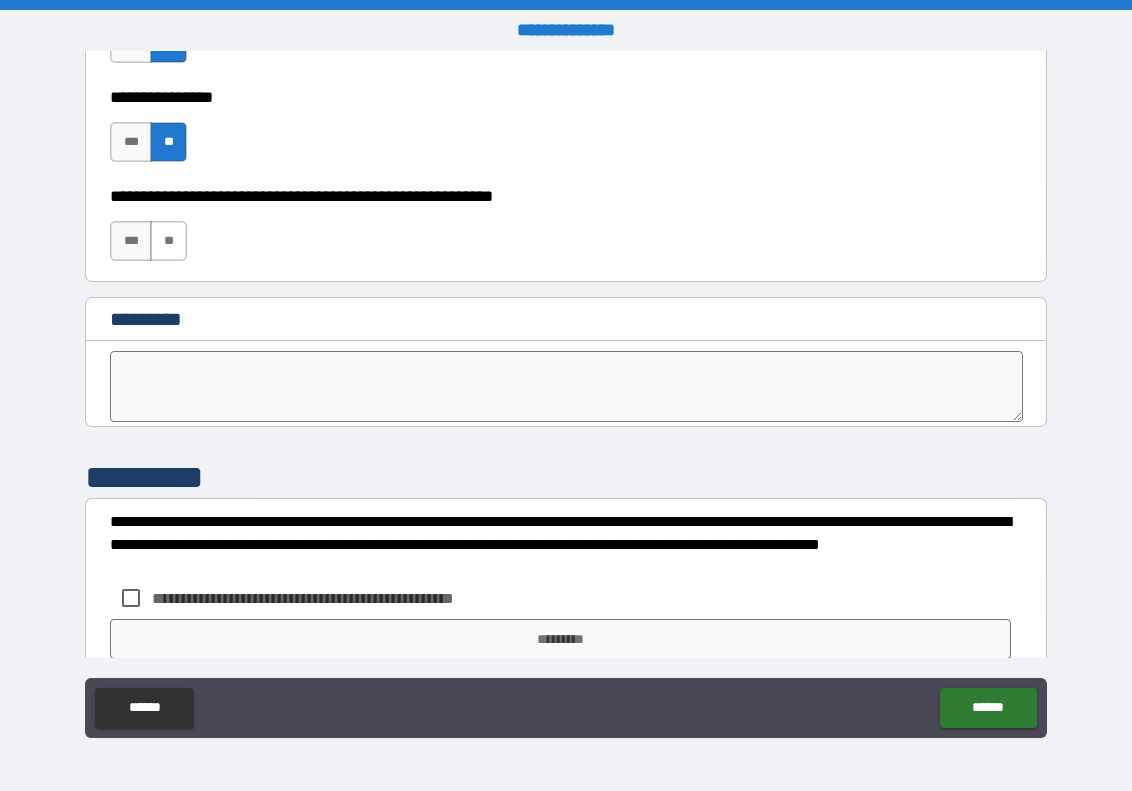 click on "**" at bounding box center (168, 241) 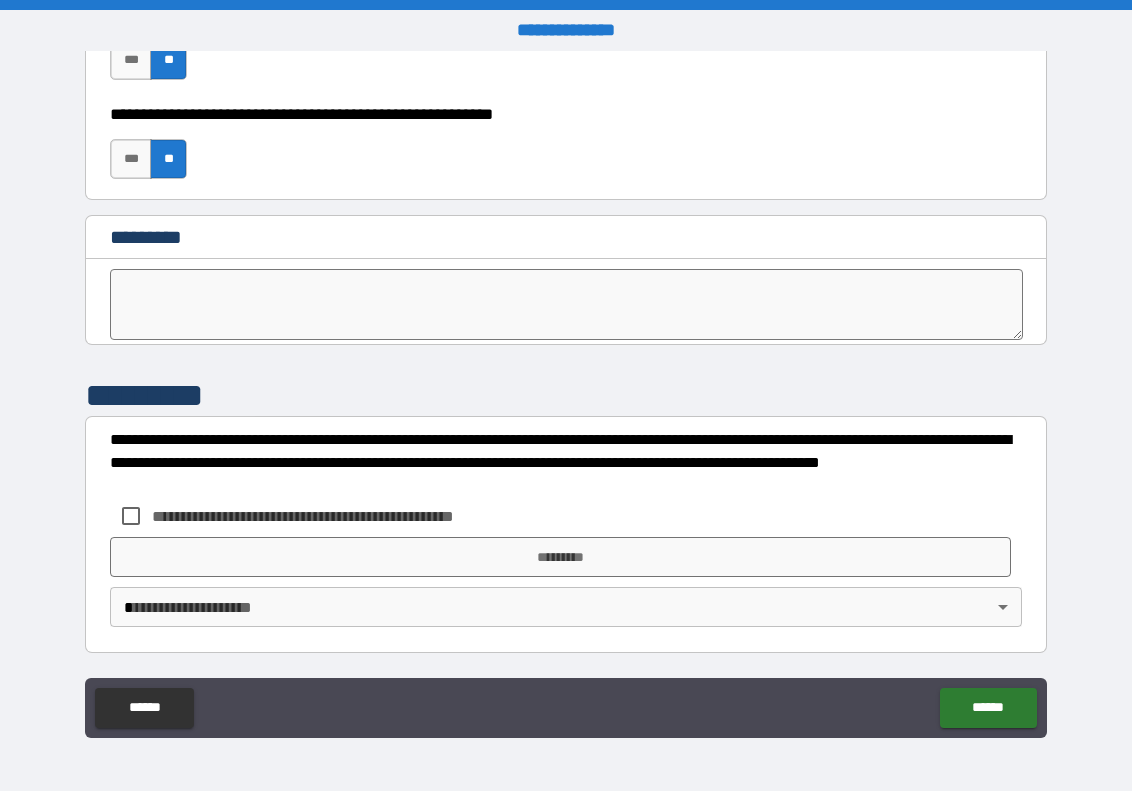 scroll, scrollTop: 10189, scrollLeft: 0, axis: vertical 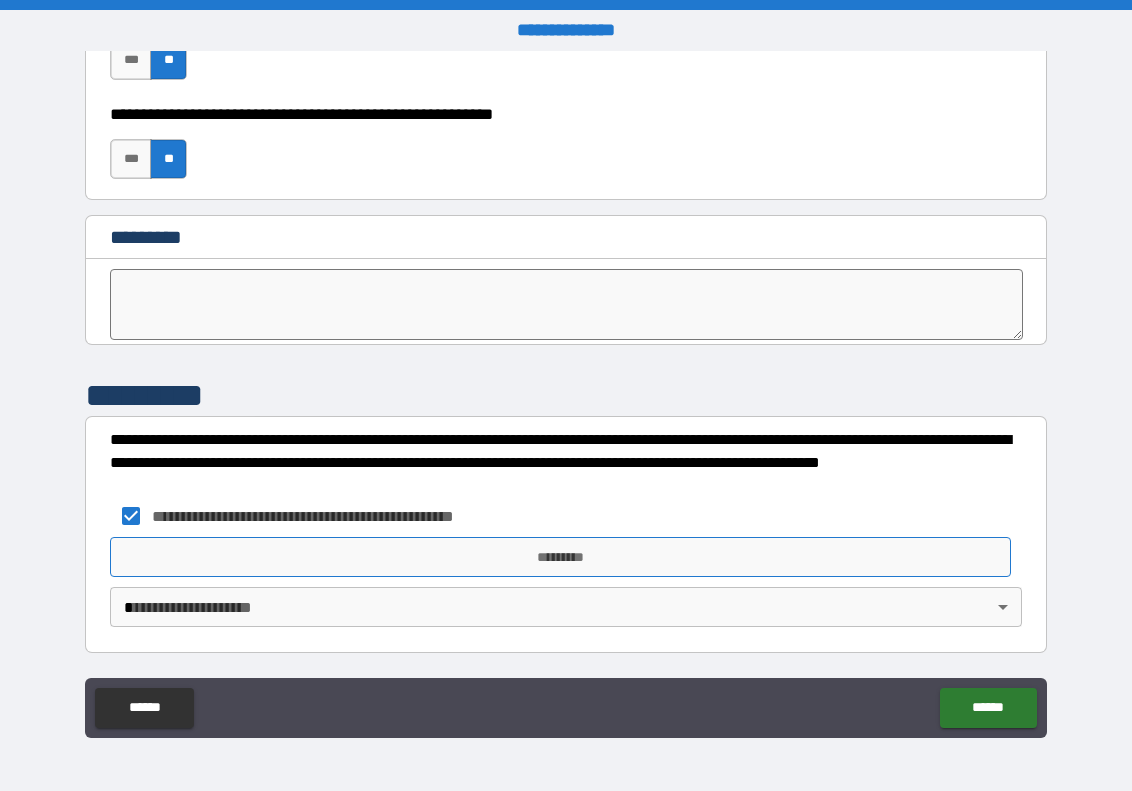 click on "*********" at bounding box center [560, 557] 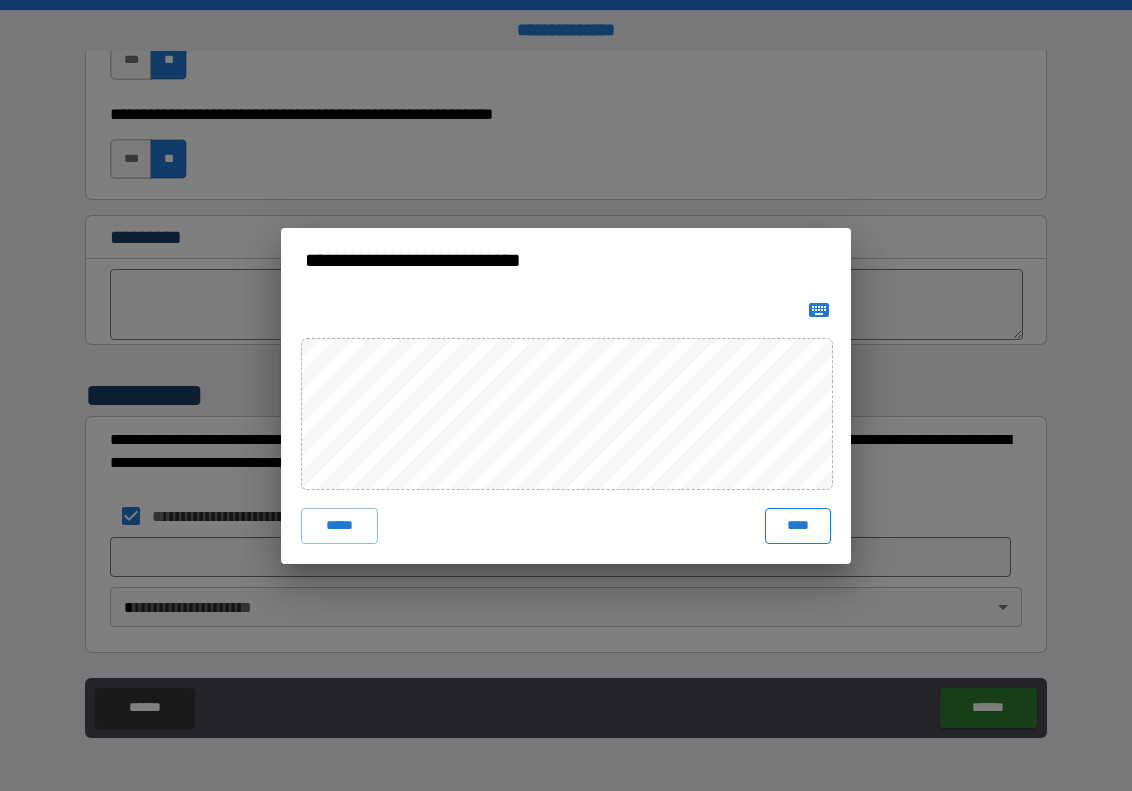 click on "****" at bounding box center (798, 526) 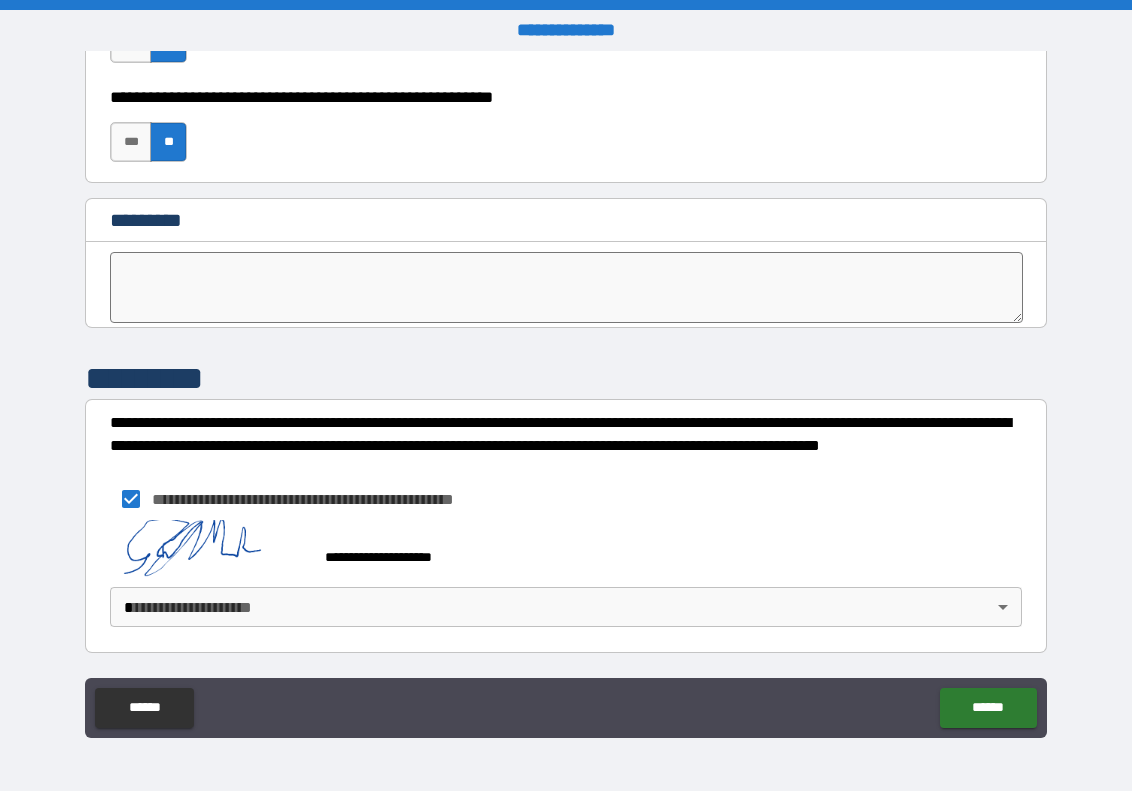 scroll, scrollTop: 10206, scrollLeft: 0, axis: vertical 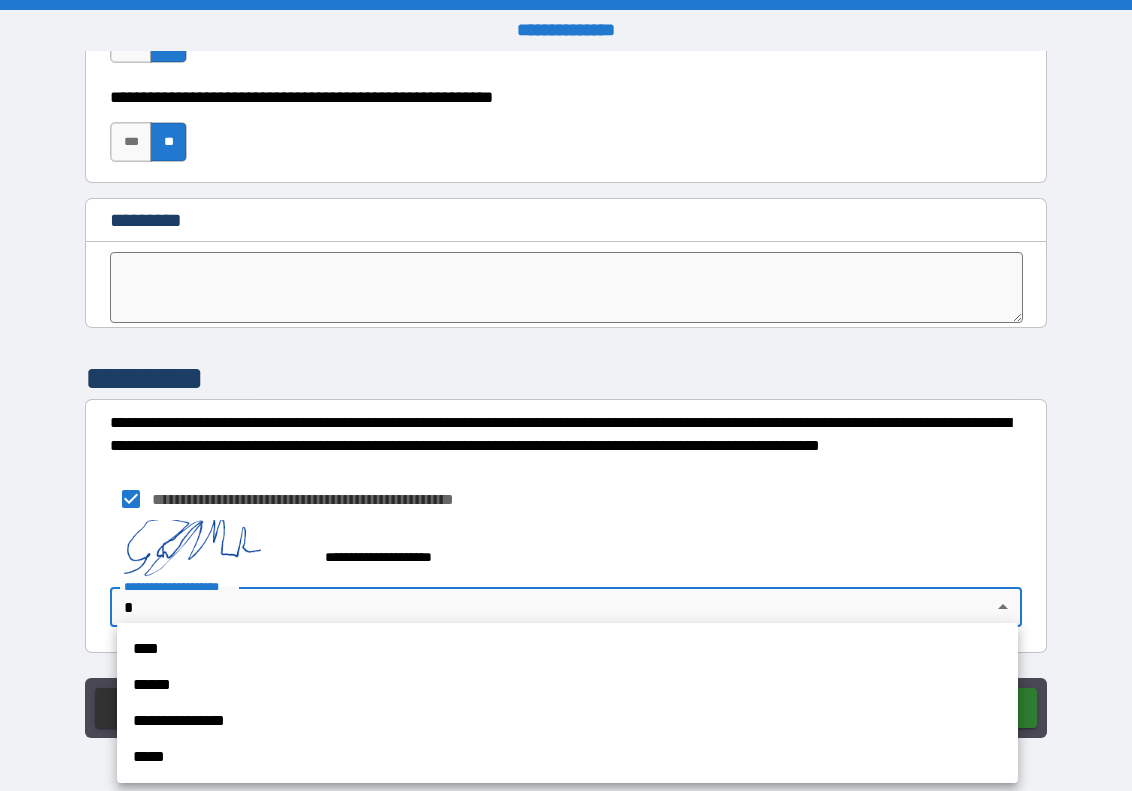 click on "**********" at bounding box center [566, 395] 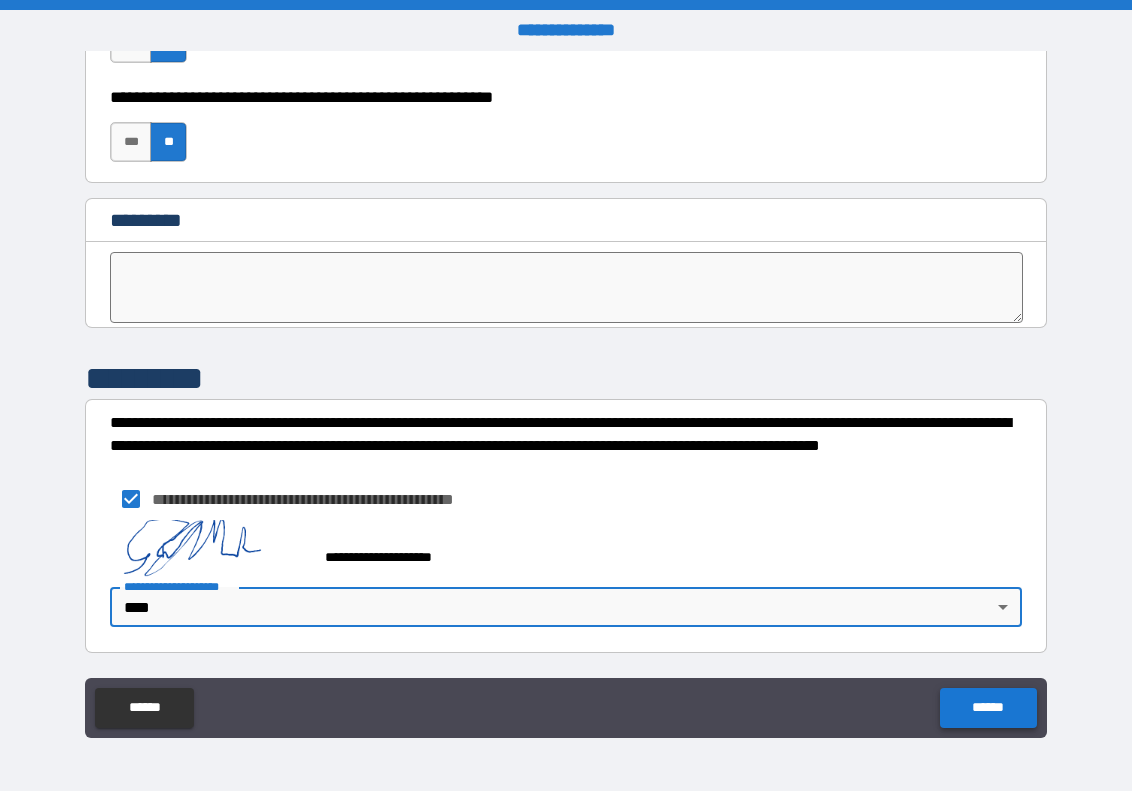 click on "******" at bounding box center [988, 708] 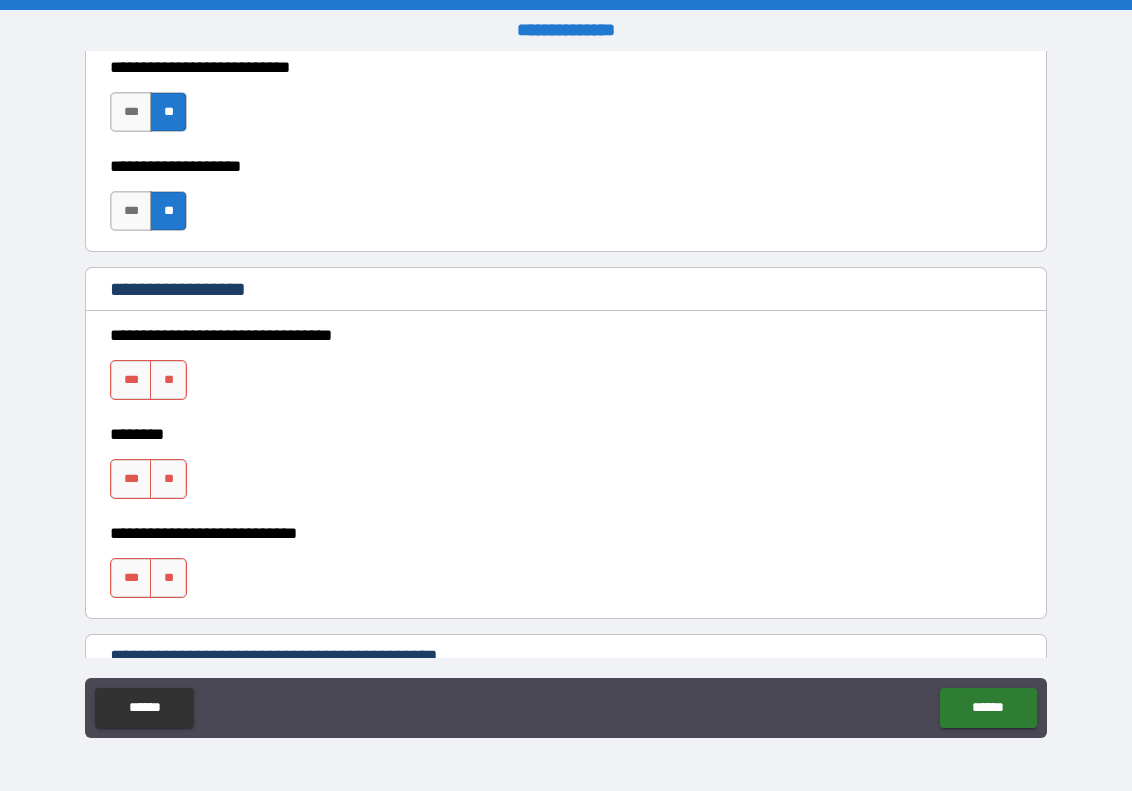 scroll, scrollTop: 921, scrollLeft: 0, axis: vertical 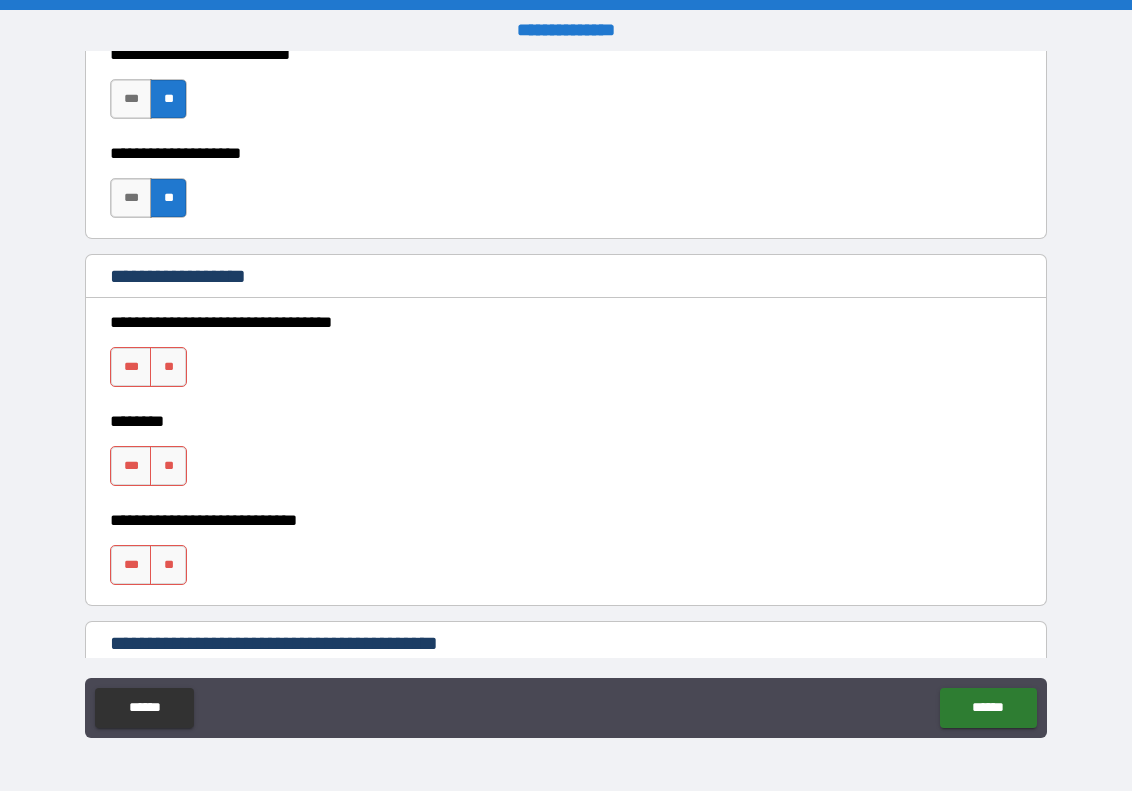 drag, startPoint x: 167, startPoint y: 374, endPoint x: 170, endPoint y: 398, distance: 24.186773 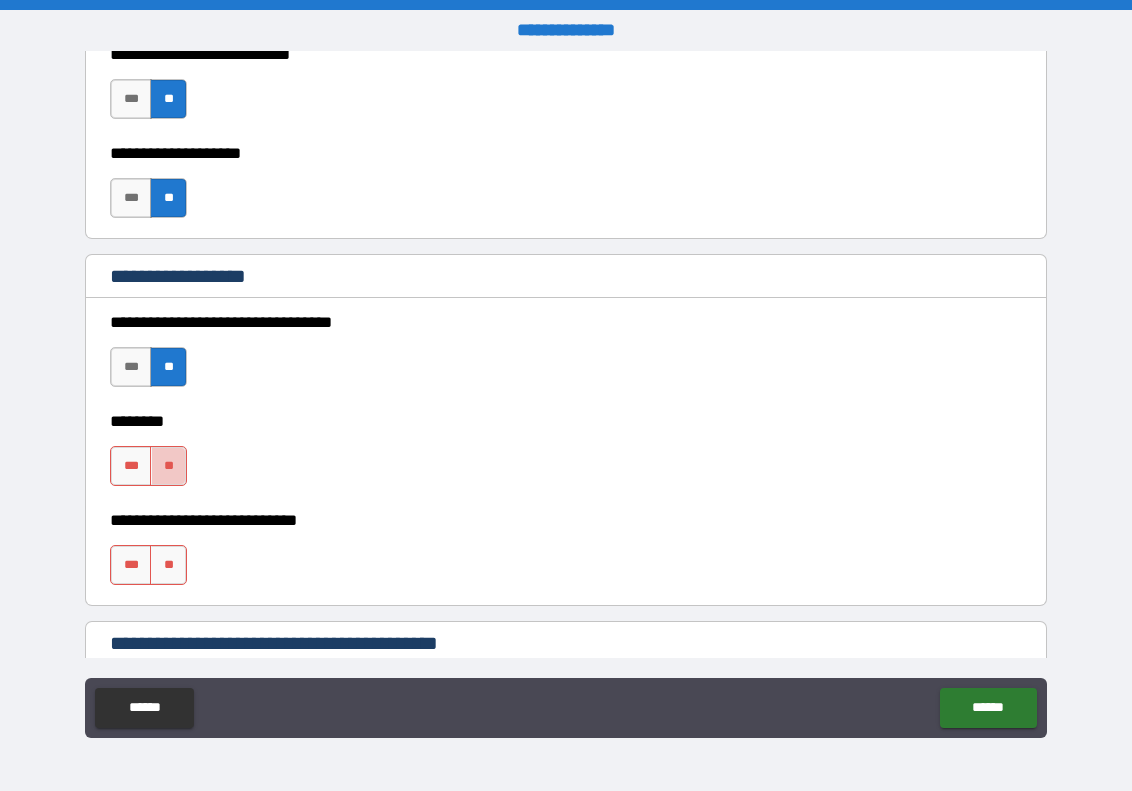 drag, startPoint x: 174, startPoint y: 459, endPoint x: 193, endPoint y: 469, distance: 21.470911 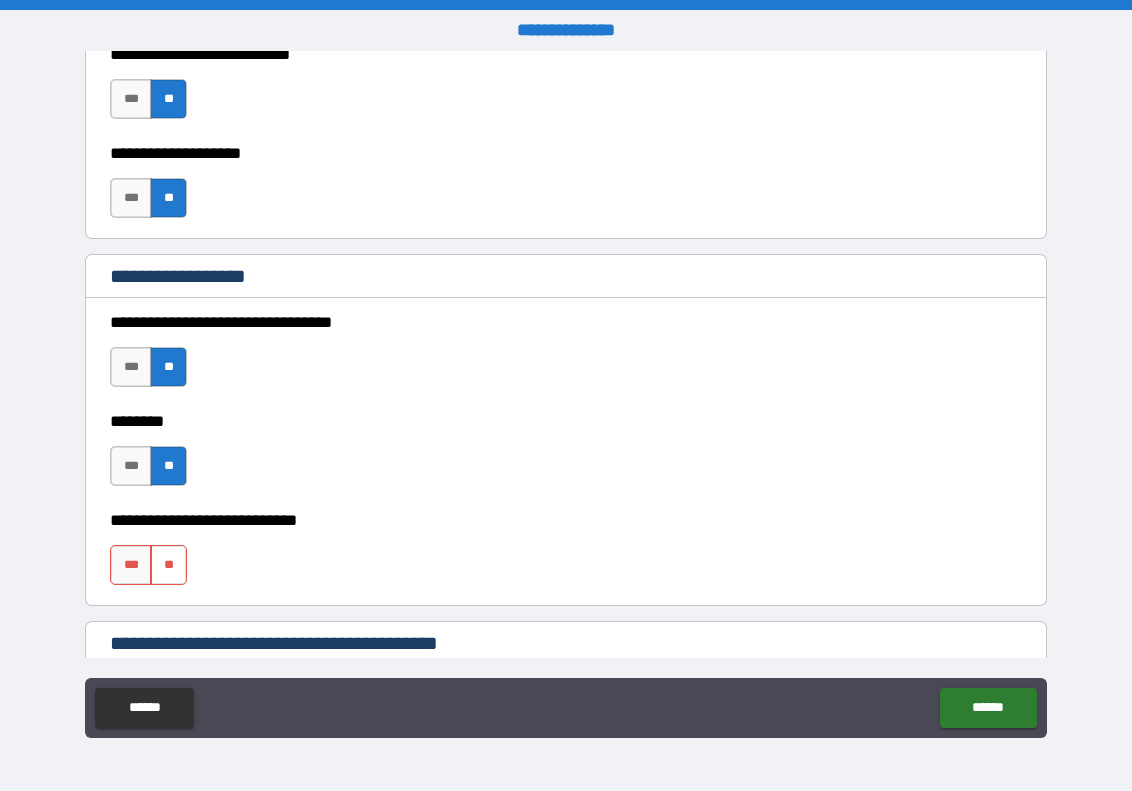 click on "**" at bounding box center [168, 565] 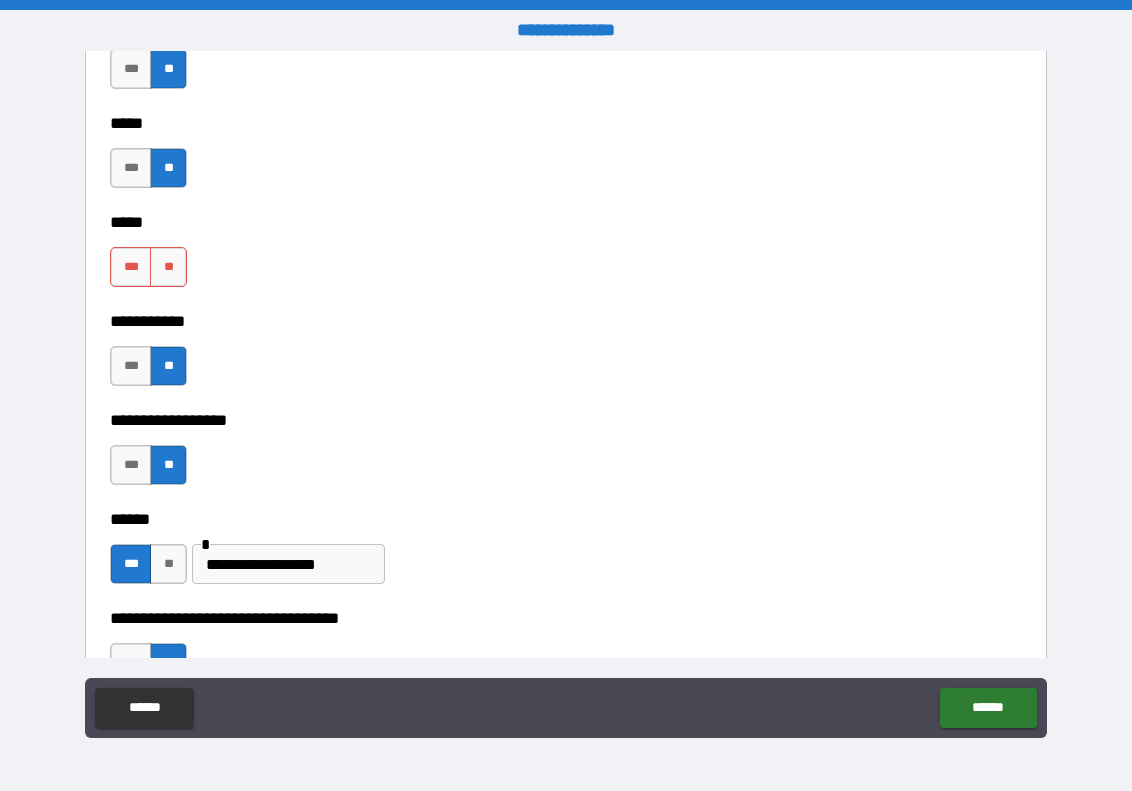 scroll, scrollTop: 1884, scrollLeft: 0, axis: vertical 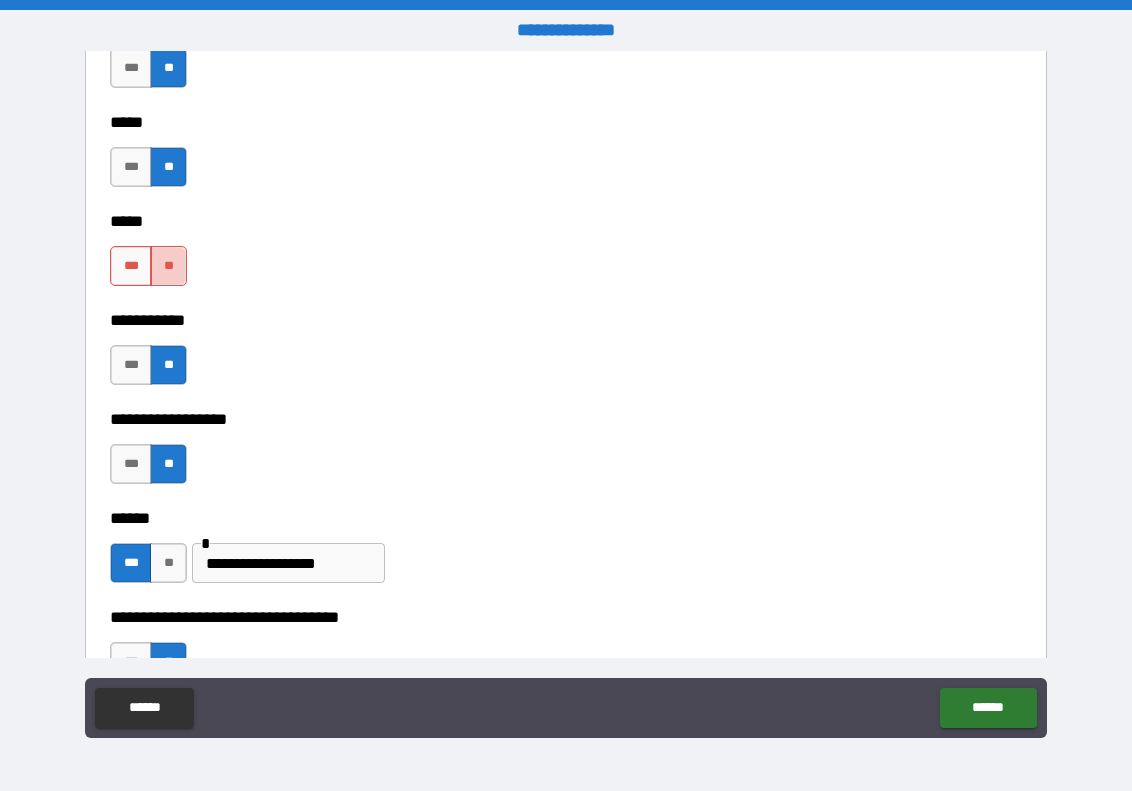 click on "**" at bounding box center [168, 266] 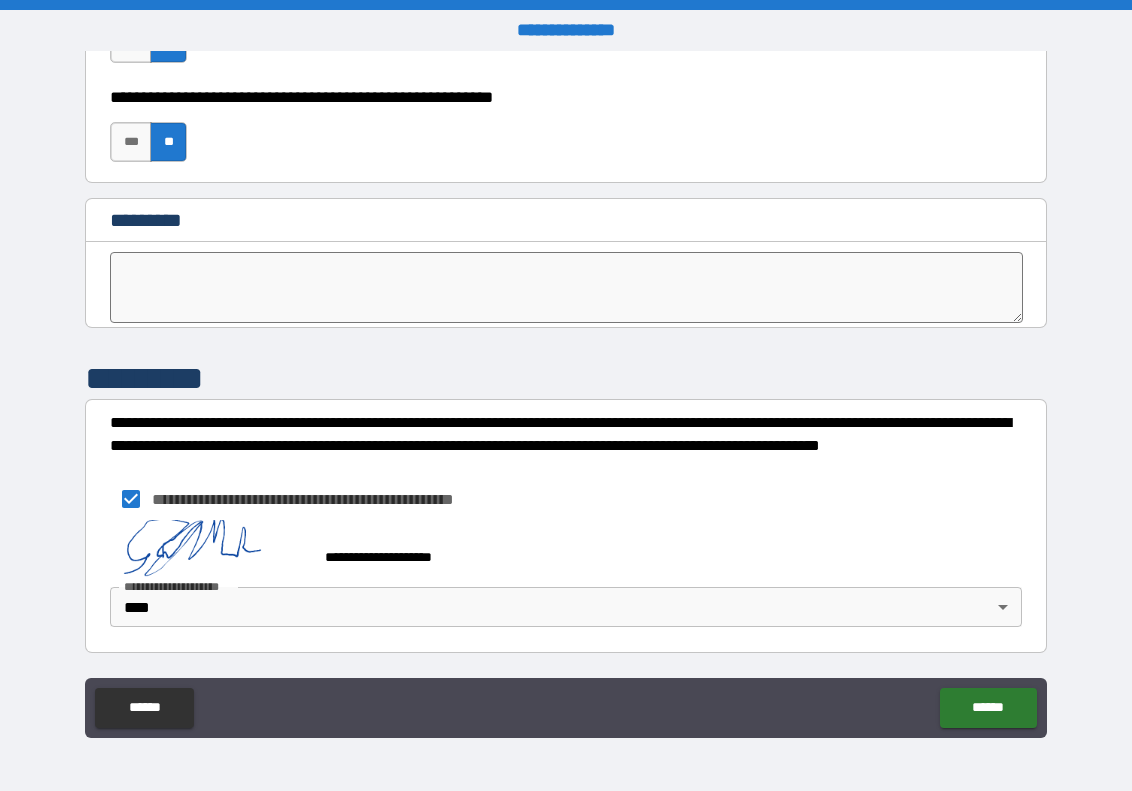 scroll, scrollTop: 10206, scrollLeft: 0, axis: vertical 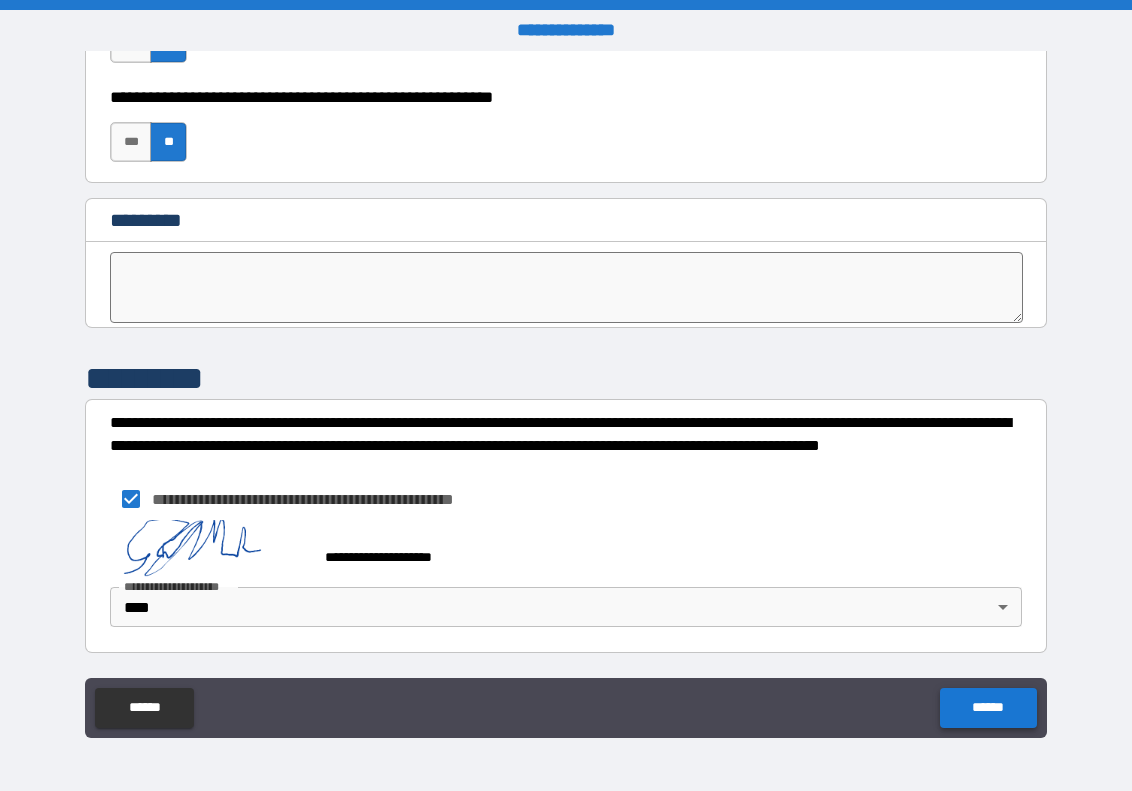 click on "******" at bounding box center (988, 708) 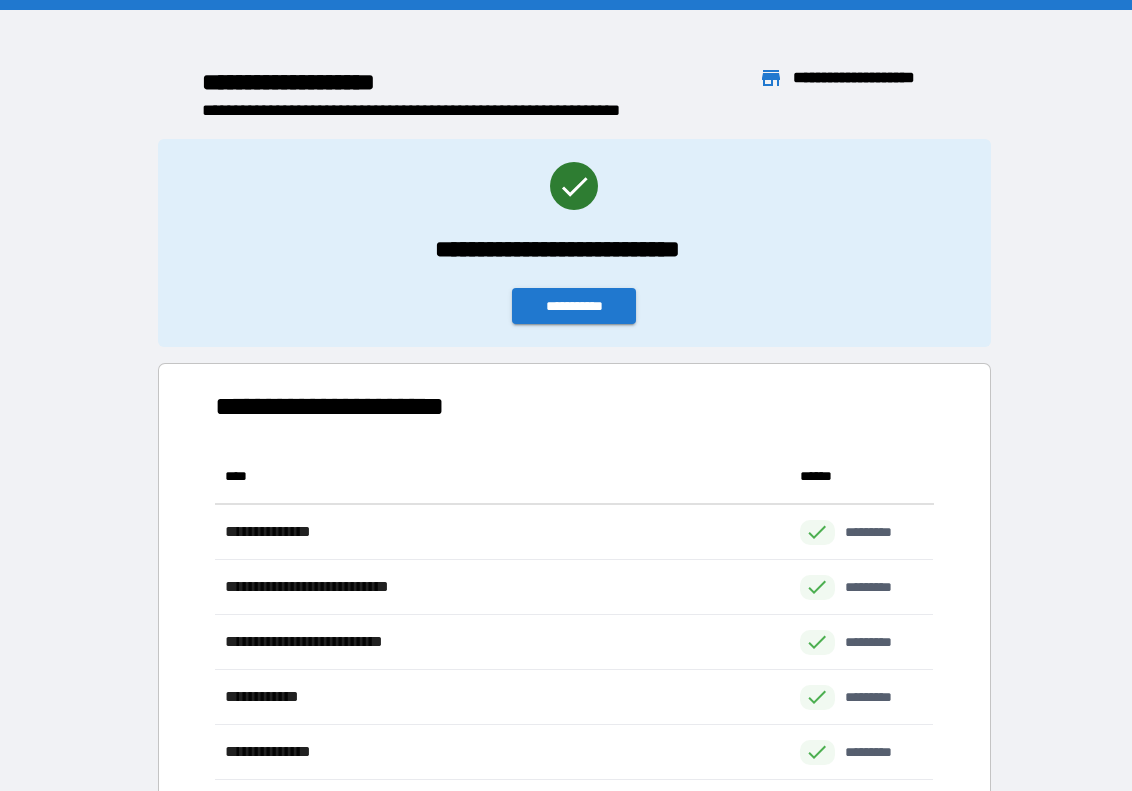 scroll, scrollTop: 1, scrollLeft: 1, axis: both 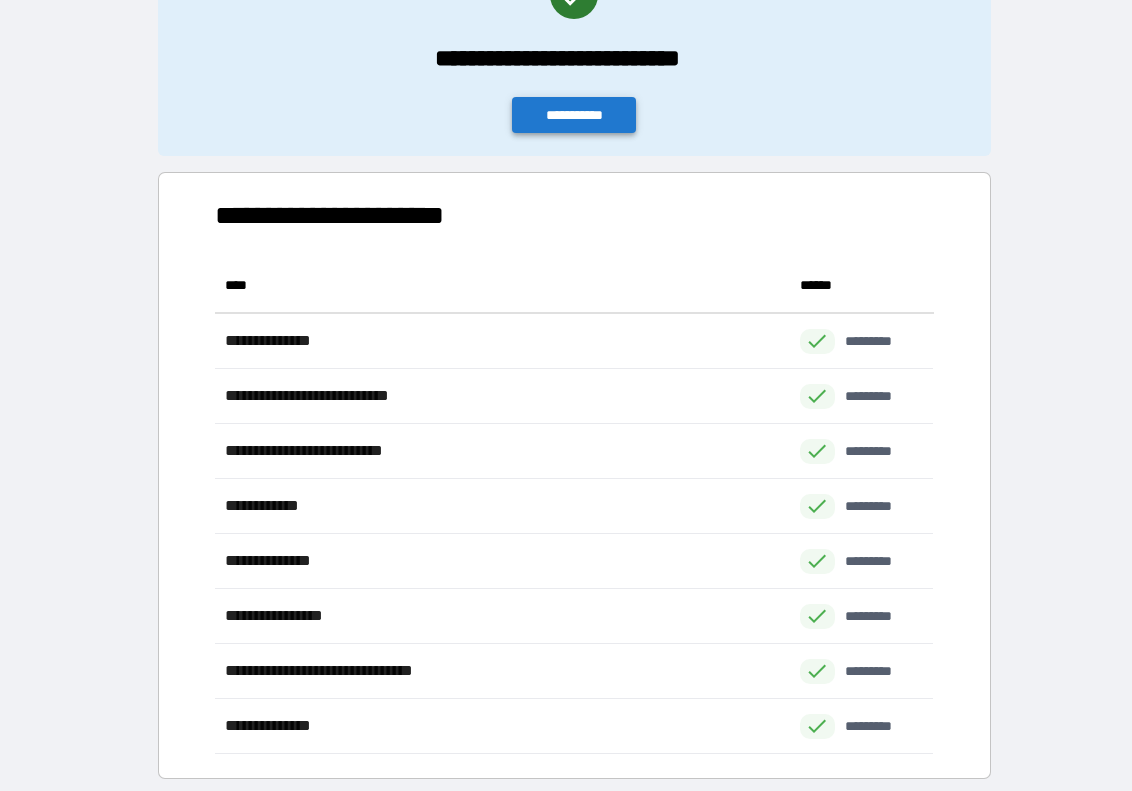 click on "**********" at bounding box center (574, 115) 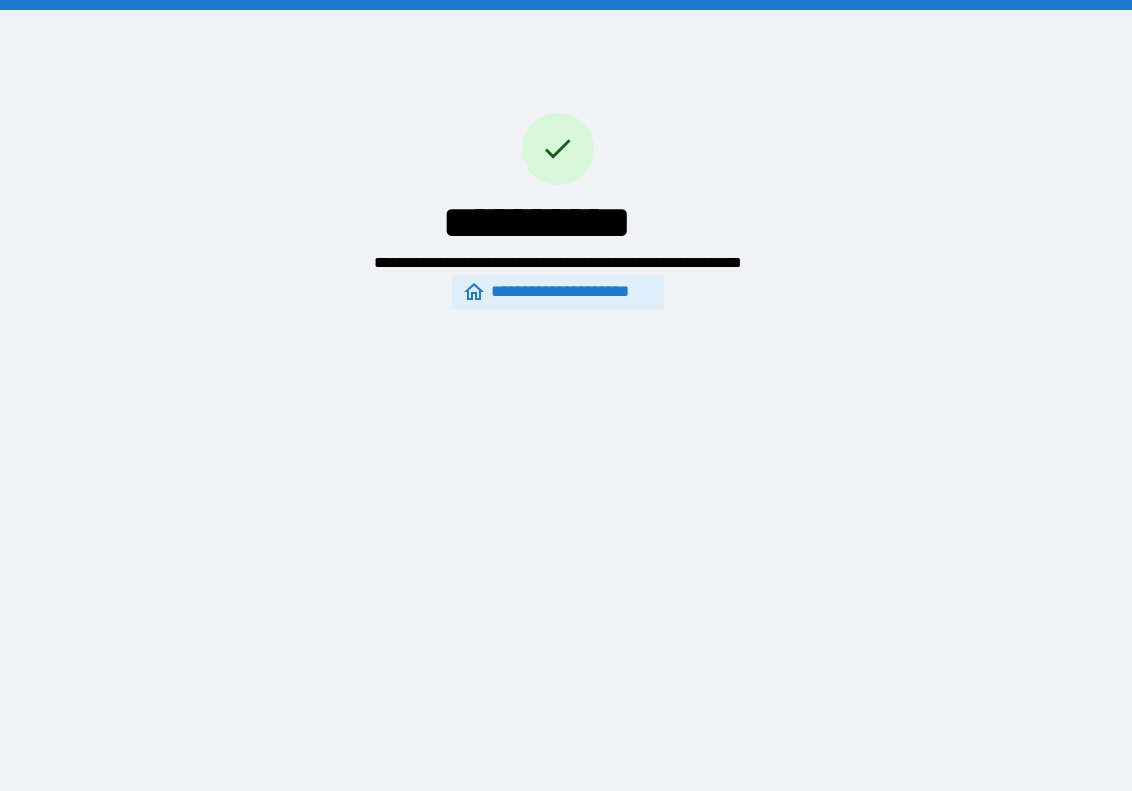 scroll, scrollTop: 0, scrollLeft: 0, axis: both 